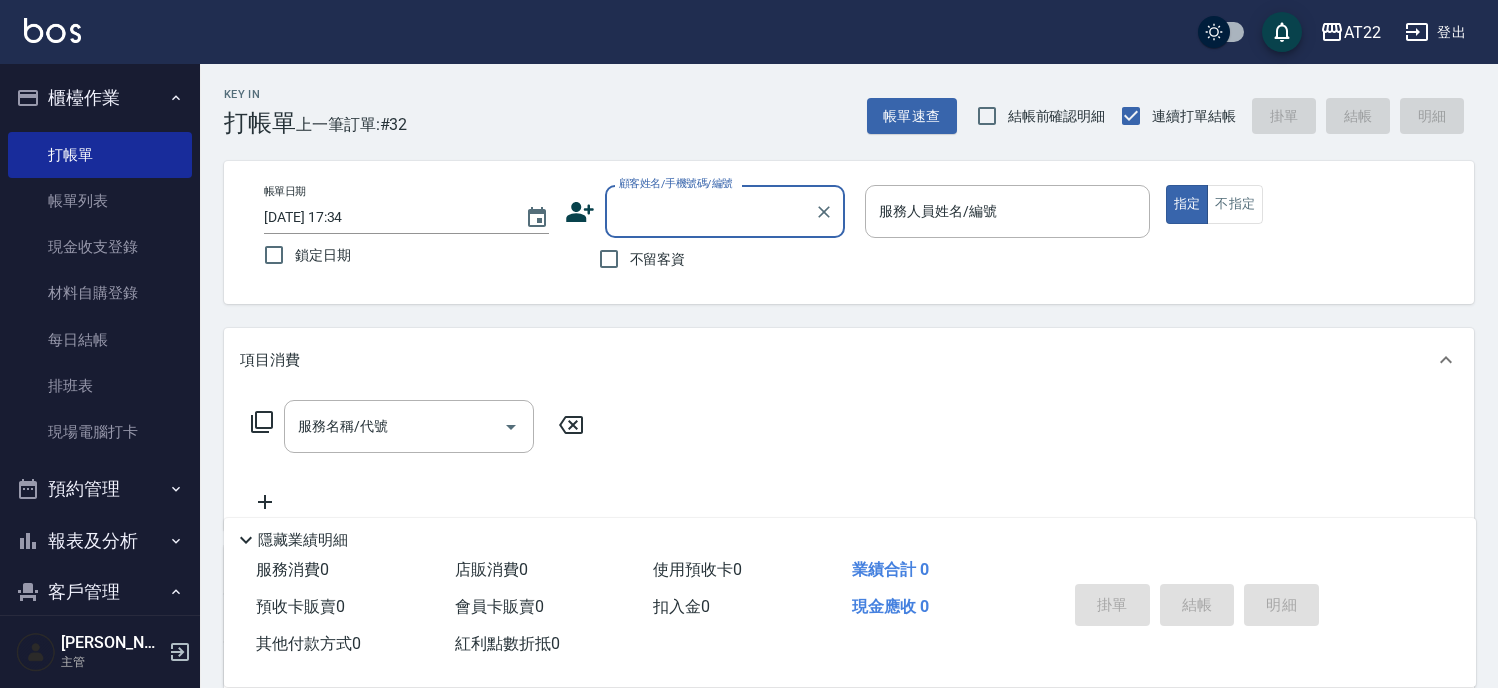 scroll, scrollTop: 0, scrollLeft: 0, axis: both 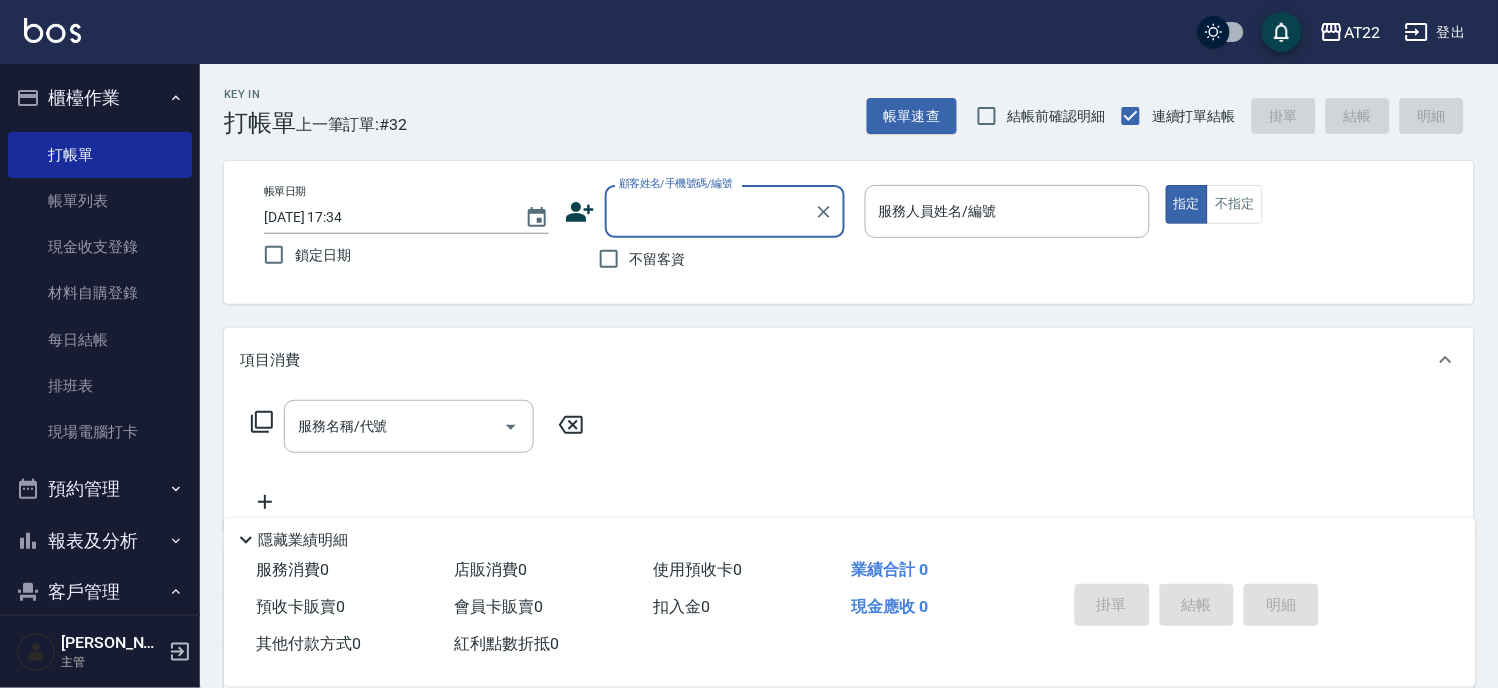 click on "櫃檯作業" at bounding box center (100, 98) 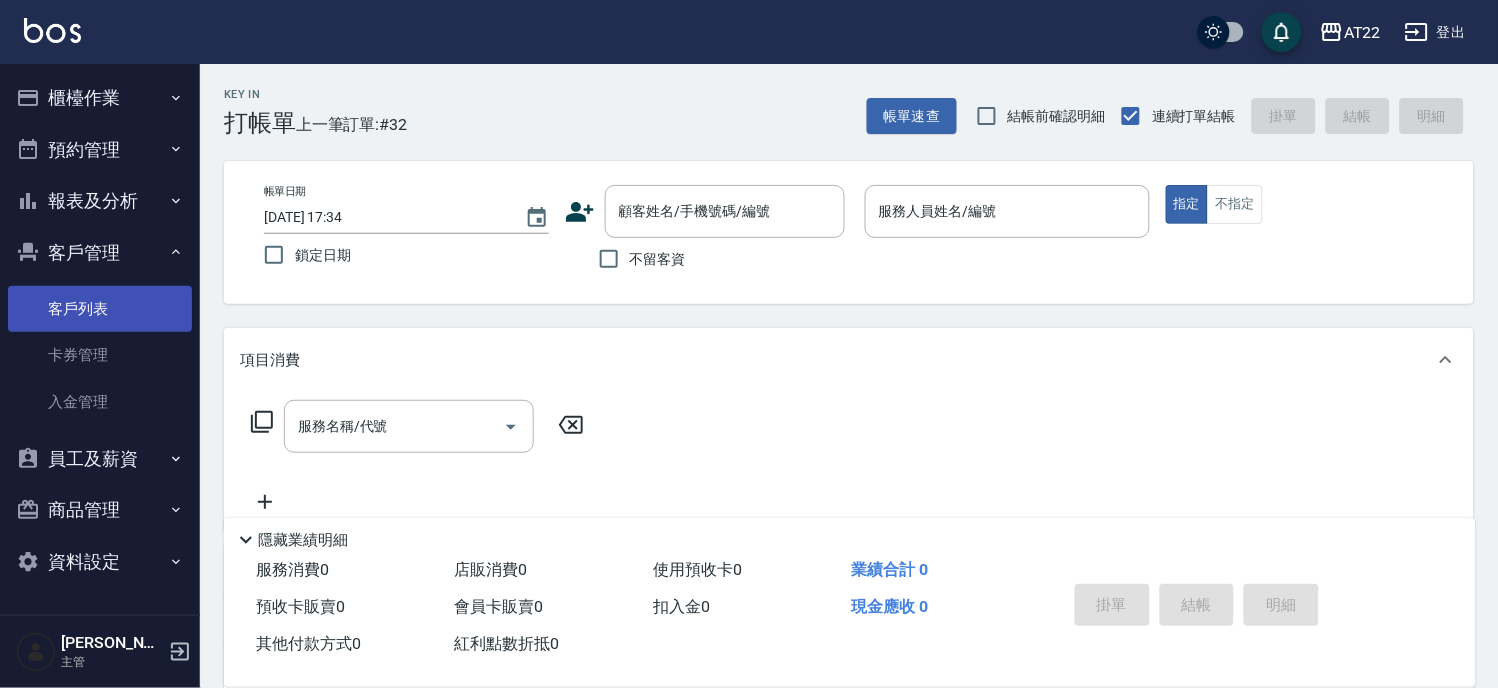 click on "客戶列表" at bounding box center [100, 309] 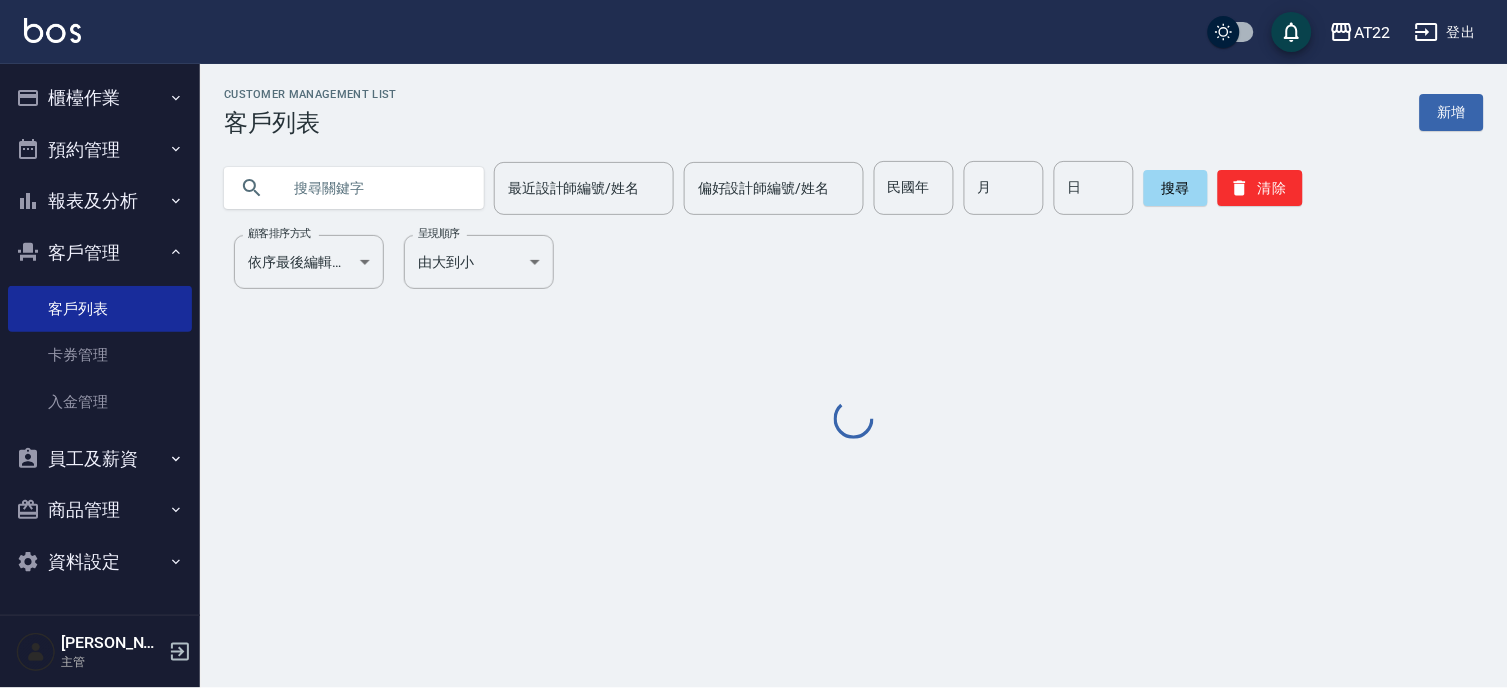 click at bounding box center (374, 188) 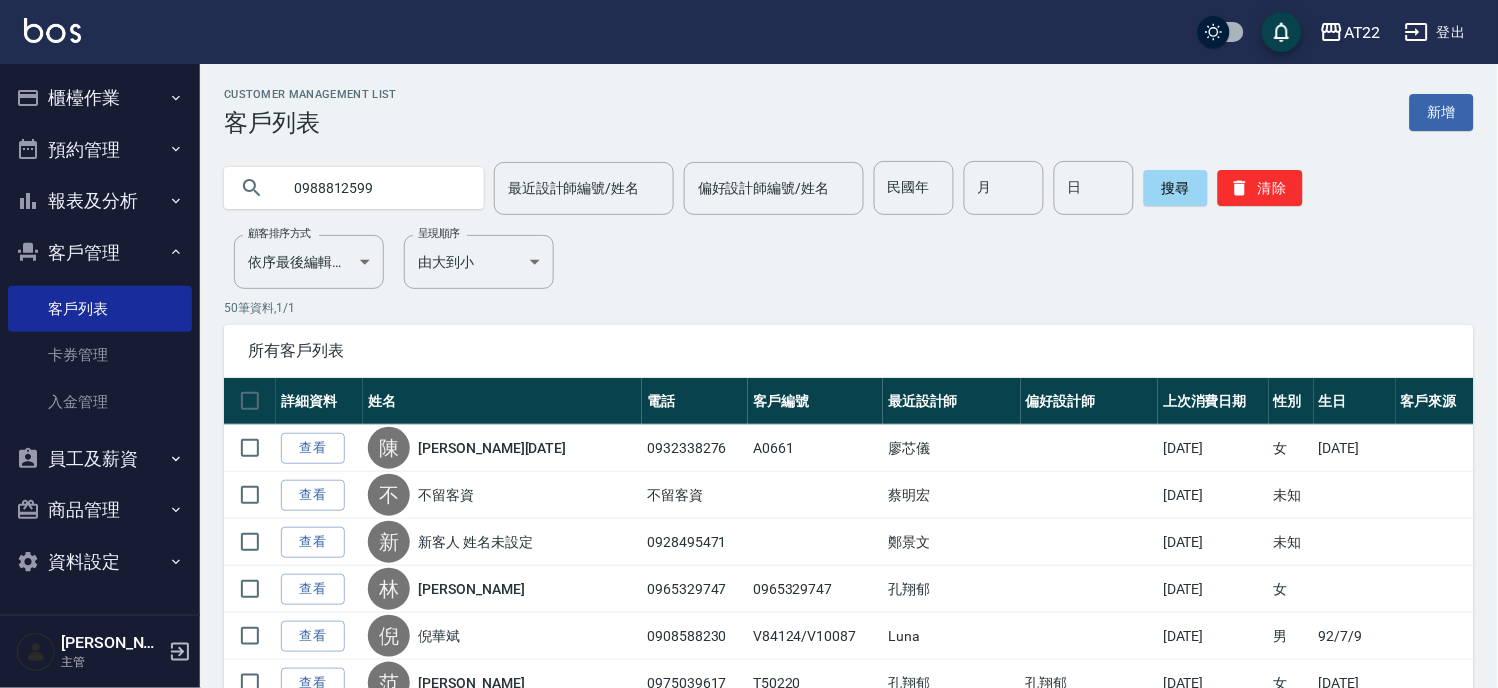 type on "0988812599" 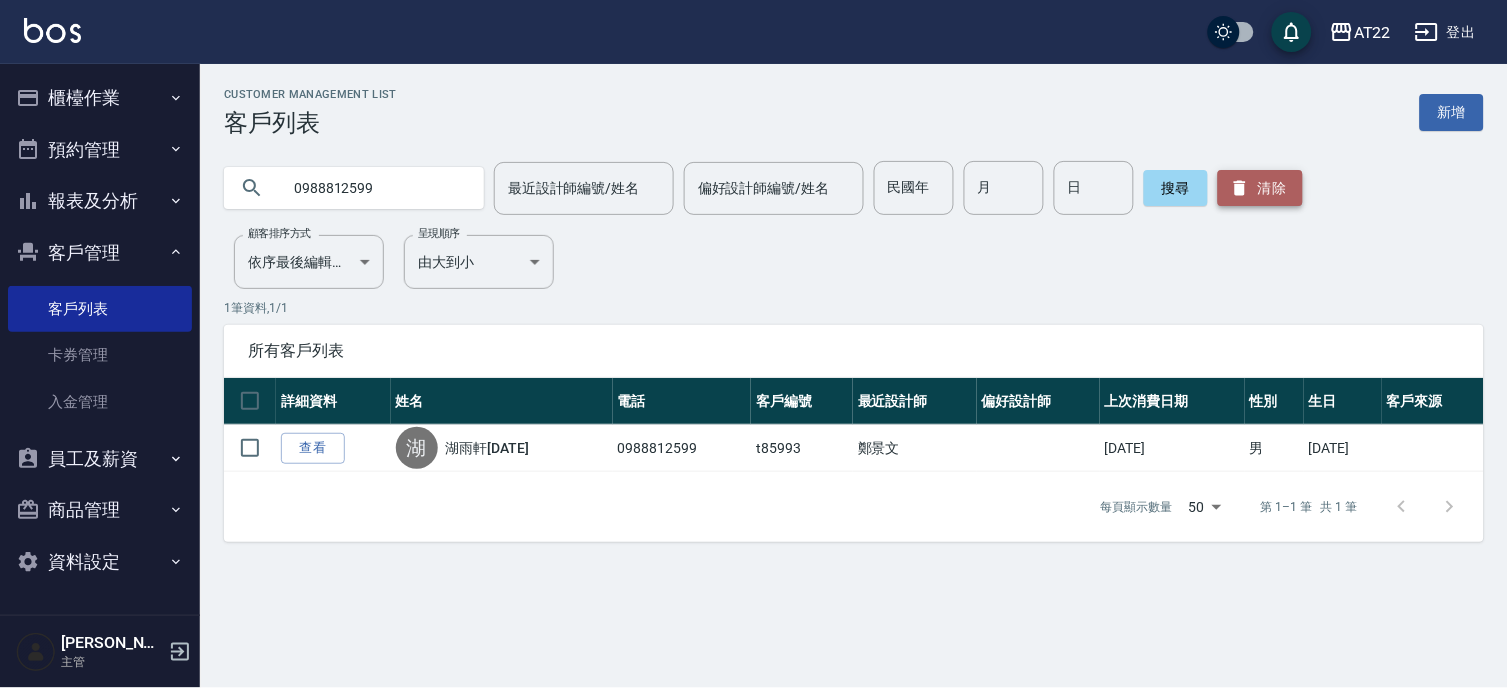 click on "清除" at bounding box center (1260, 188) 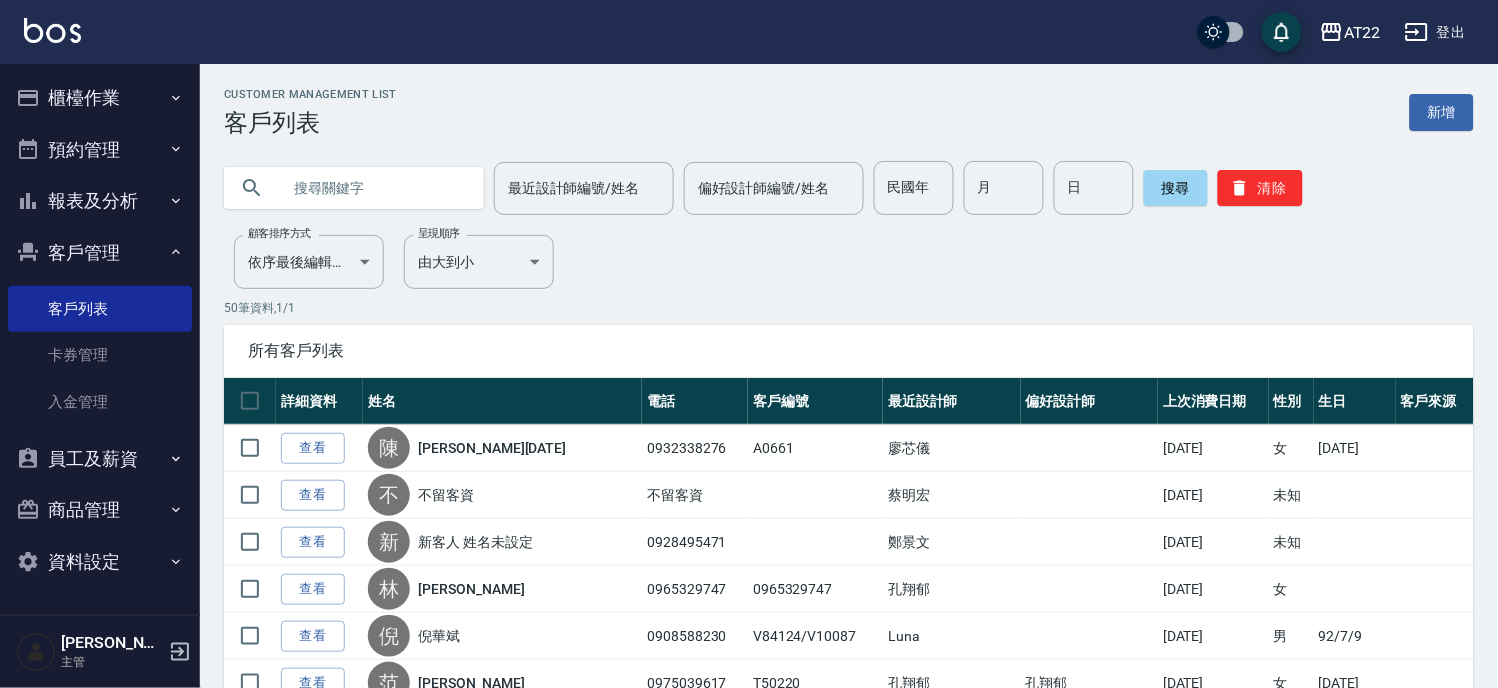 drag, startPoint x: 146, startPoint y: 258, endPoint x: 161, endPoint y: 203, distance: 57.00877 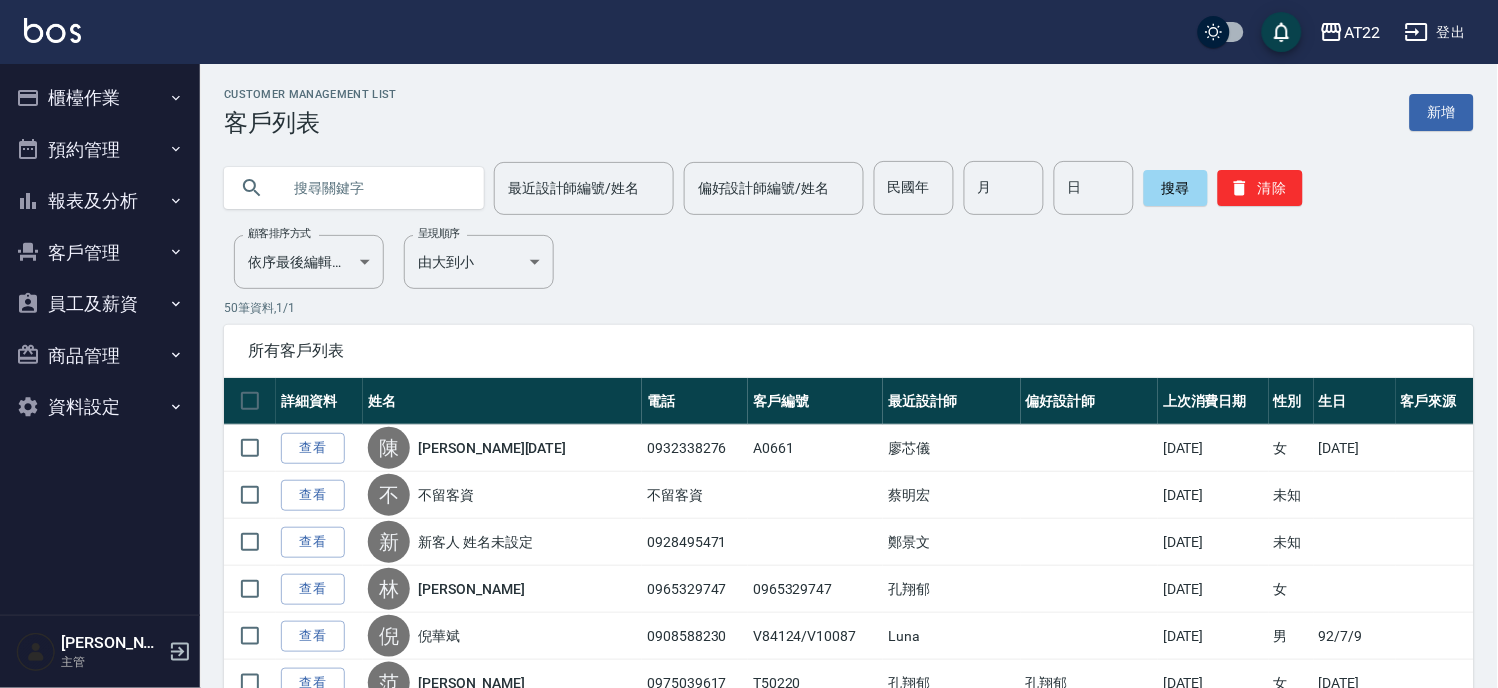 click on "櫃檯作業" at bounding box center [100, 98] 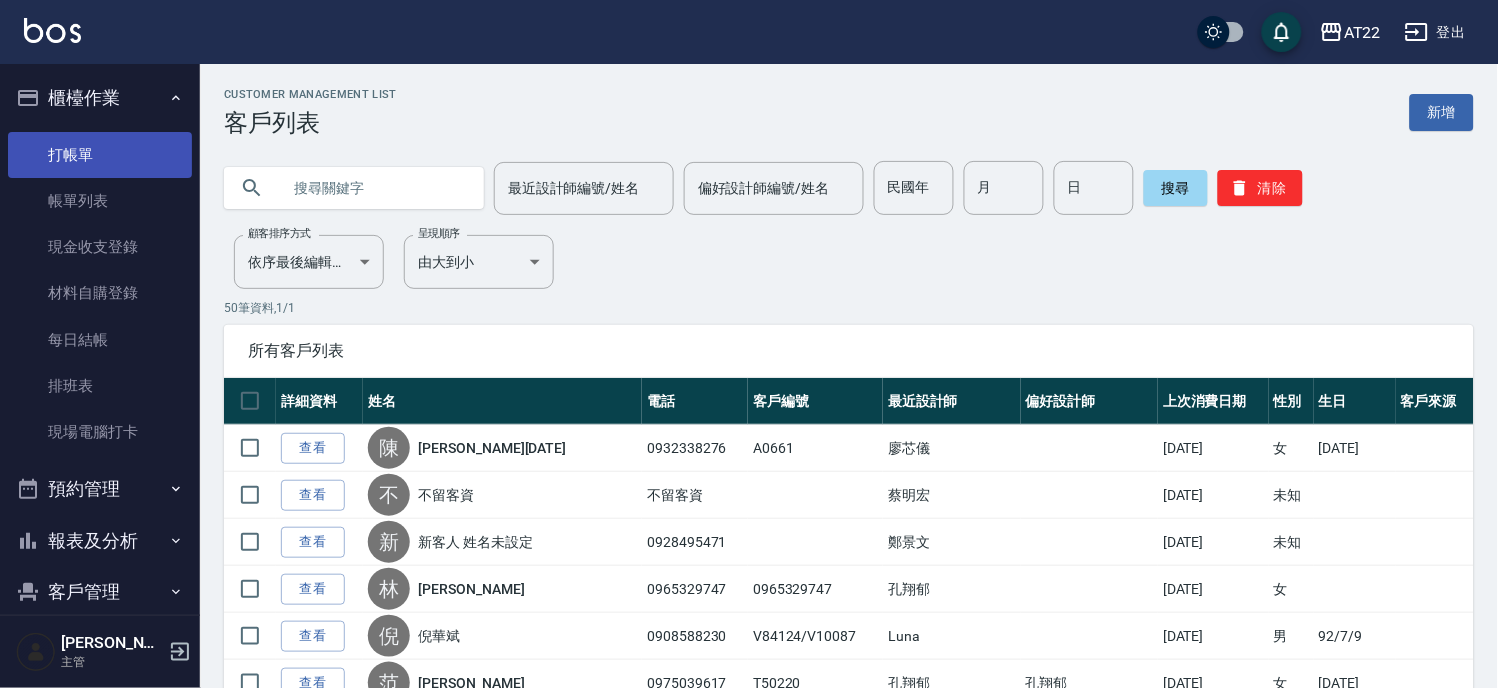 click on "打帳單" at bounding box center (100, 155) 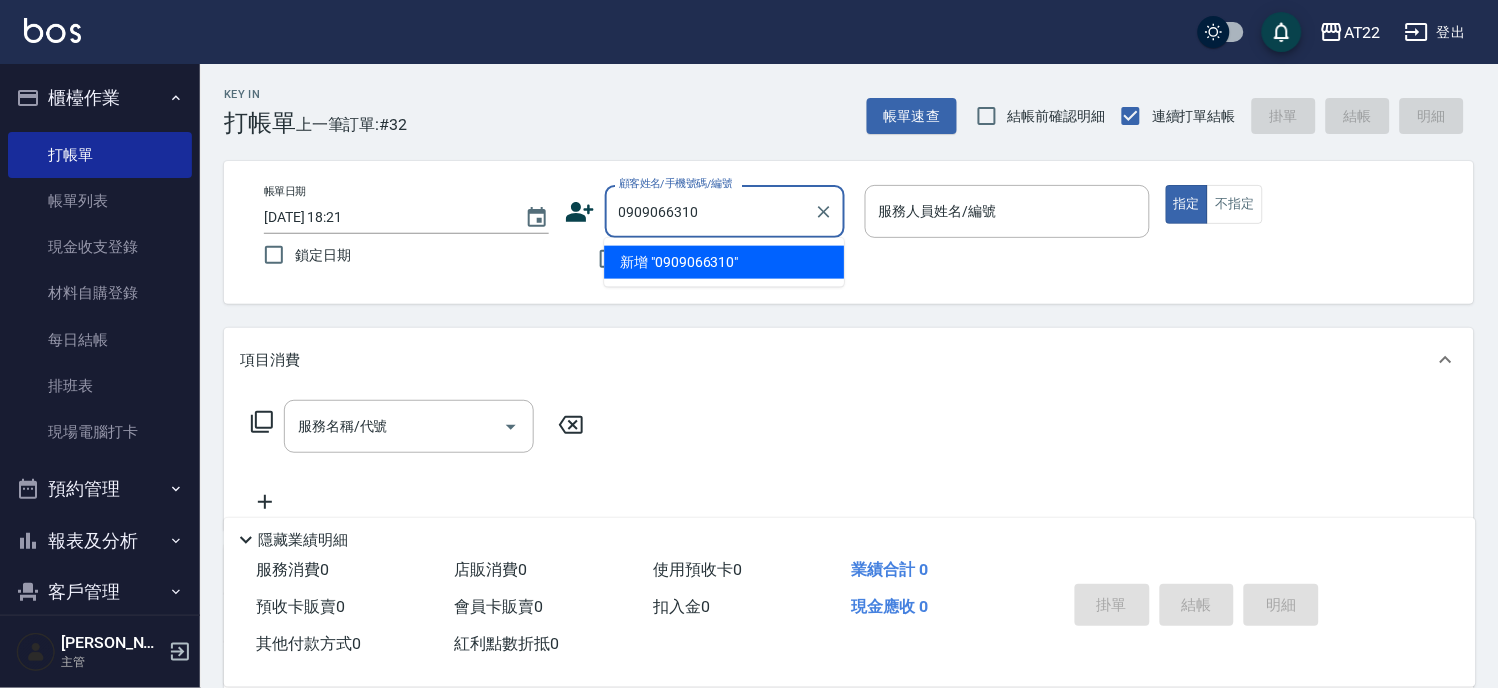 type on "0909066310" 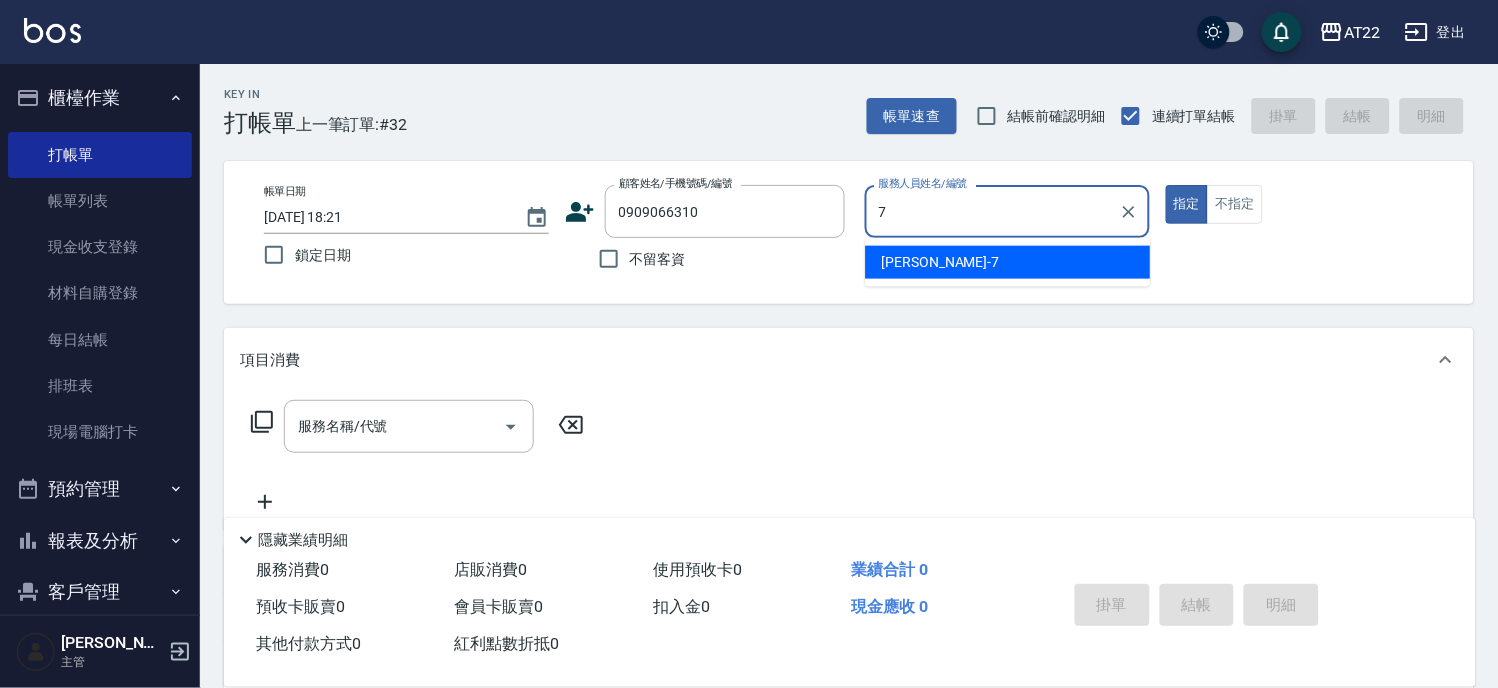 type on "Allen-7" 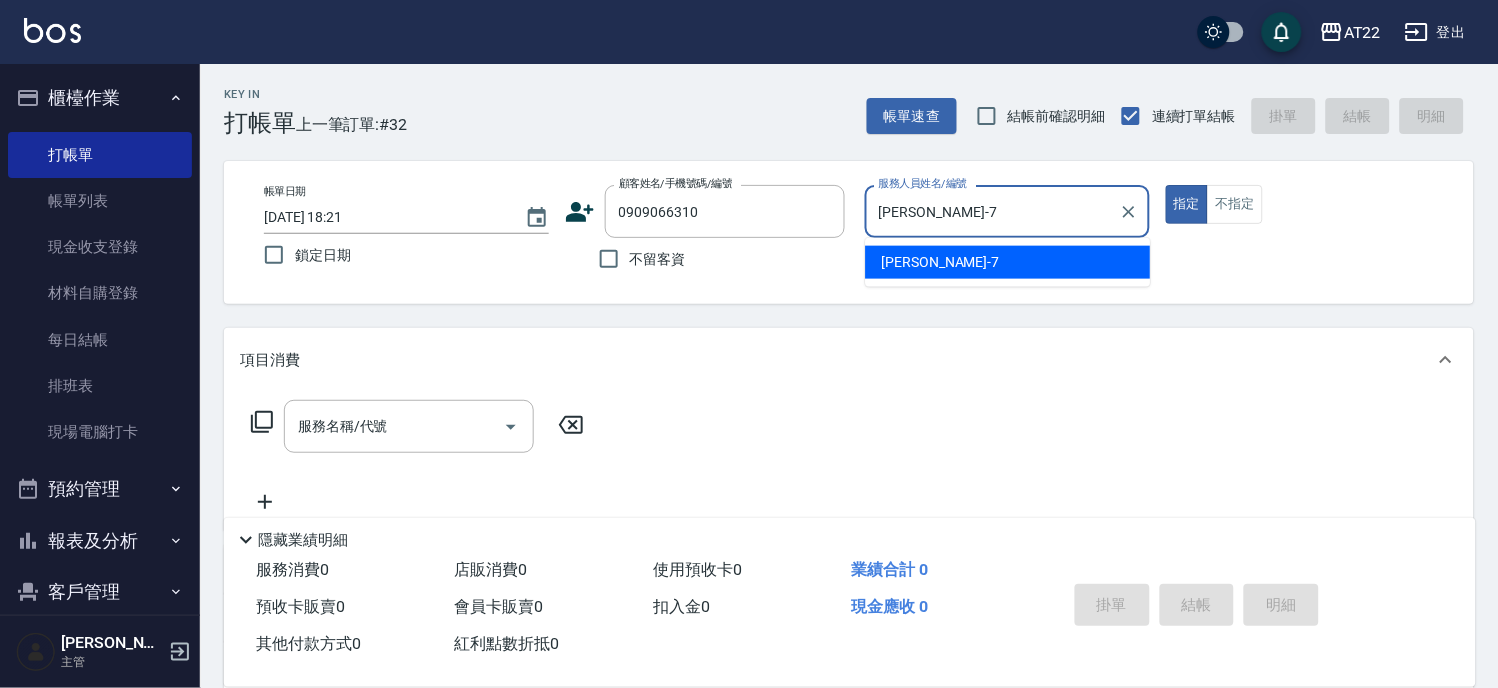 type on "true" 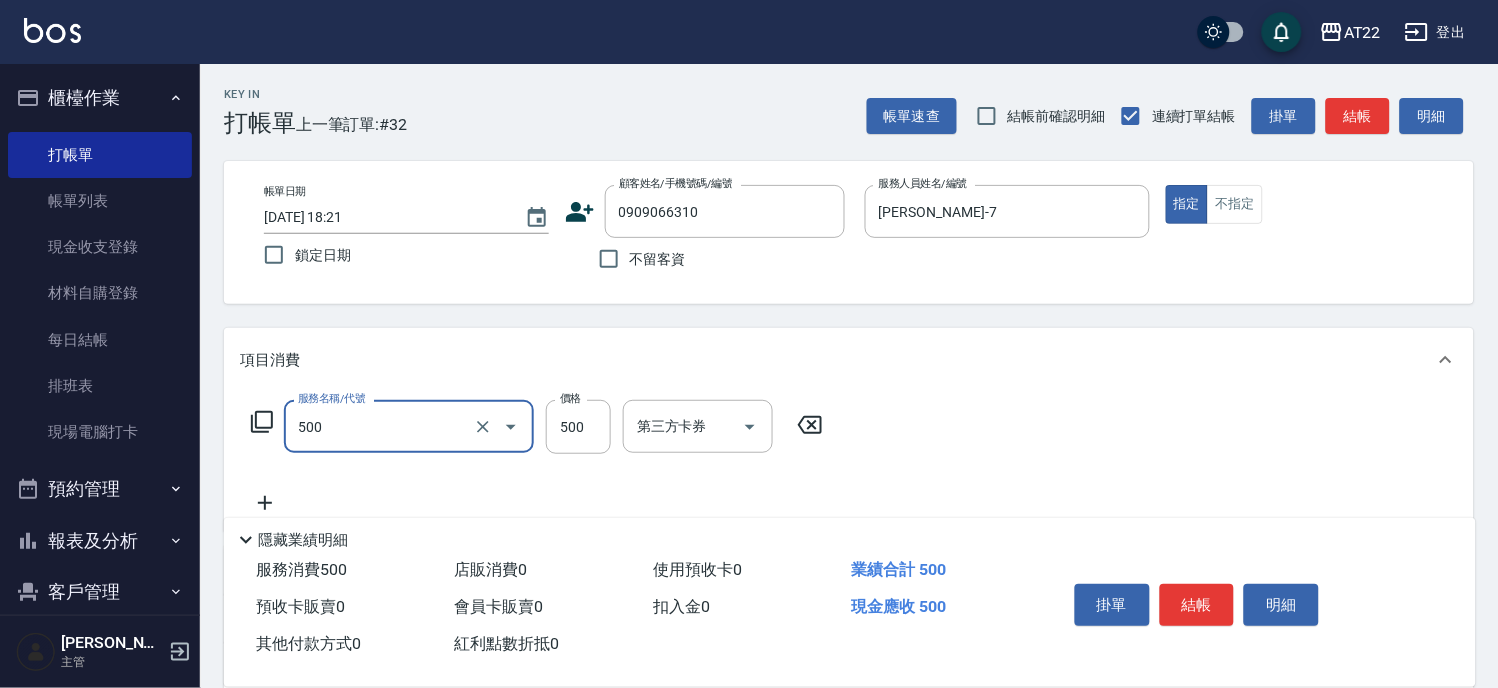 type on "剪髮(500)" 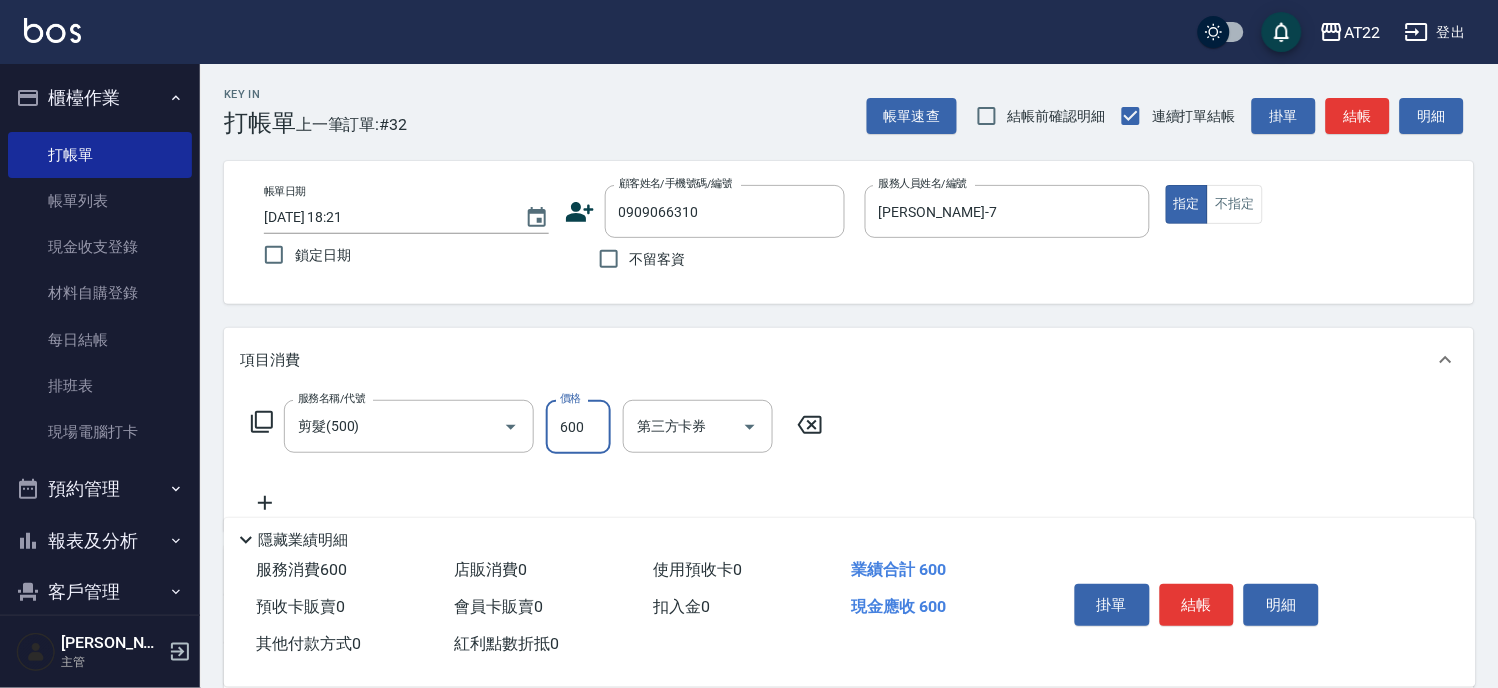 type on "600" 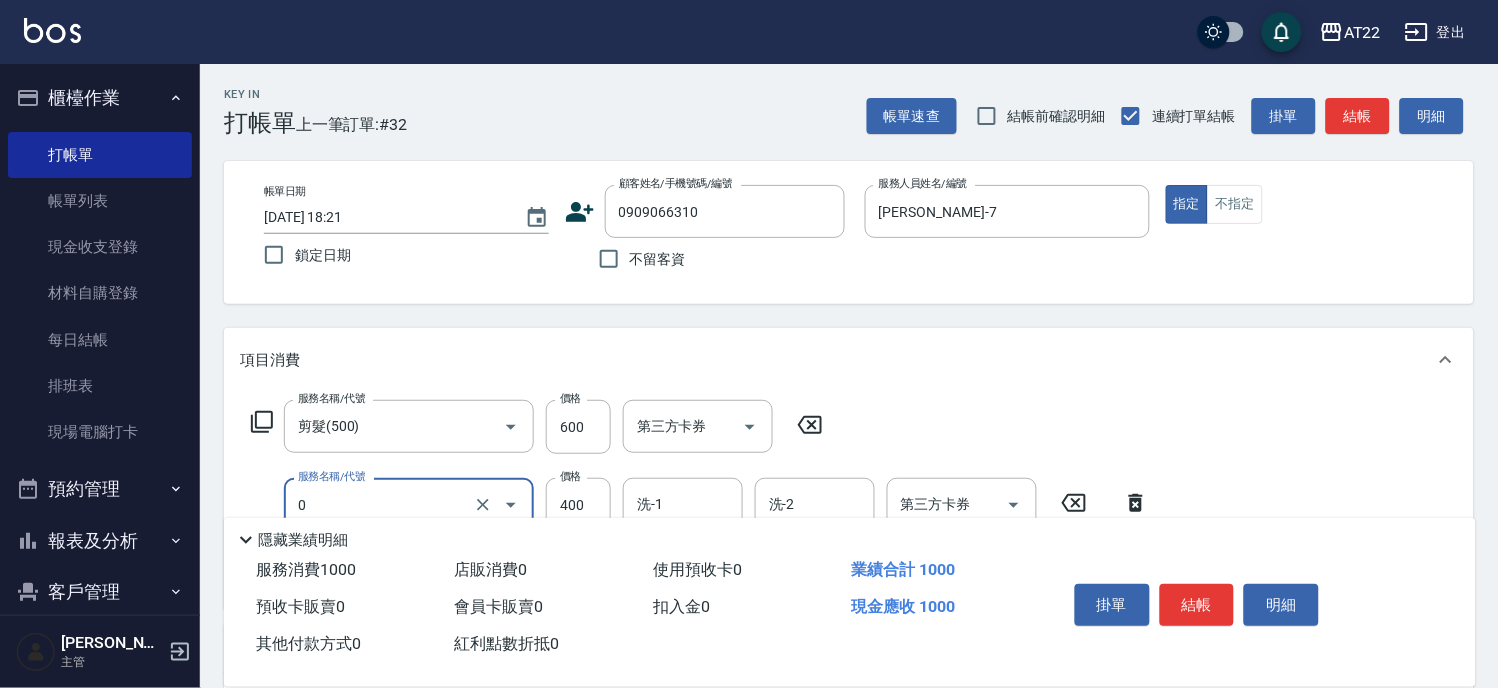 type on "有機洗髮(0)" 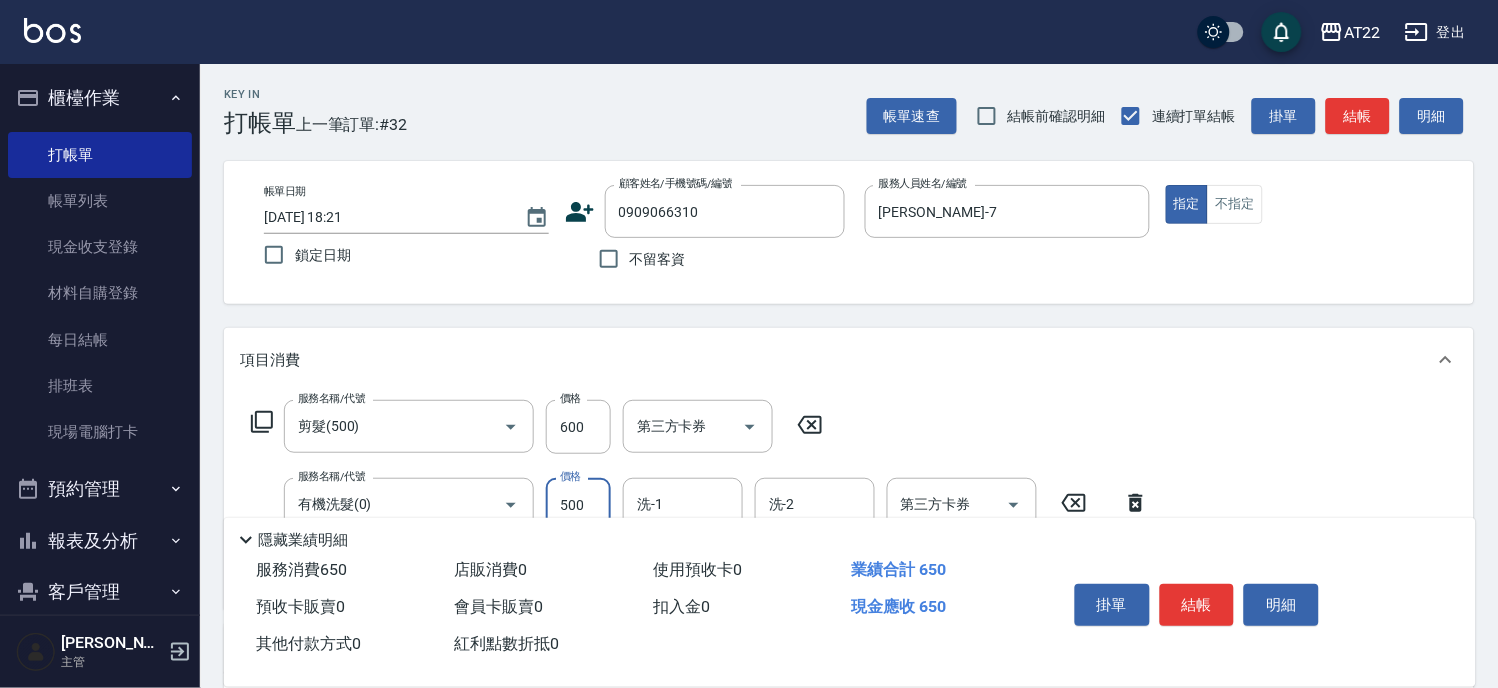 type on "500" 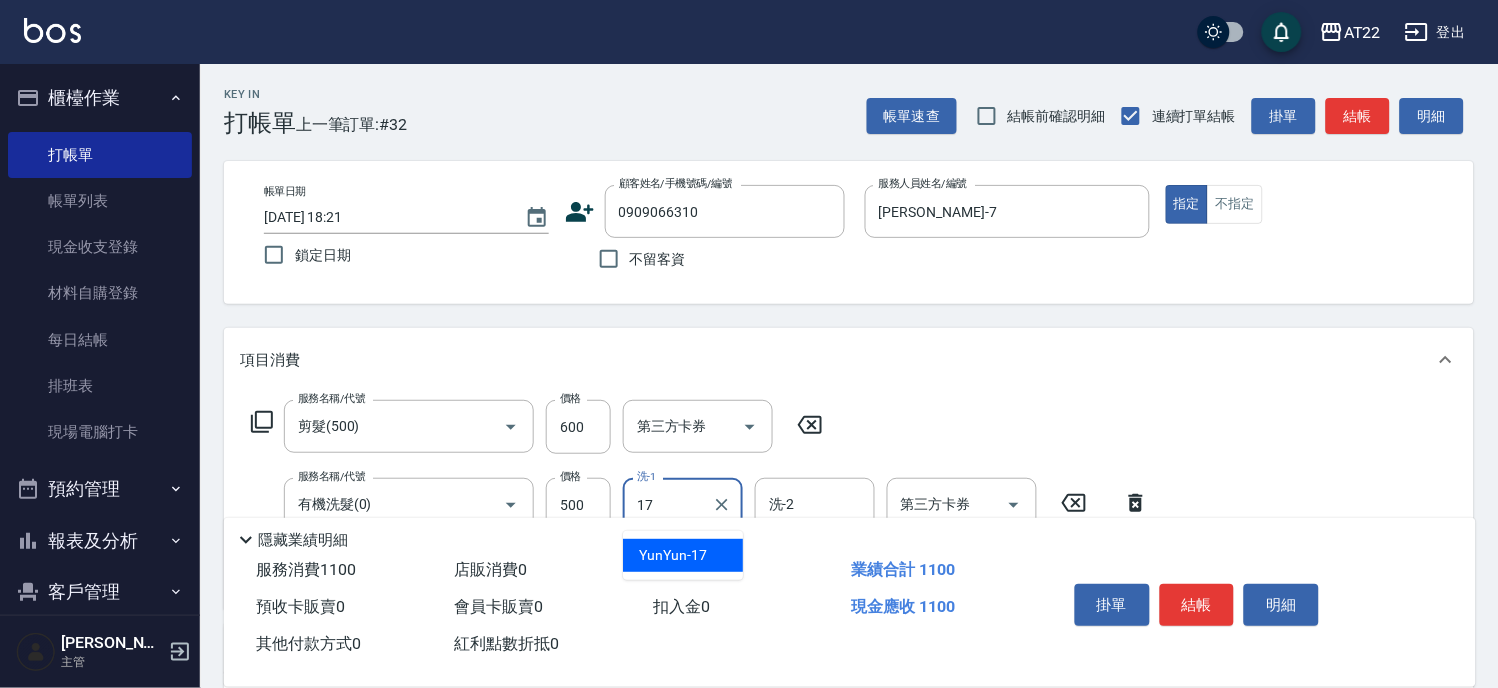 type on "YunYun-17" 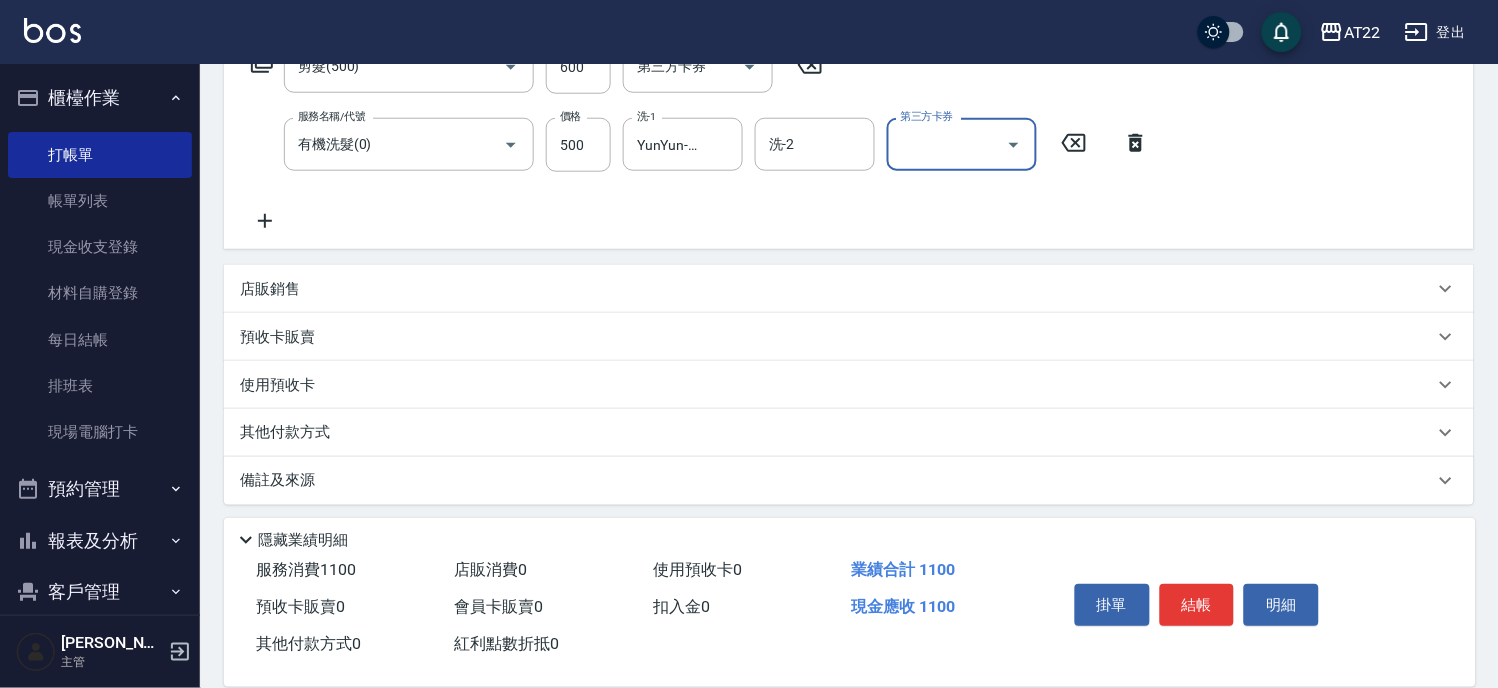 scroll, scrollTop: 366, scrollLeft: 0, axis: vertical 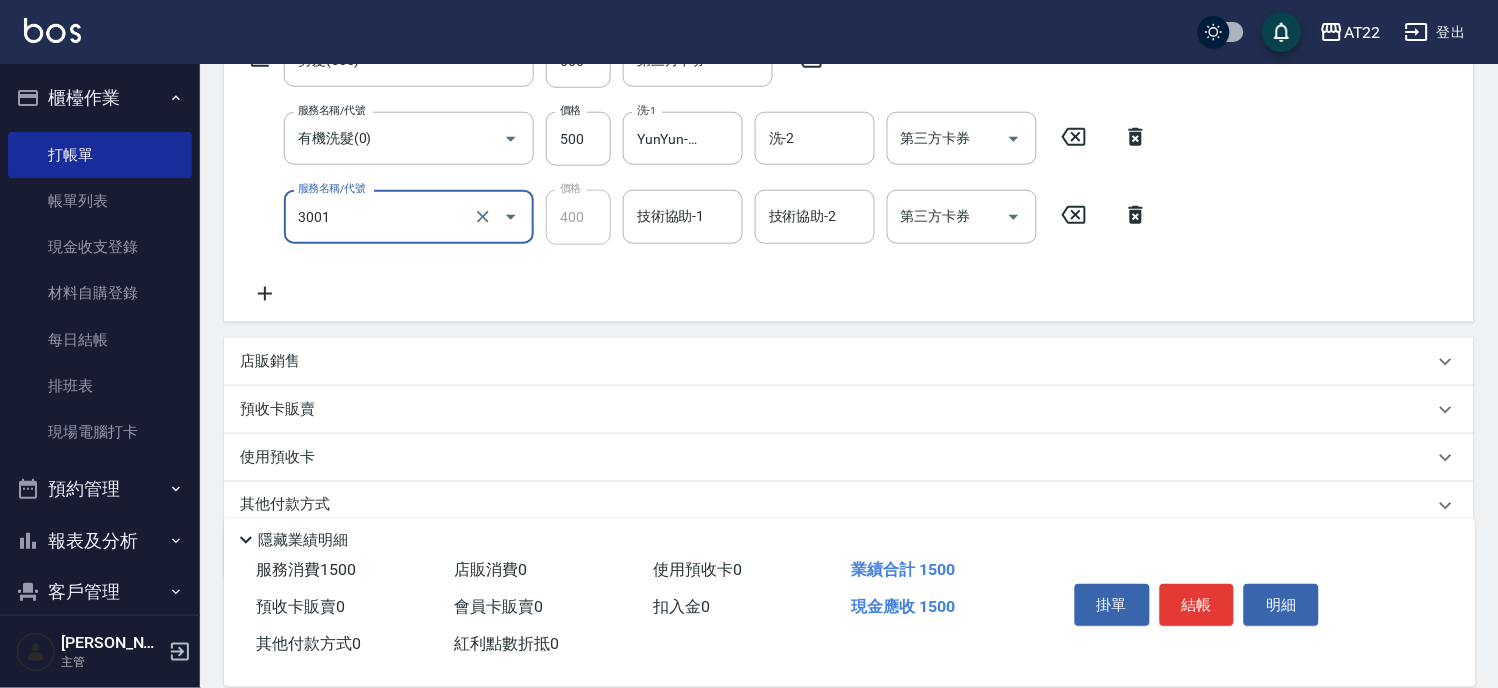 type on "側邊燙貼(3001)" 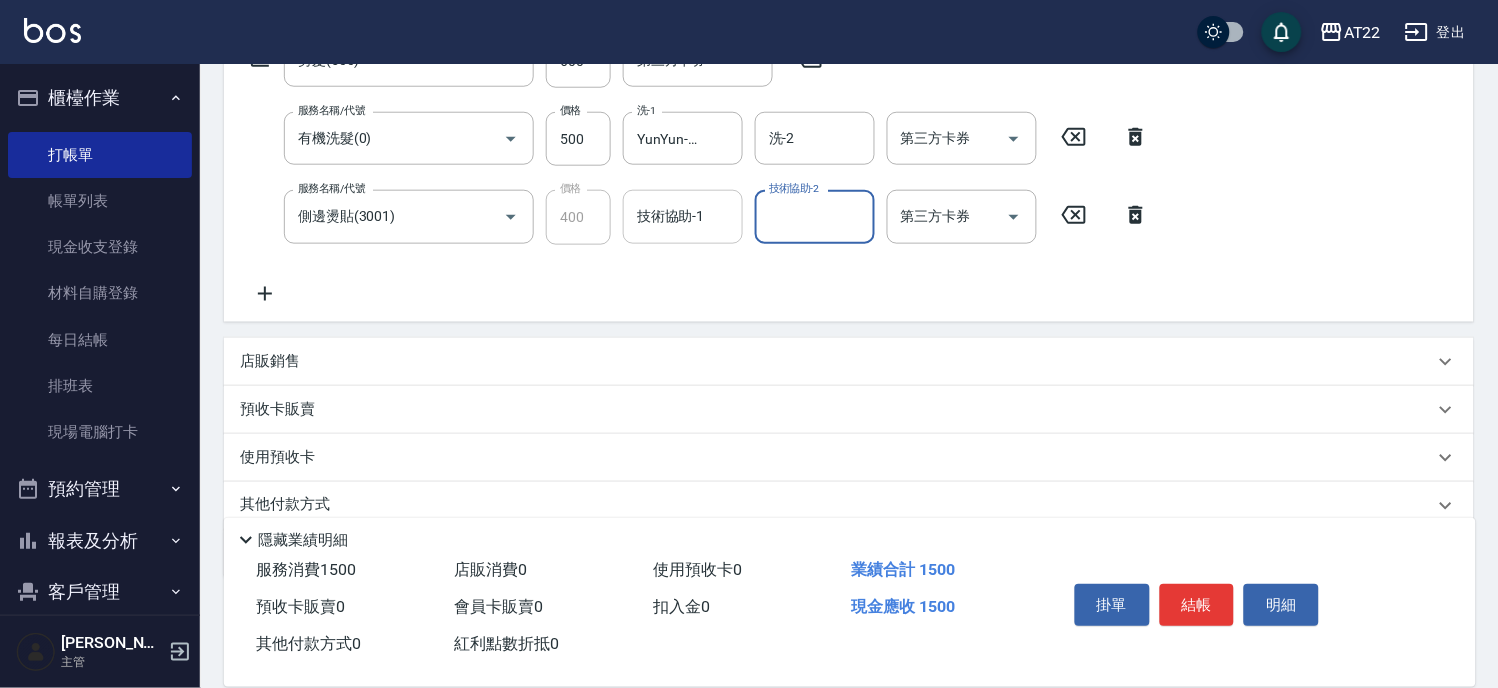 click on "技術協助-1" at bounding box center (683, 216) 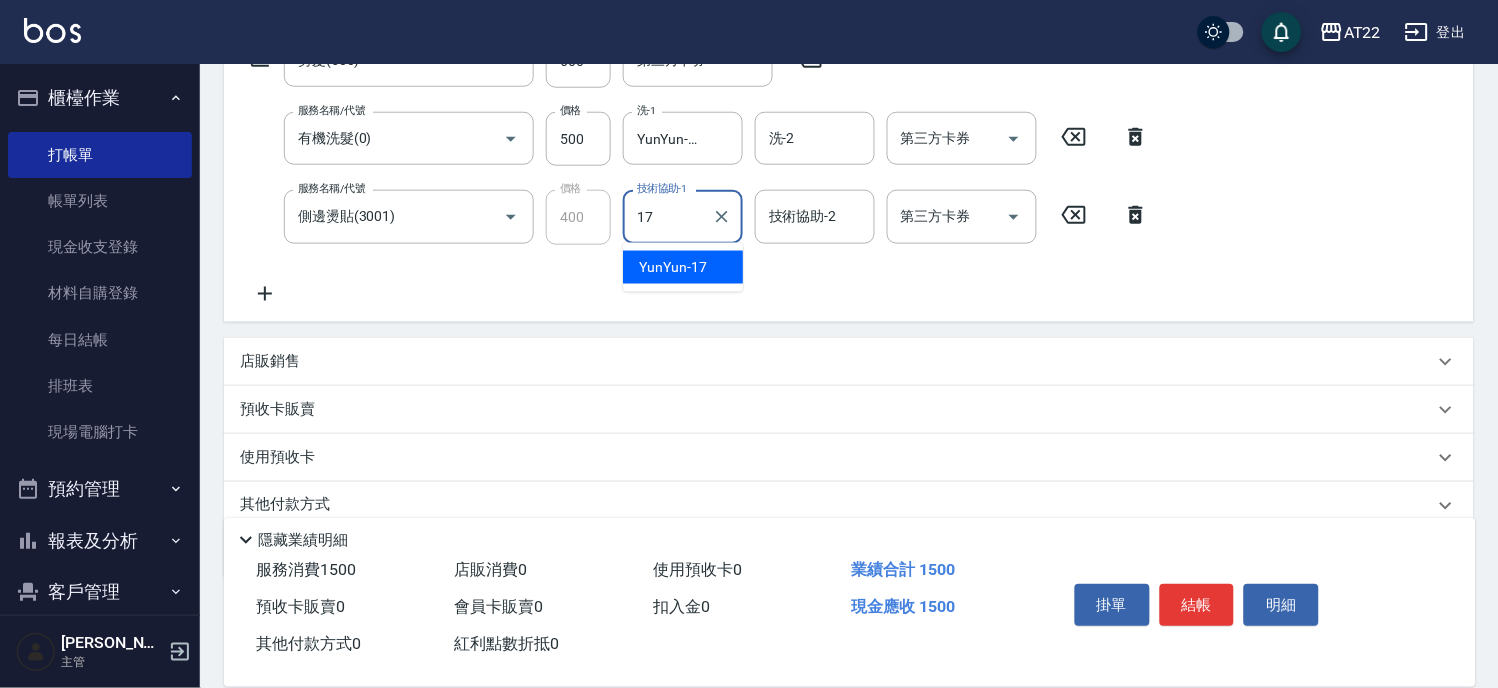 type on "YunYun-17" 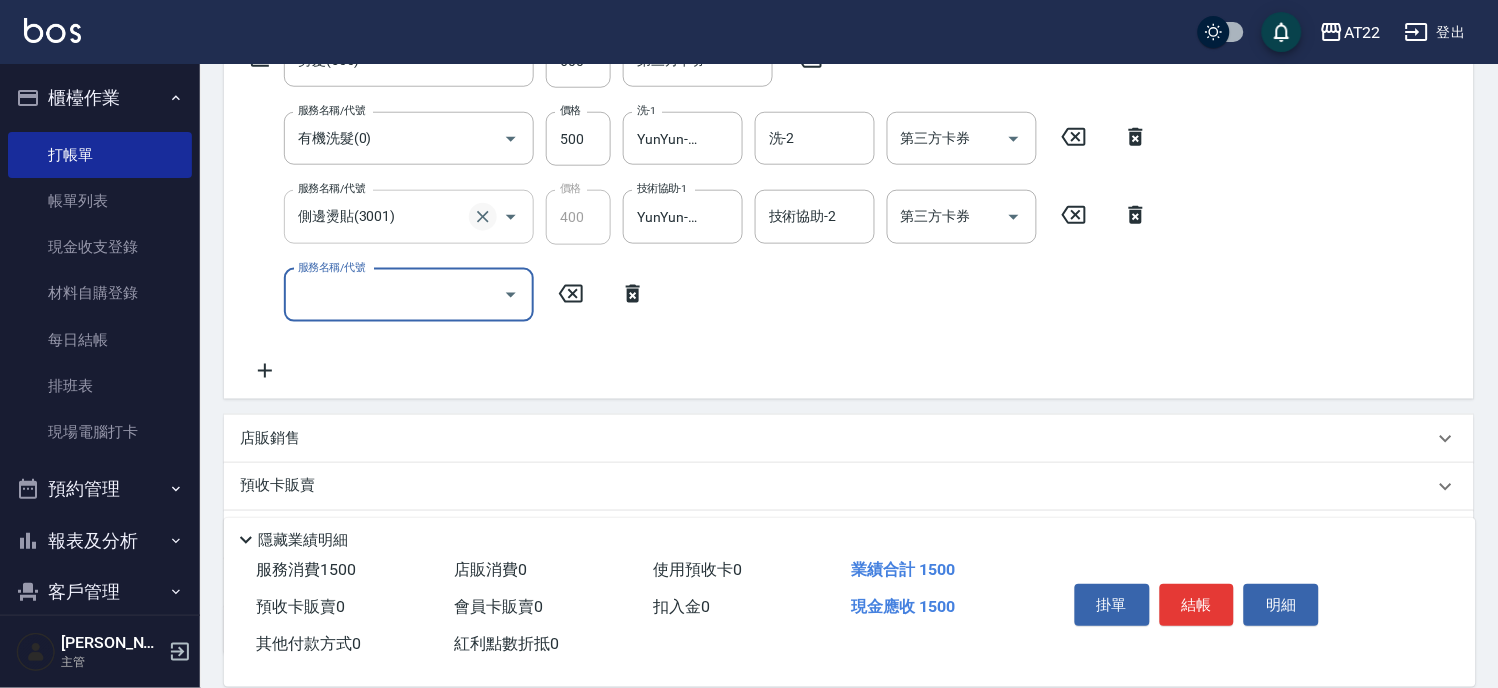click 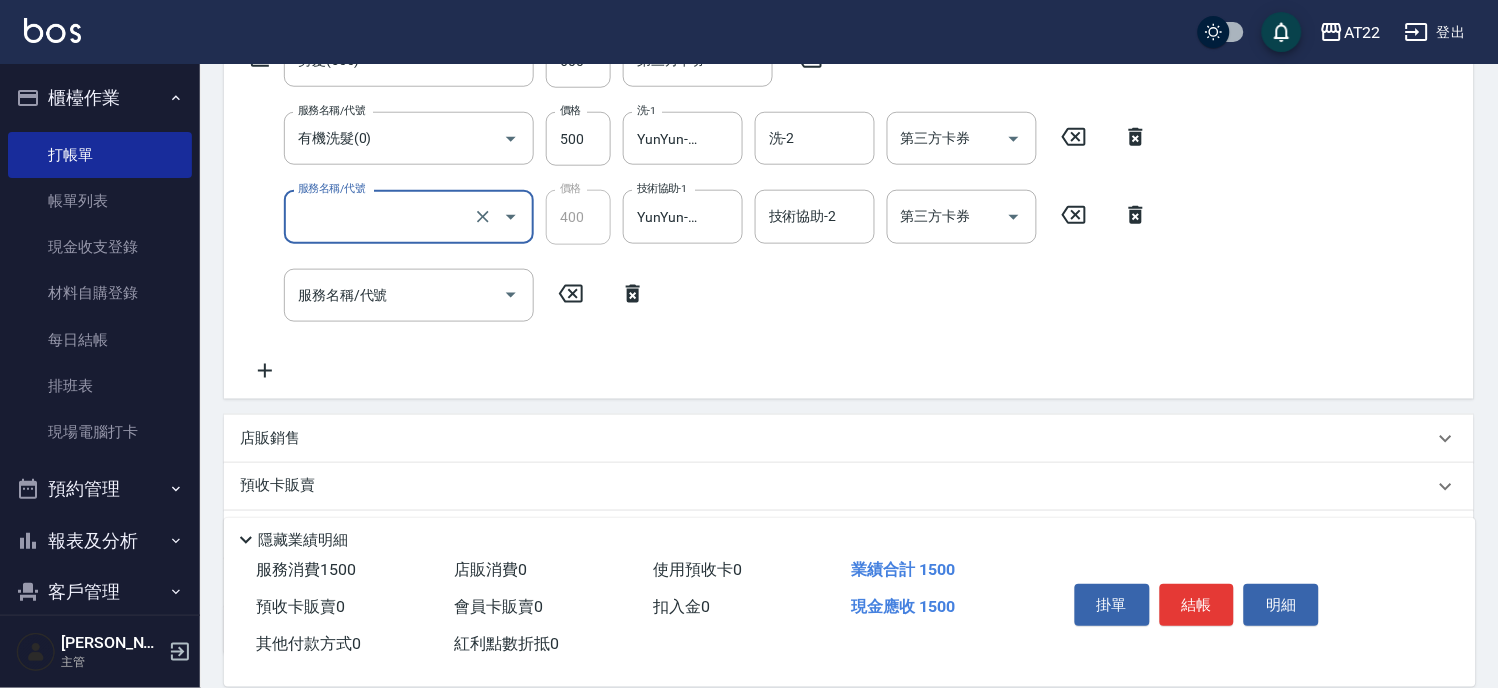 type on "側邊燙貼(3001)" 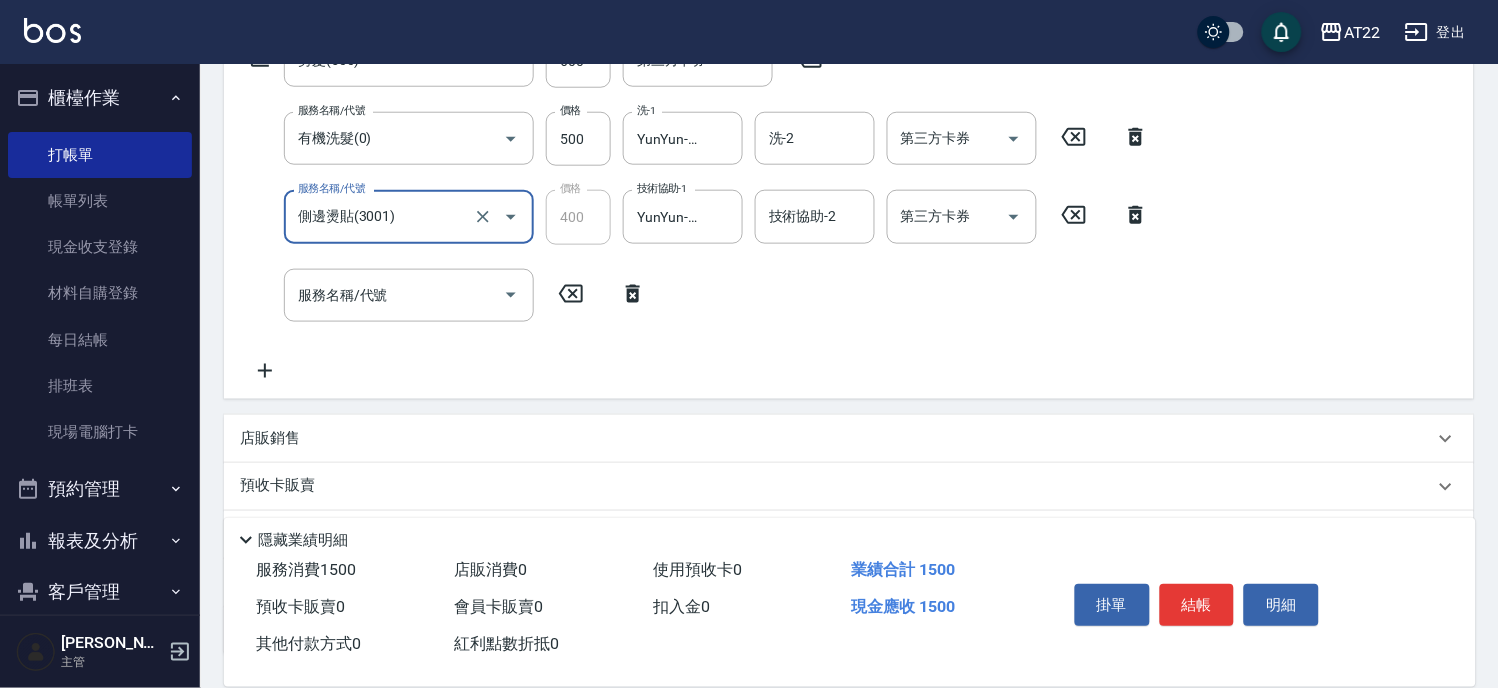 click 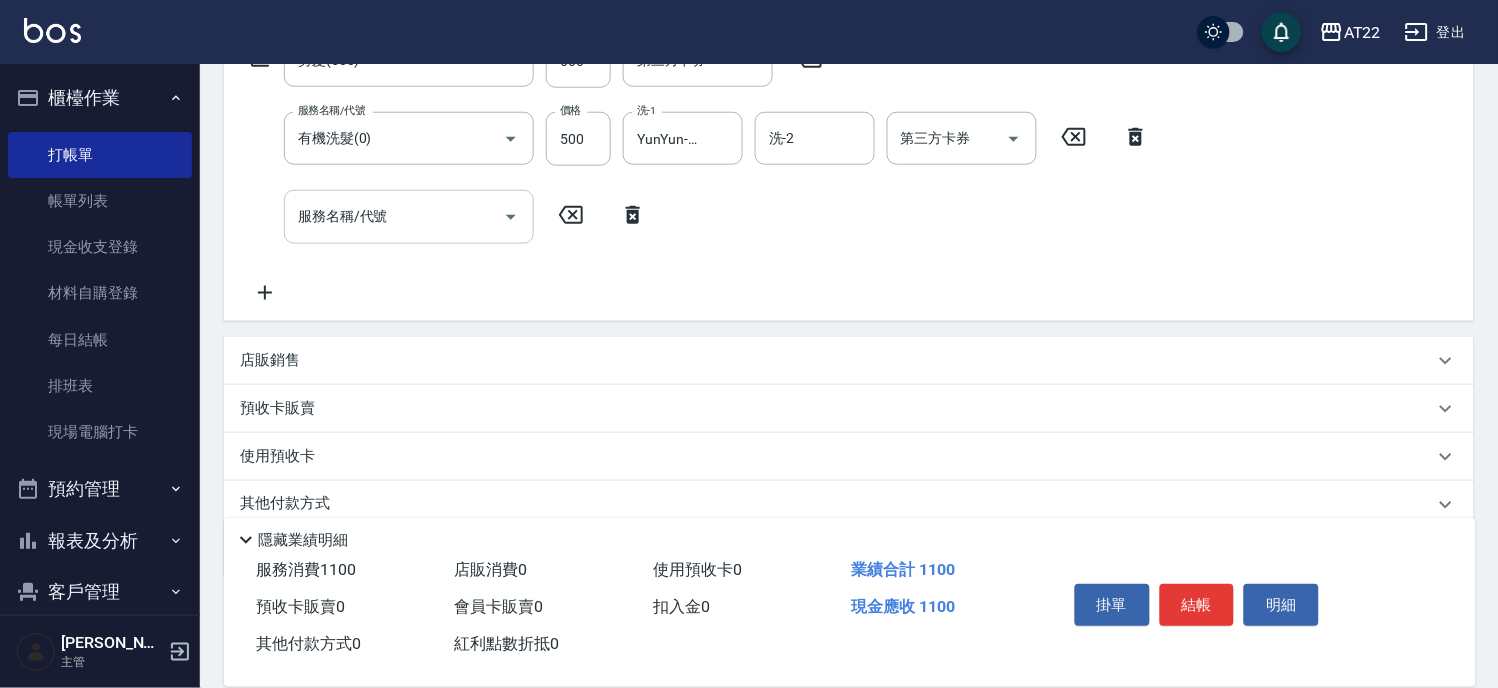 click on "服務名稱/代號" at bounding box center (394, 216) 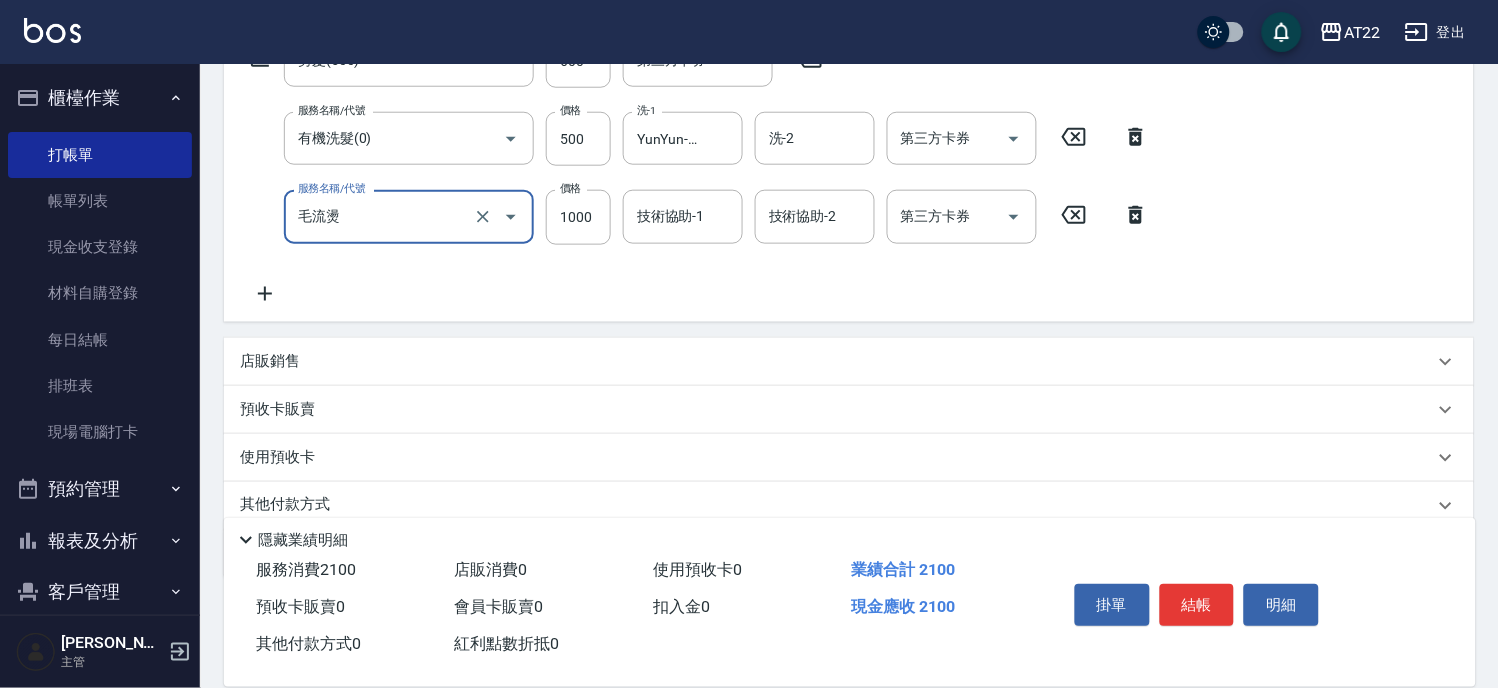 type on "毛流燙" 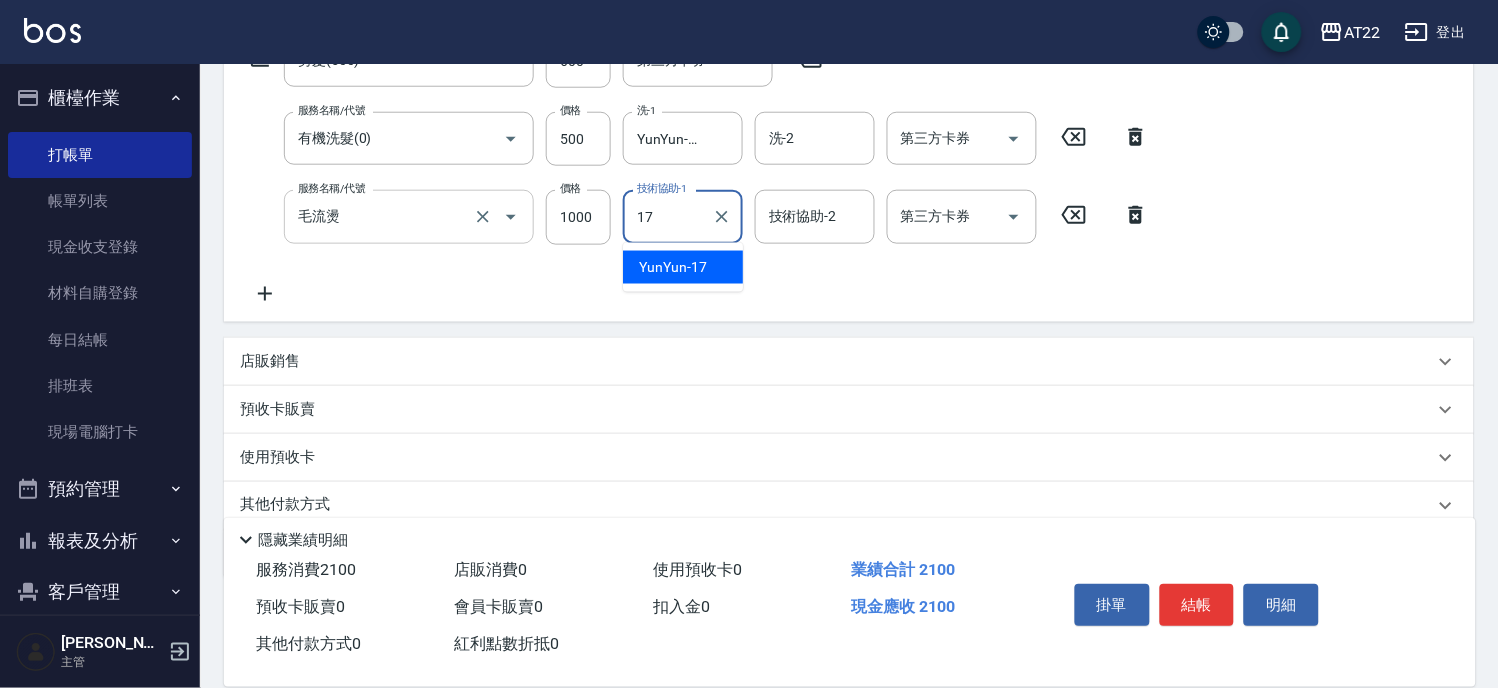 type on "YunYun-17" 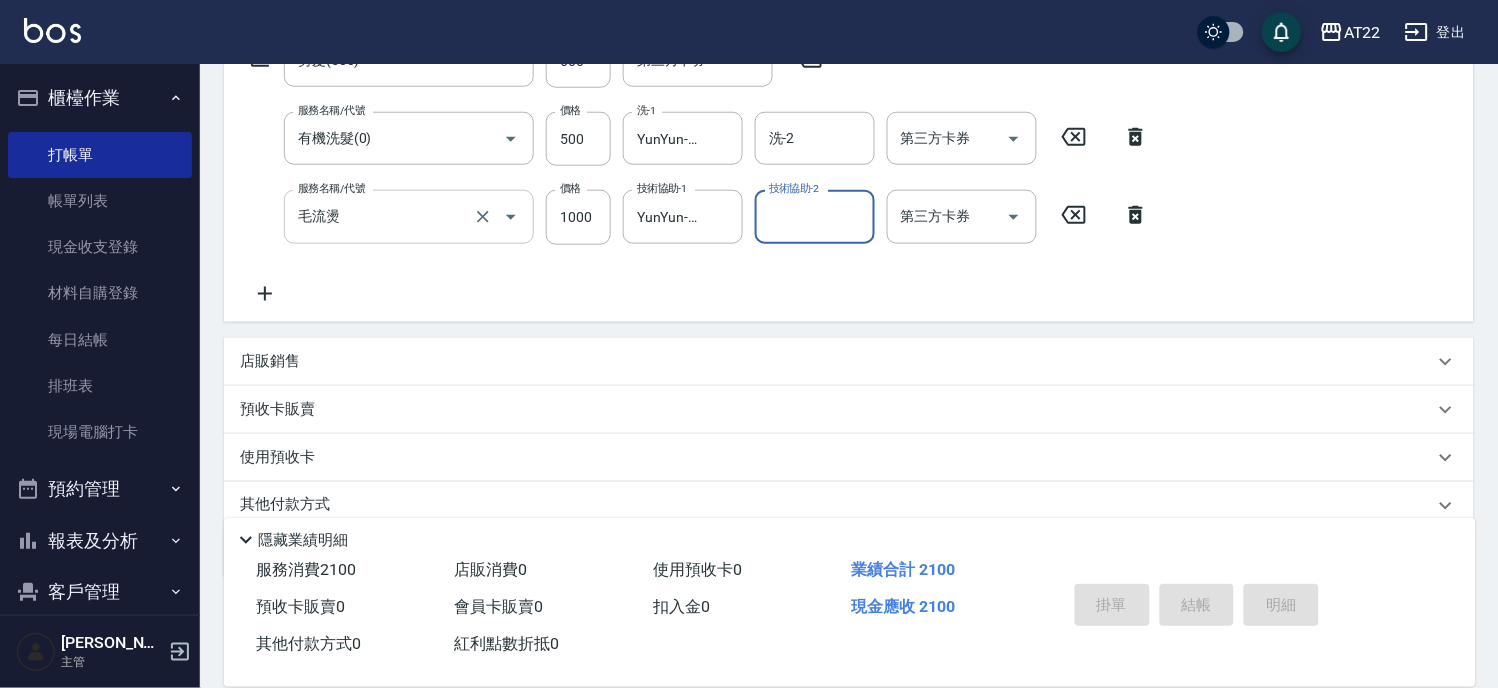 type on "2025/07/13 18:22" 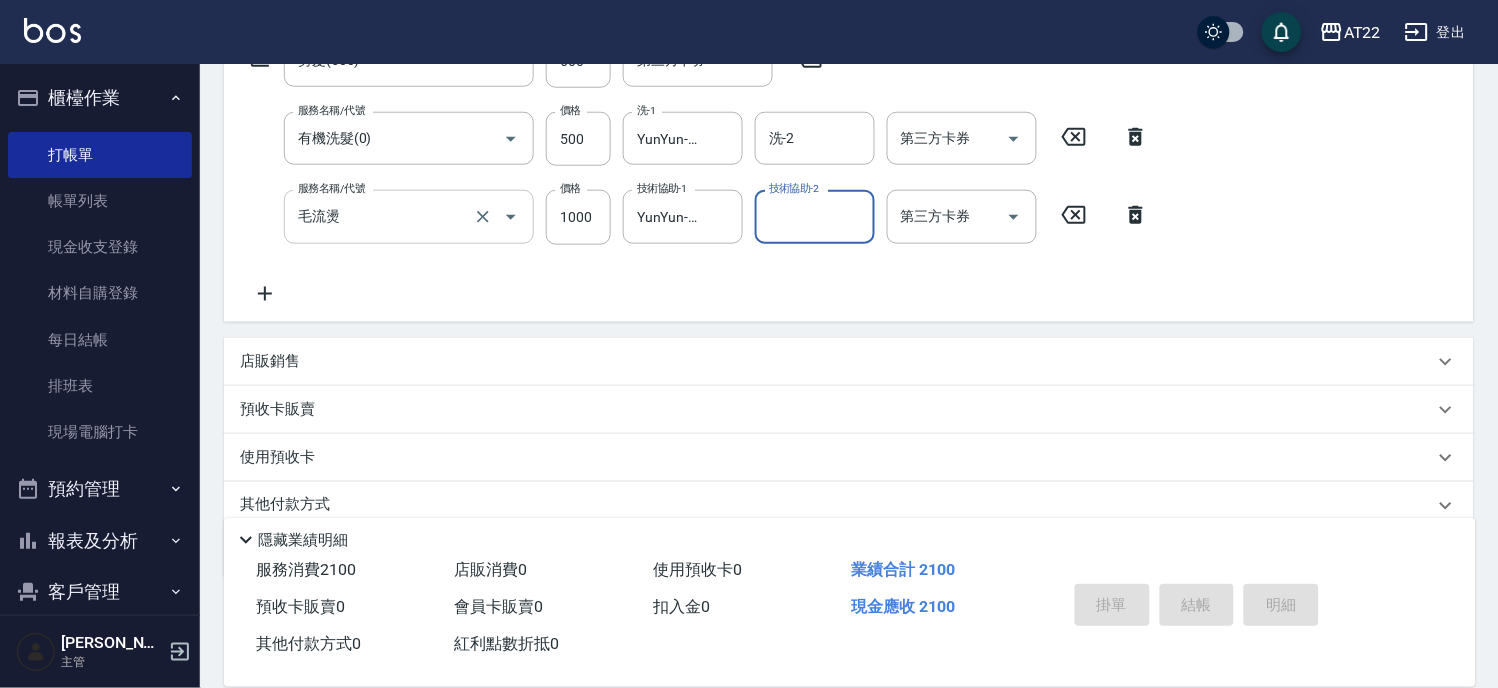 type 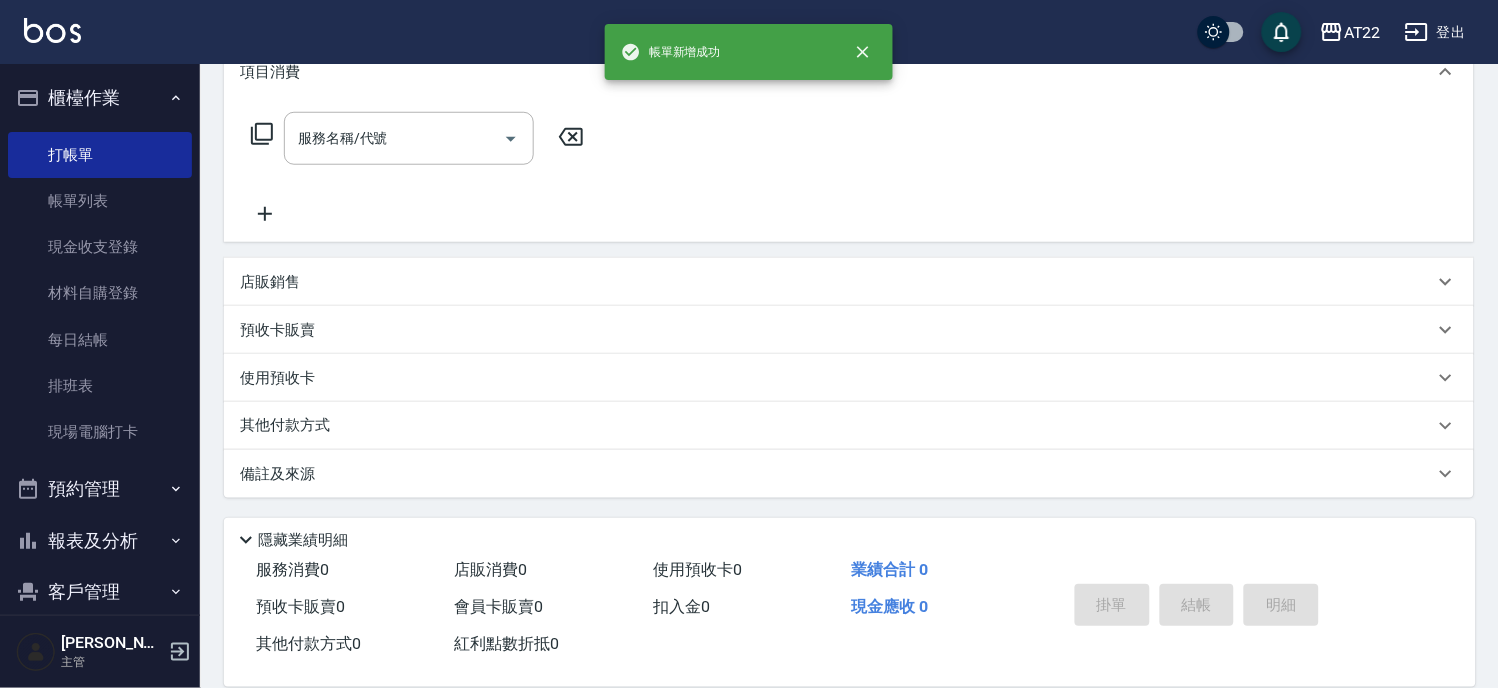 scroll, scrollTop: 0, scrollLeft: 0, axis: both 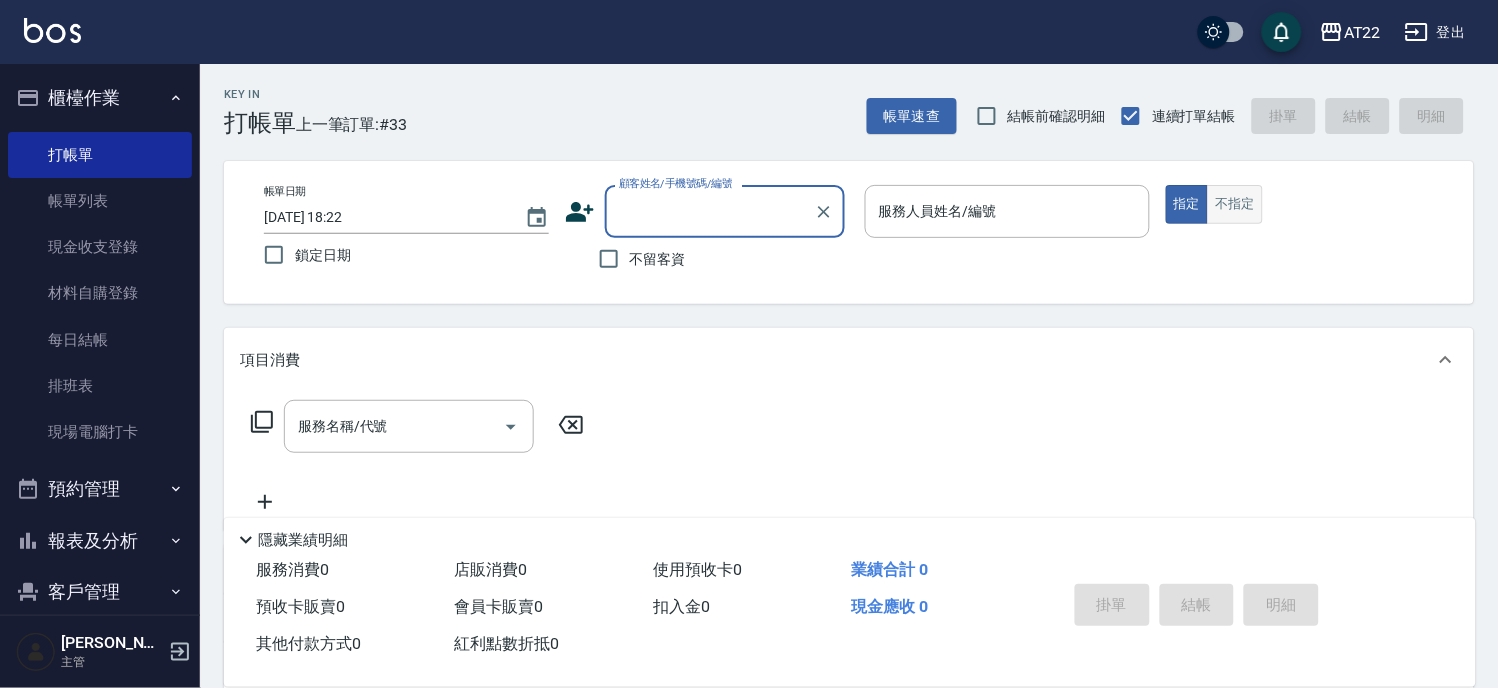click on "不指定" at bounding box center (1235, 204) 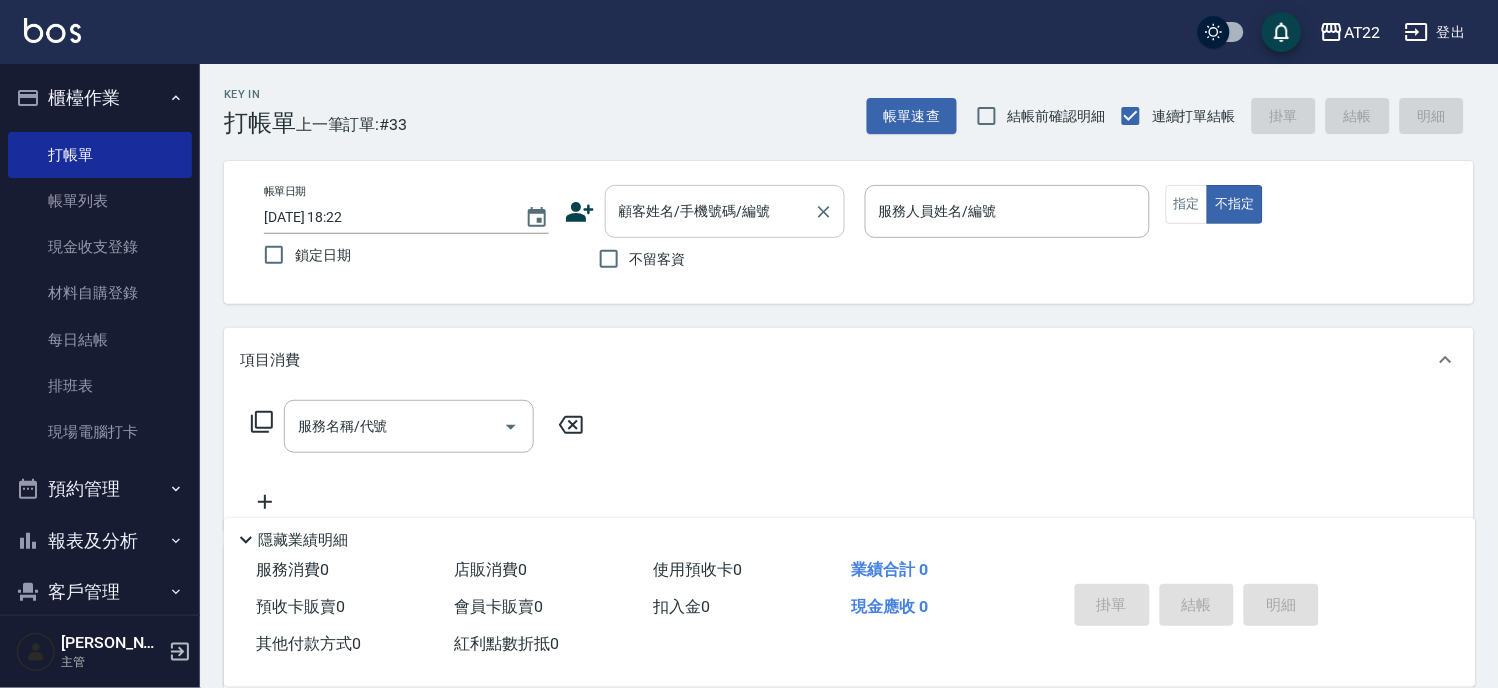 click on "顧客姓名/手機號碼/編號 顧客姓名/手機號碼/編號" at bounding box center [725, 211] 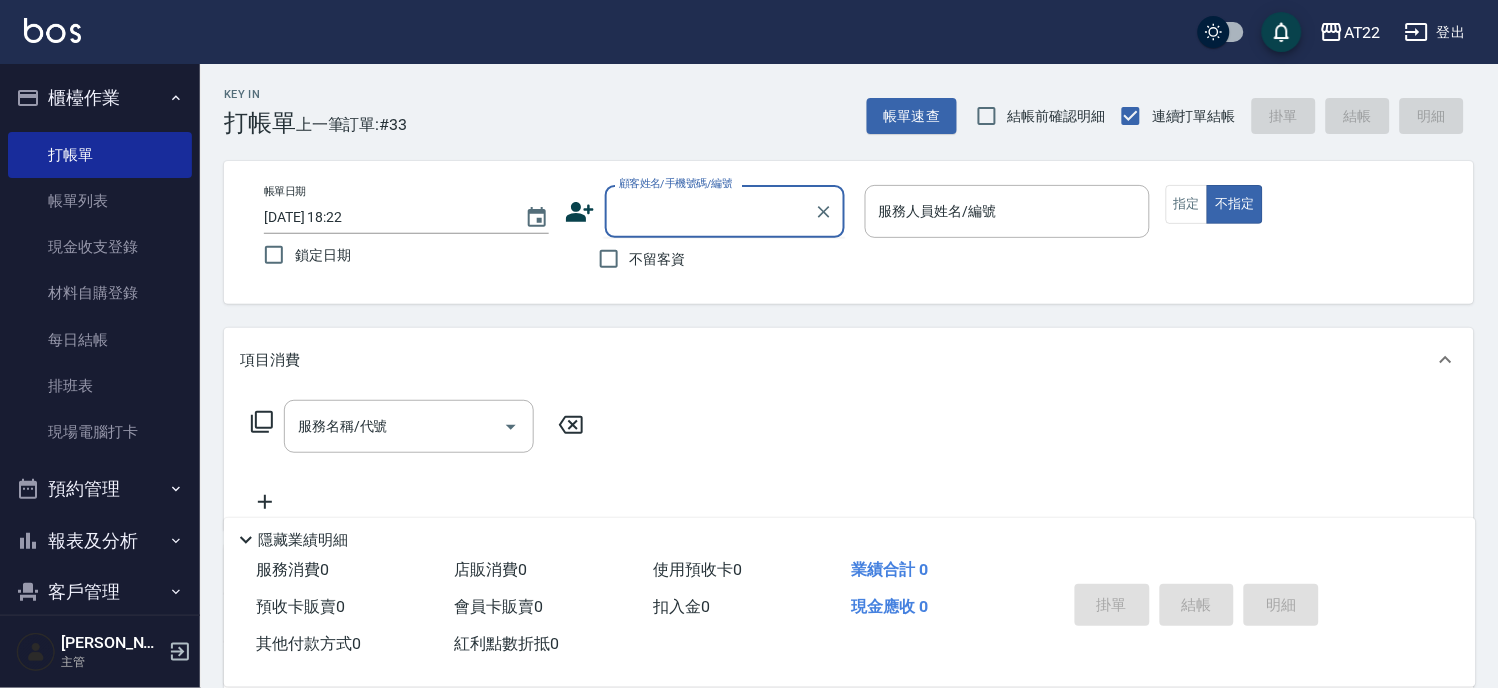 click on "顧客姓名/手機號碼/編號" at bounding box center [676, 183] 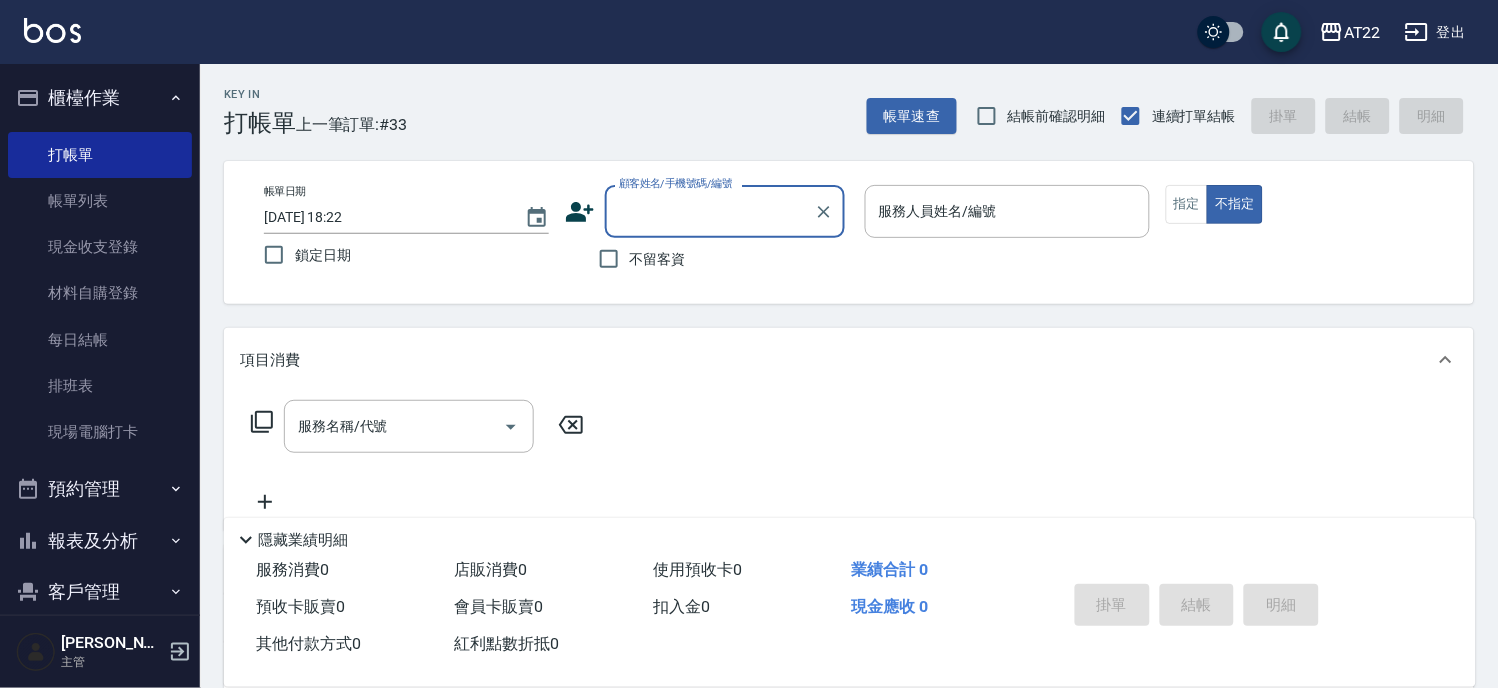 click on "不留客資" at bounding box center [658, 259] 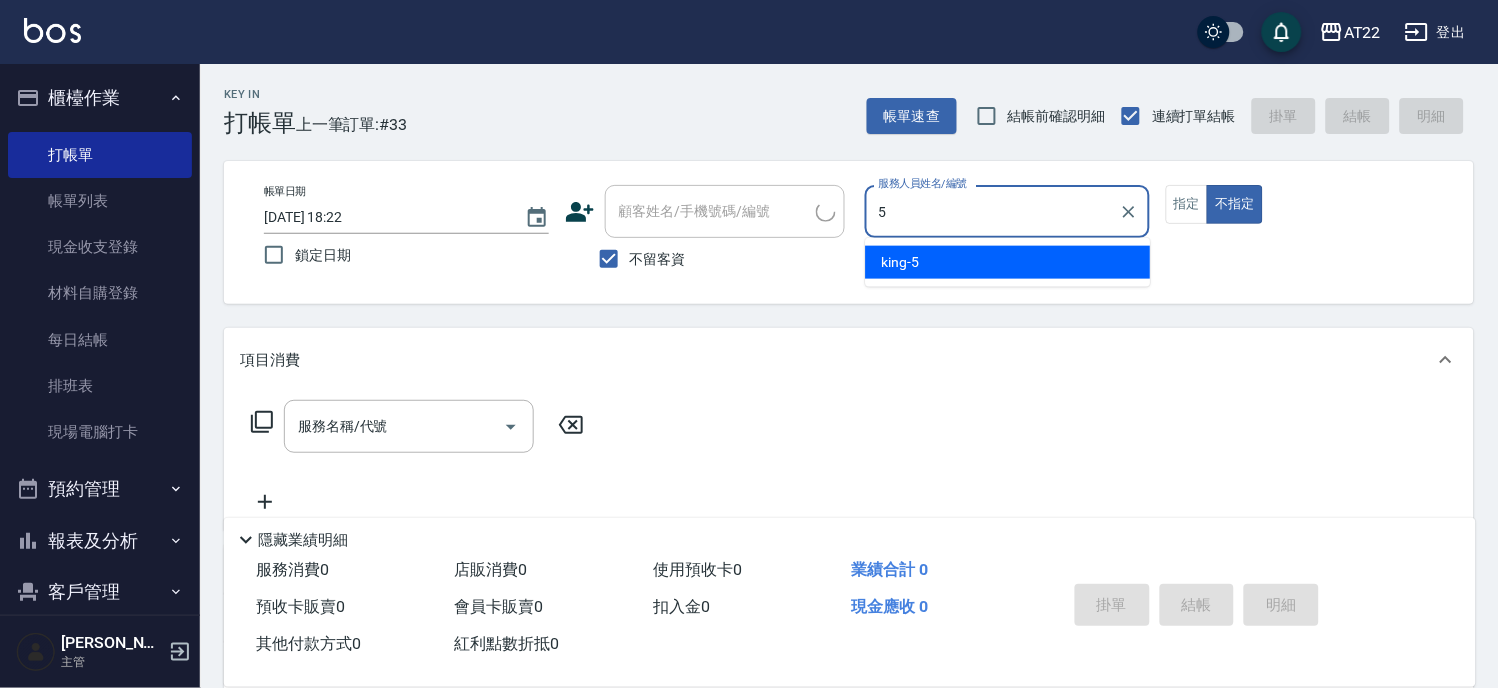 type on "king-5" 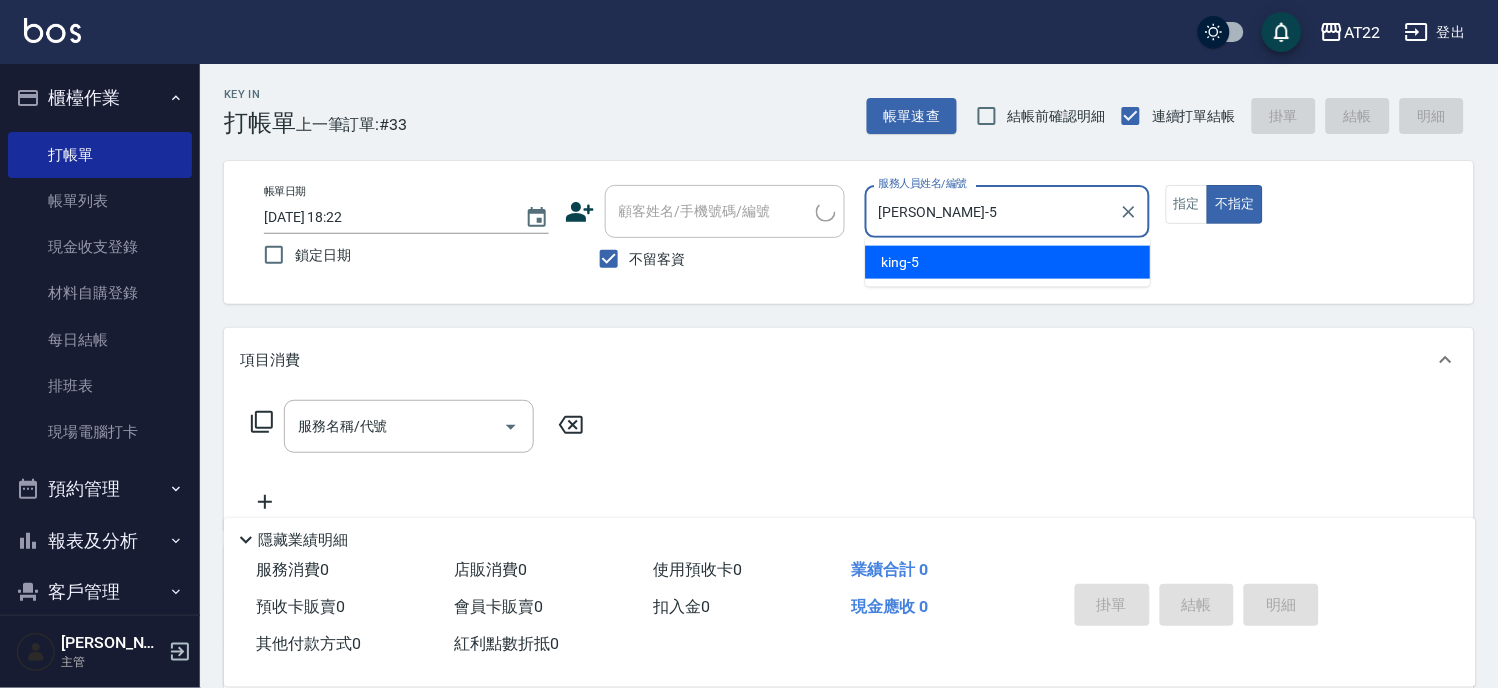 type on "false" 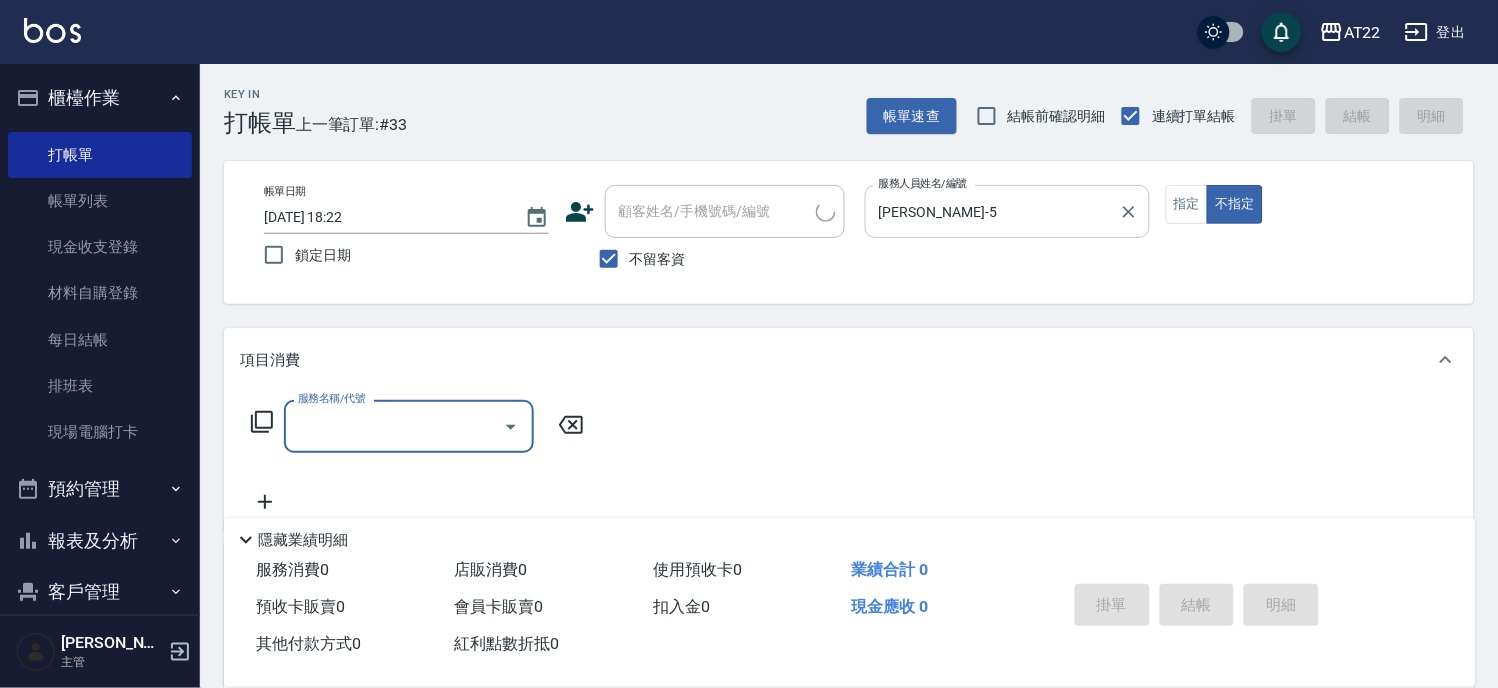 type on "汪堯/0901123317/" 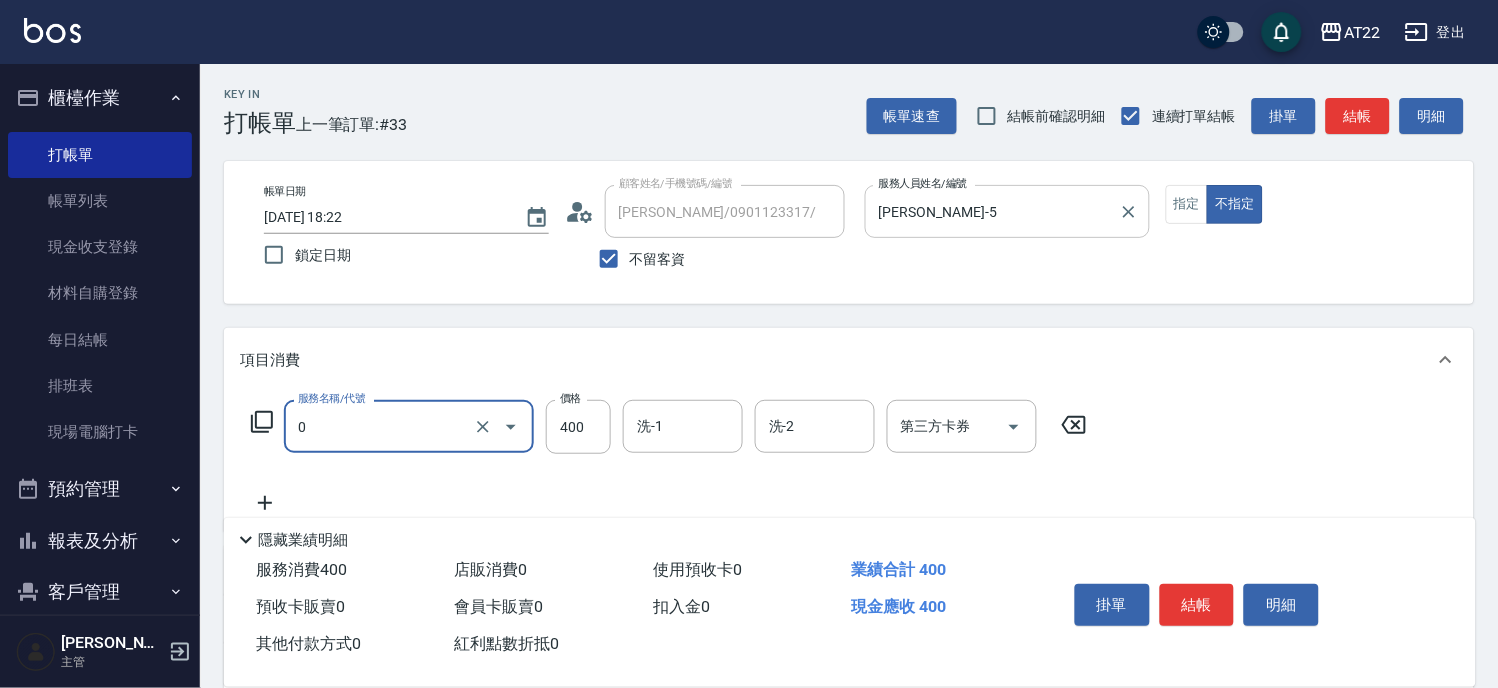 type on "有機洗髮(0)" 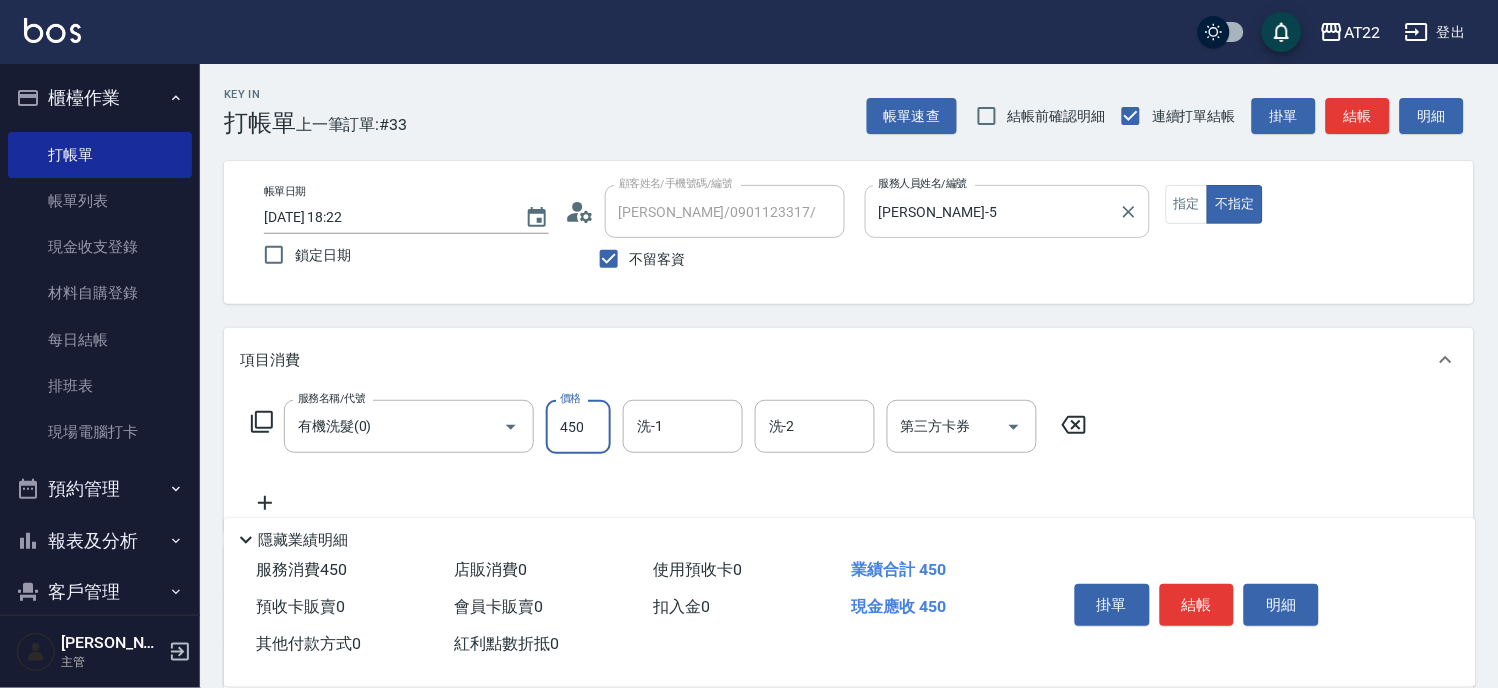 type on "450" 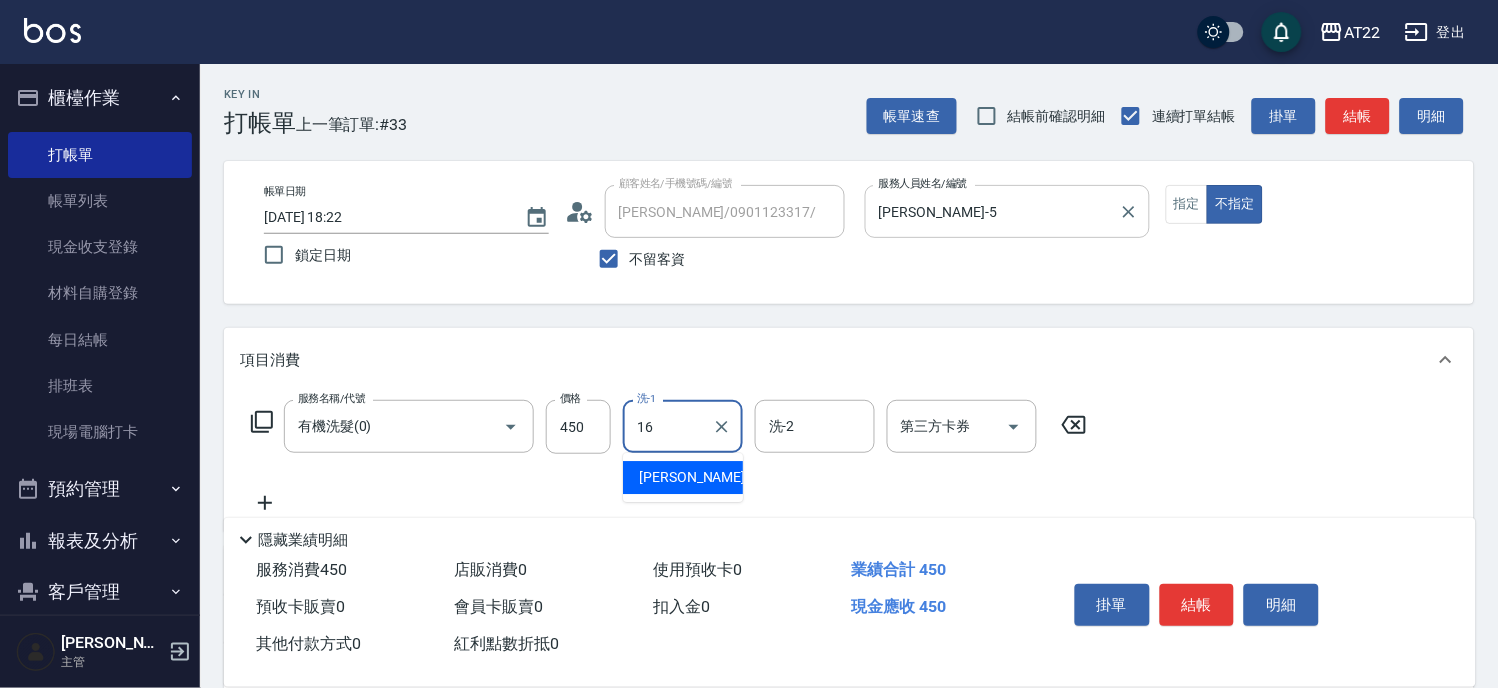 type on "Joe-16" 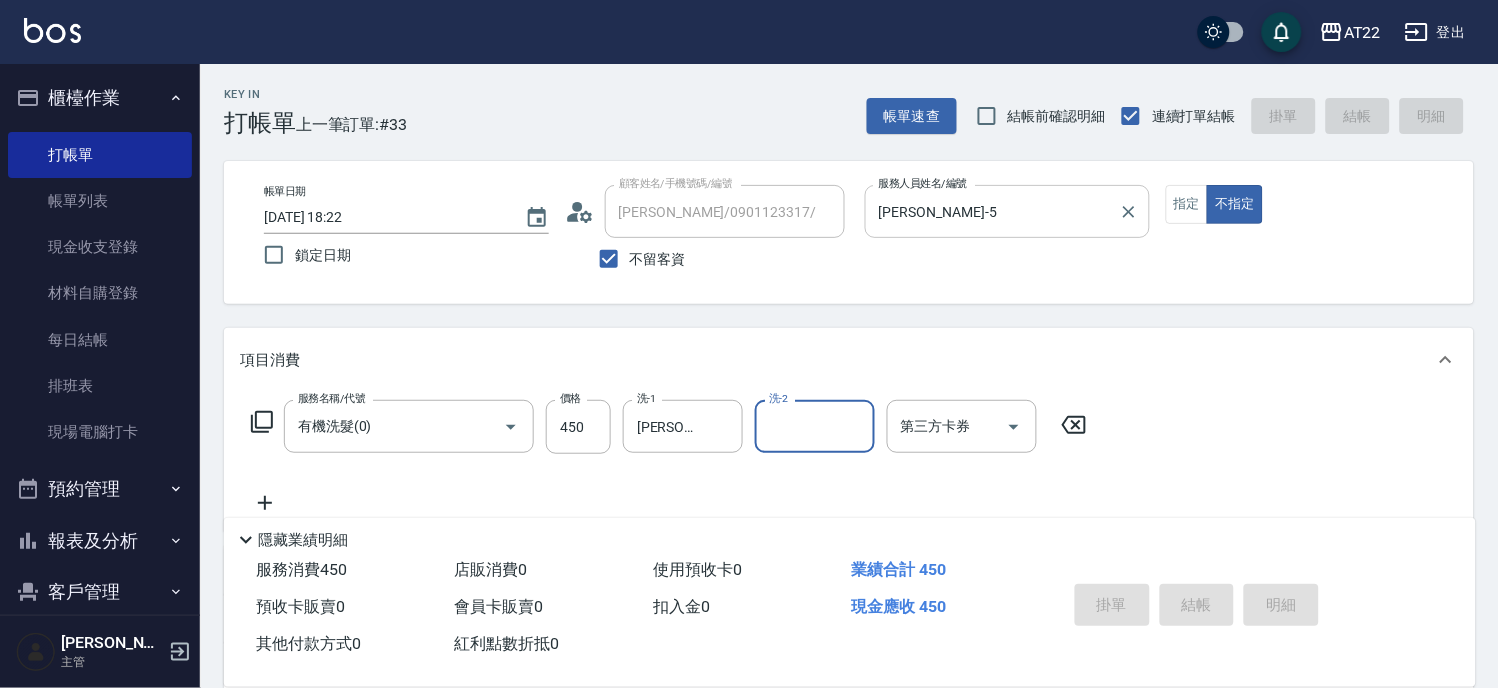 type on "2025/07/13 18:28" 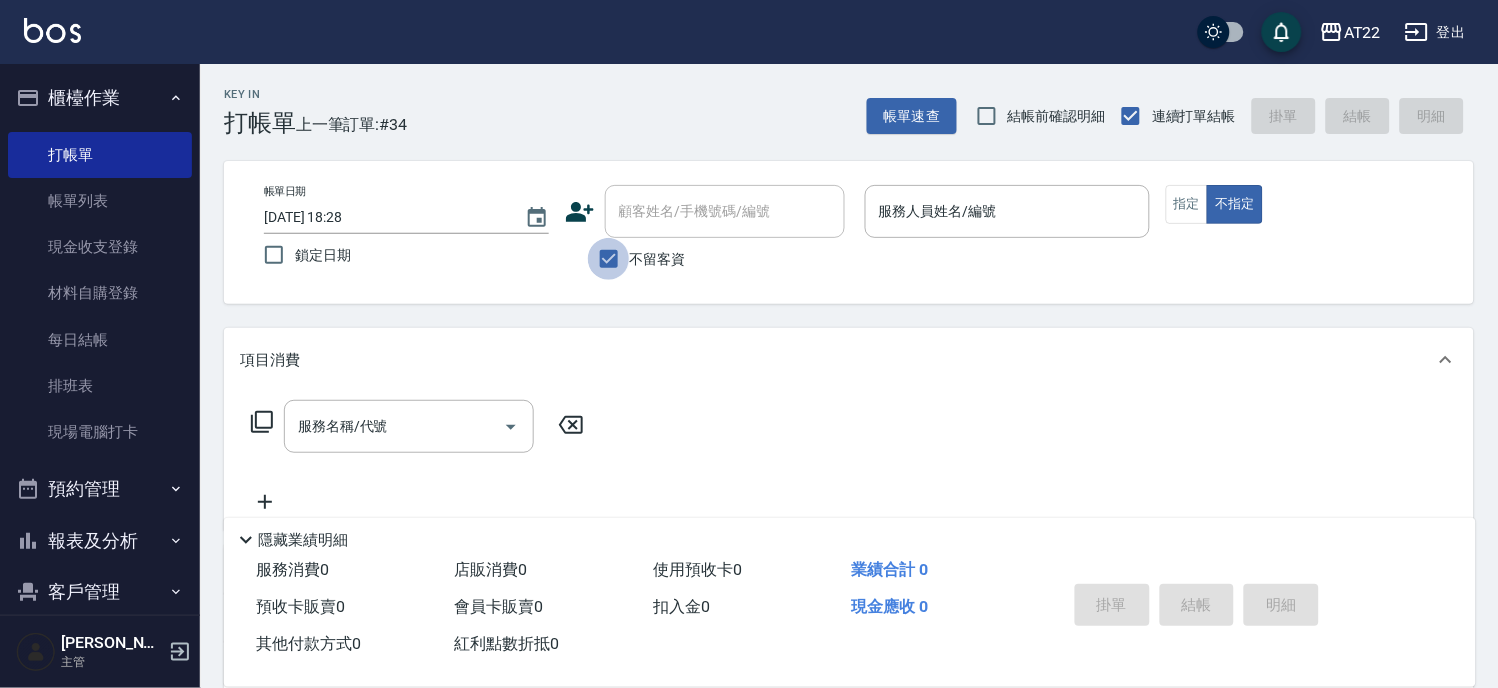 click on "不留客資" at bounding box center (609, 259) 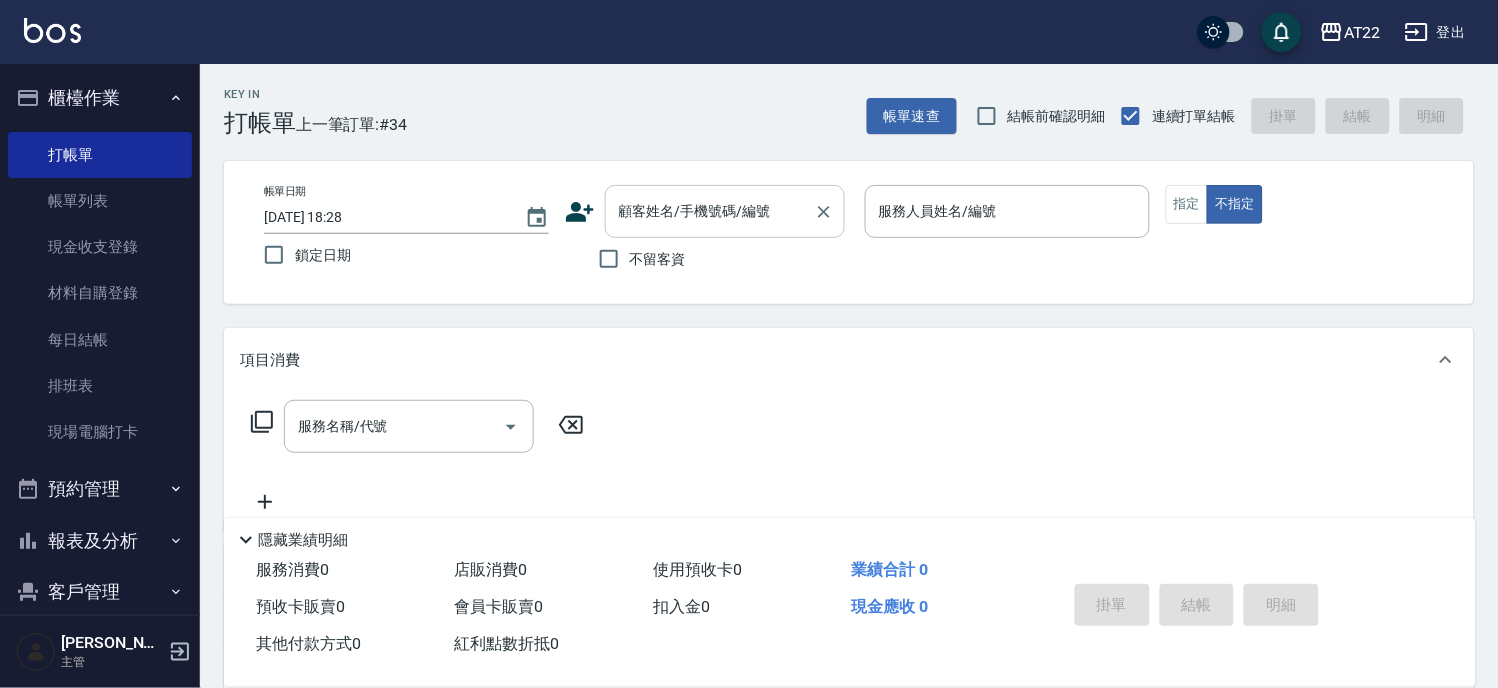 click on "顧客姓名/手機號碼/編號 顧客姓名/手機號碼/編號" at bounding box center (725, 211) 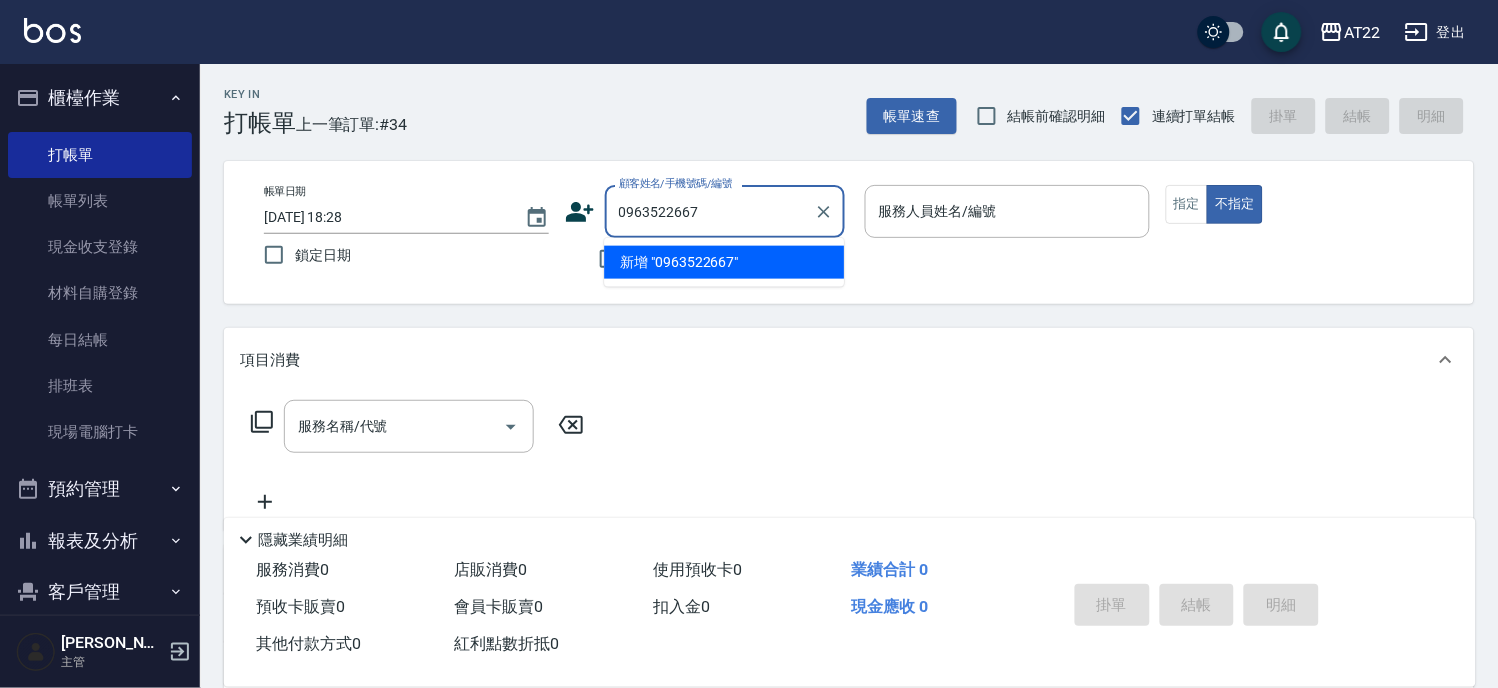 type on "0963522667" 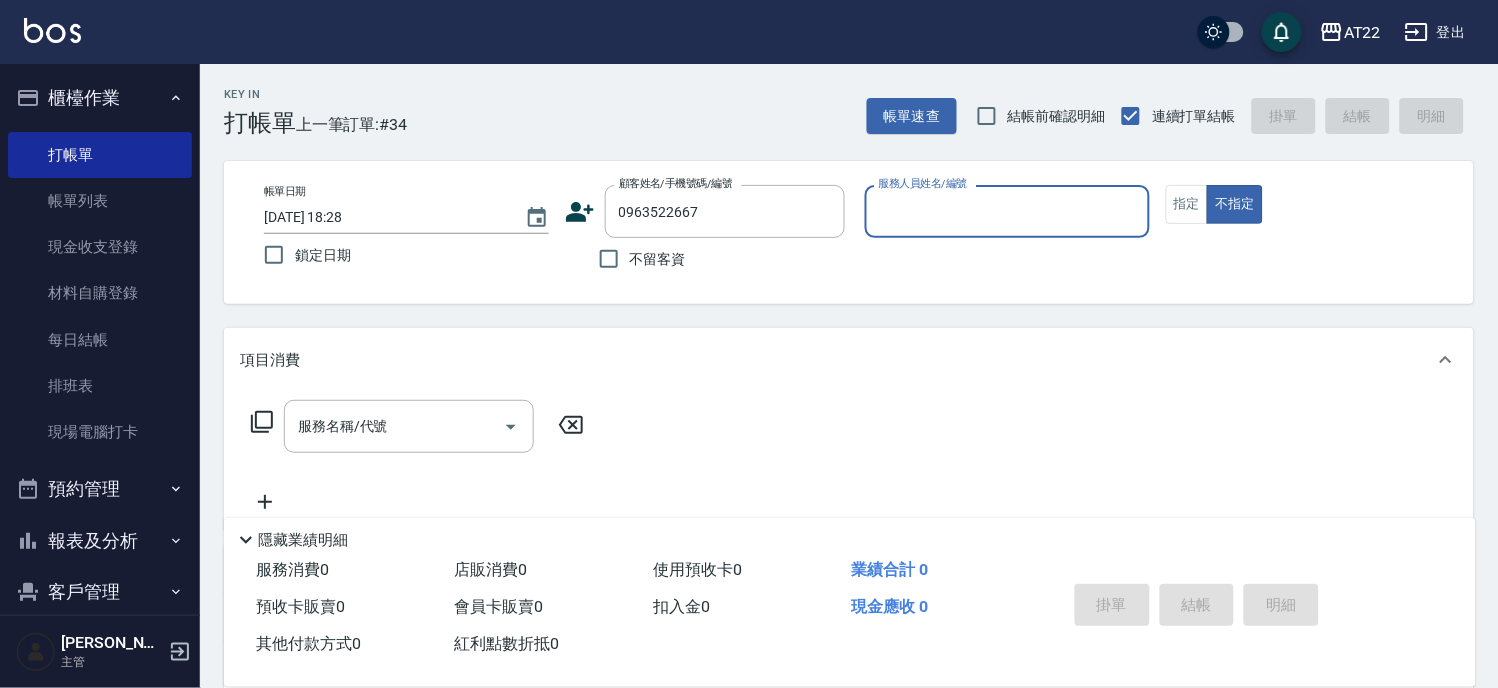 click 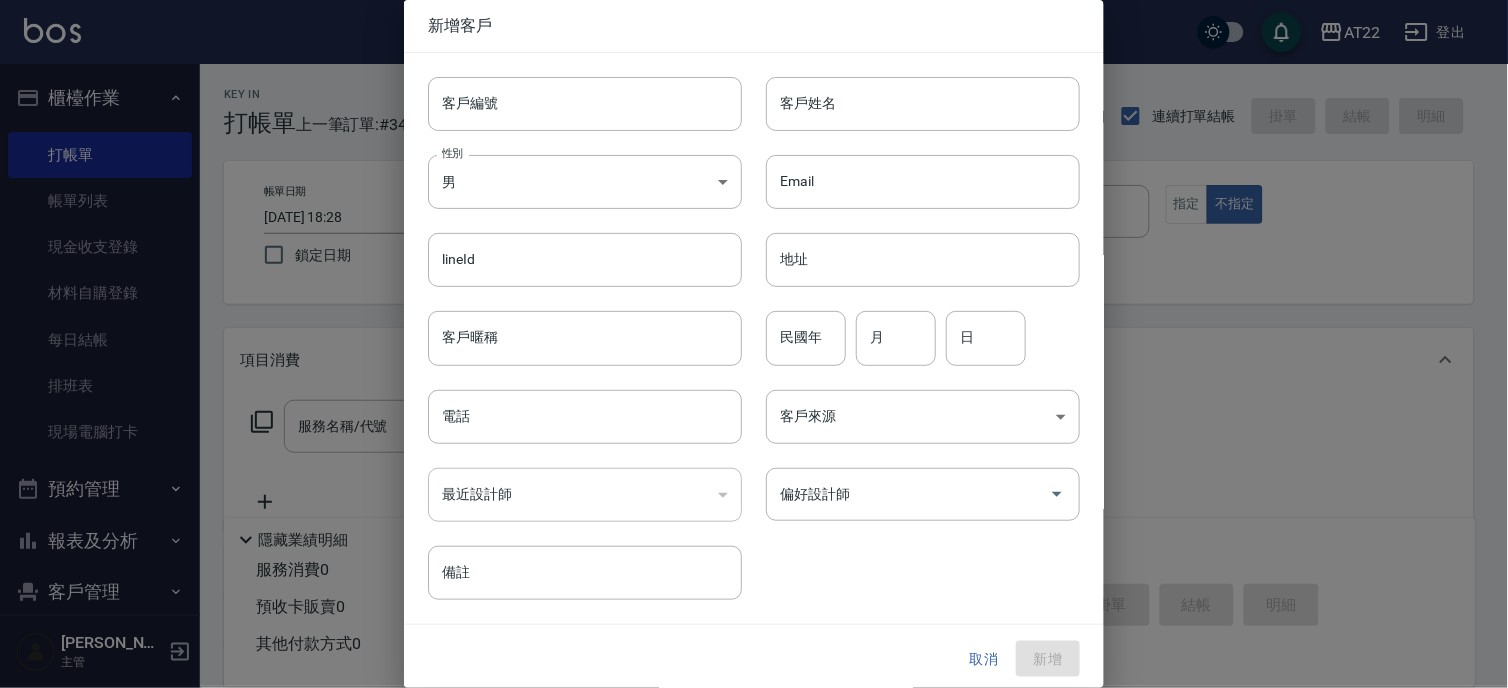 type on "0963522667" 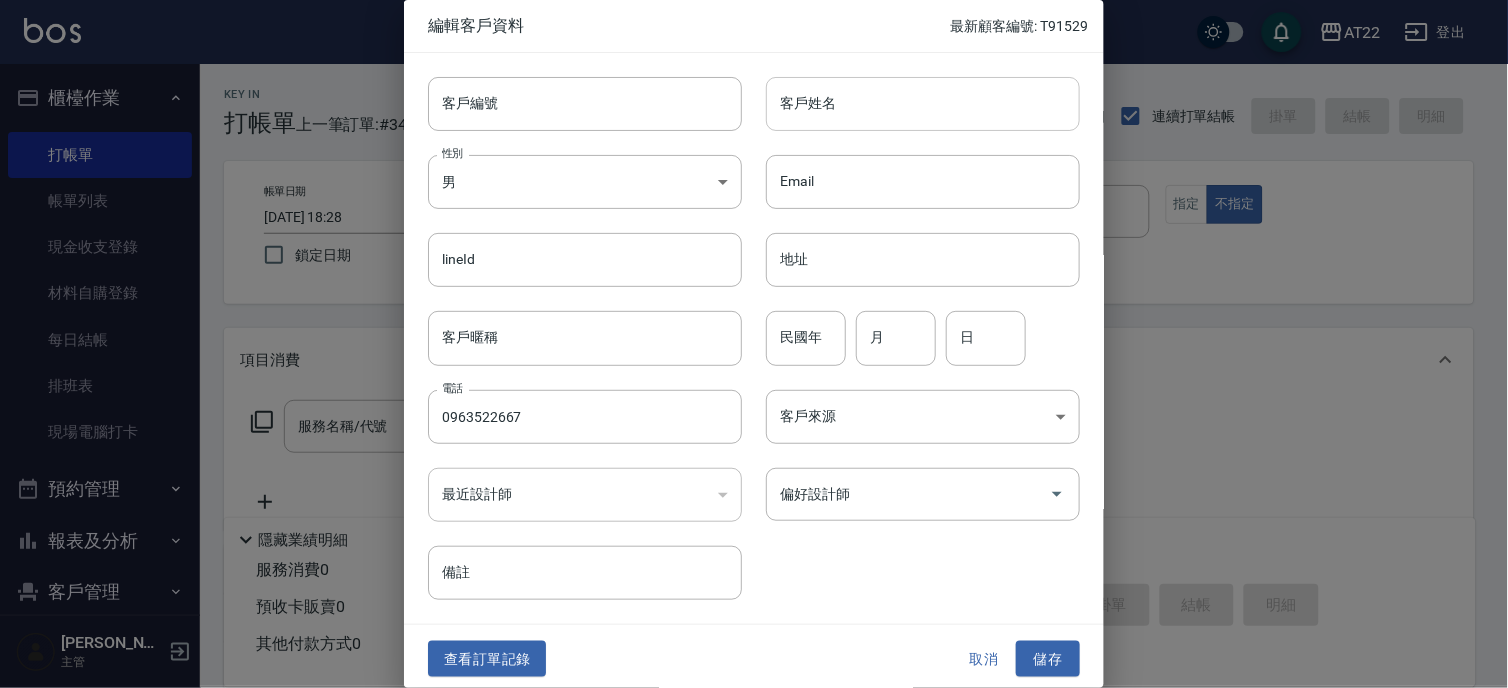 click on "客戶姓名" at bounding box center (923, 104) 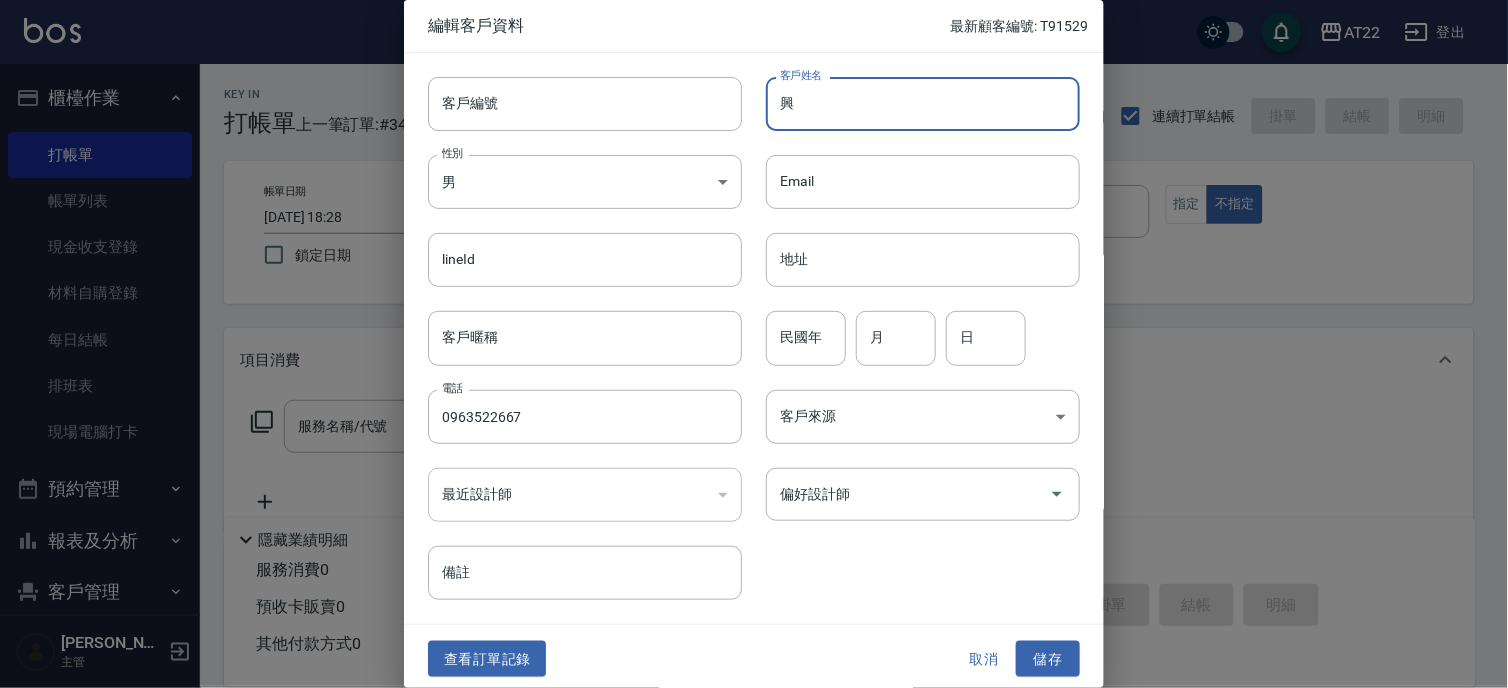 type on "皨" 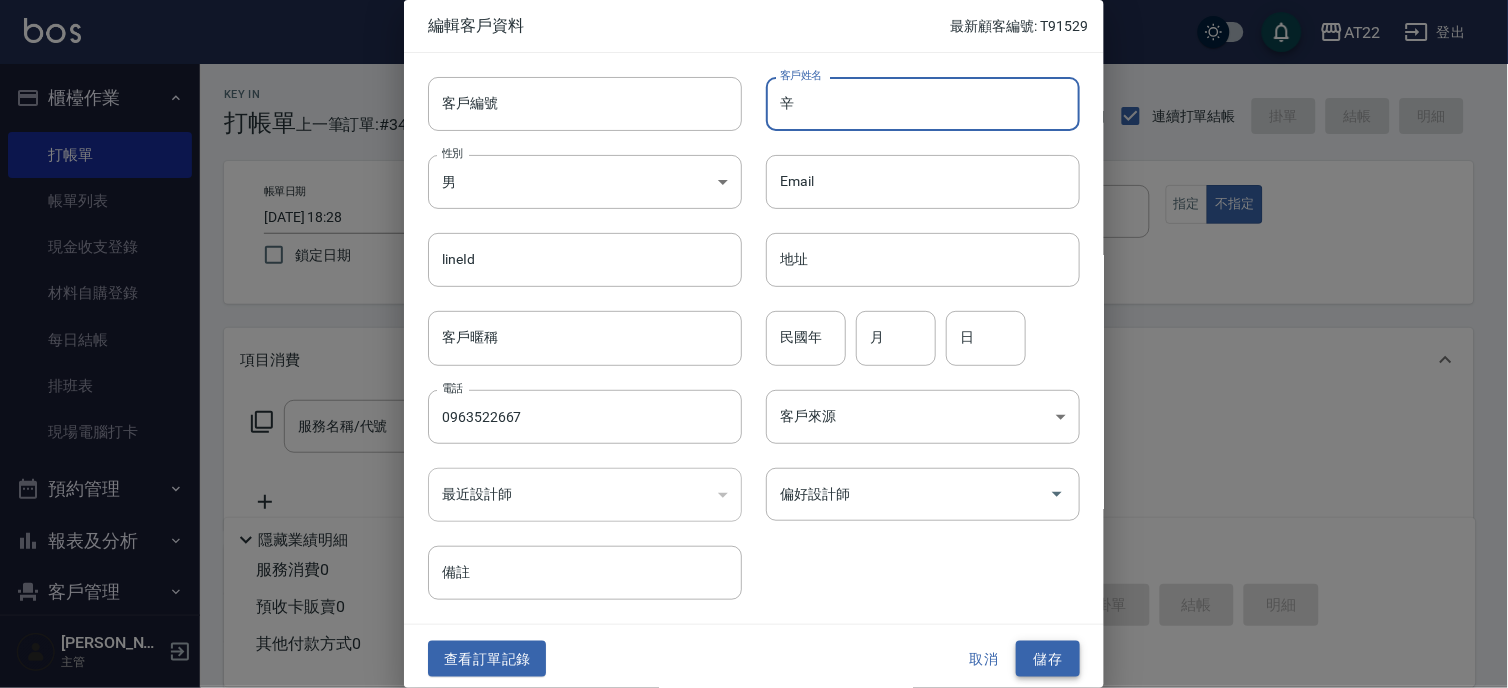 type on "辛" 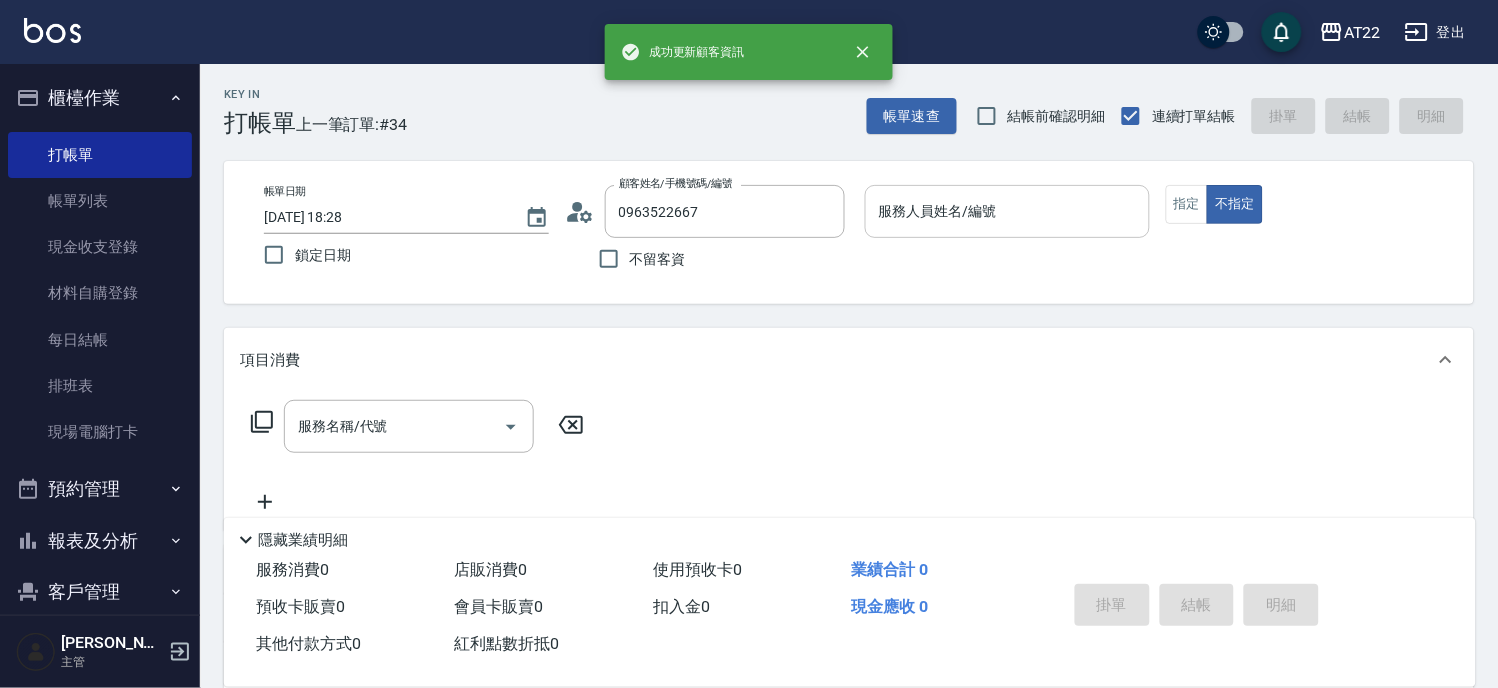 click on "服務人員姓名/編號 服務人員姓名/編號" at bounding box center [1007, 211] 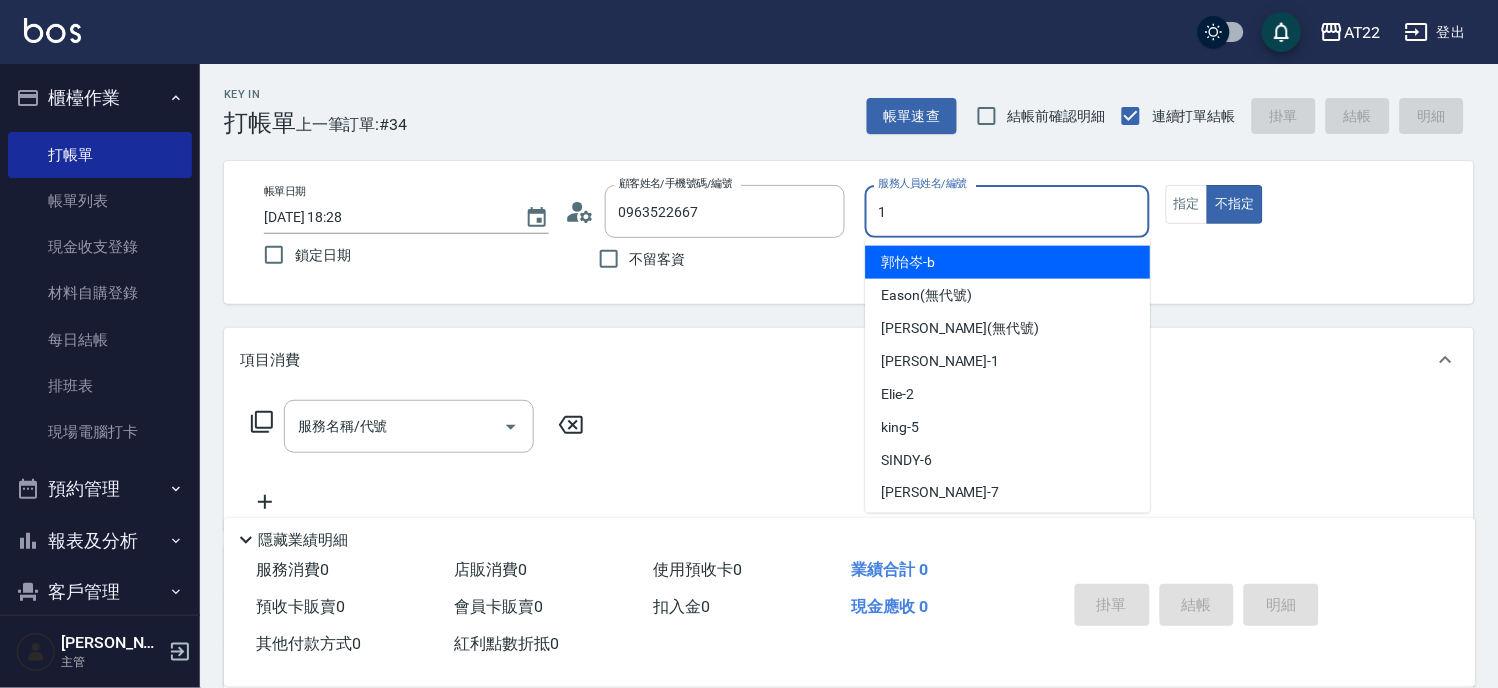 type on "孫一平-1" 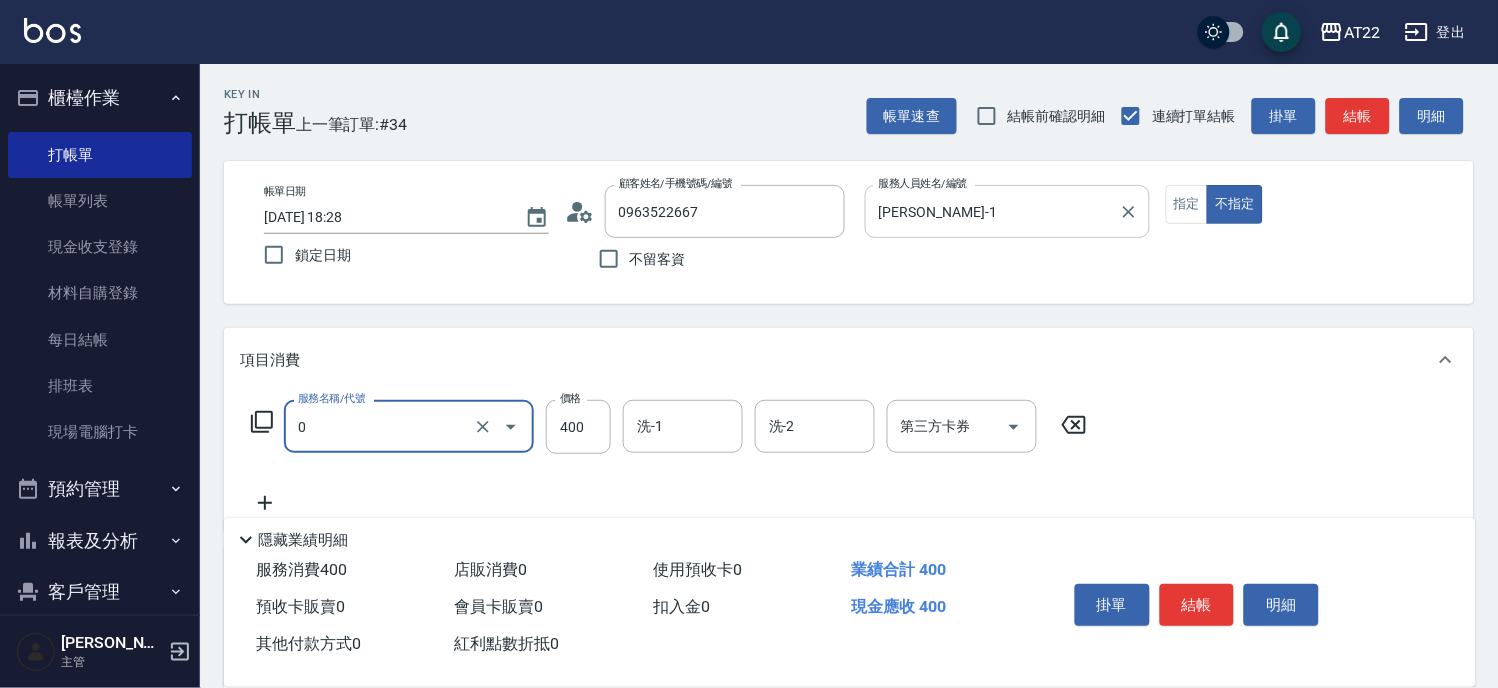 type on "有機洗髮(0)" 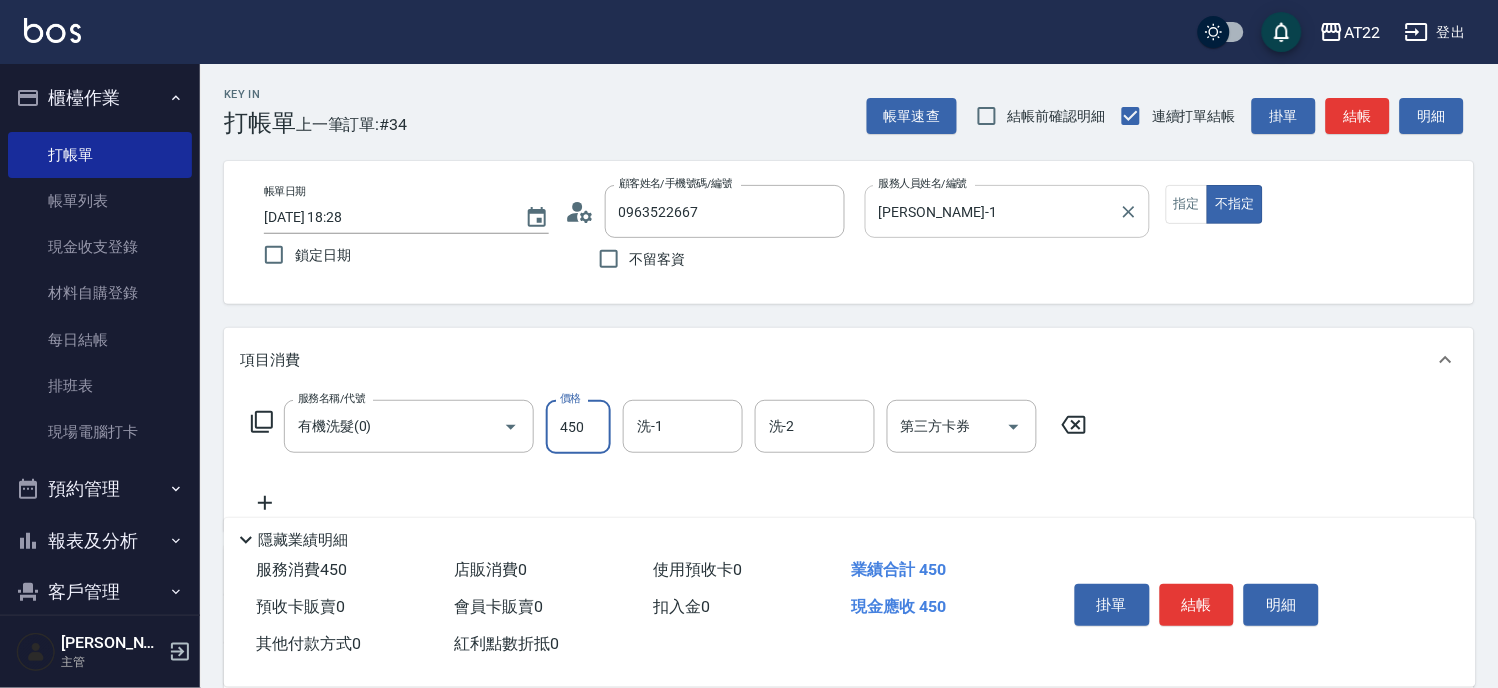 type on "450" 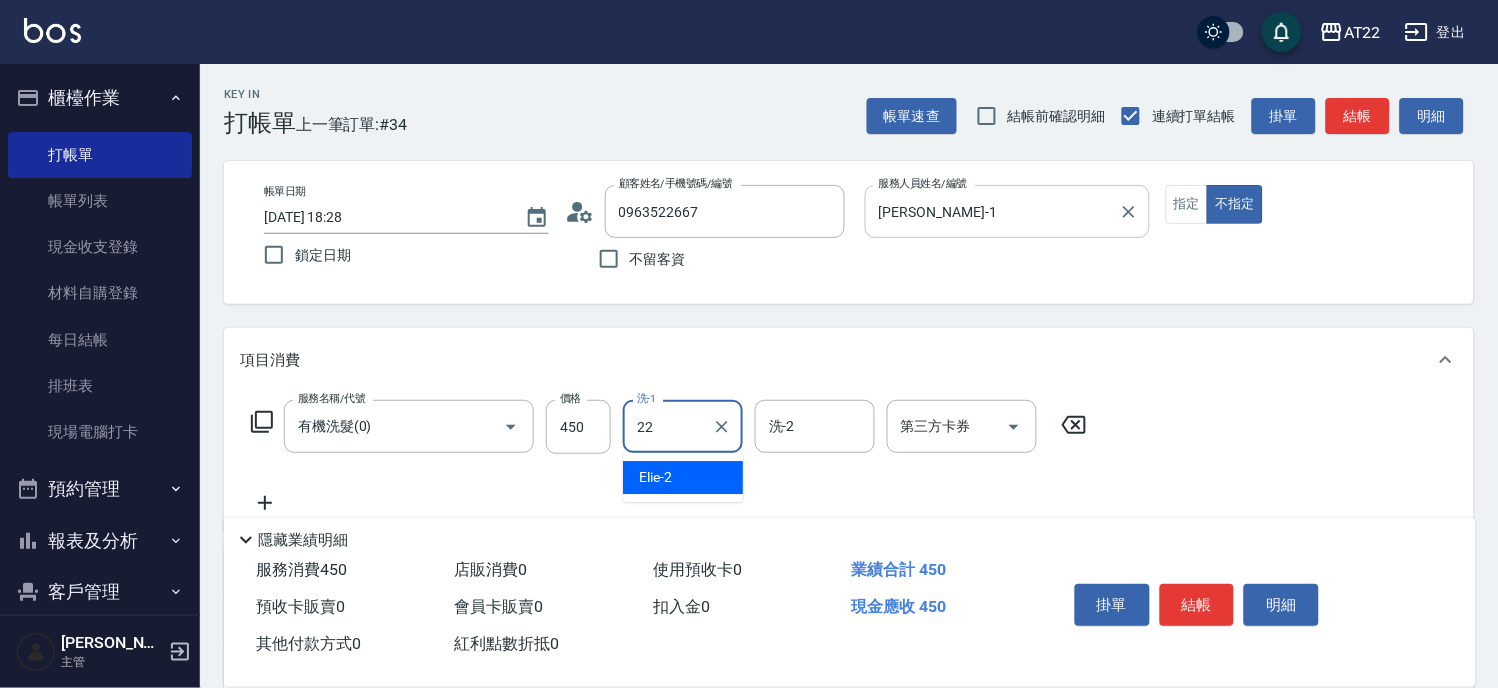 type on "Cherry-22" 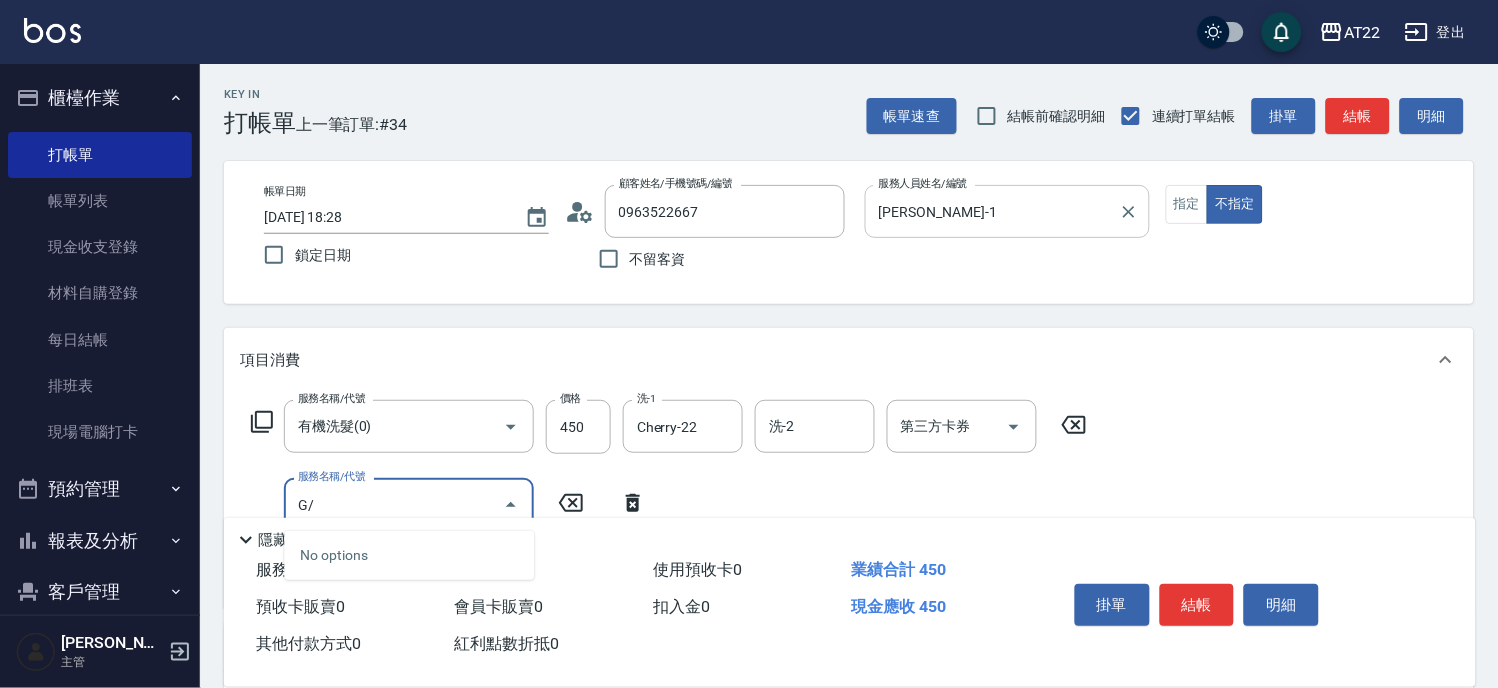 type on "G" 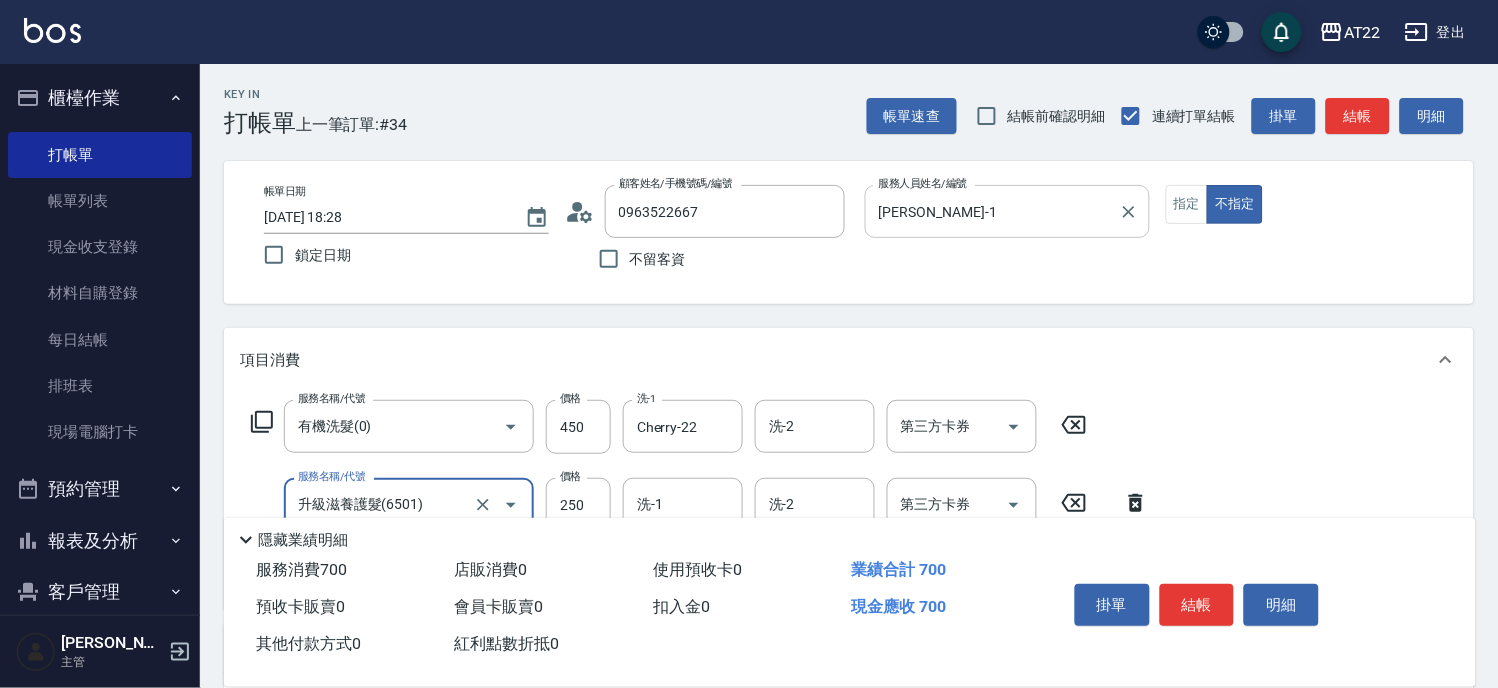 type on "升級滋養護髮(6501)" 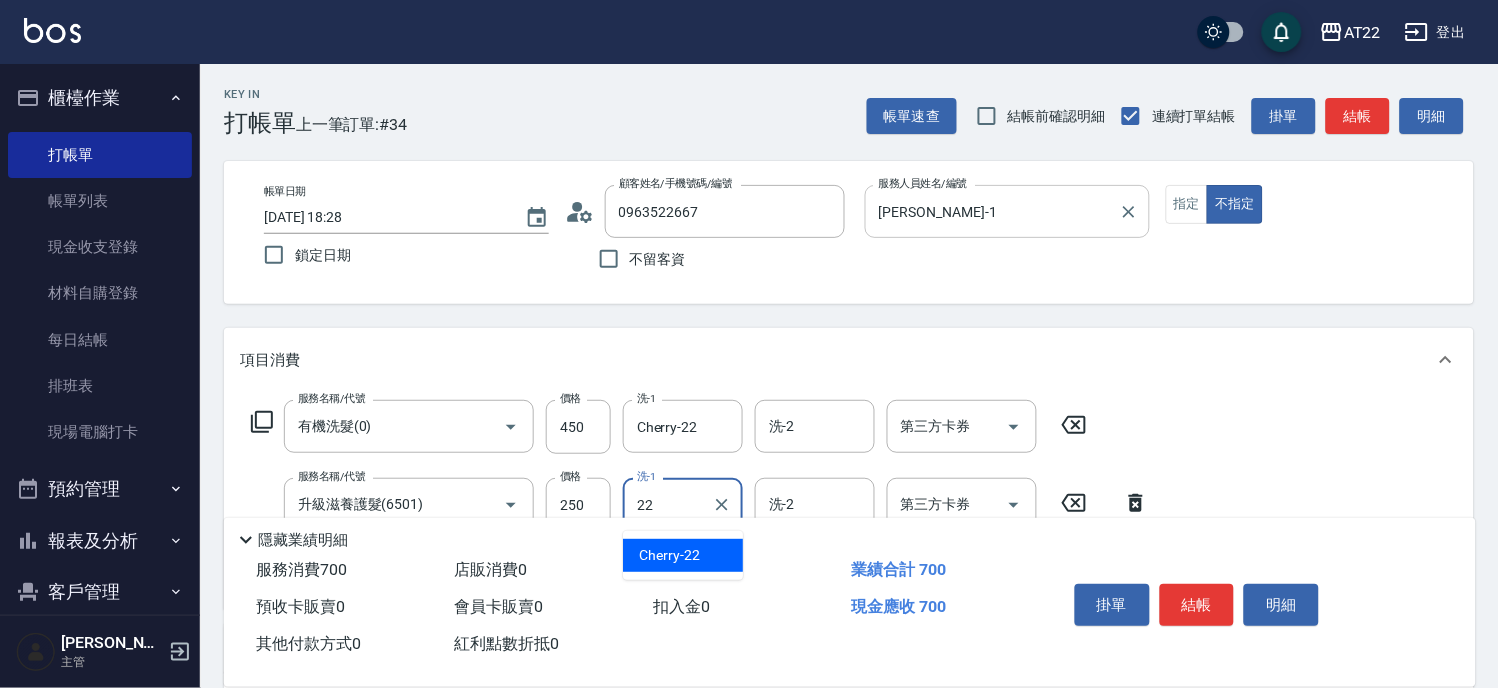 type on "Cherry-22" 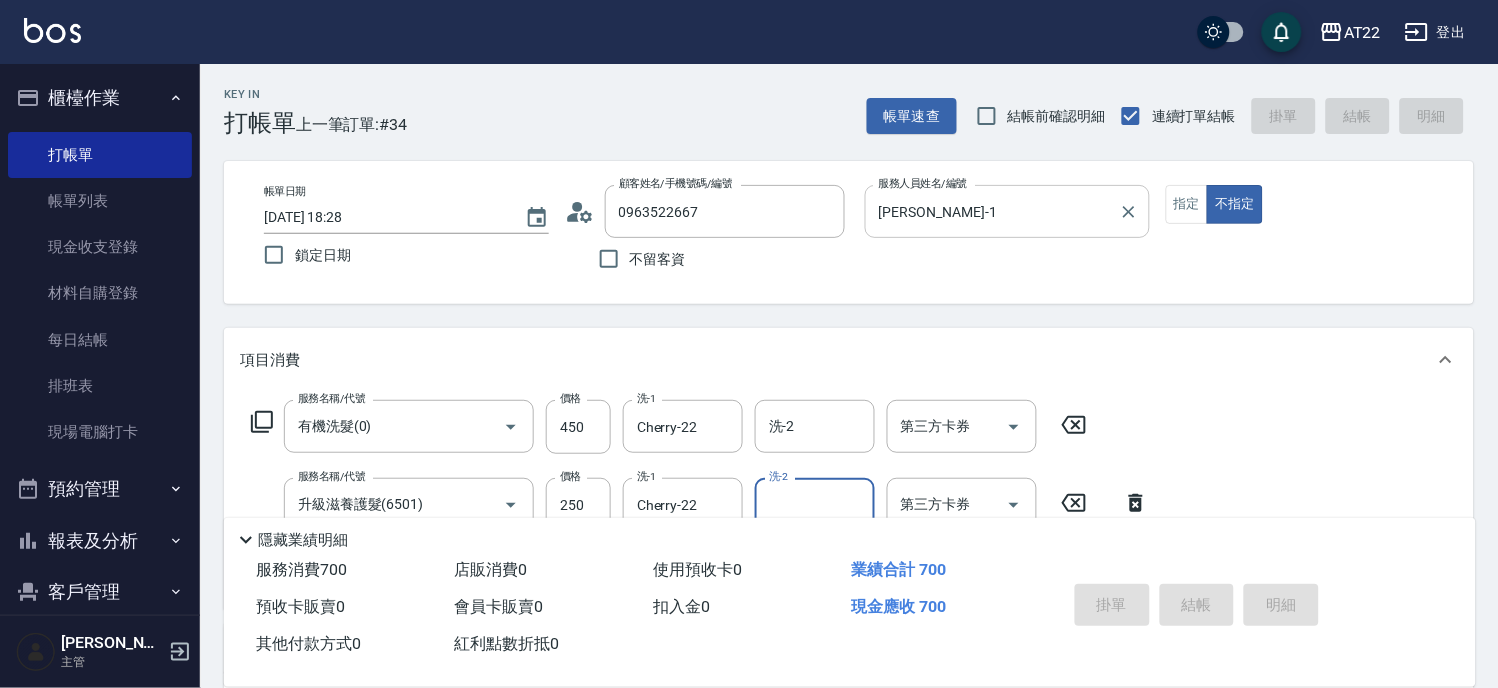 type 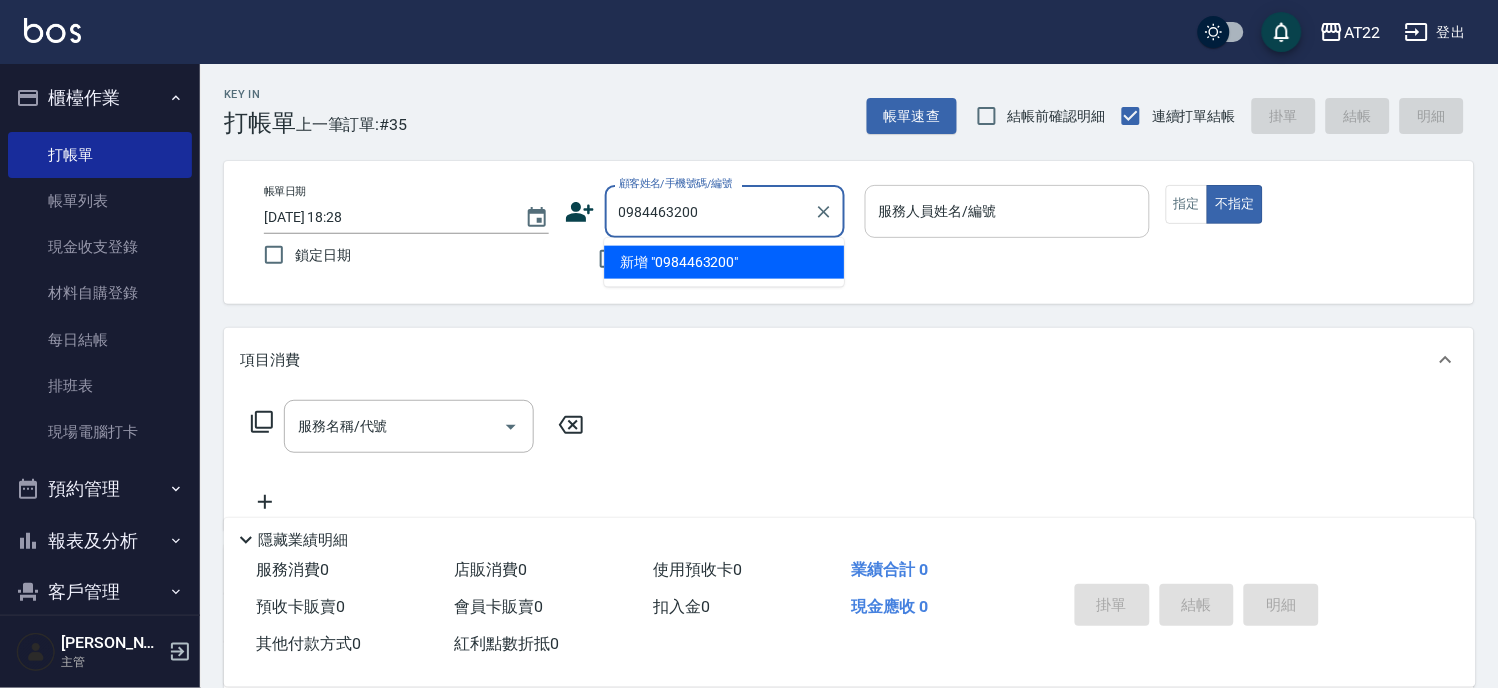 type on "0984463200" 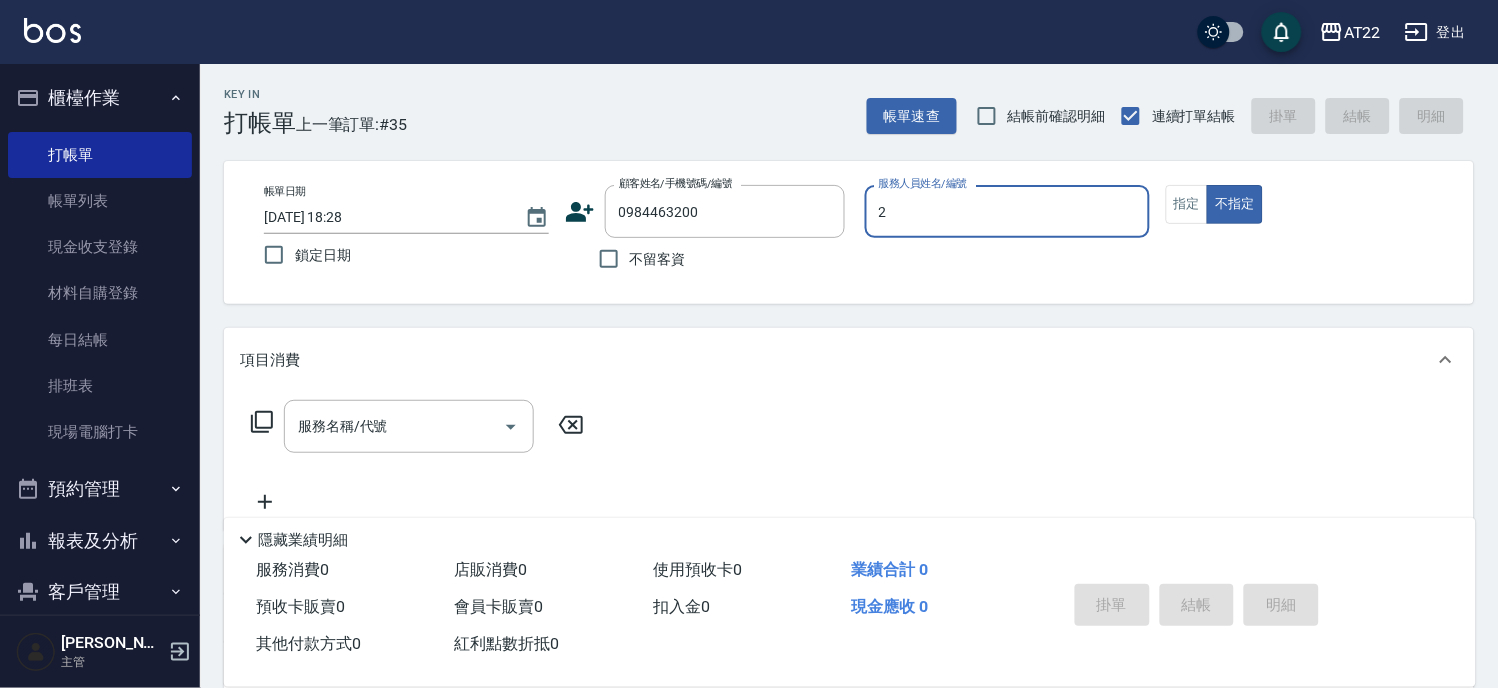 type on "Elie-2" 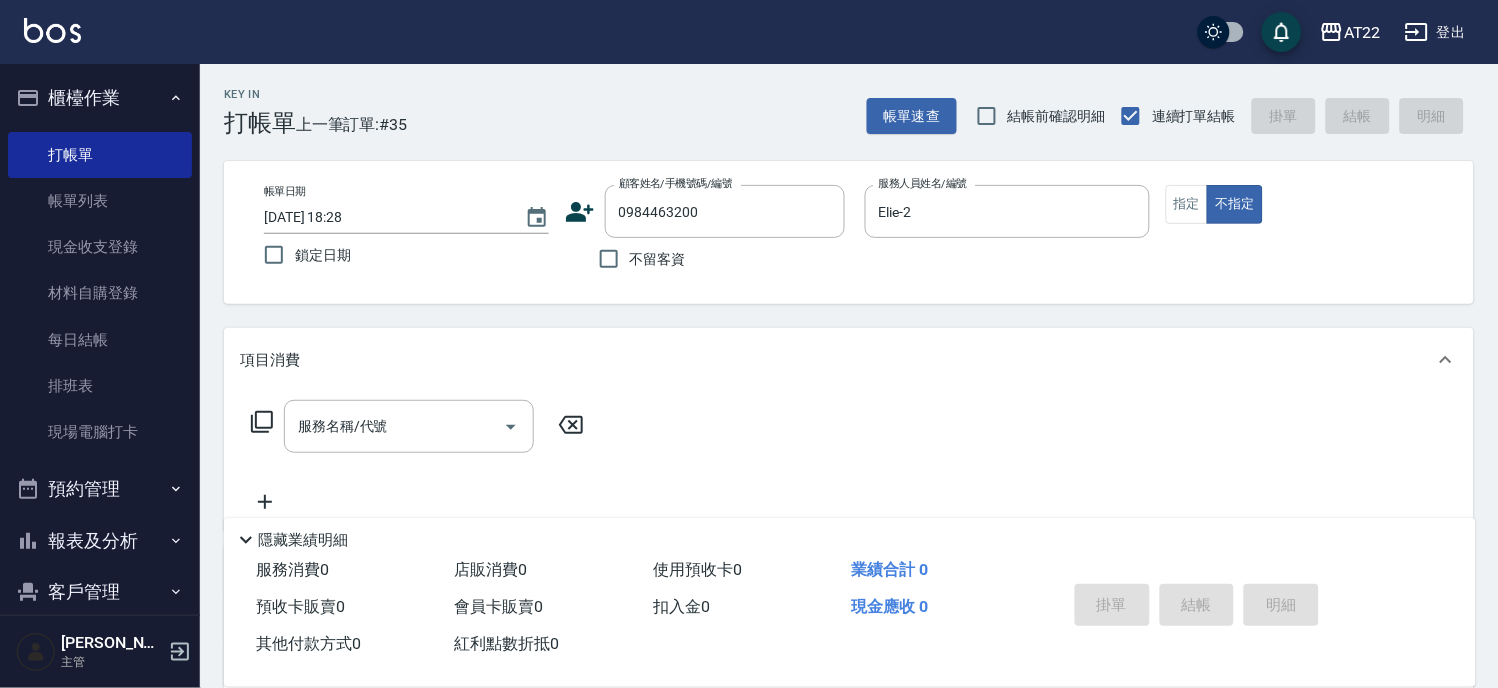 click 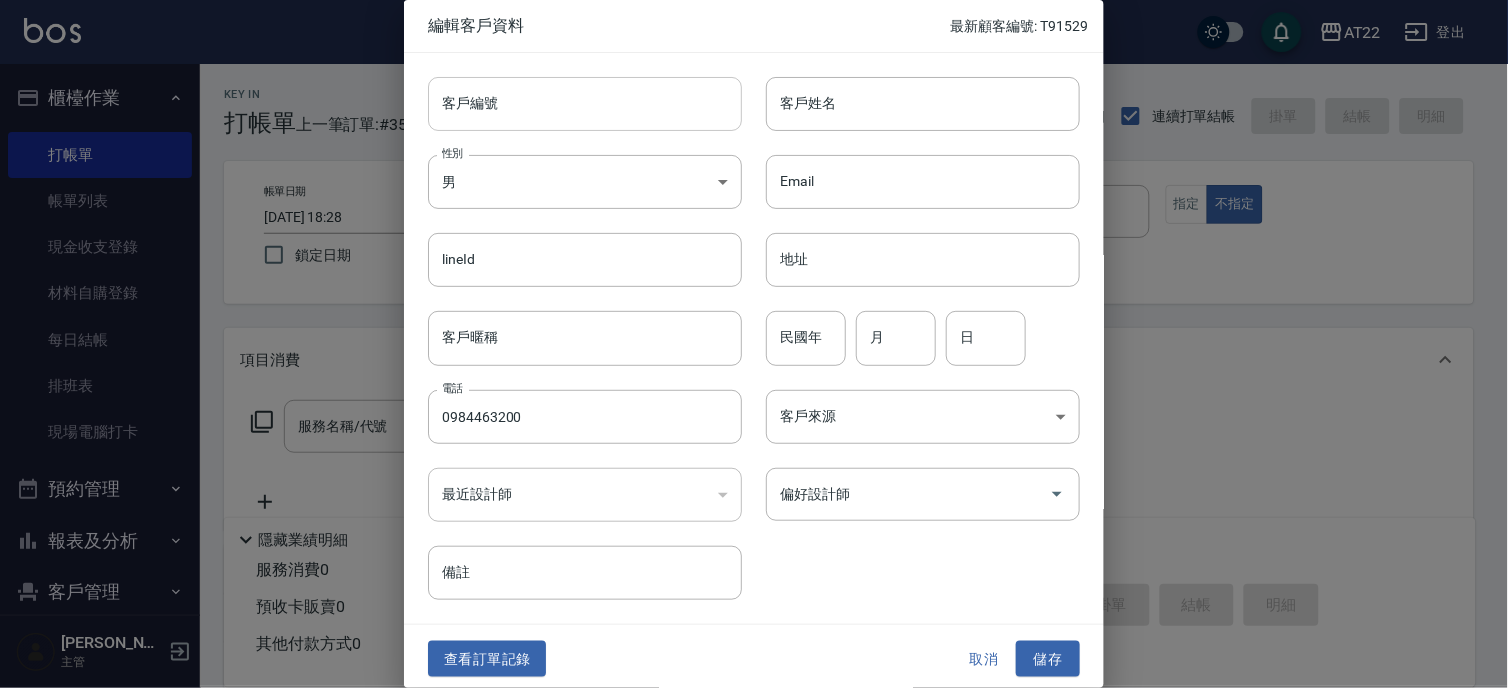 click on "客戶編號" at bounding box center (585, 104) 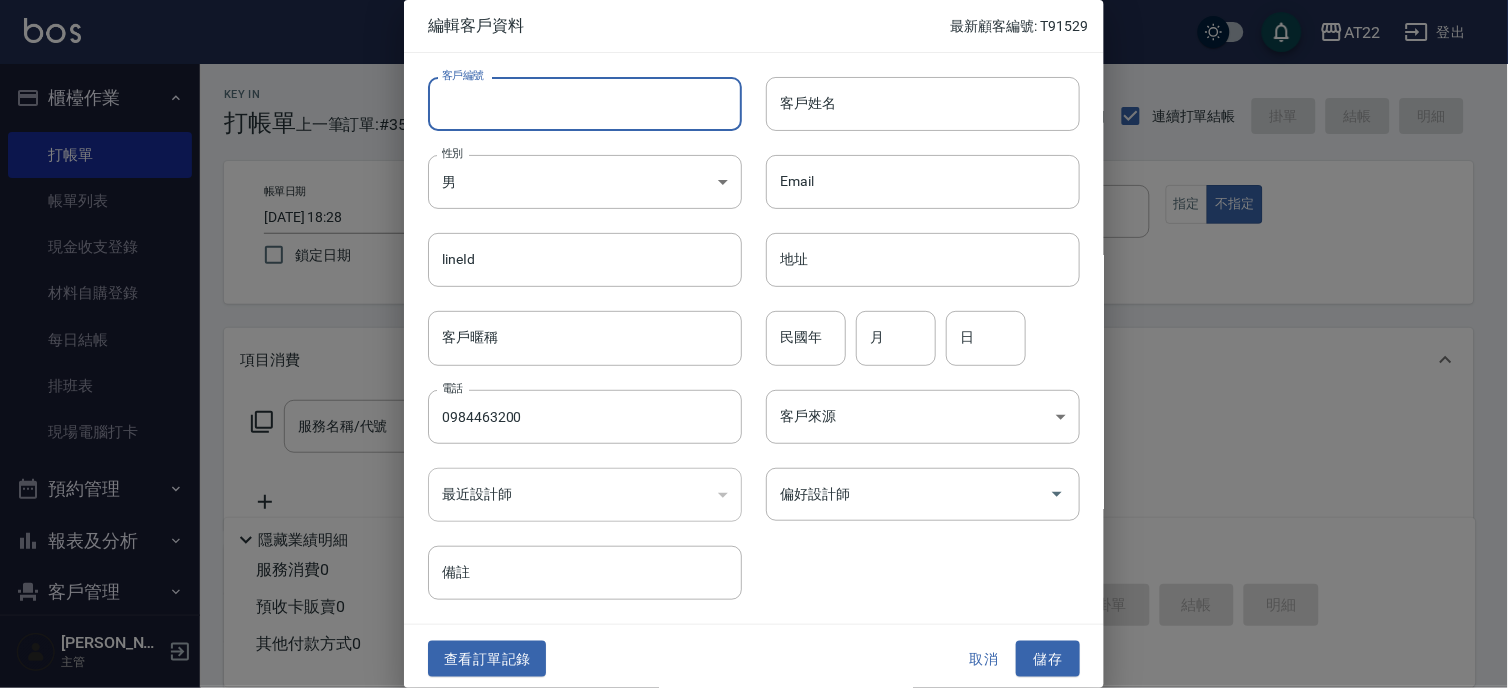 type on "ㄒ" 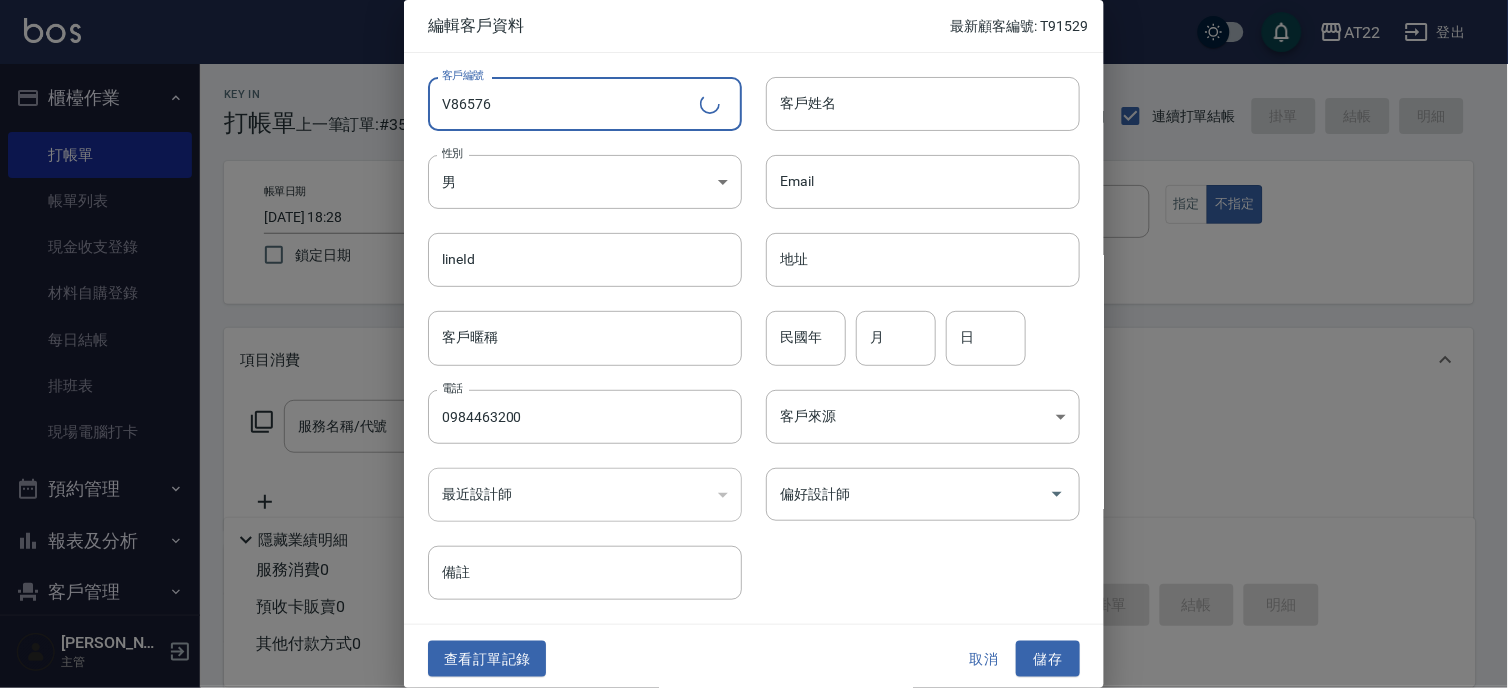 type on "V86576" 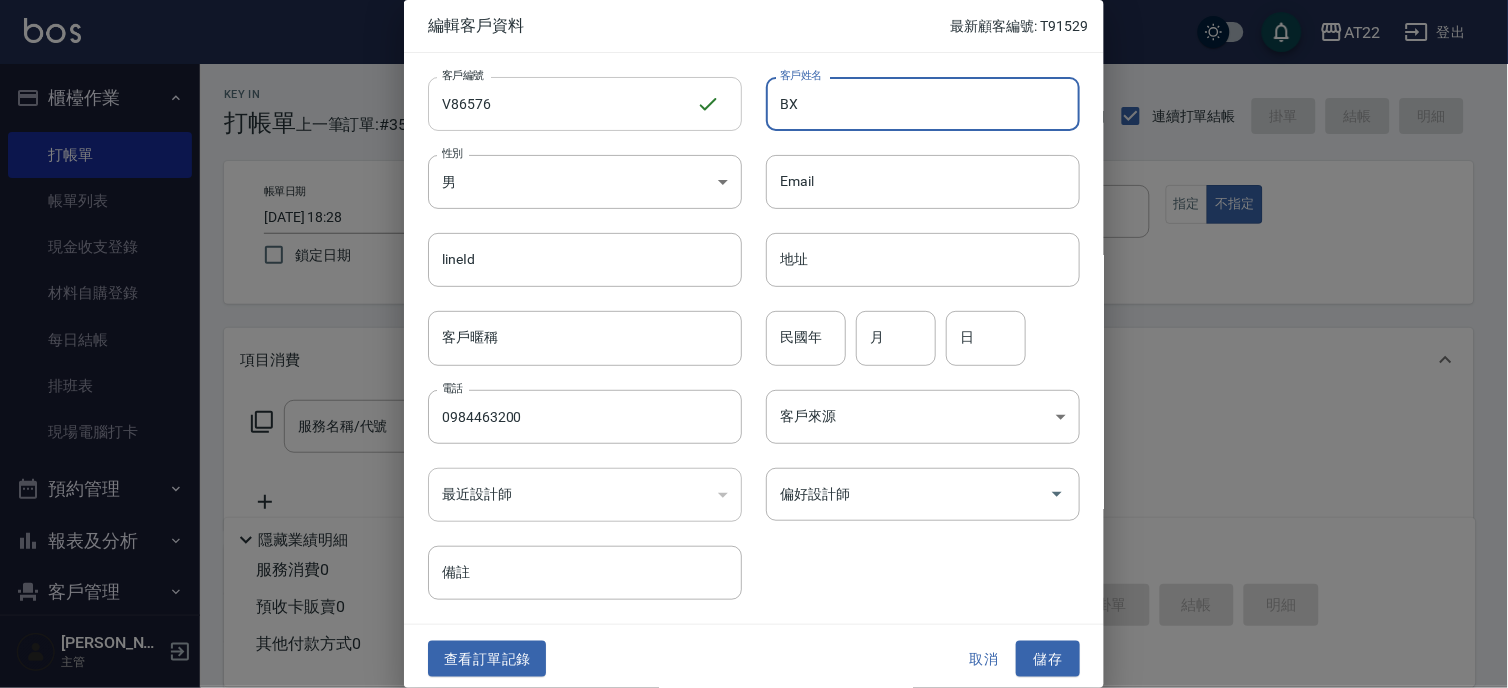 type on "B" 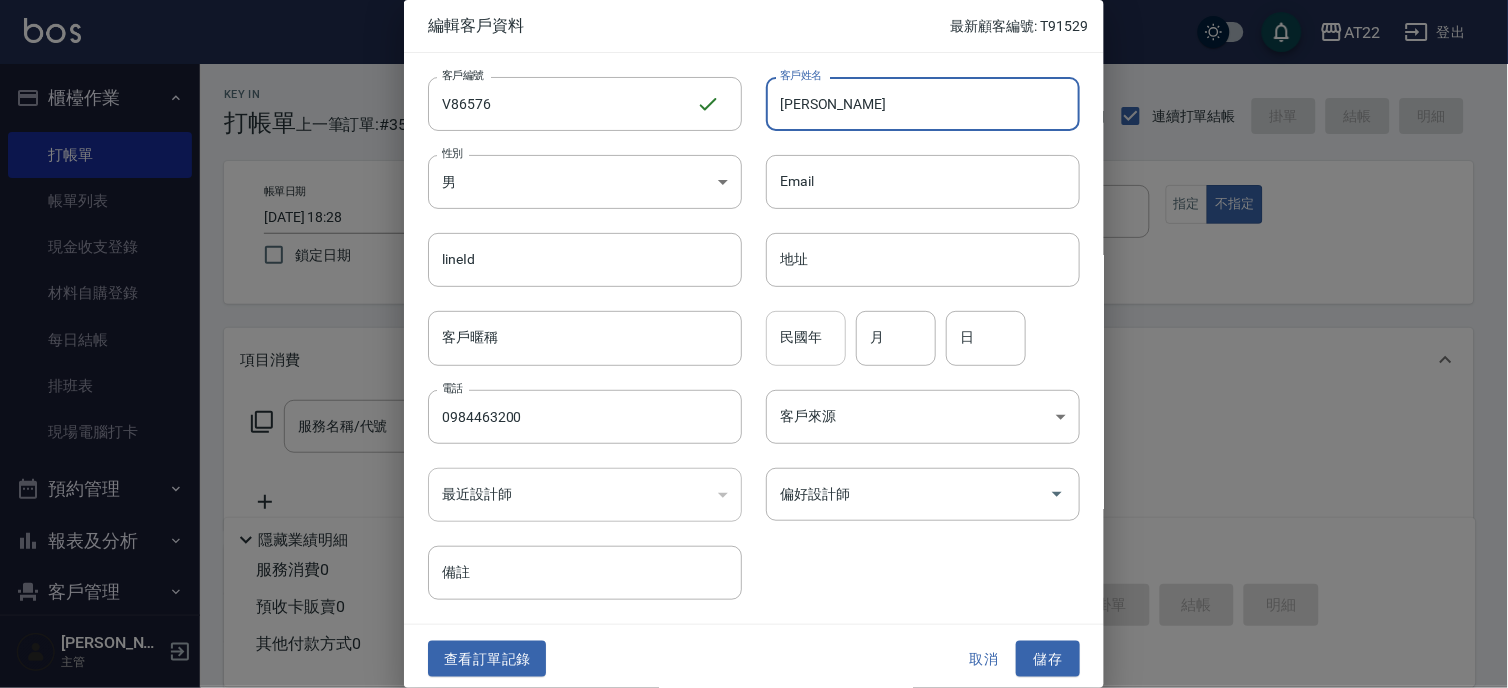 type on "羅敬雅" 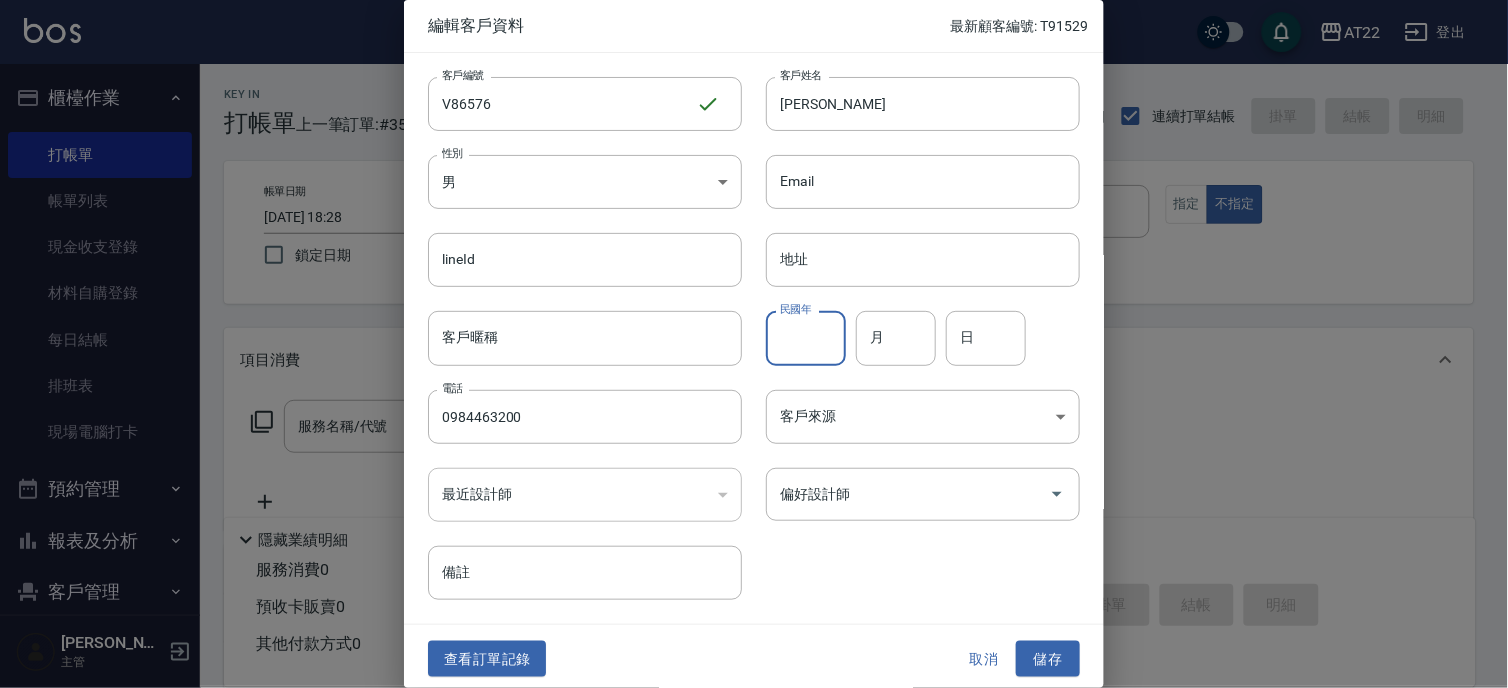click on "民國年" at bounding box center (806, 338) 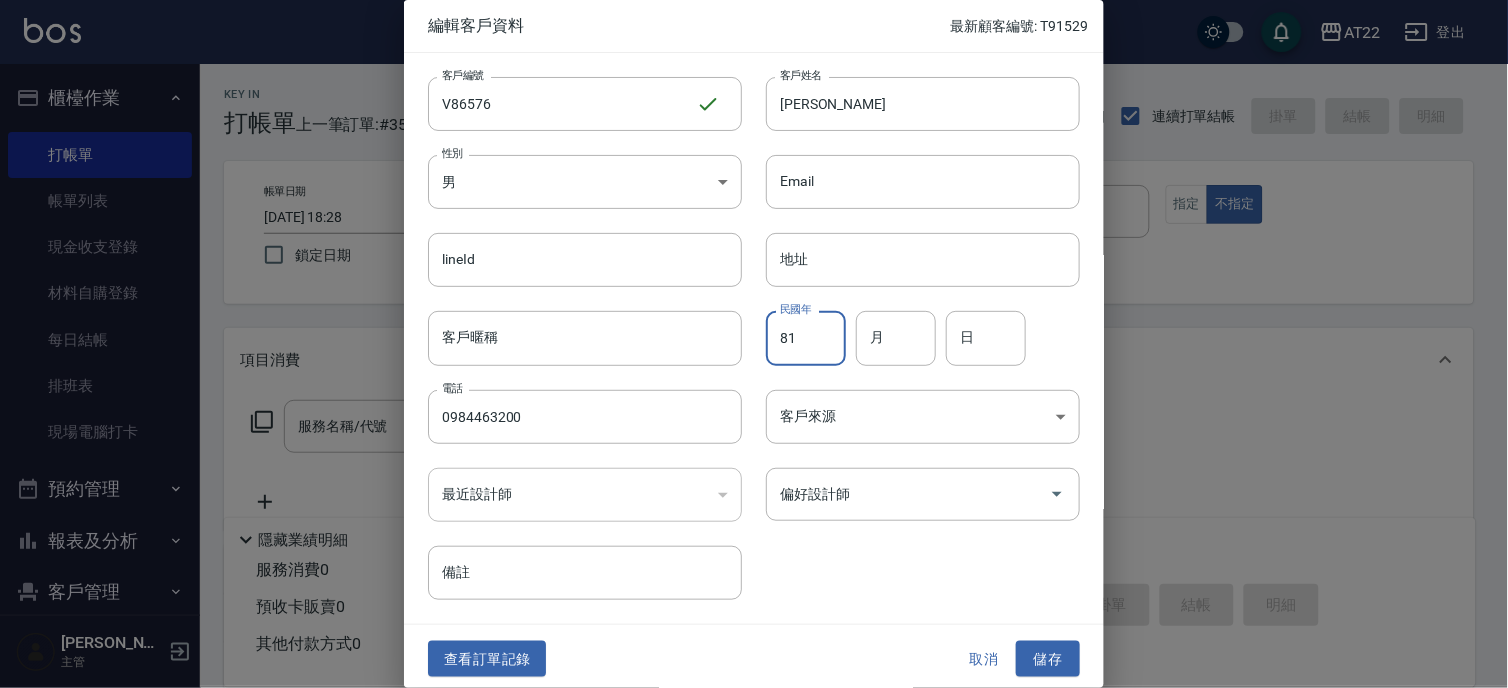 type on "81" 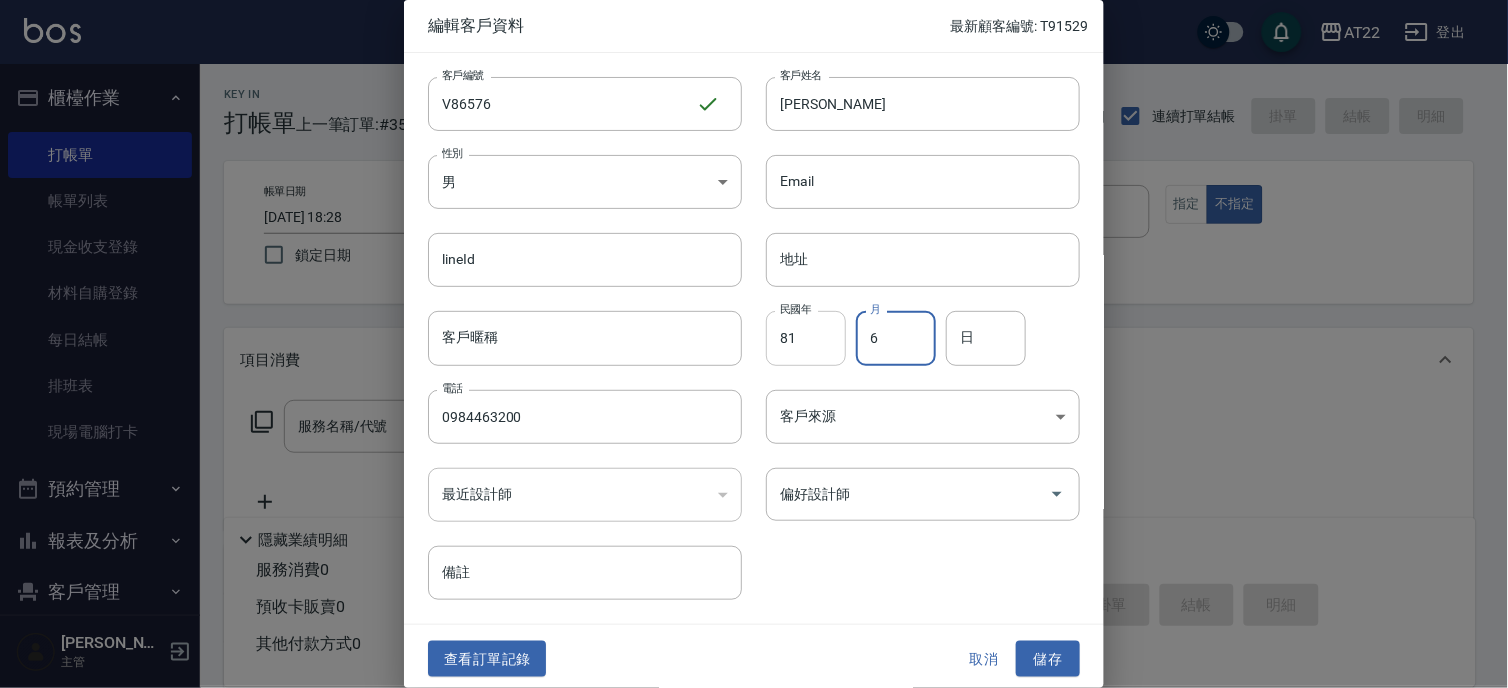 type on "6" 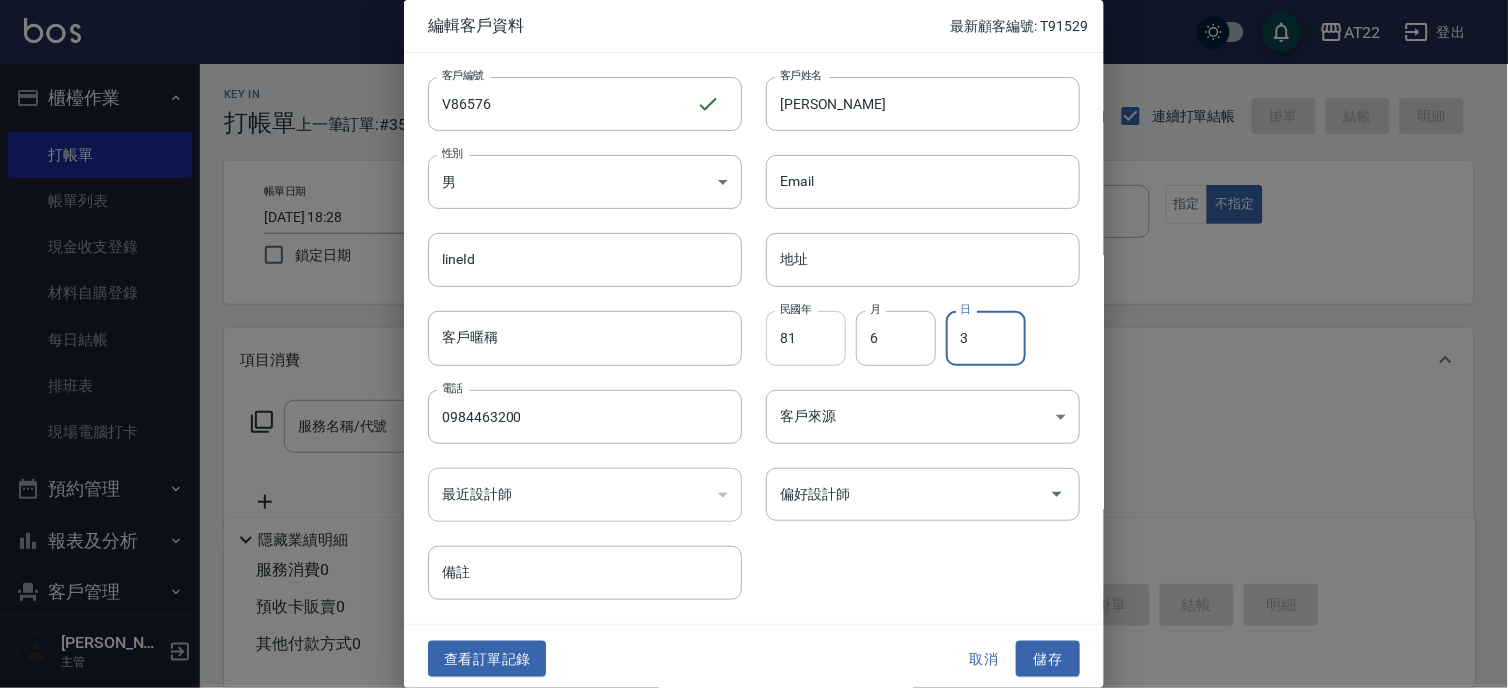 type on "3" 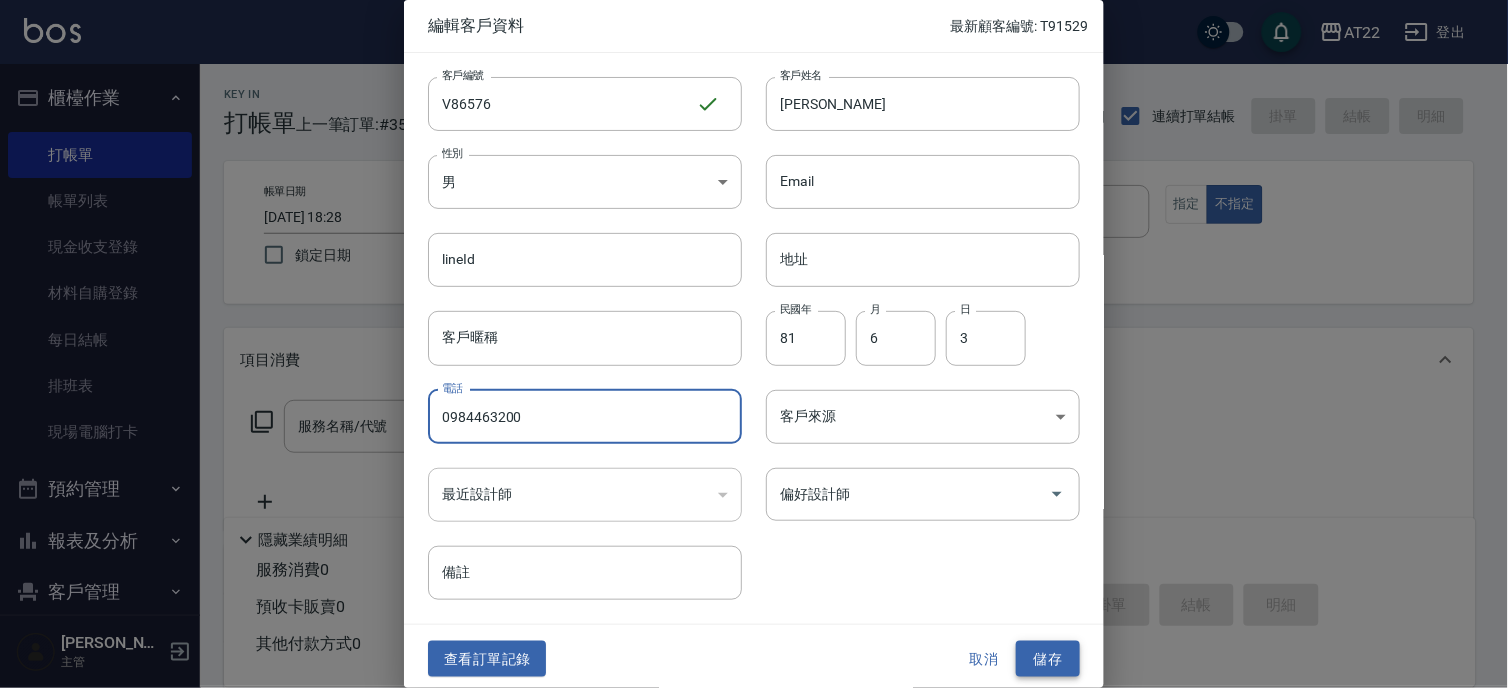 click on "儲存" at bounding box center [1048, 659] 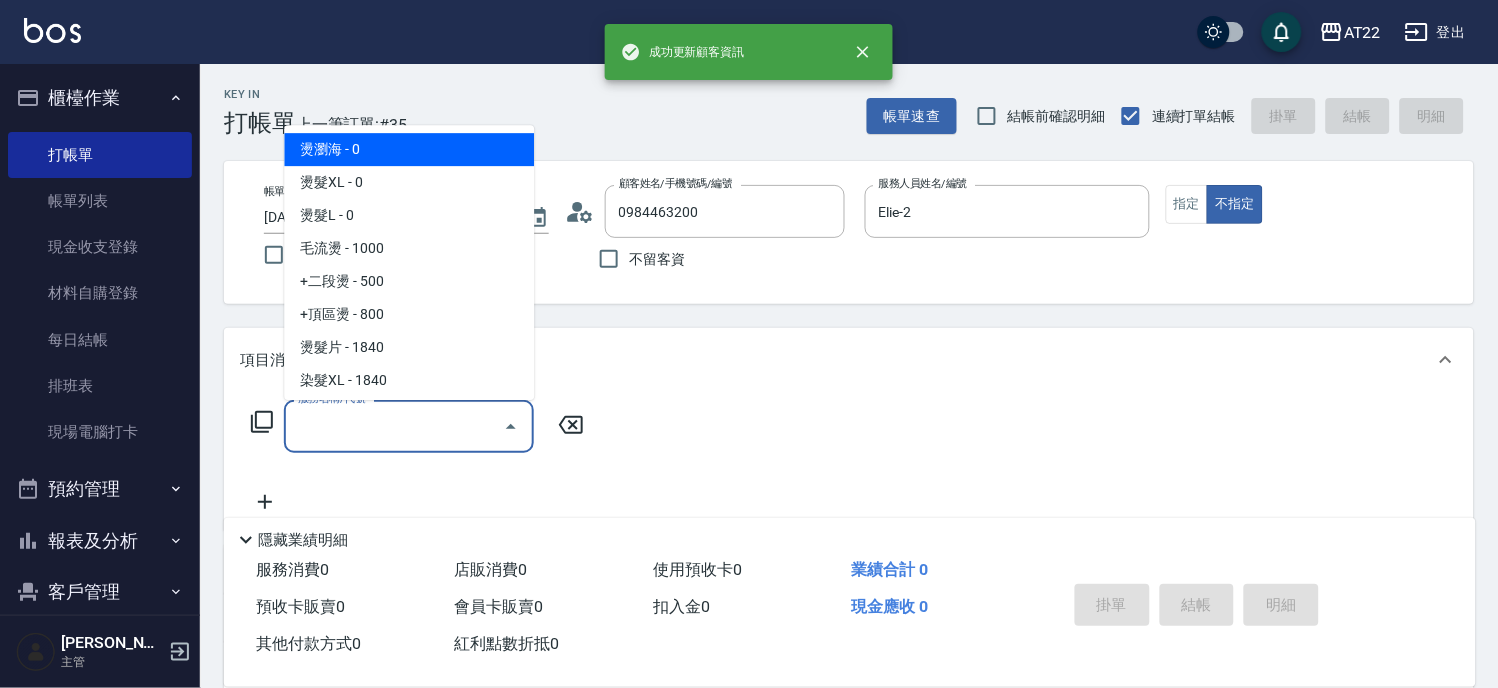 click on "服務名稱/代號" at bounding box center (394, 426) 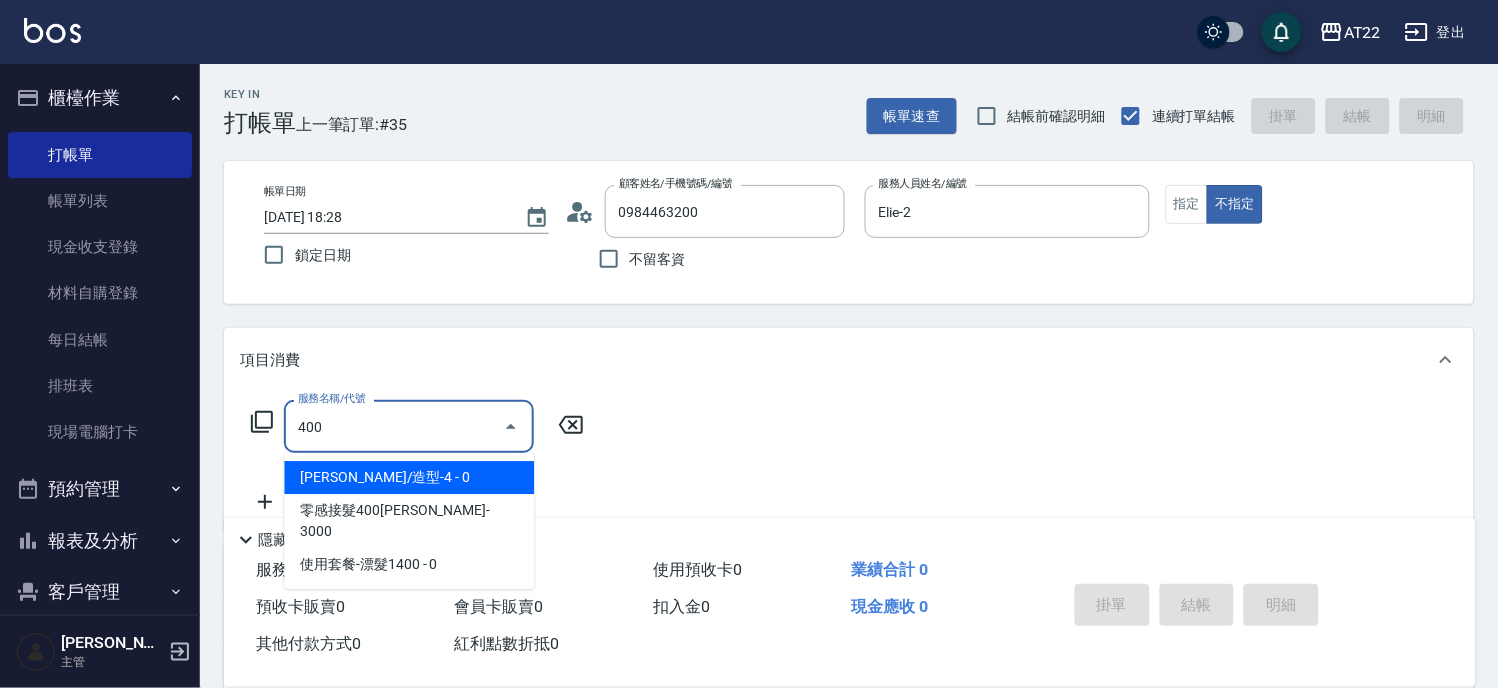 click on "400" at bounding box center (394, 426) 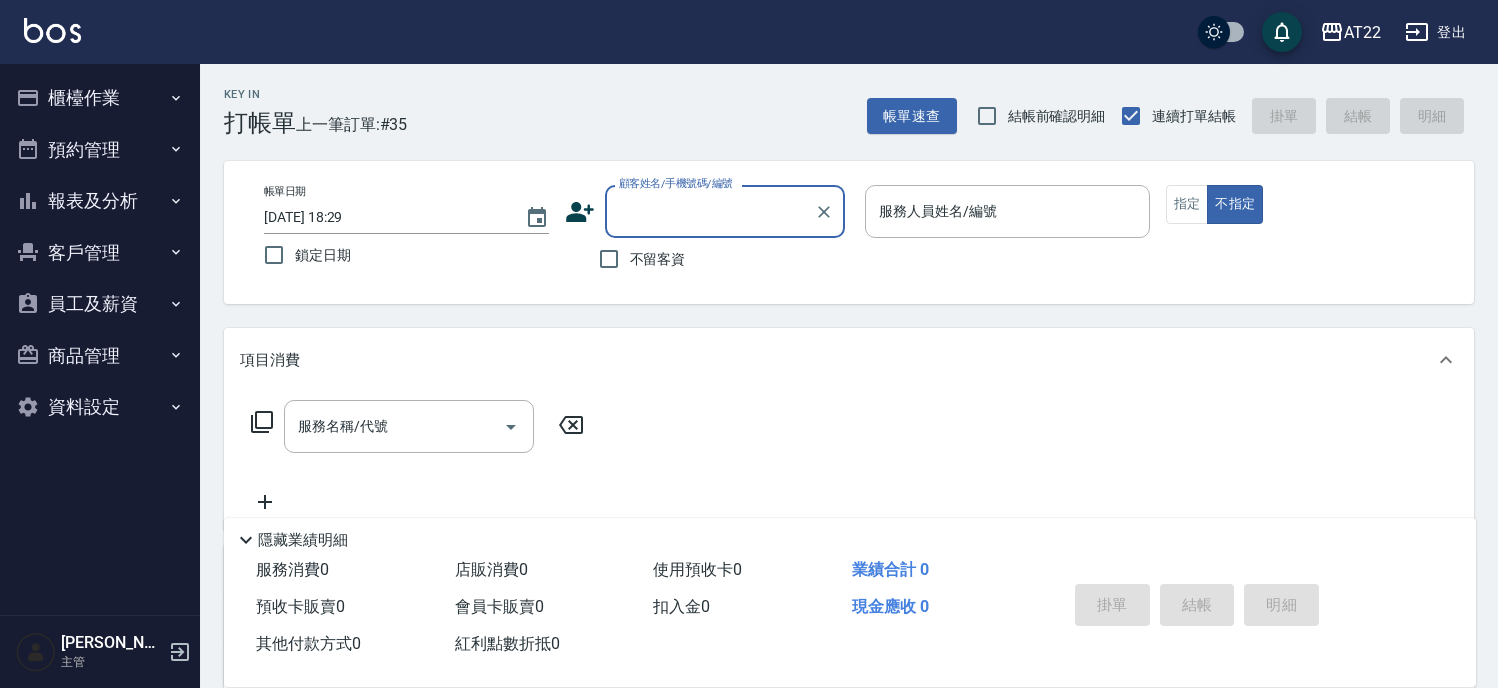 scroll, scrollTop: 0, scrollLeft: 0, axis: both 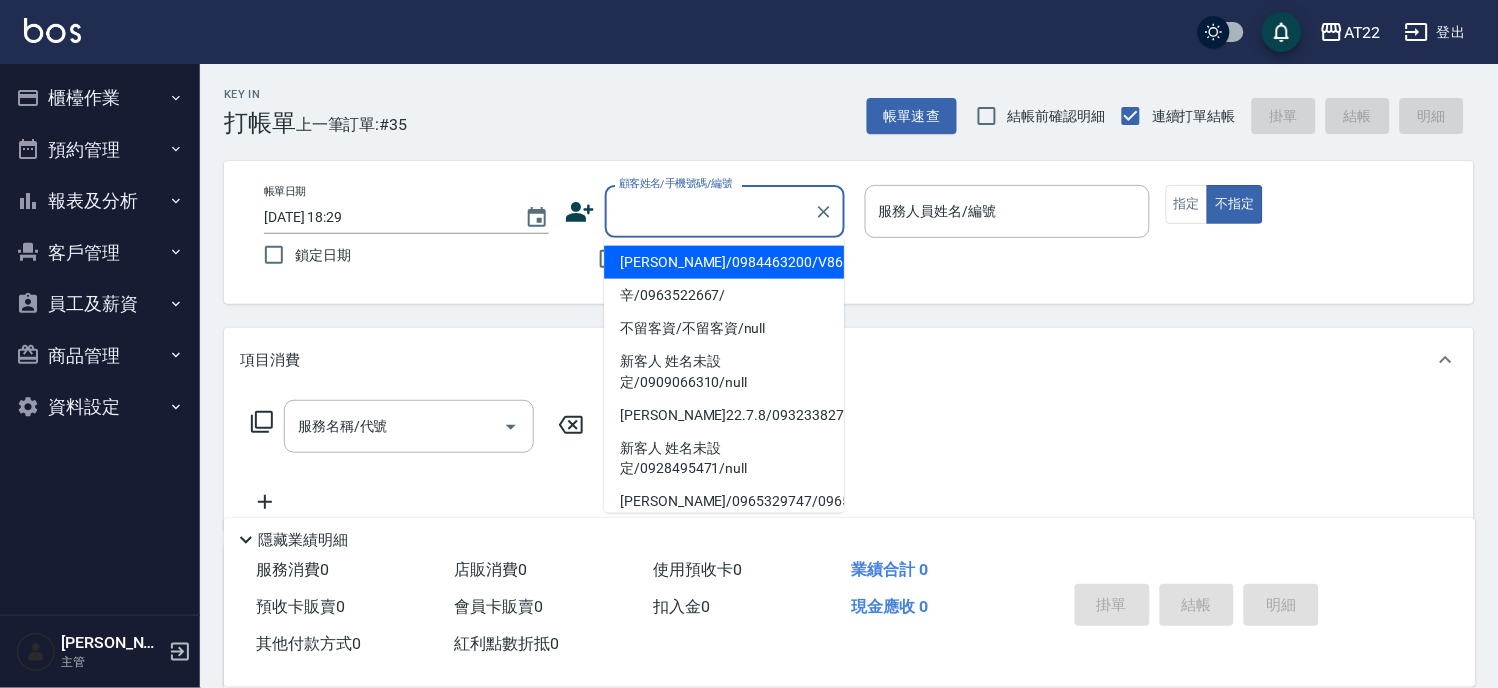 click on "[PERSON_NAME]/0984463200/V86576" at bounding box center [724, 262] 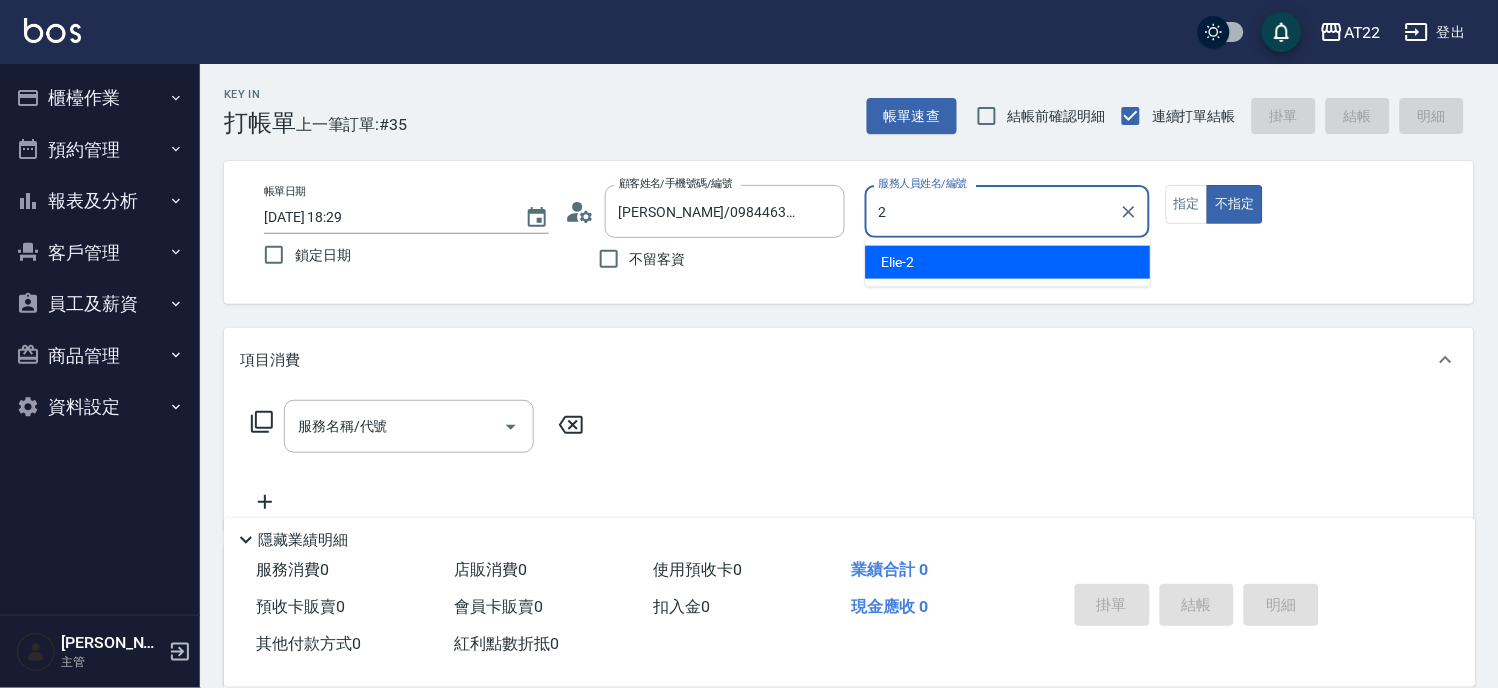 type on "Elie-2" 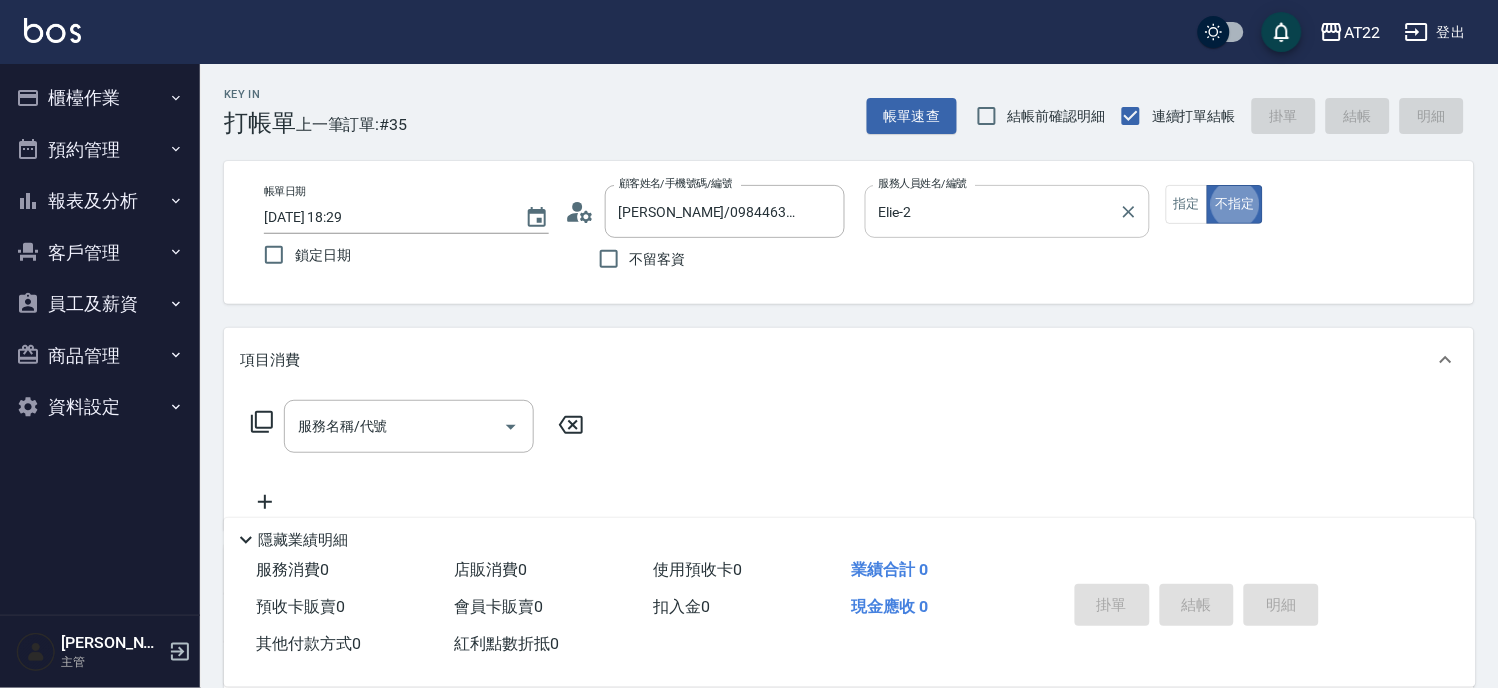 type on "false" 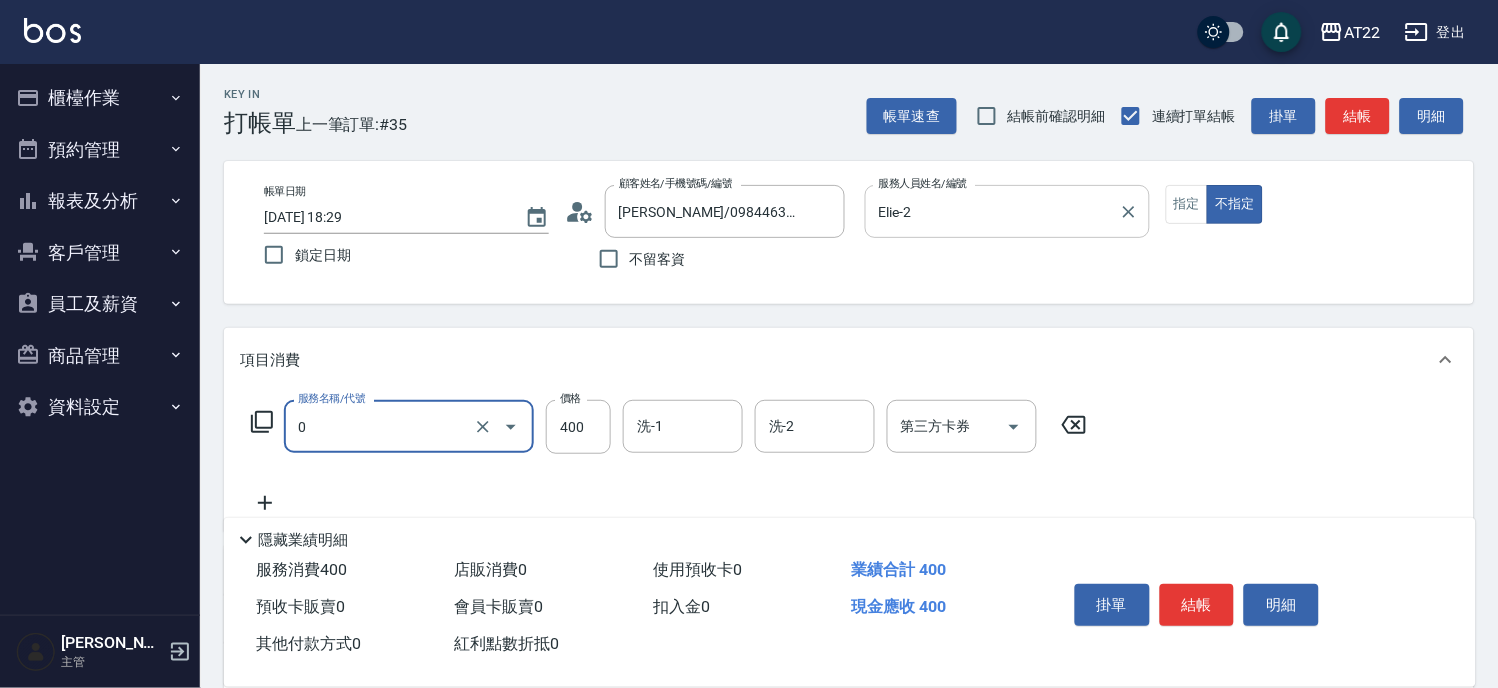 type on "有機洗髮(0)" 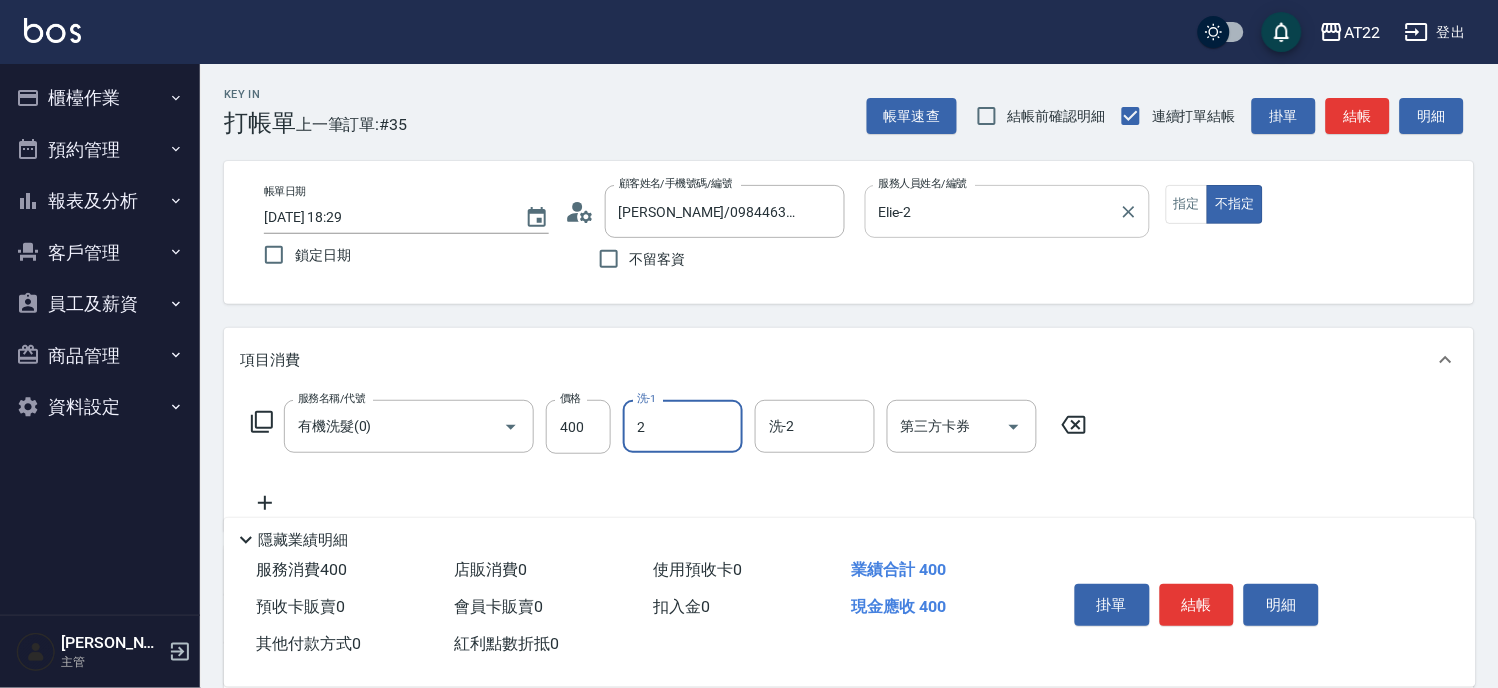 type on "Elie-2" 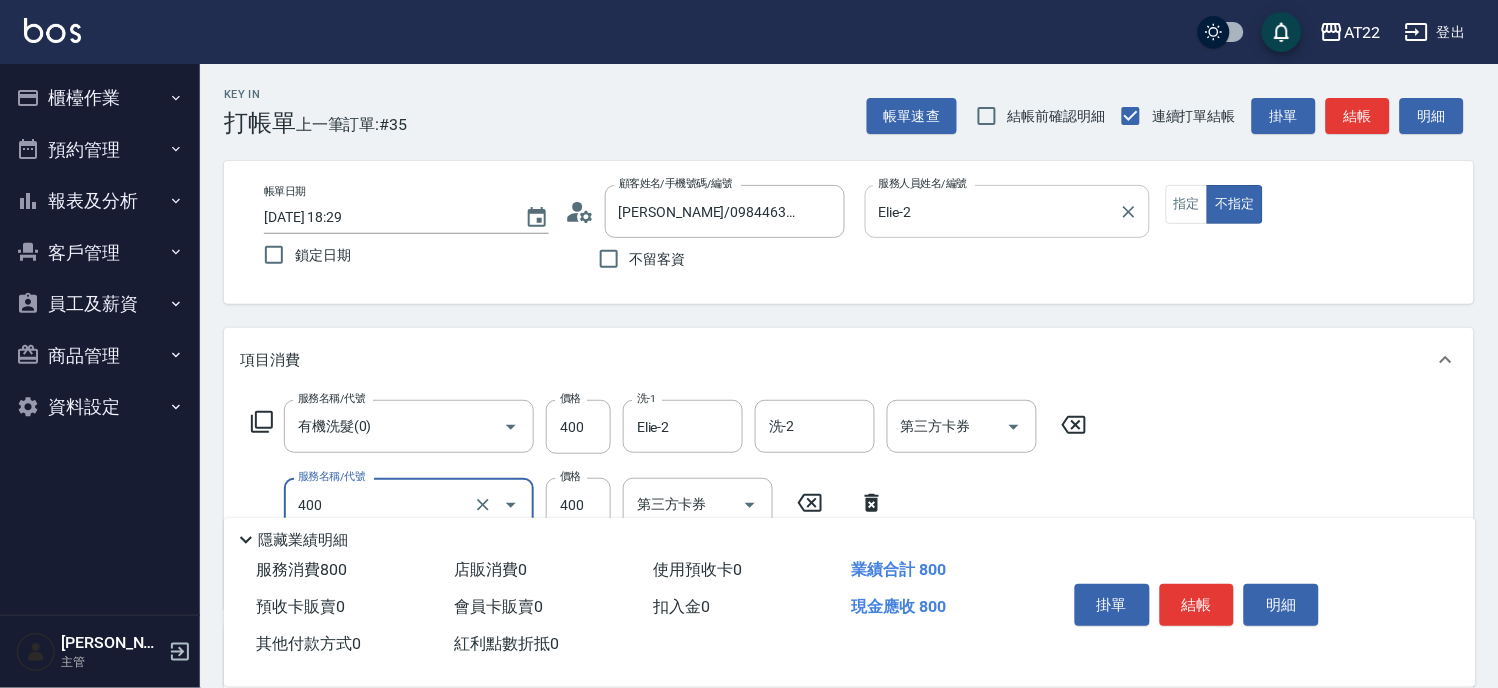 type on "剪髮(400)" 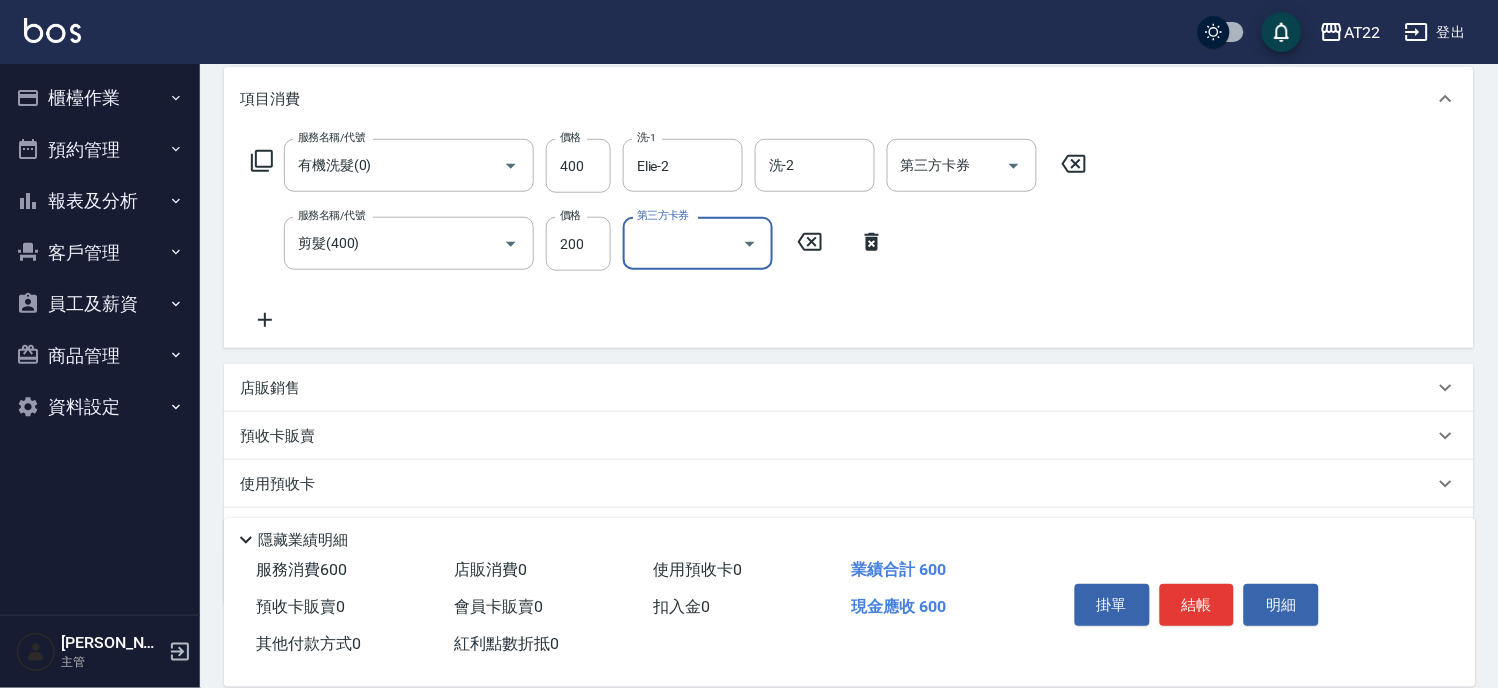 scroll, scrollTop: 222, scrollLeft: 0, axis: vertical 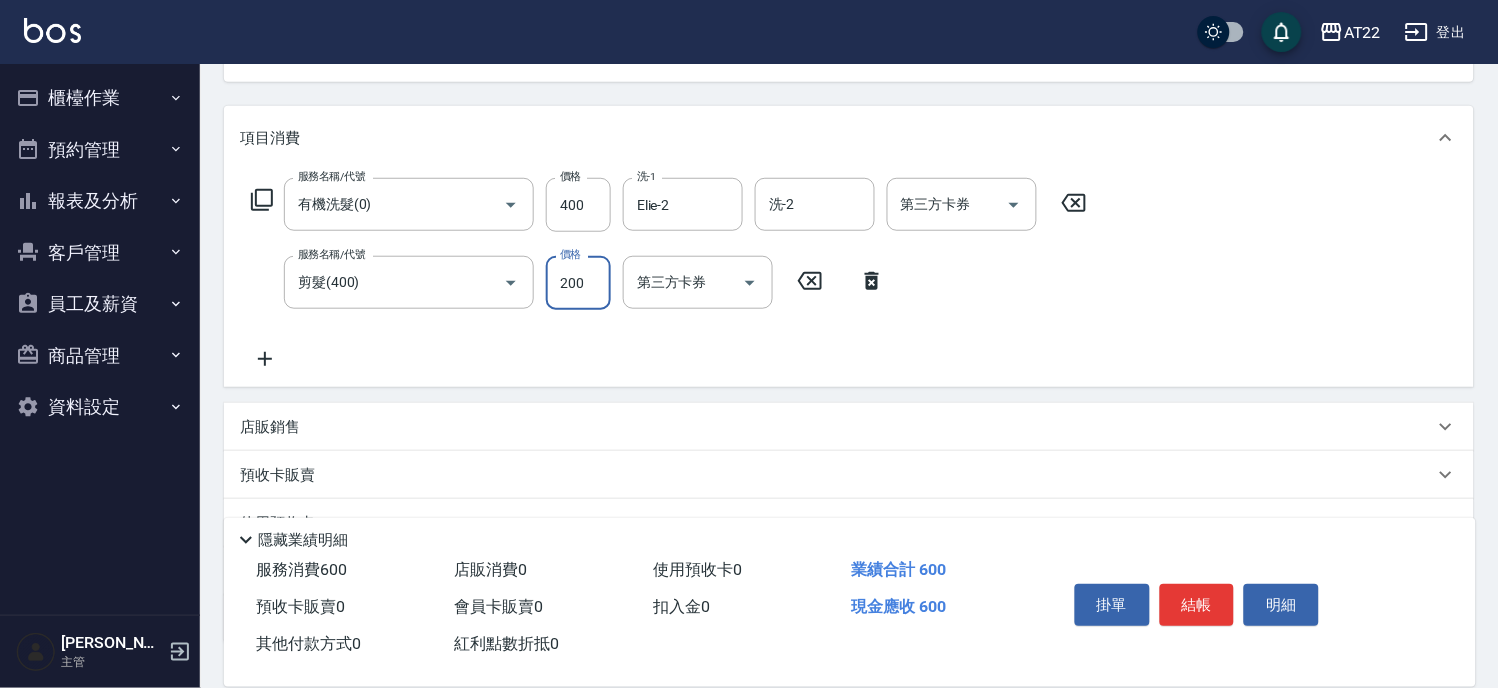 click on "200" at bounding box center [578, 283] 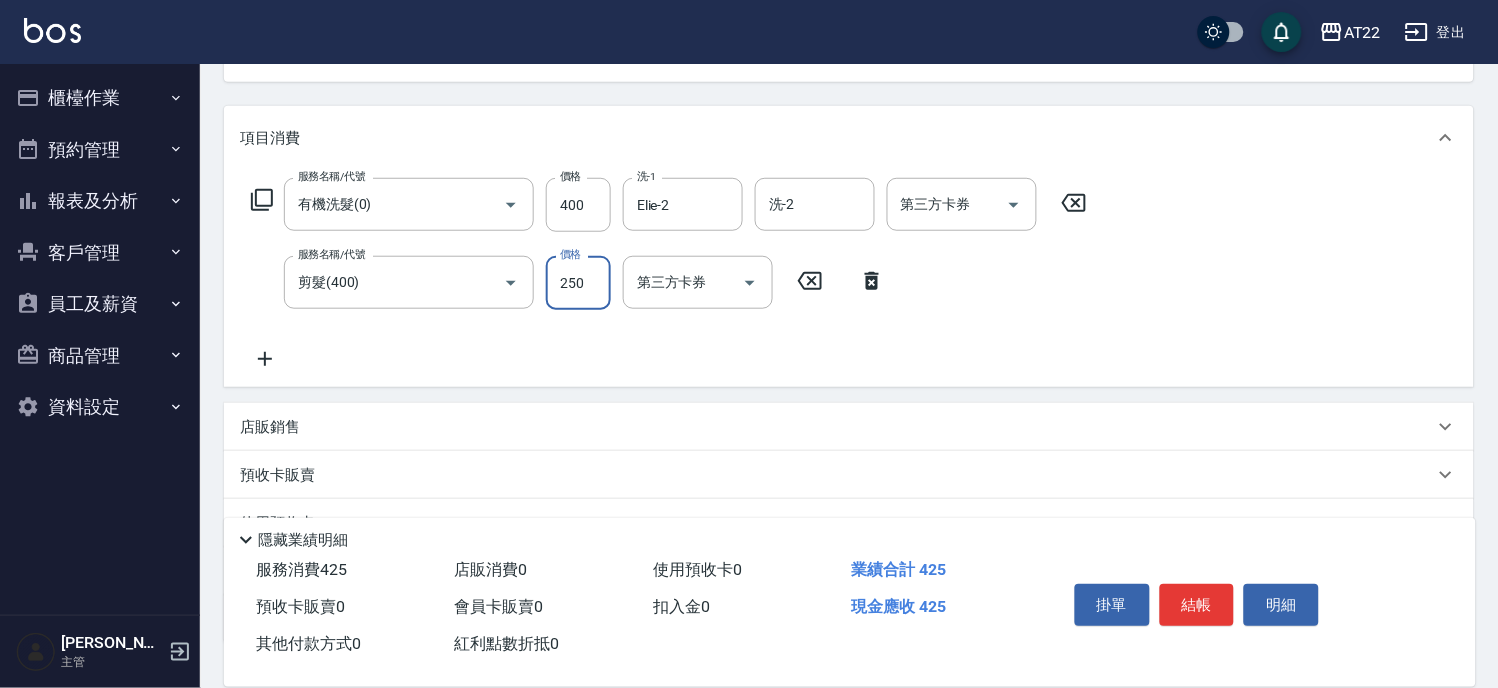 type on "250" 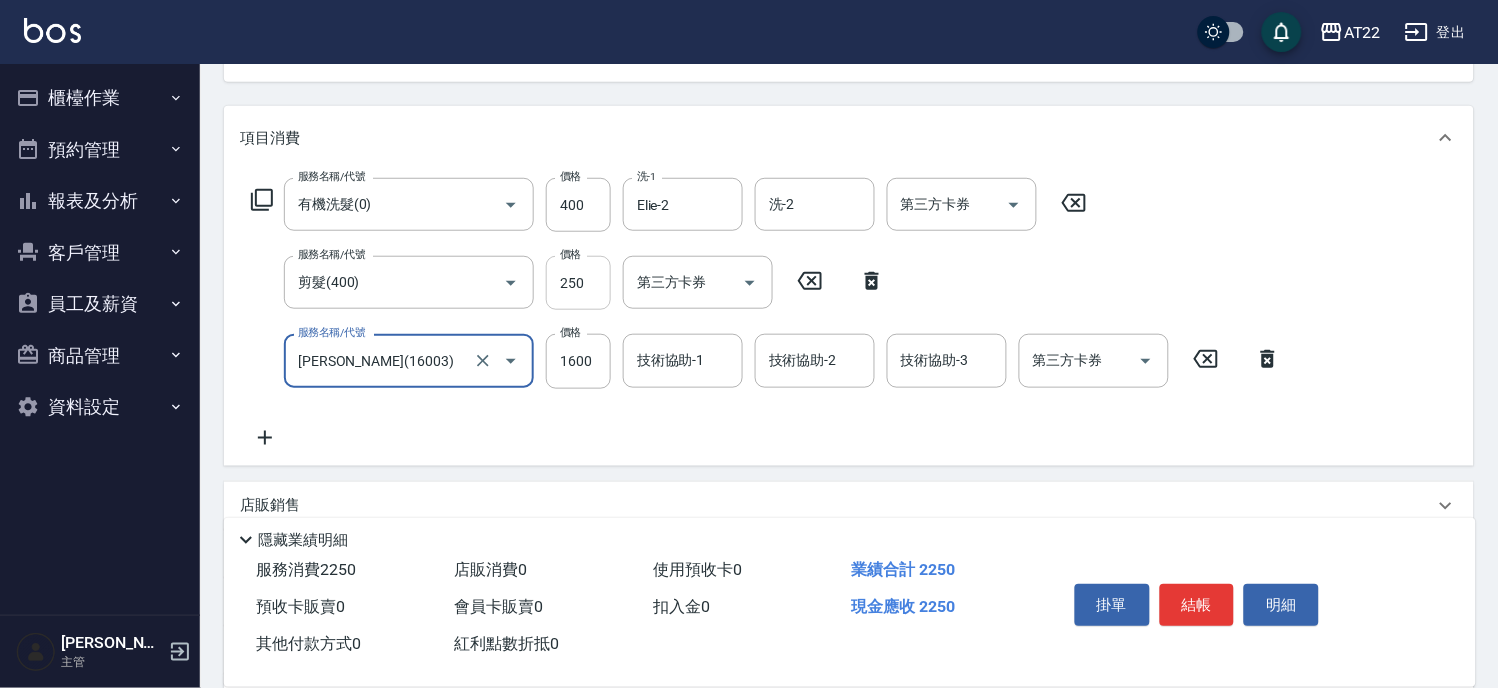 type on "卡碧兒(16003)" 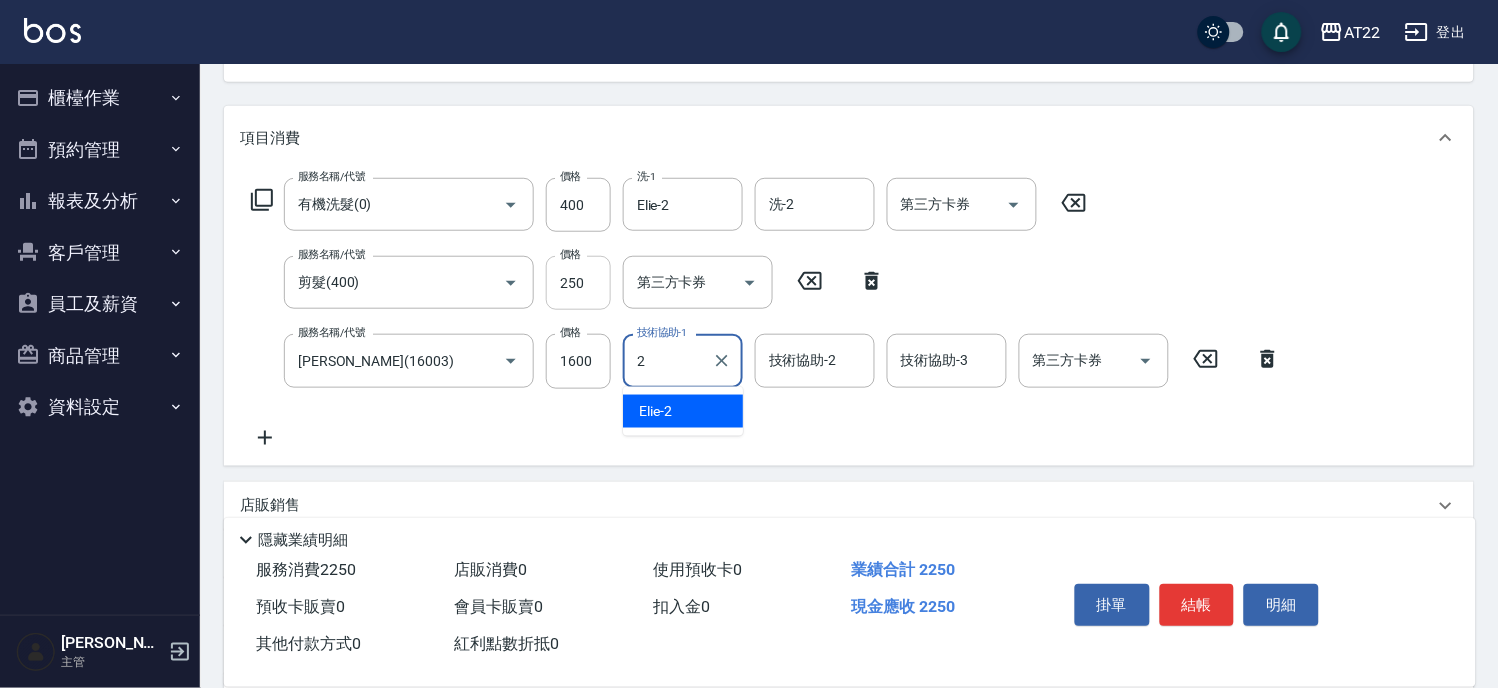 type on "Elie-2" 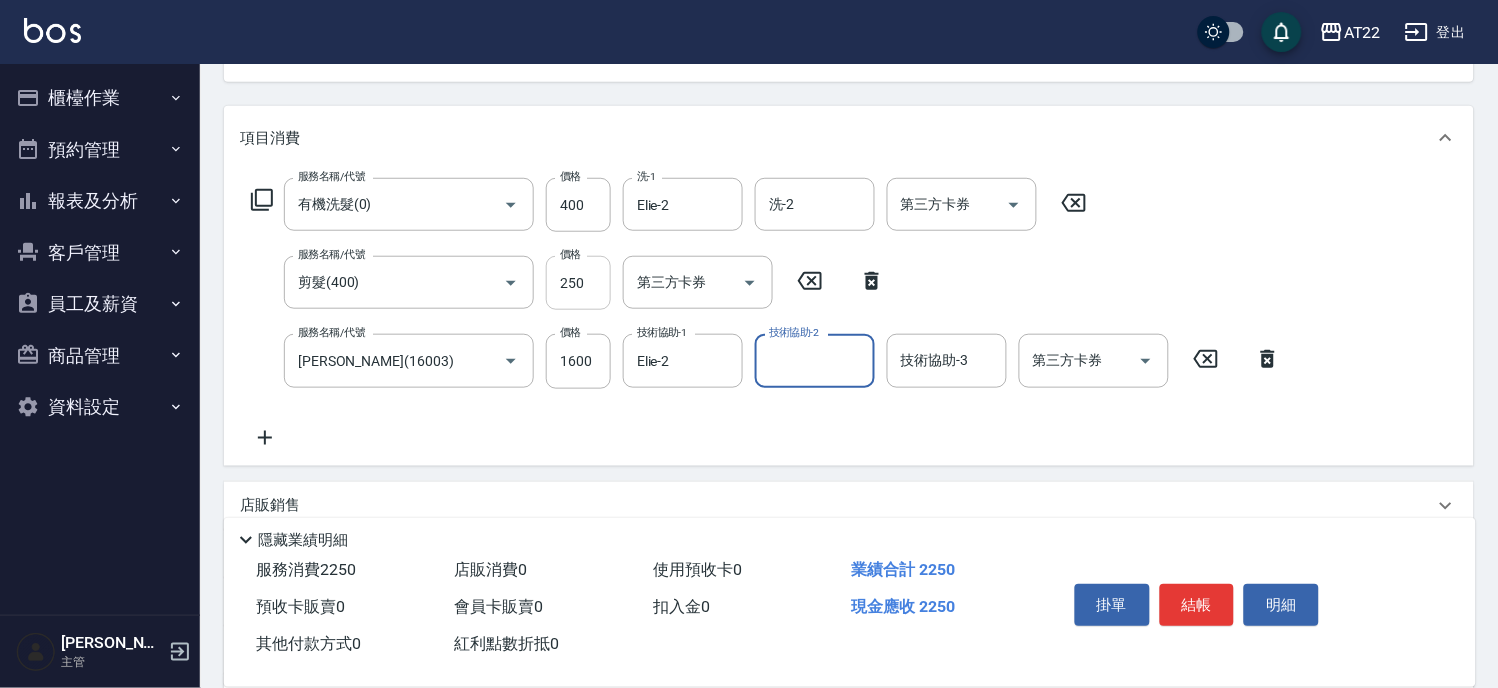 scroll, scrollTop: 444, scrollLeft: 0, axis: vertical 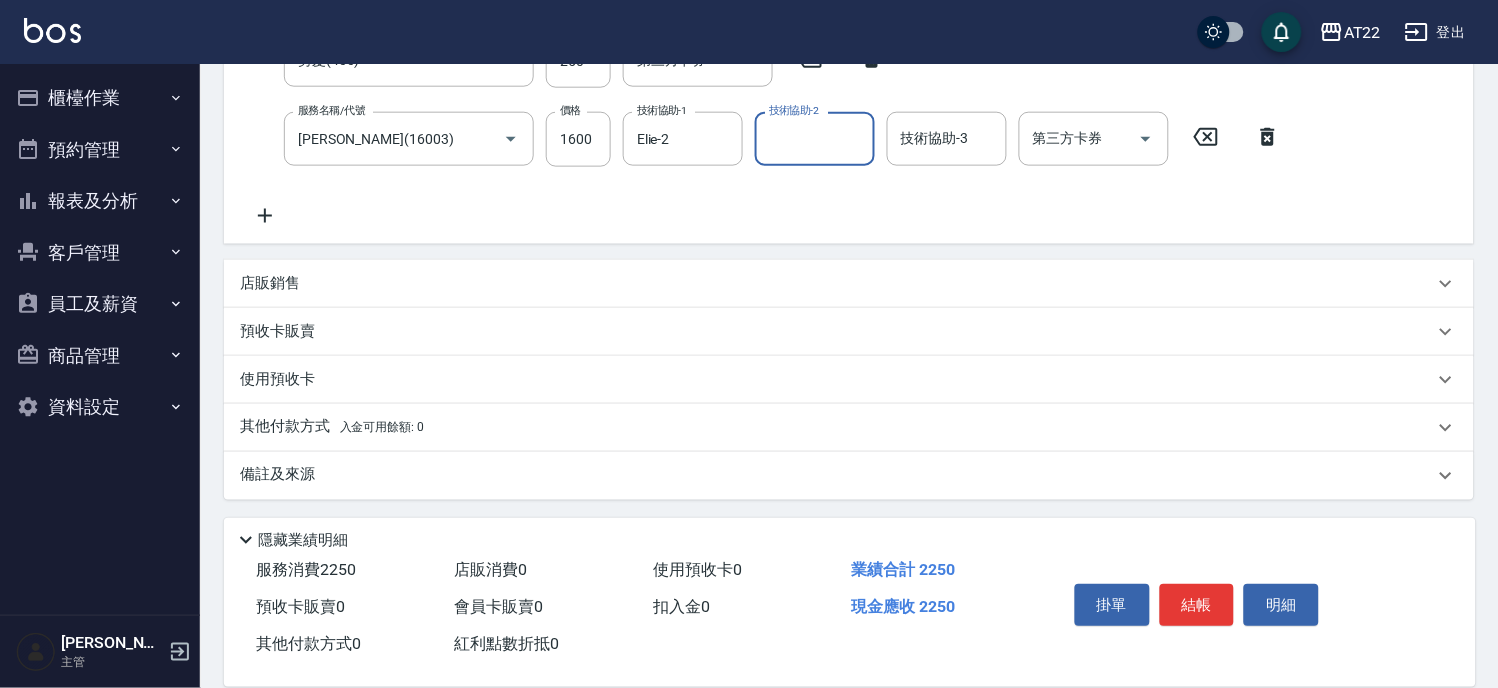 click on "店販銷售" at bounding box center (837, 283) 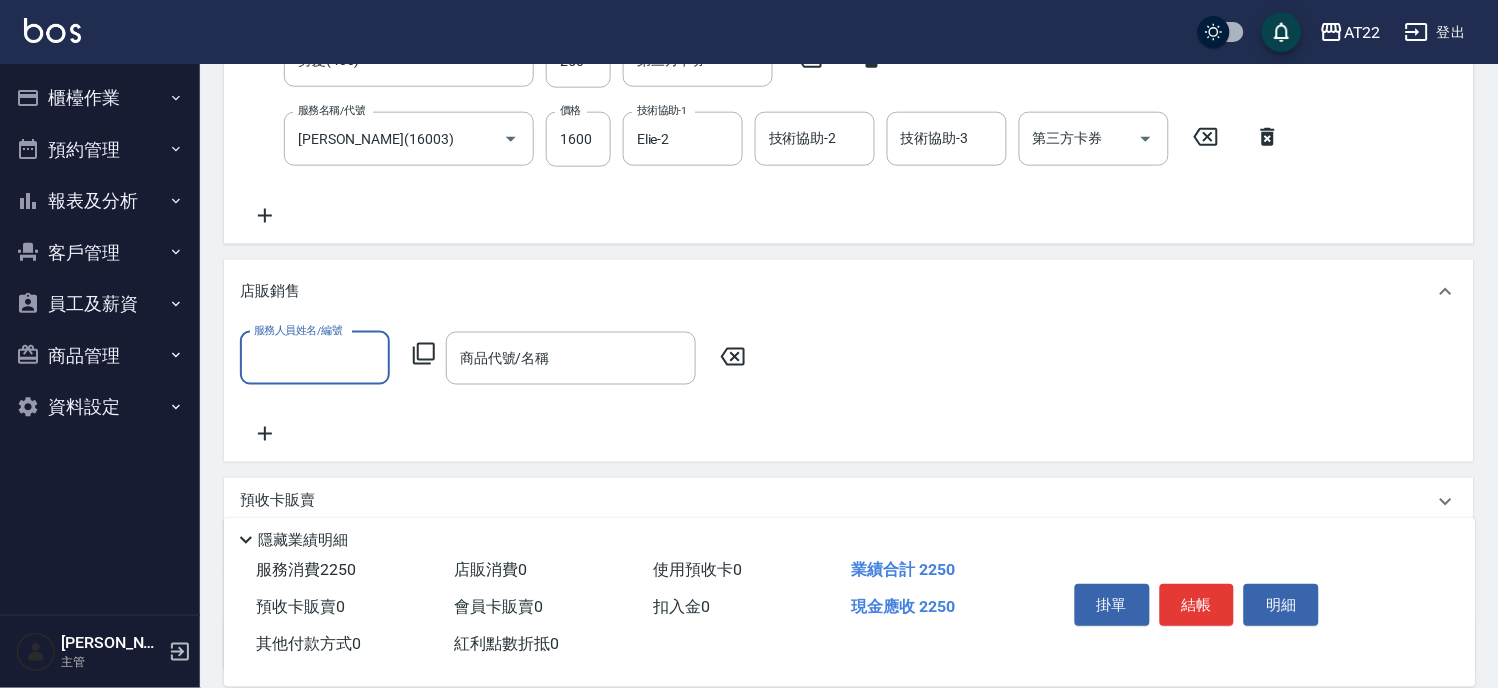 scroll, scrollTop: 0, scrollLeft: 0, axis: both 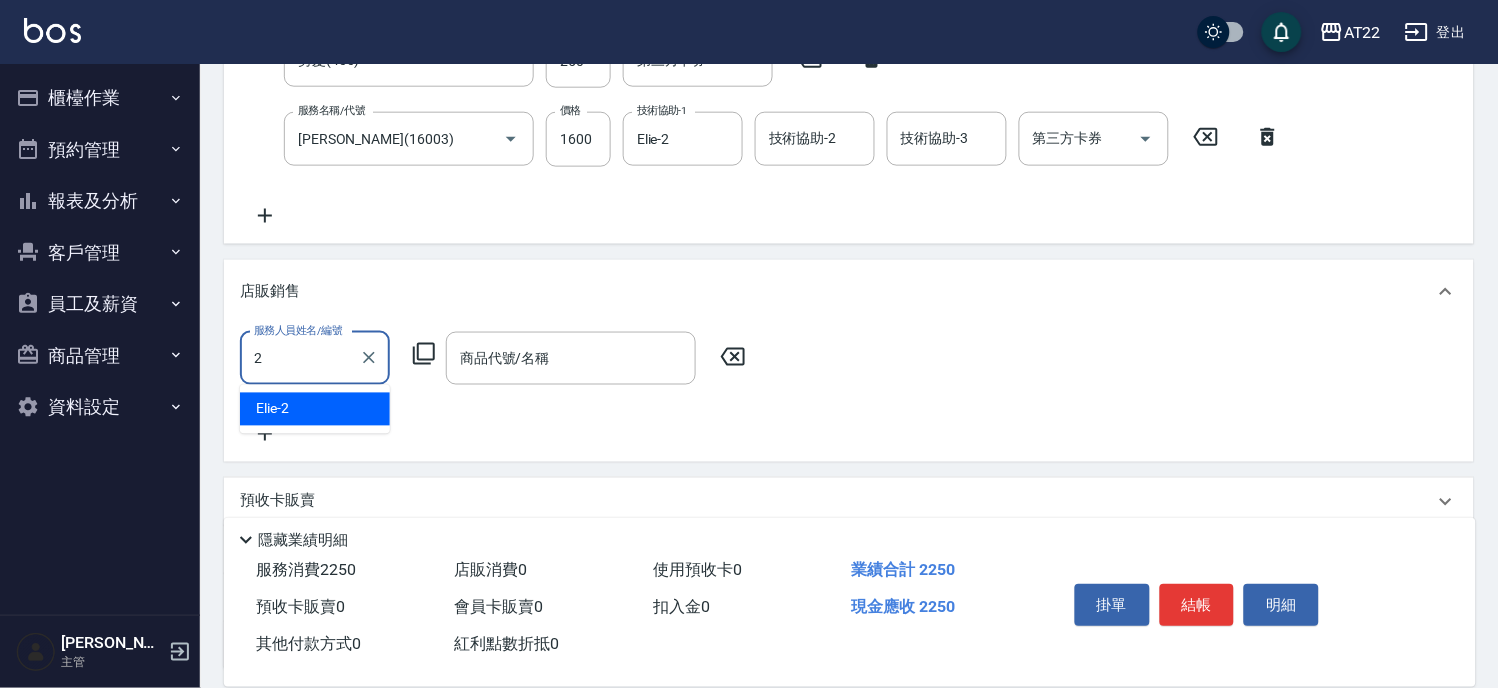 type on "Elie-2" 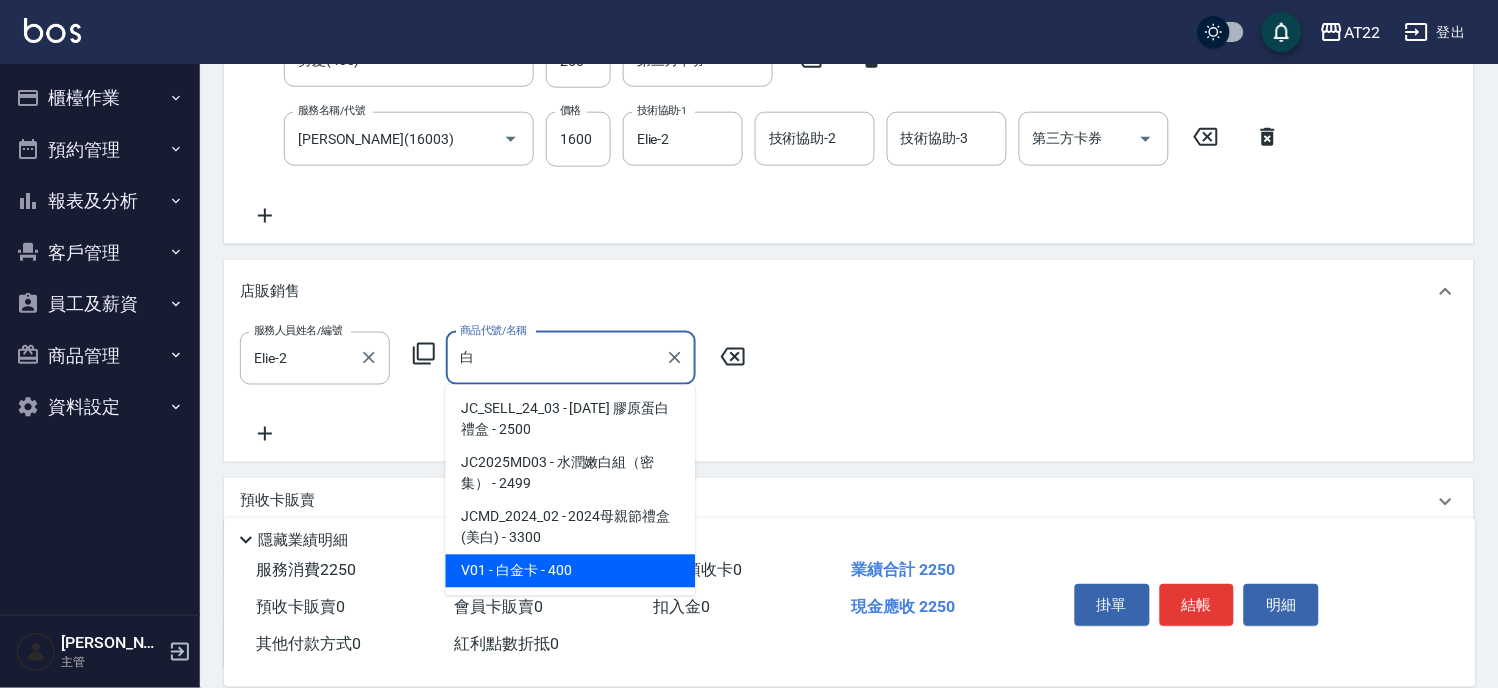type on "白金卡" 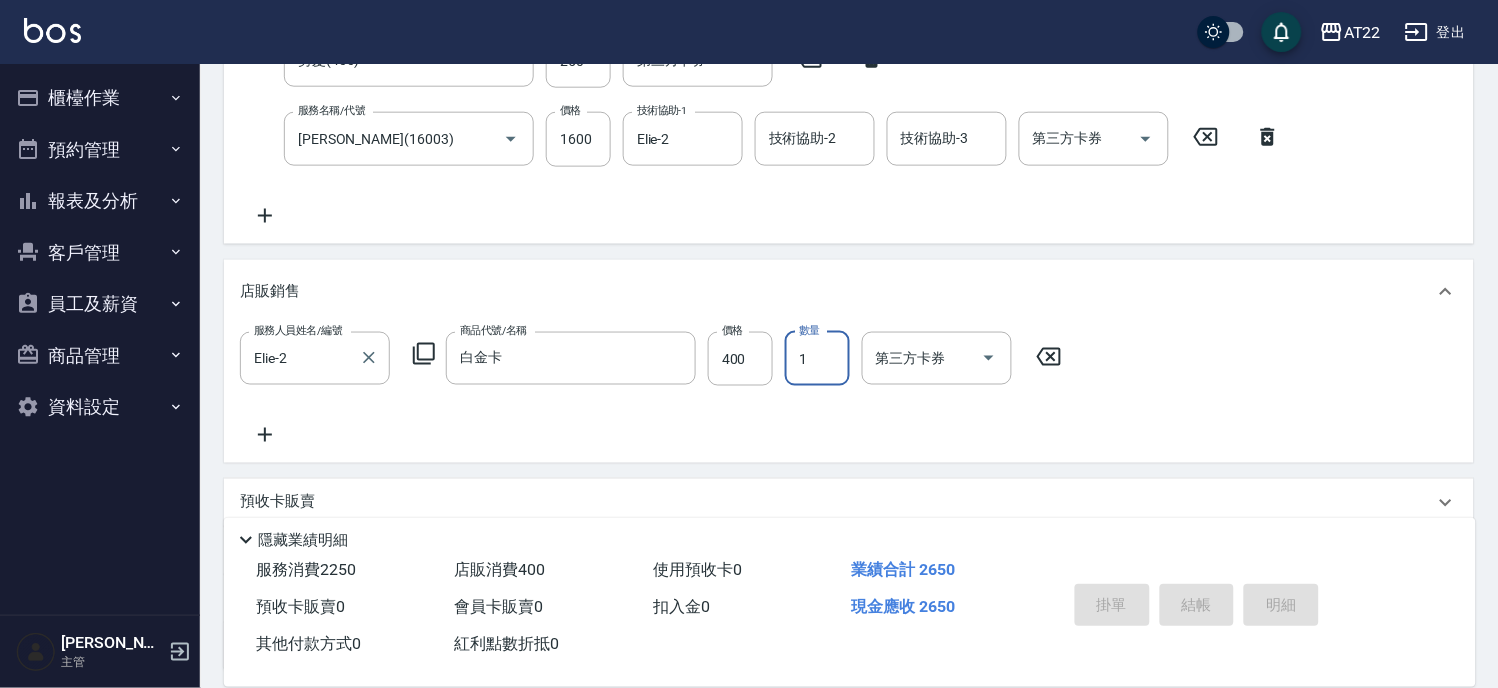 type on "2025/07/13 18:30" 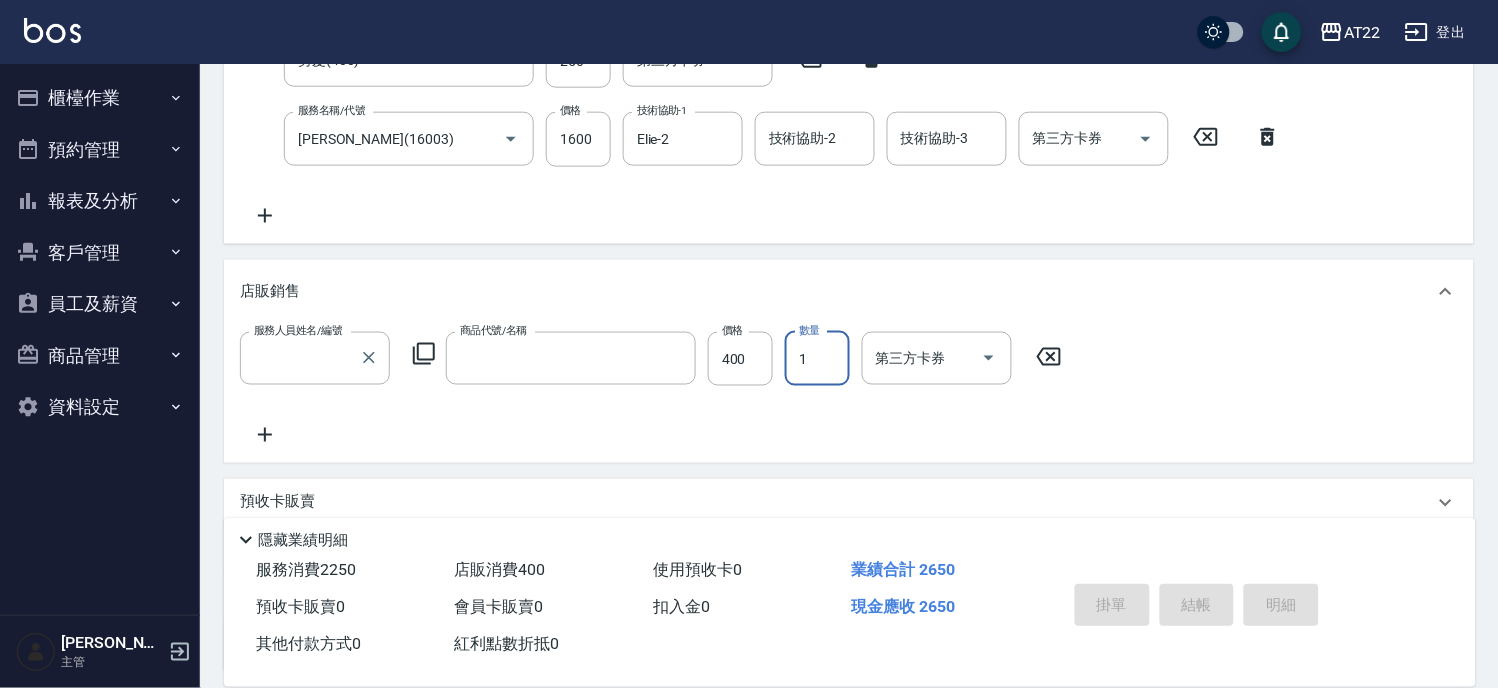scroll, scrollTop: 0, scrollLeft: 0, axis: both 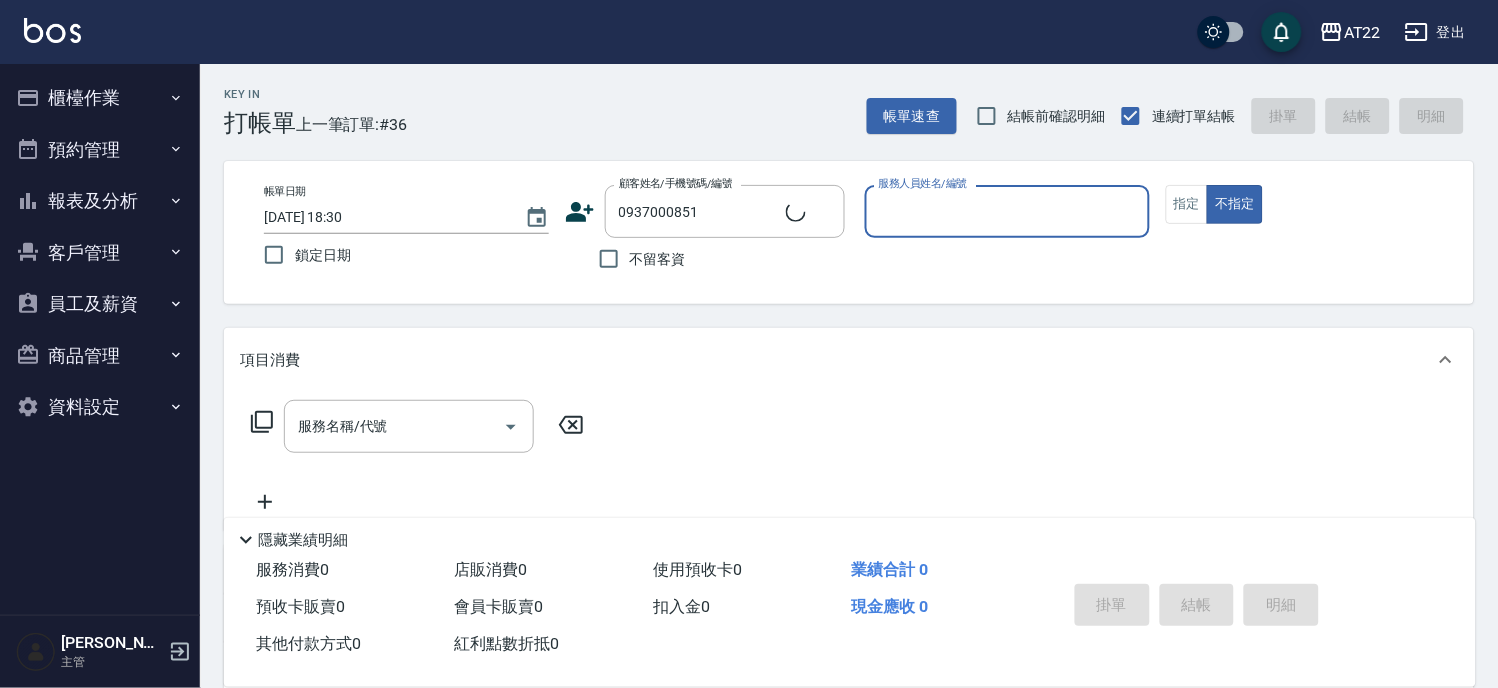 type on "鍾言治/0937000851/0937000851" 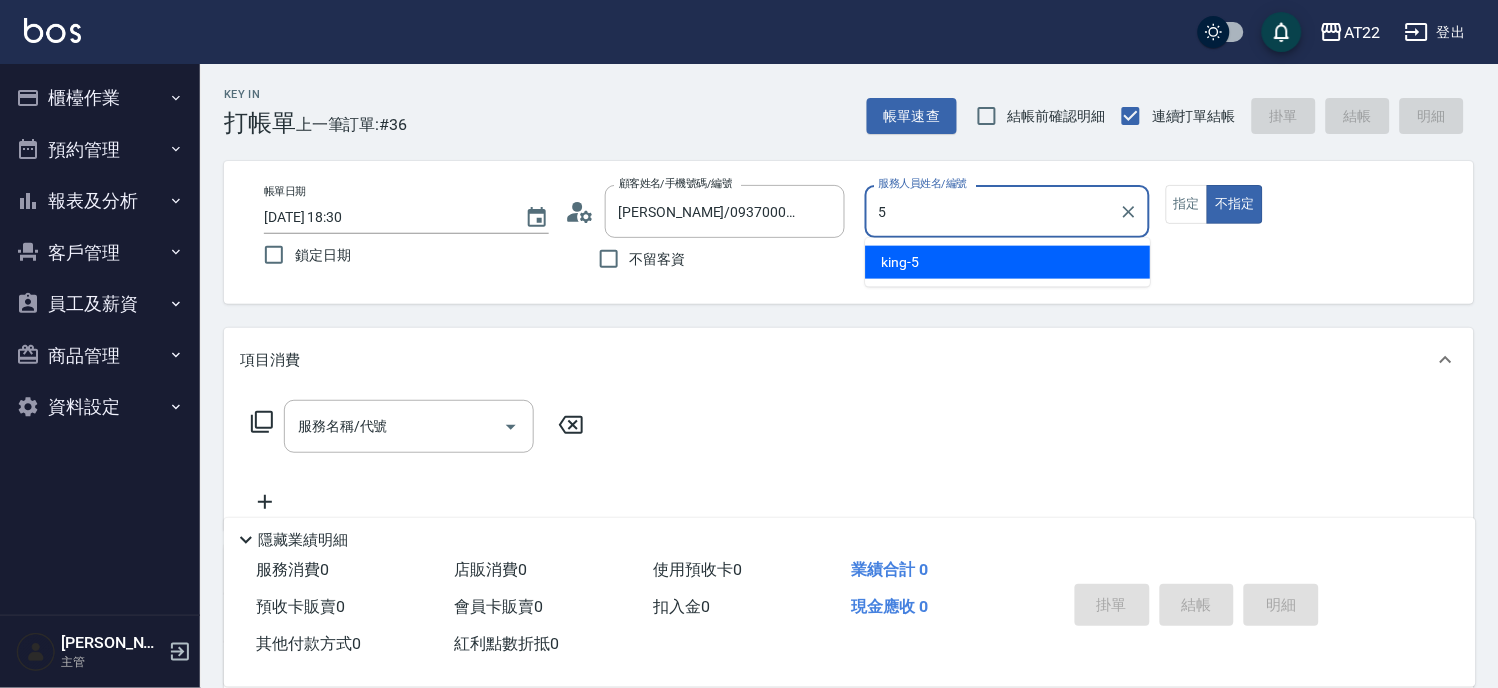 type on "king-5" 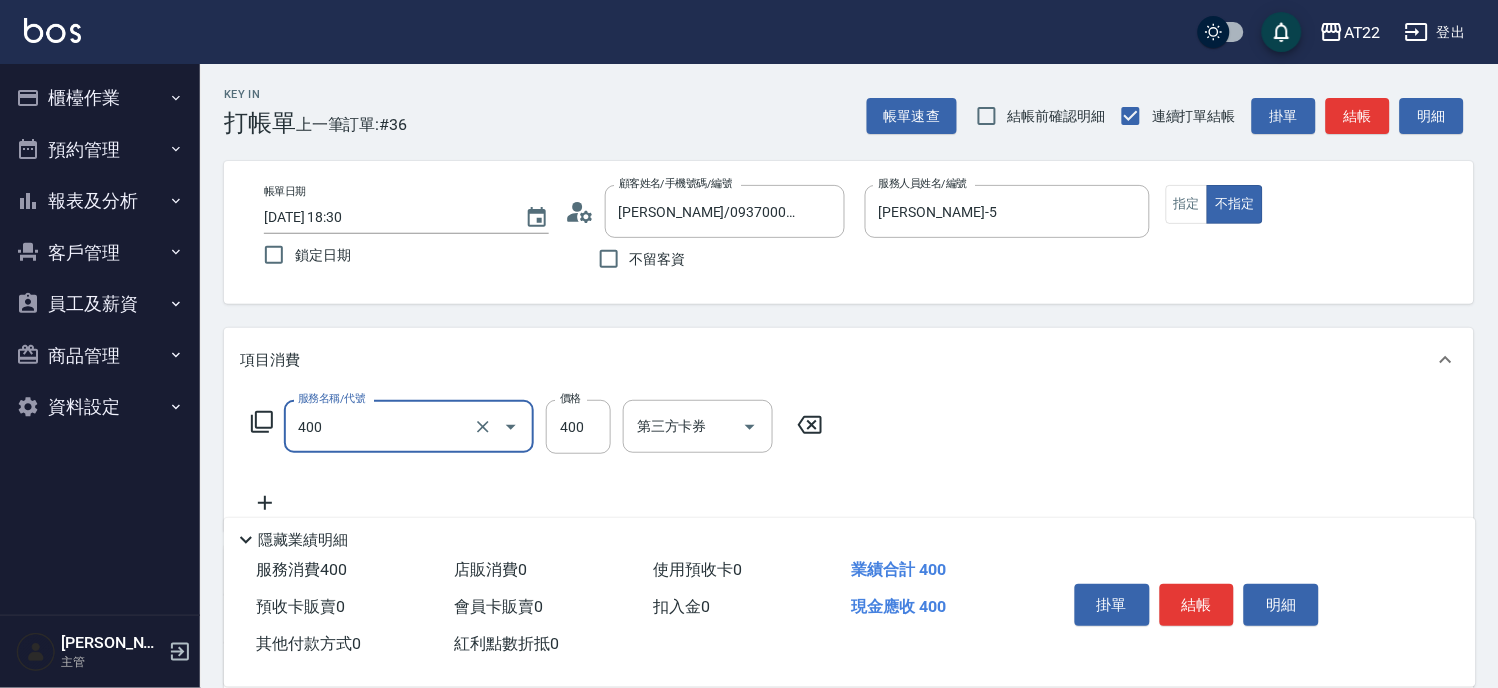 type on "剪髮(400)" 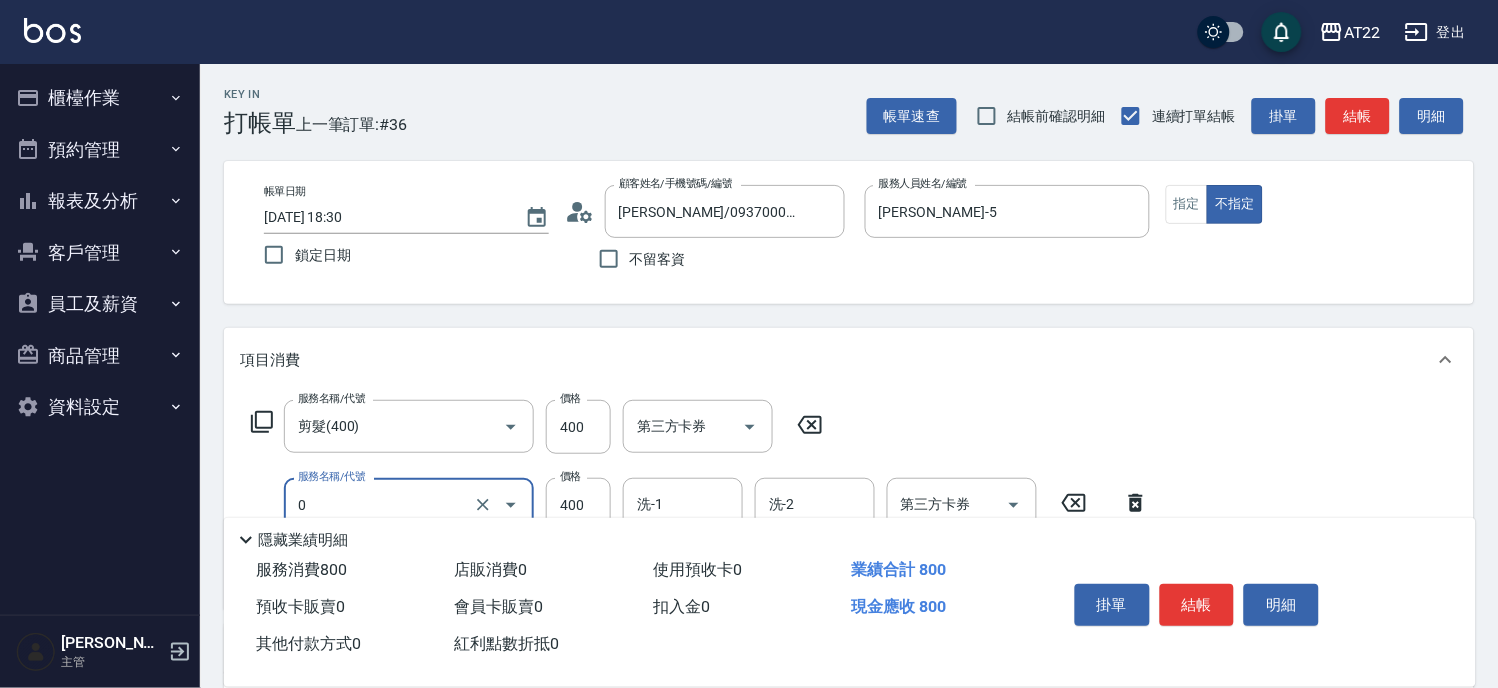 type on "有機洗髮(0)" 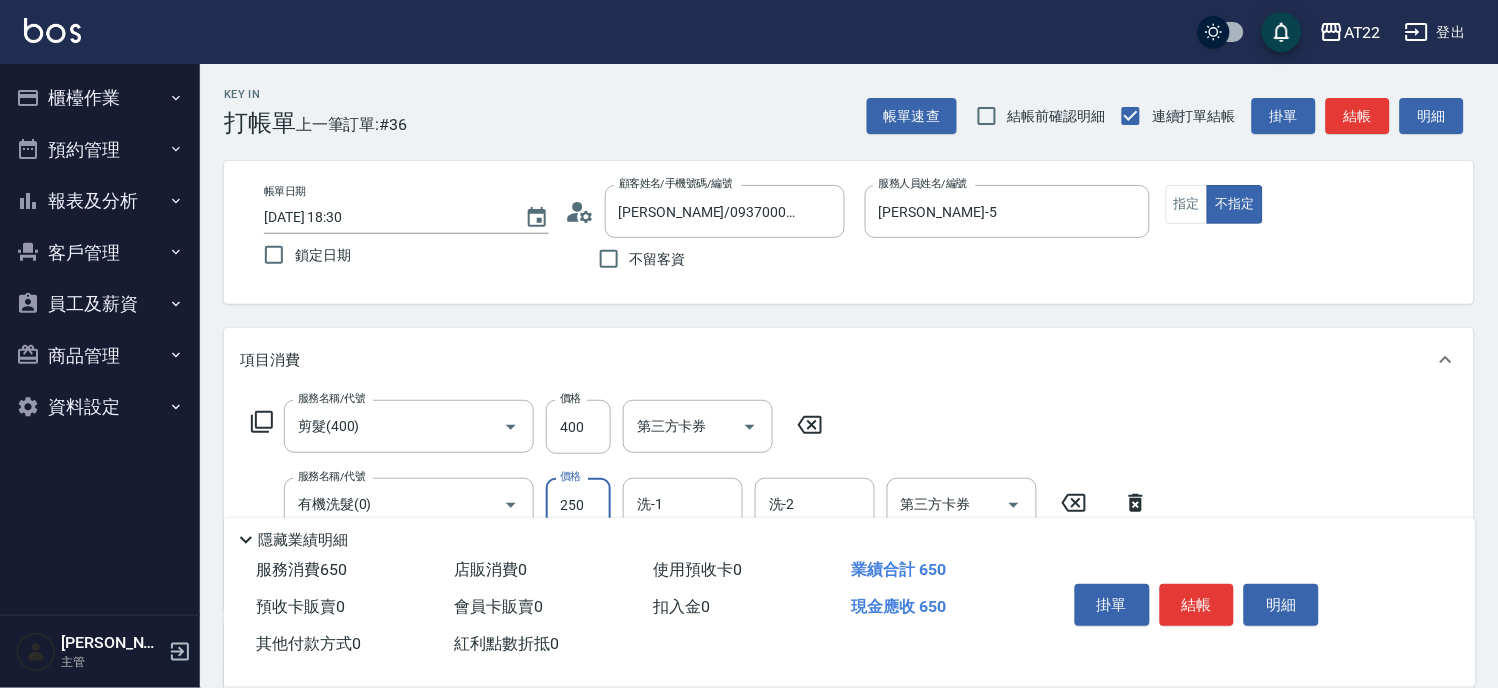 type on "250" 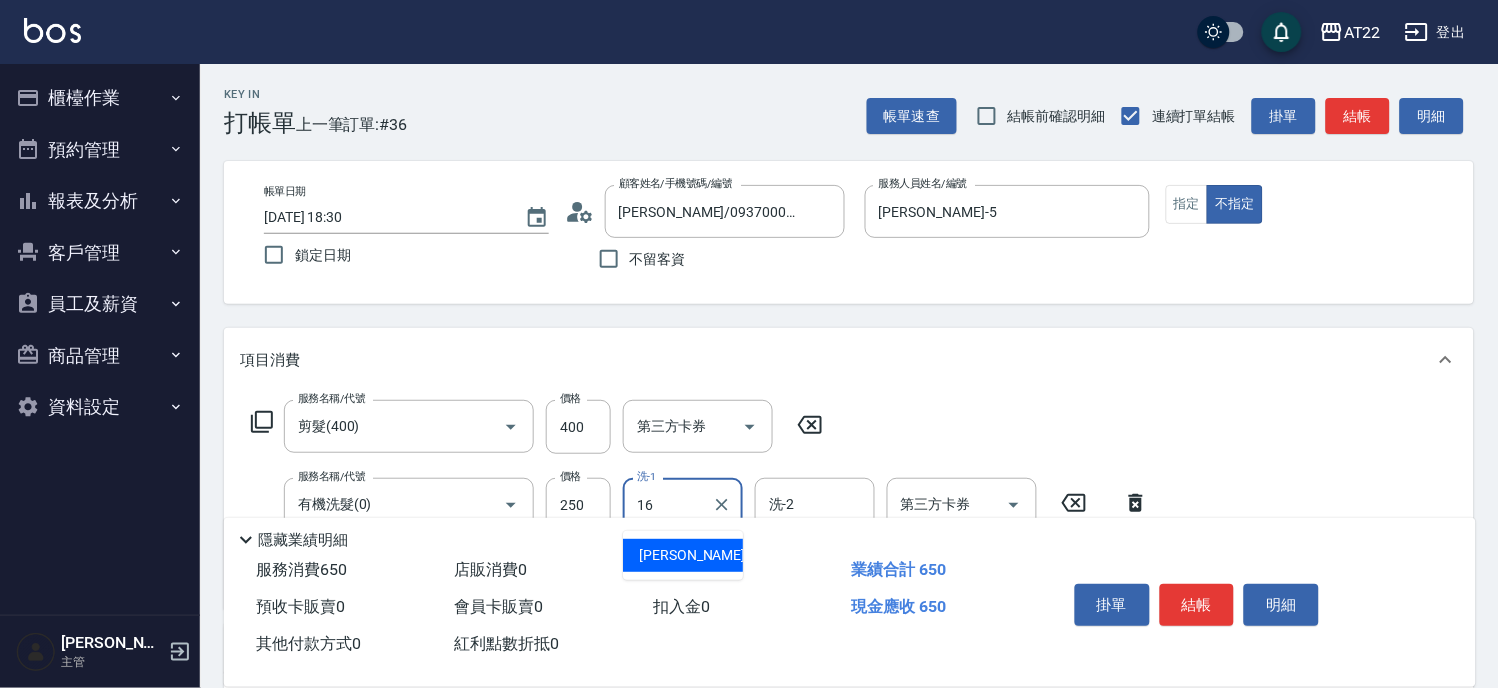 type on "Joe-16" 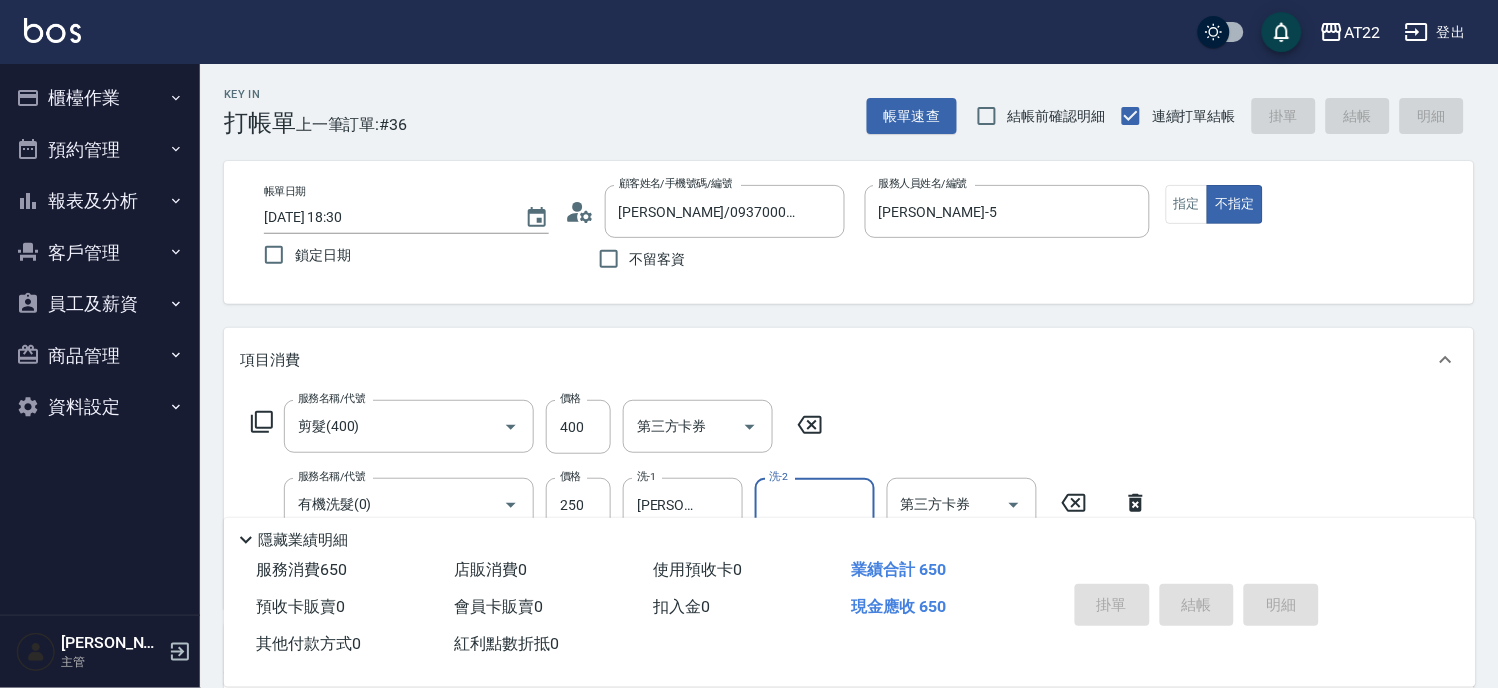 type 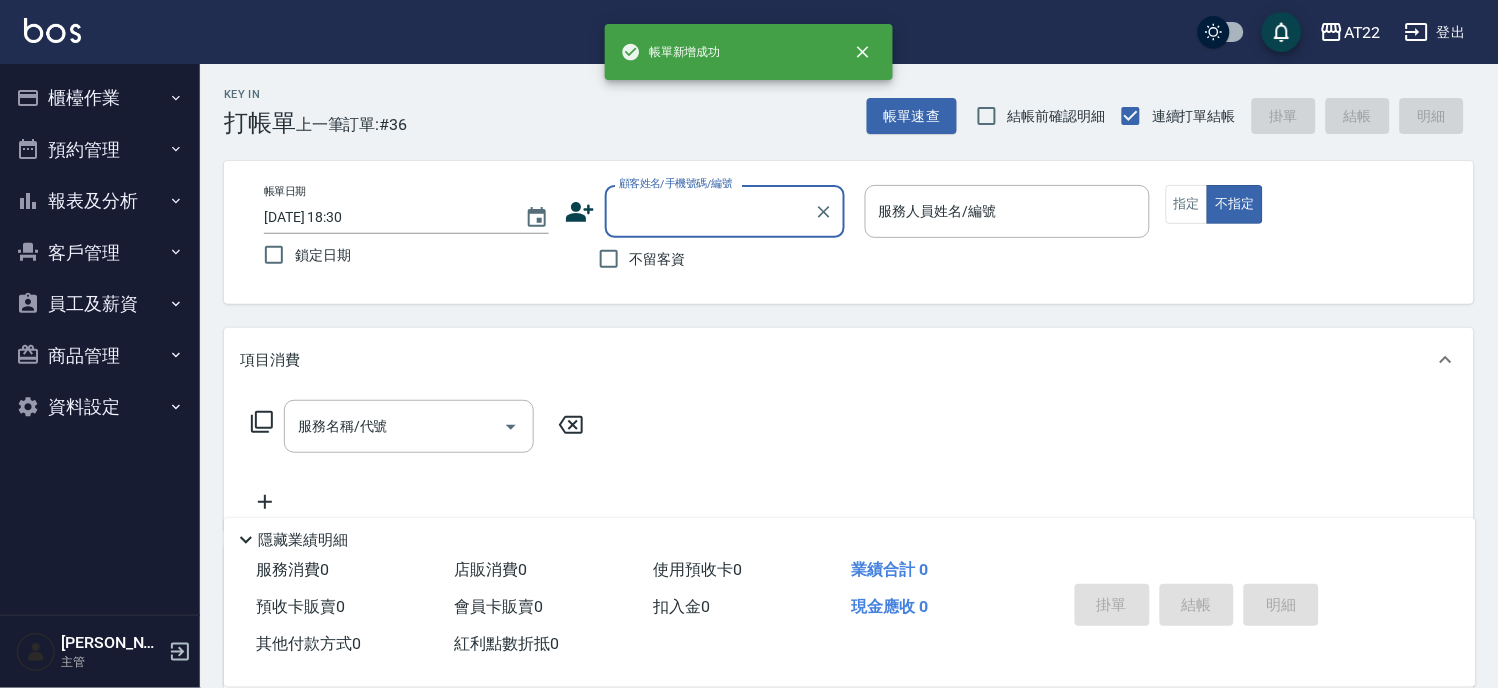 scroll, scrollTop: 0, scrollLeft: 0, axis: both 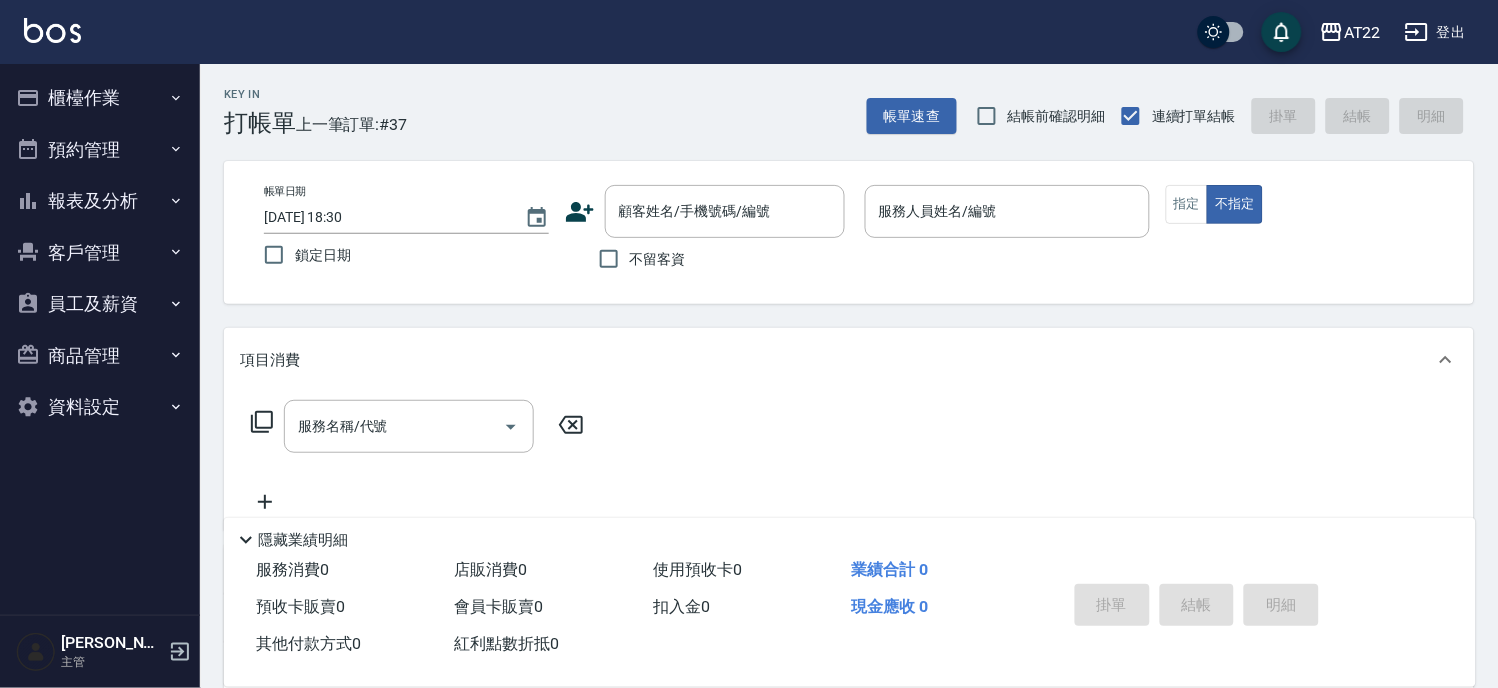 click on "不留客資" at bounding box center [705, 259] 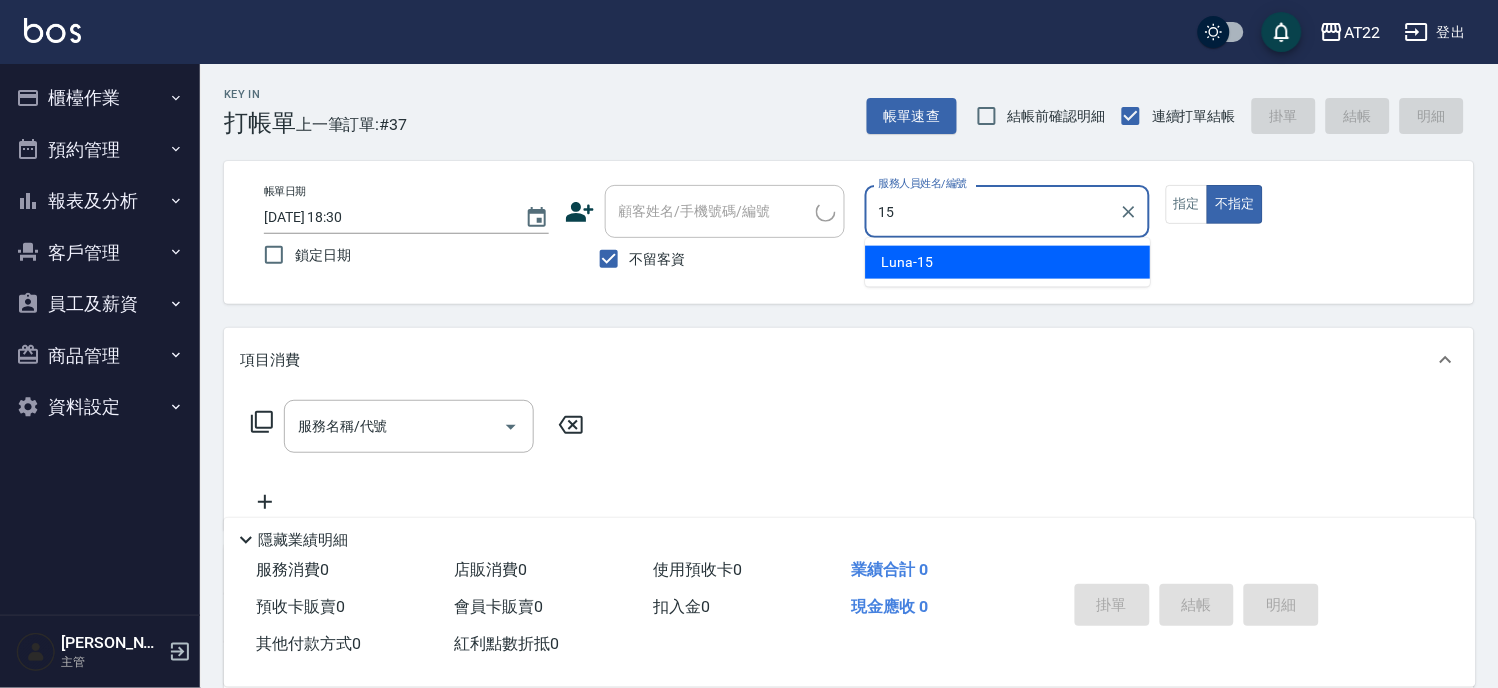 type on "Luna-15" 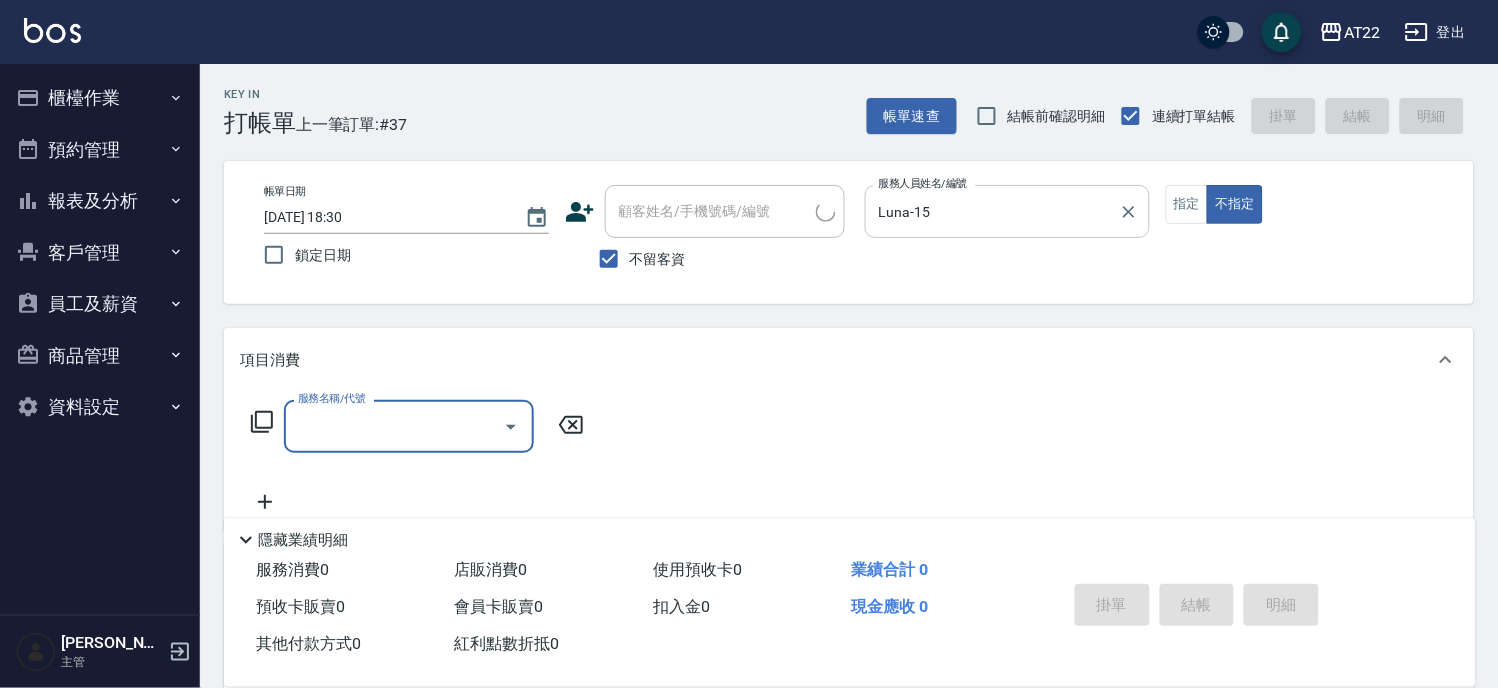 type on "鄒承諺 白卡/0929901399/" 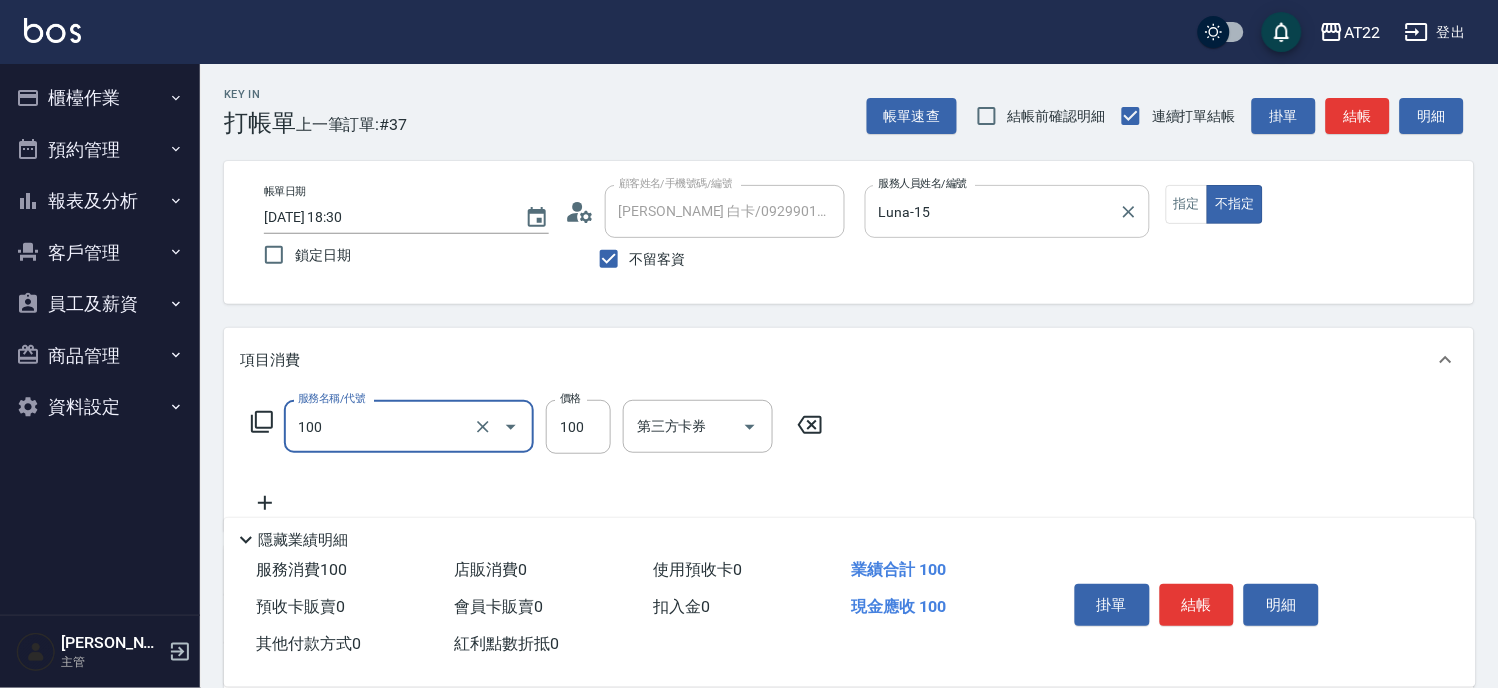 type on "修劉海(100)" 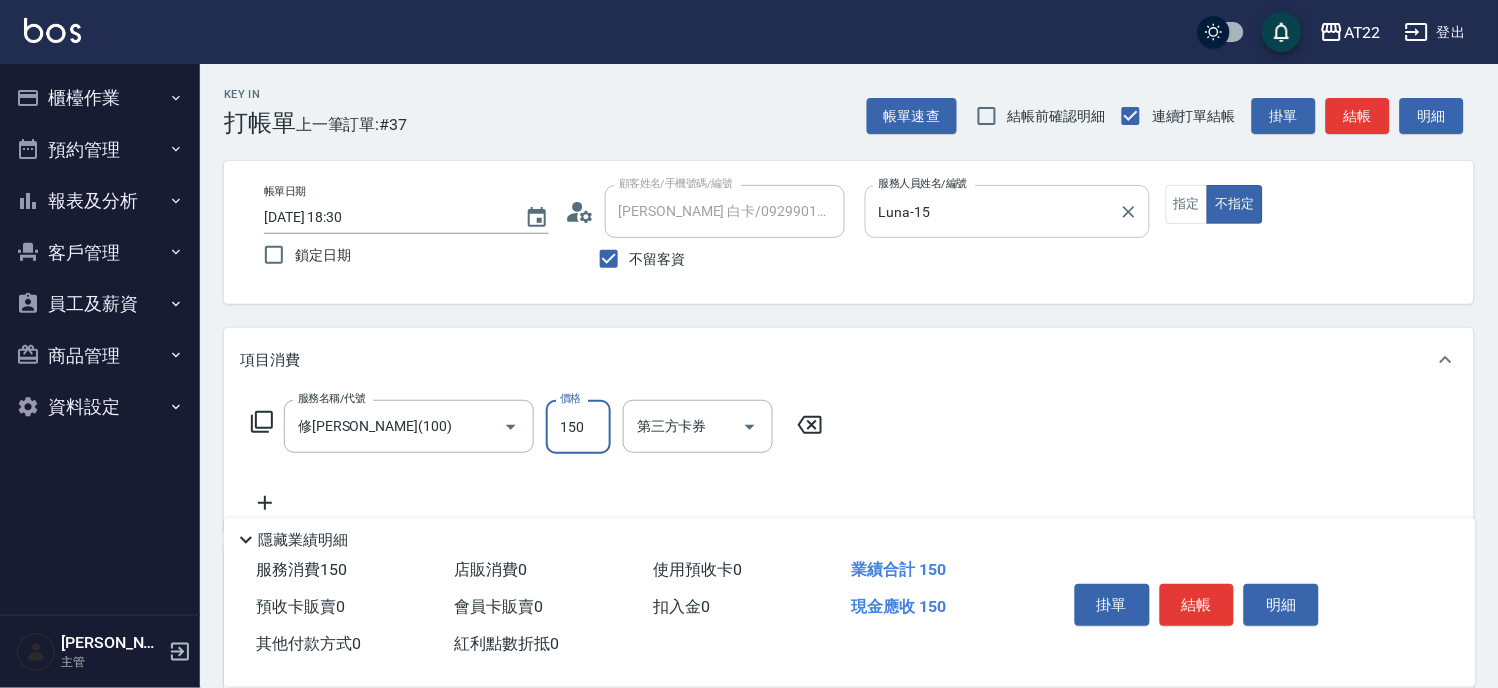 type on "150" 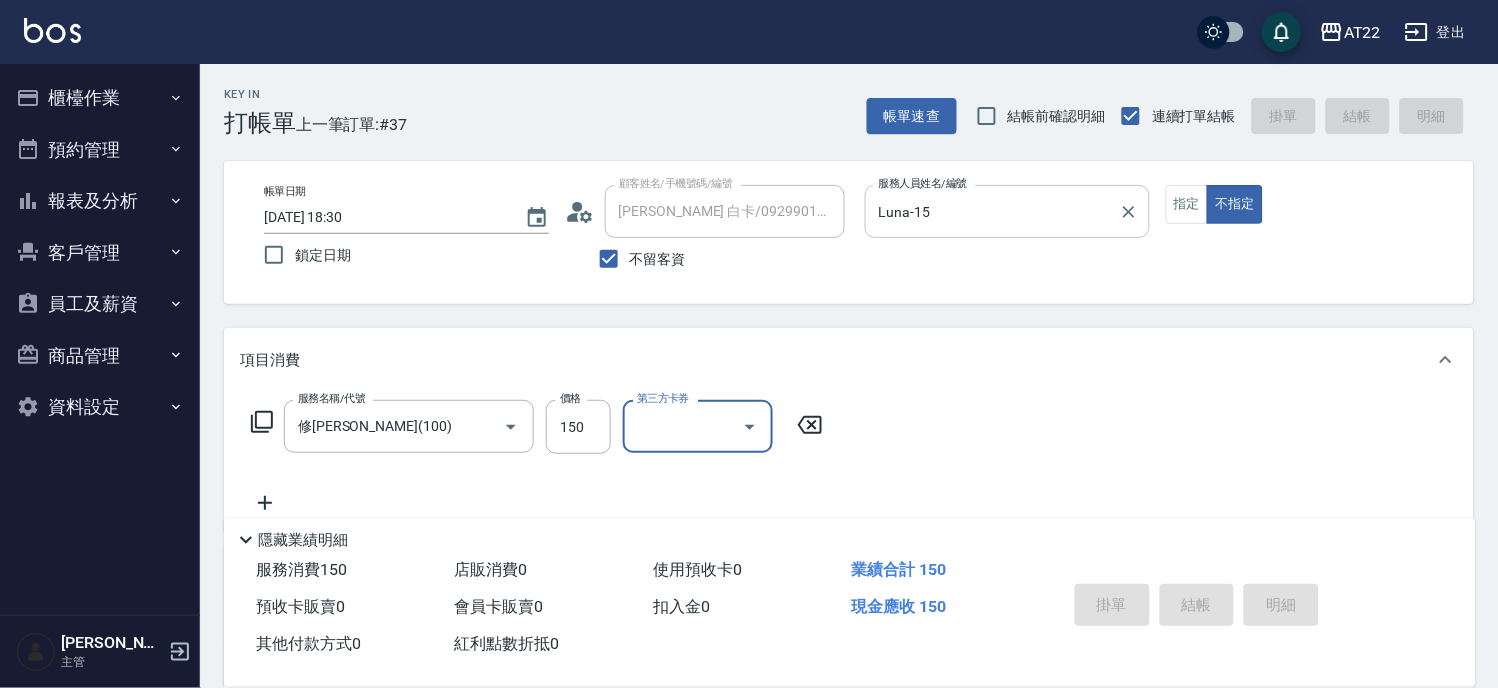 type on "2025/07/13 18:31" 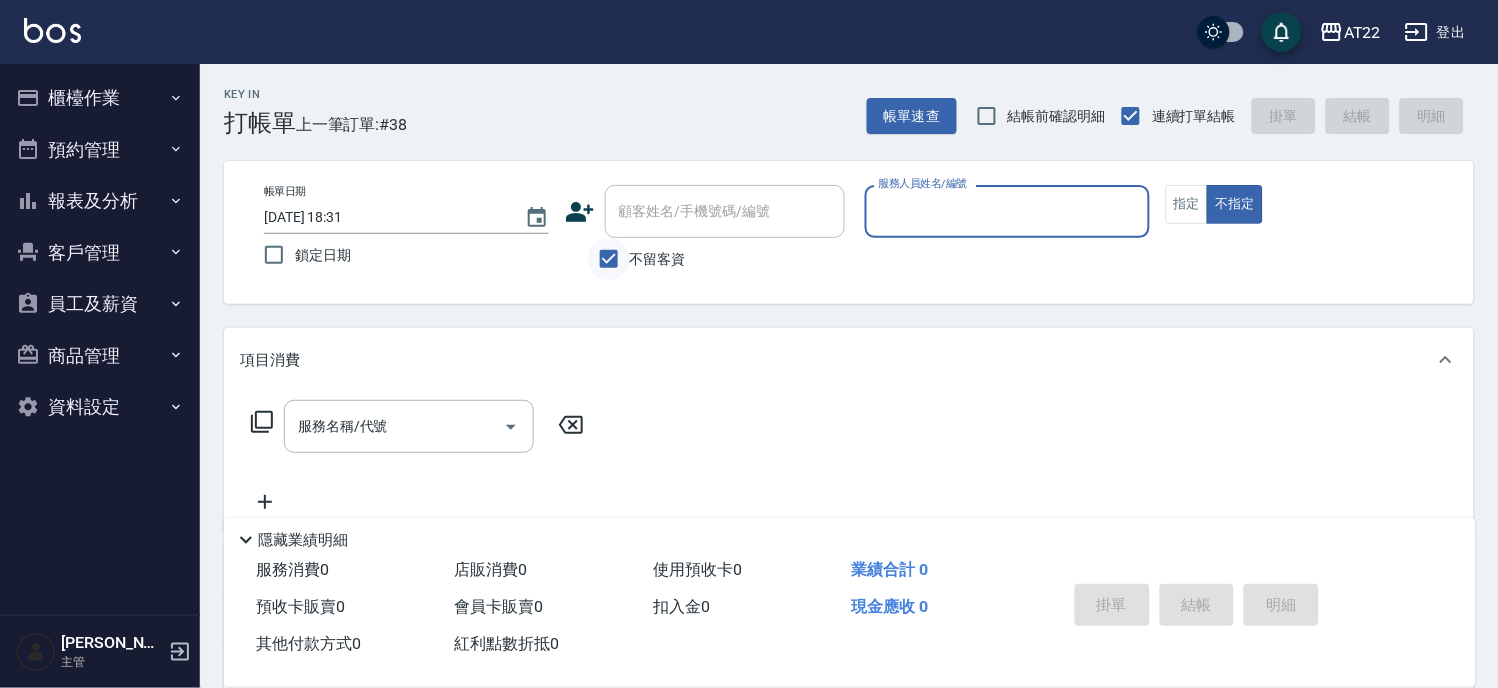 click on "不留客資" at bounding box center [609, 259] 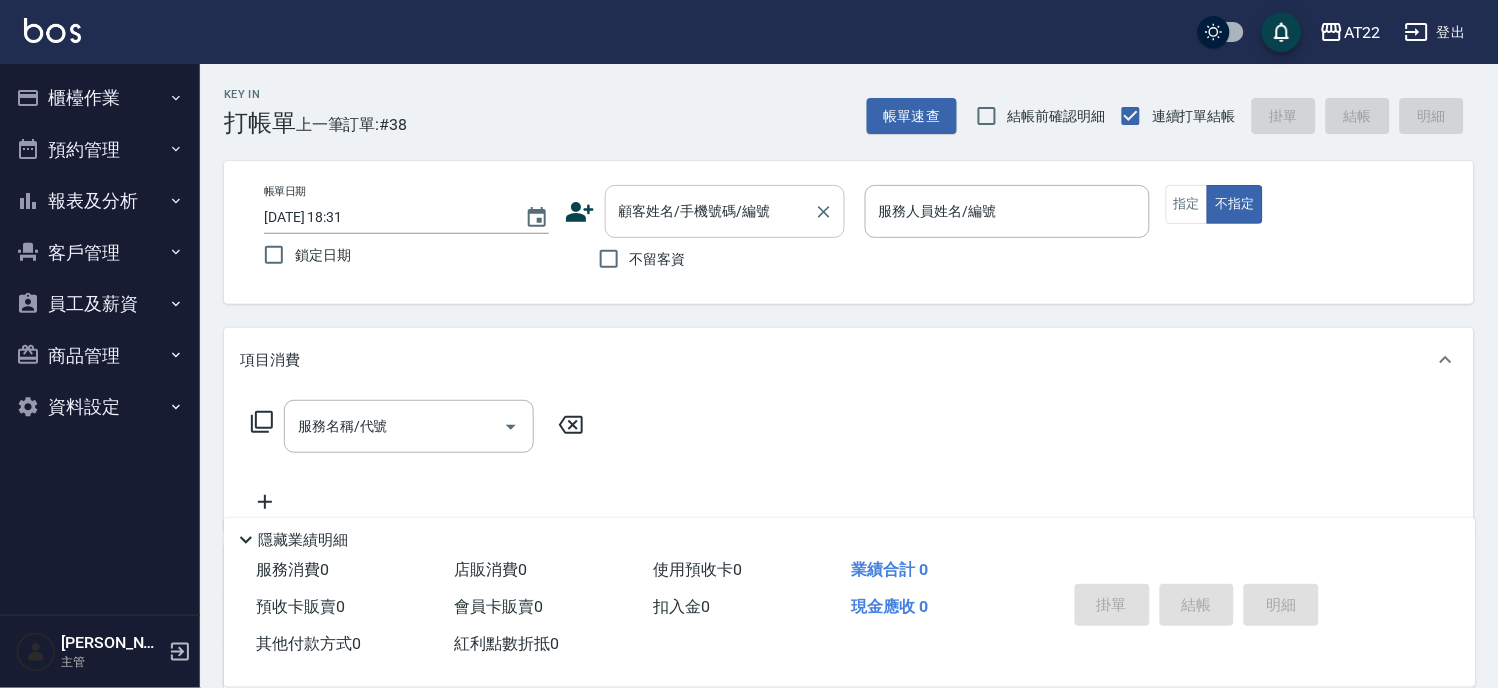 click on "顧客姓名/手機號碼/編號" at bounding box center (710, 211) 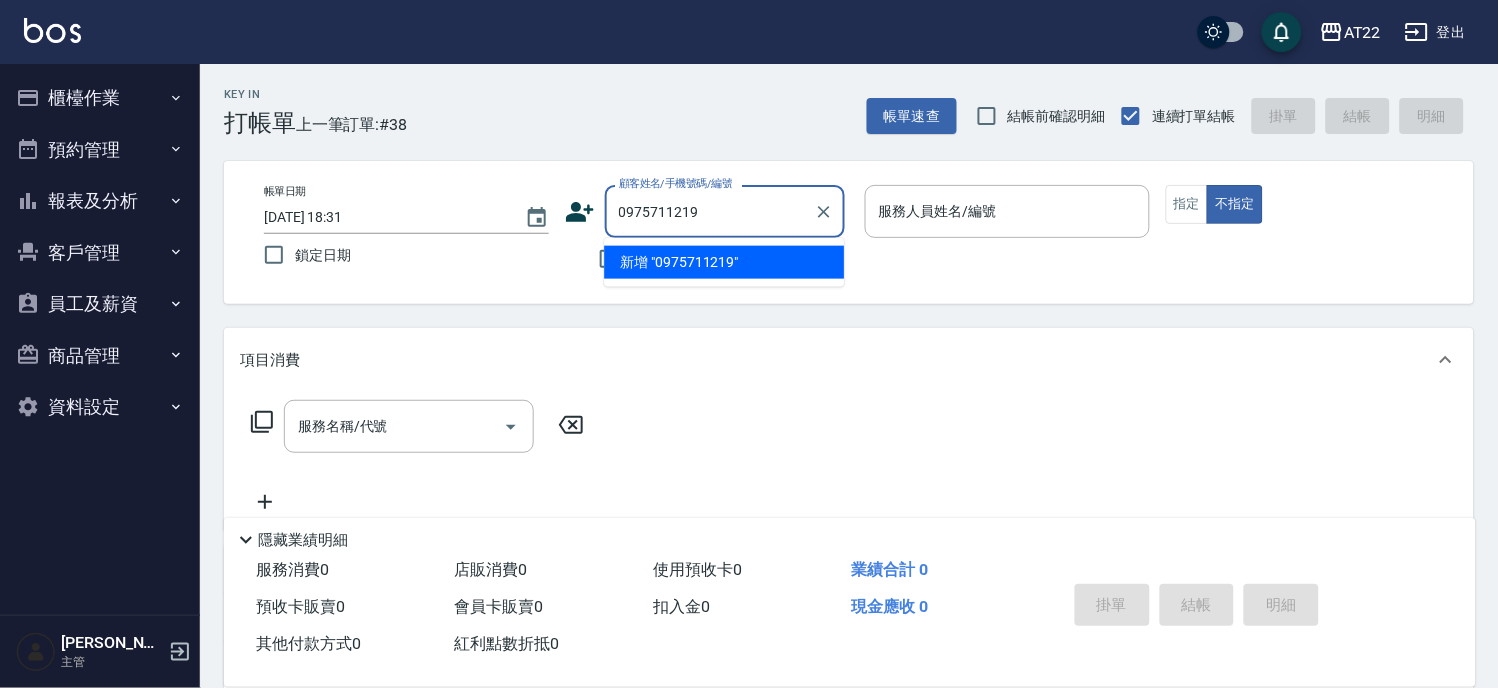 type on "0975711219" 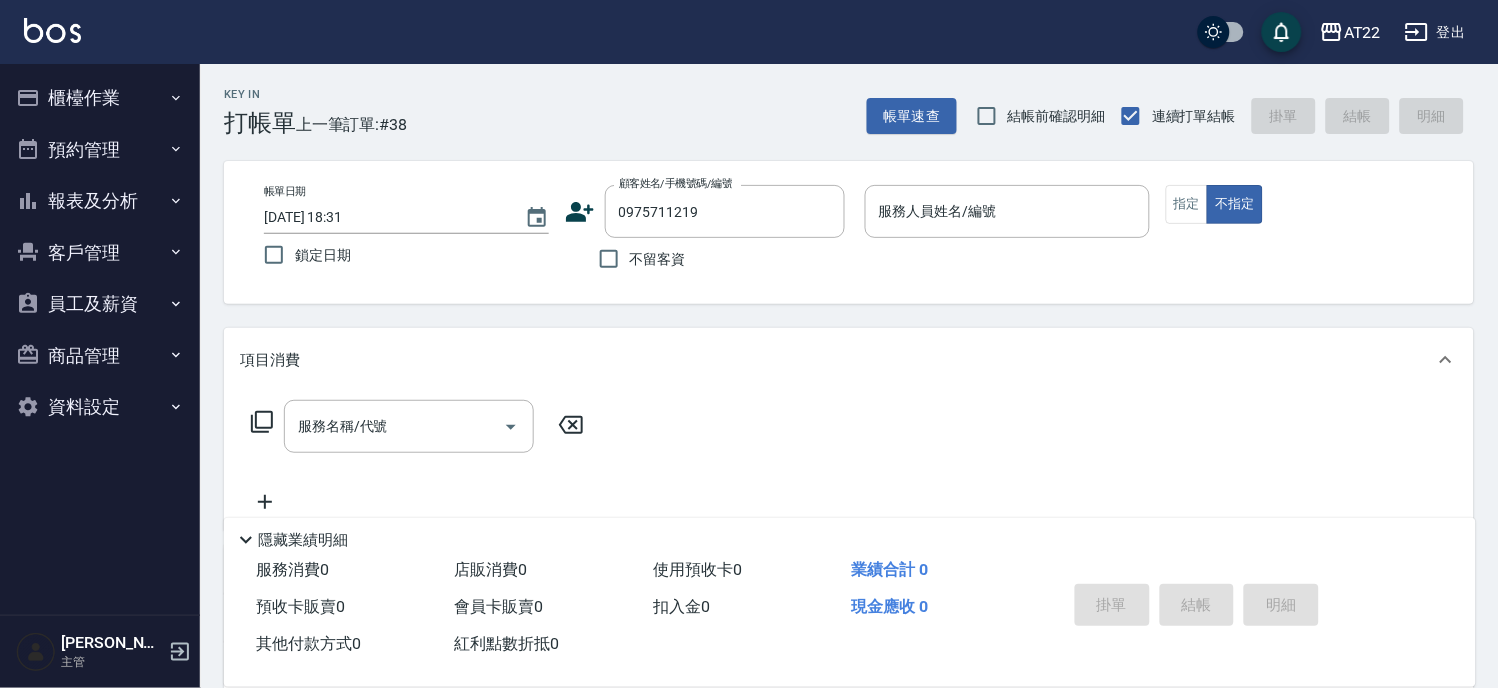 click 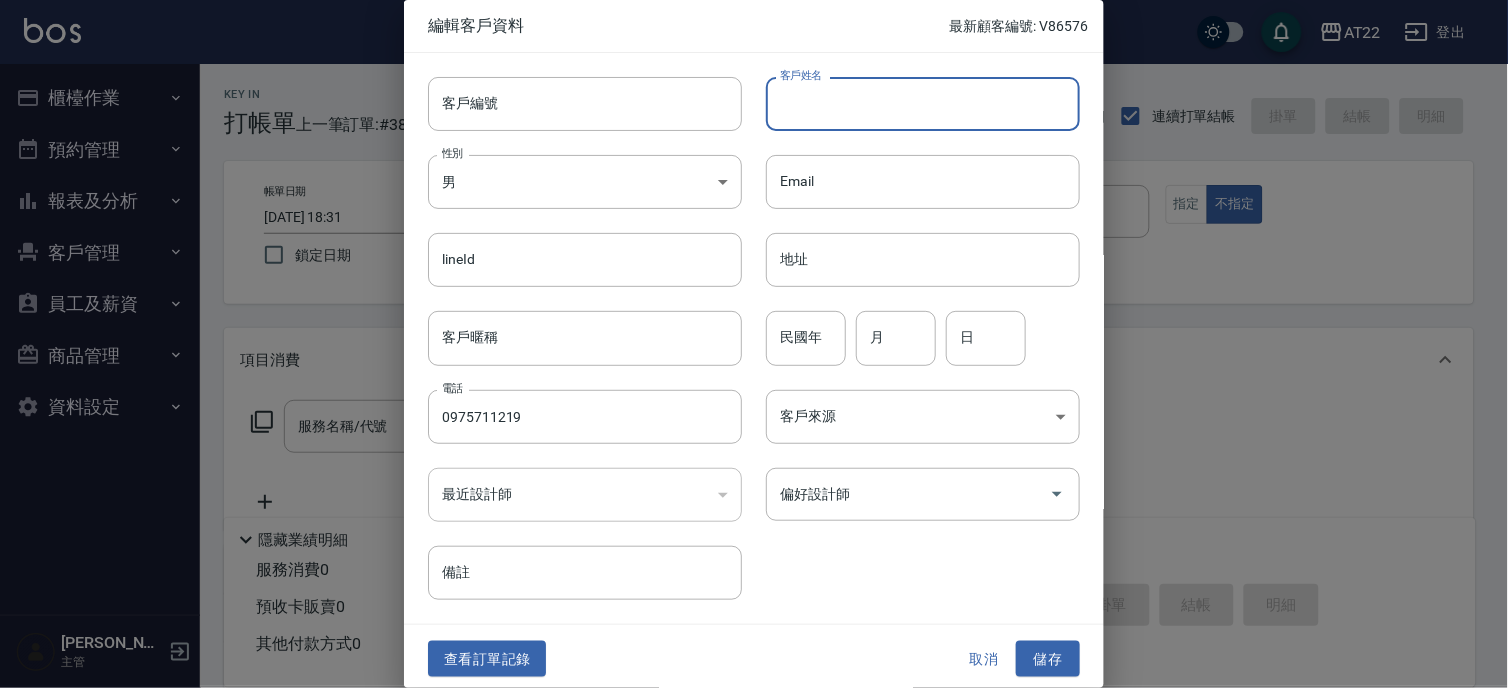 click on "客戶姓名" at bounding box center [923, 104] 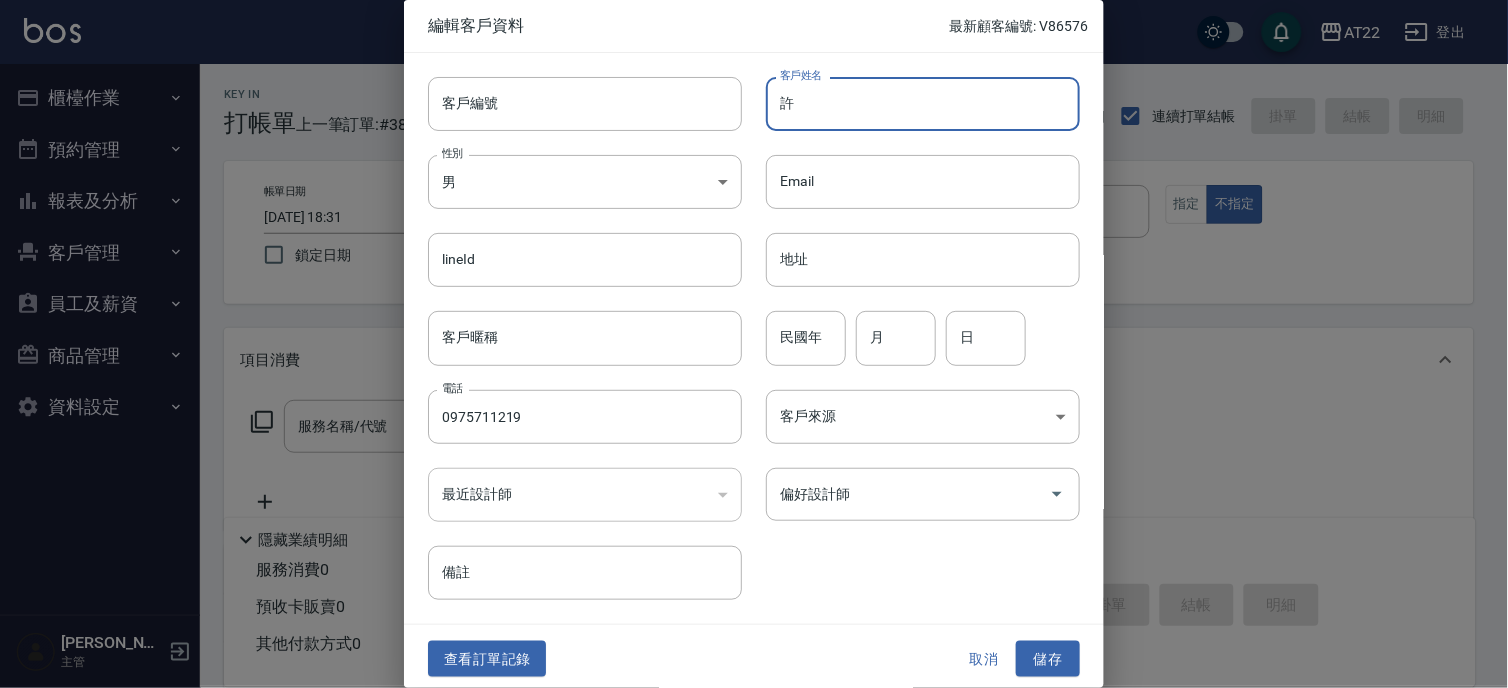 type on "許" 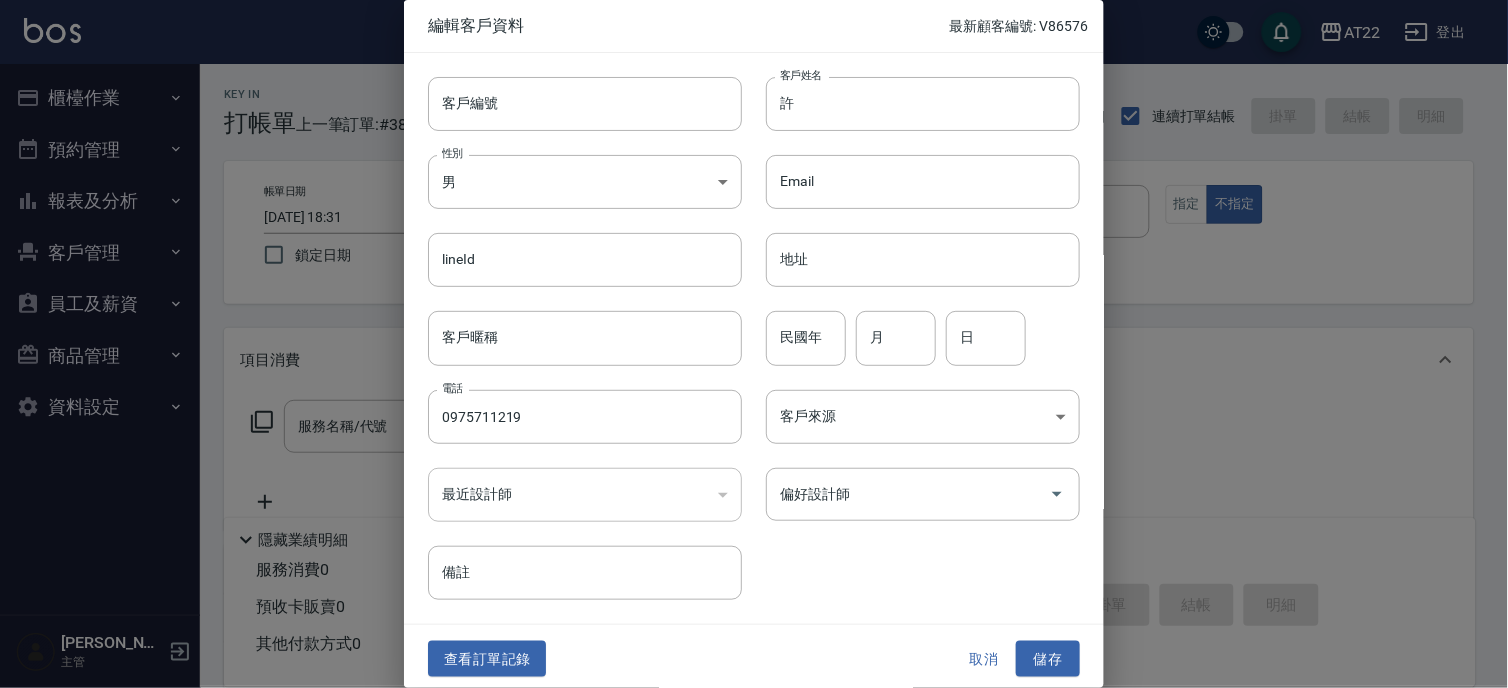 click on "客戶編號 客戶編號 客戶姓名 許 客戶姓名 性別 男 MALE 性別 Email Email lineId lineId 地址 地址 客戶暱稱 客戶暱稱 民國年 民國年 月 月 日 日 電話 0975711219 電話 客戶來源 ​ 客戶來源 最近設計師 ​ 最近設計師 偏好設計師 偏好設計師 備註 備註" at bounding box center [742, 326] 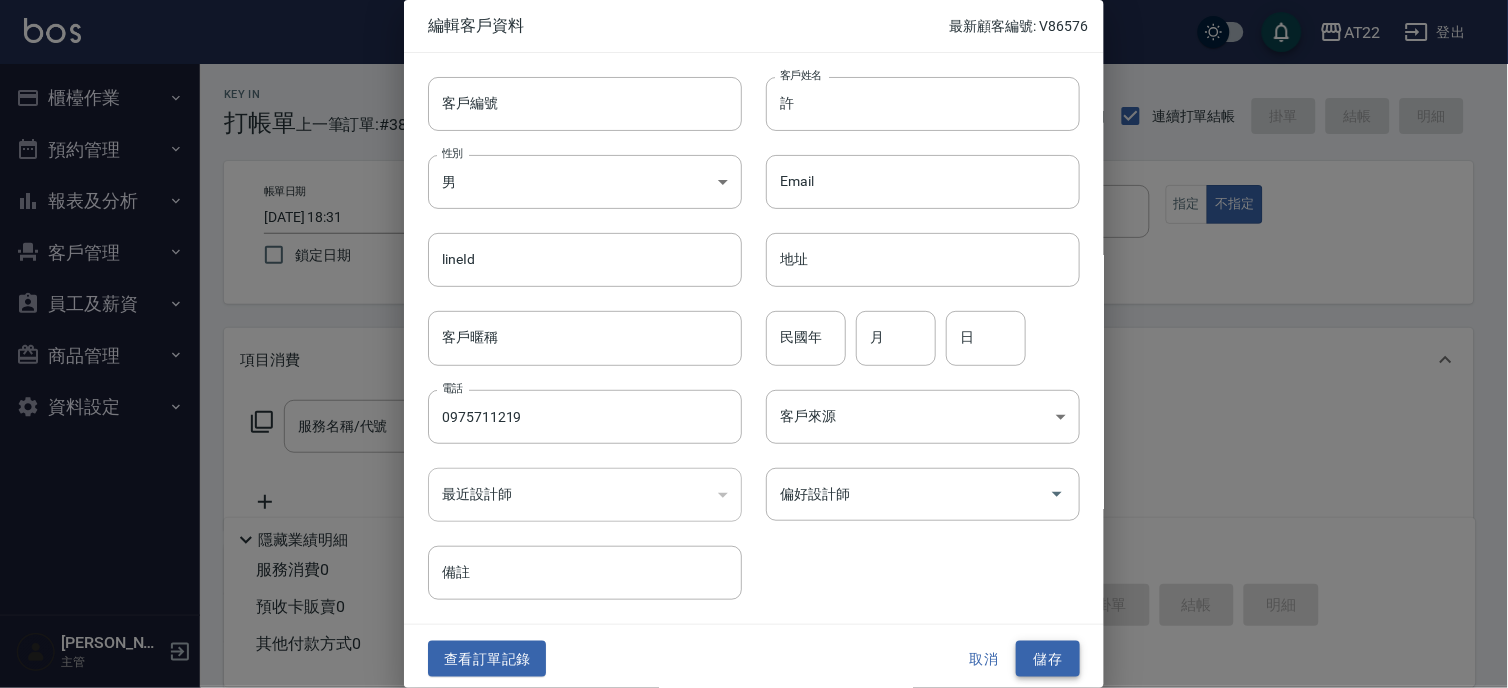 click on "儲存" at bounding box center (1048, 659) 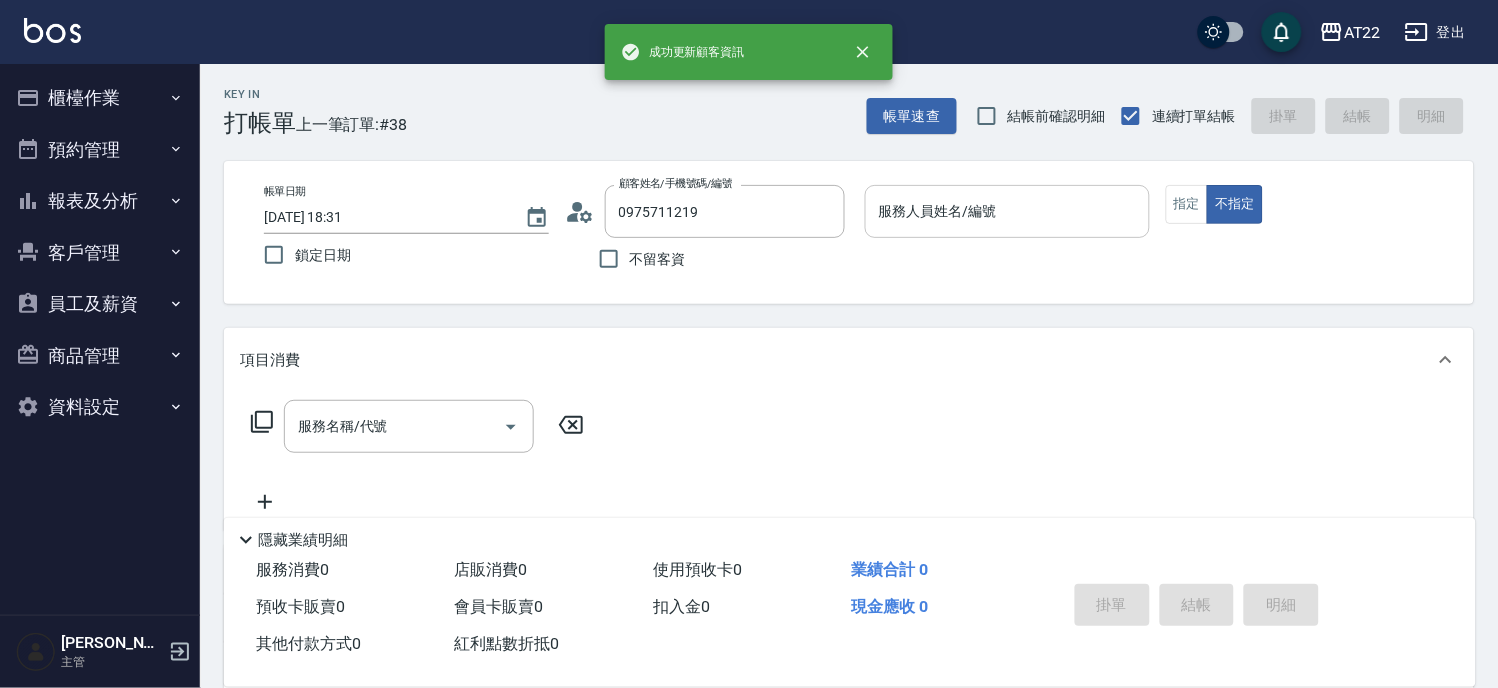click on "服務人員姓名/編號" at bounding box center [1007, 211] 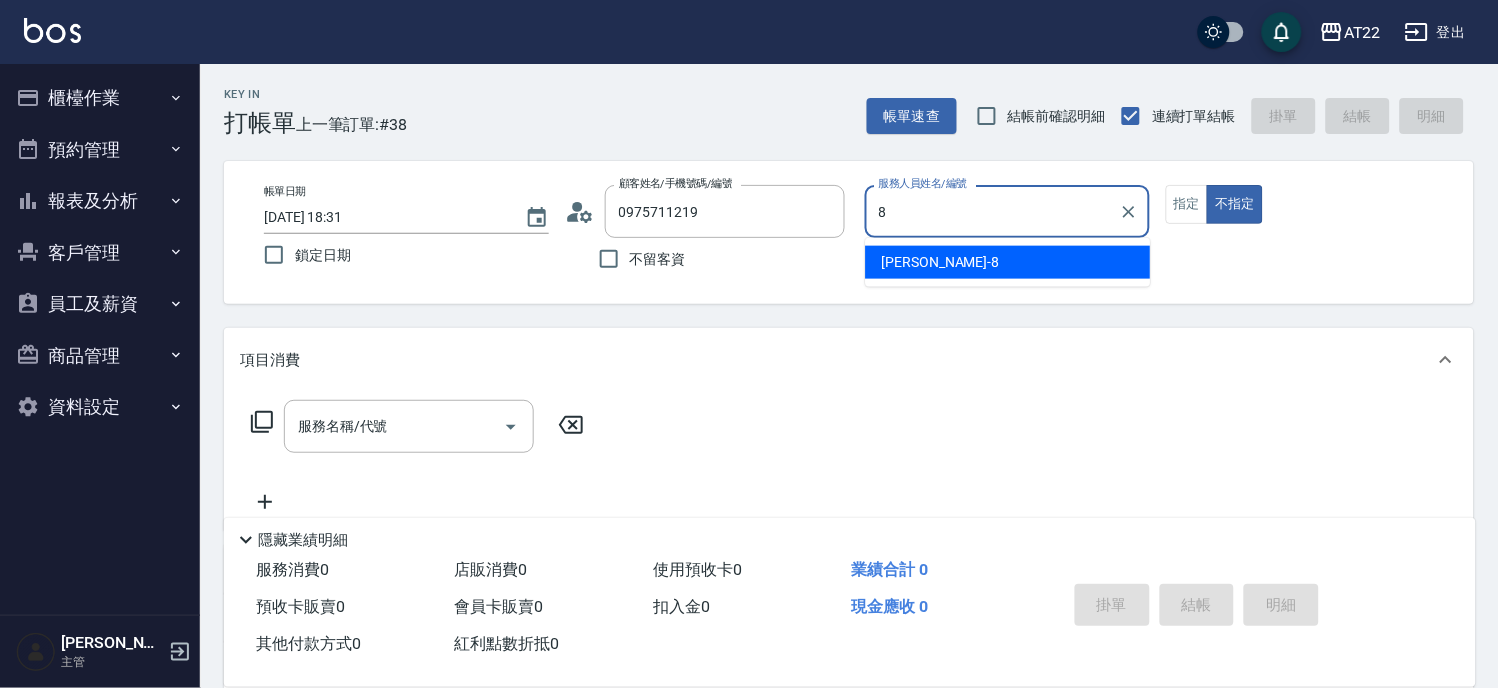 type on "Zoe-8" 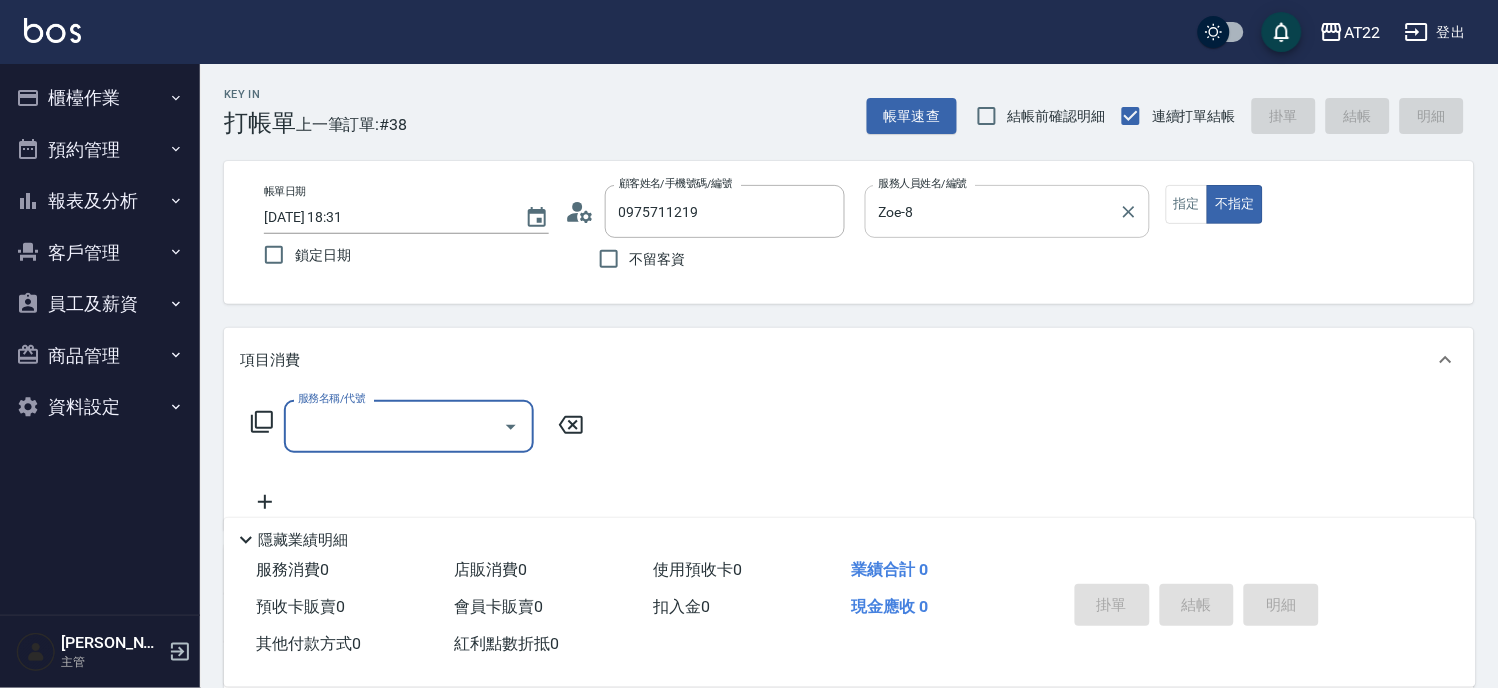 type on "ㄋ" 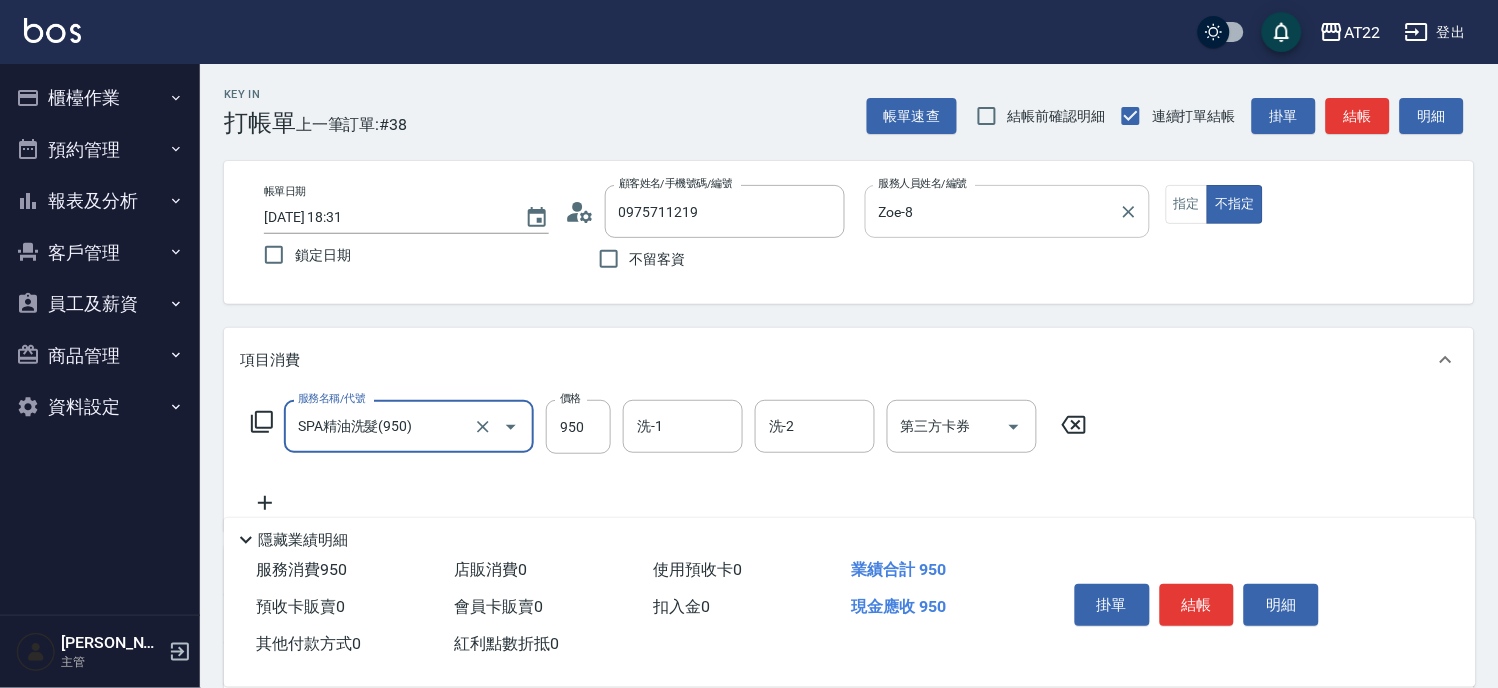 type on "SPA精油洗髮(950)" 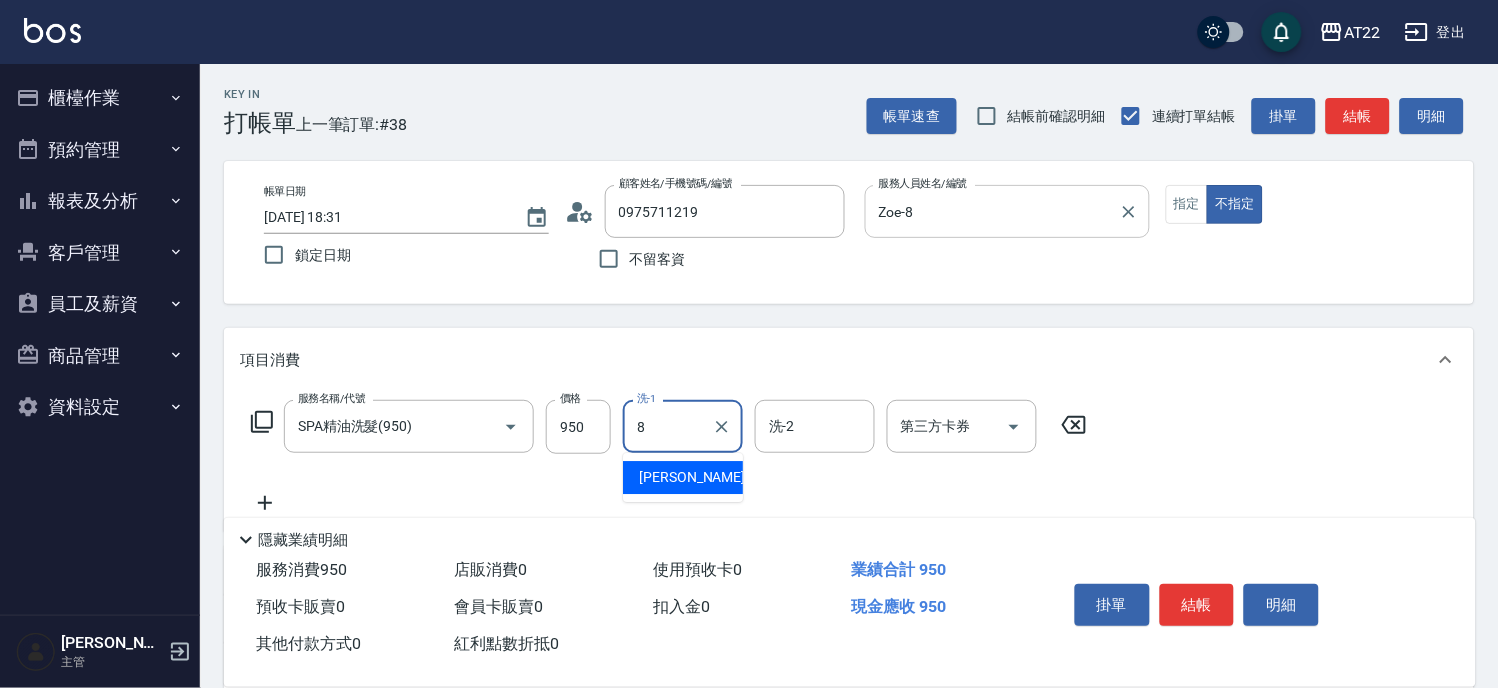 type on "Zoe-8" 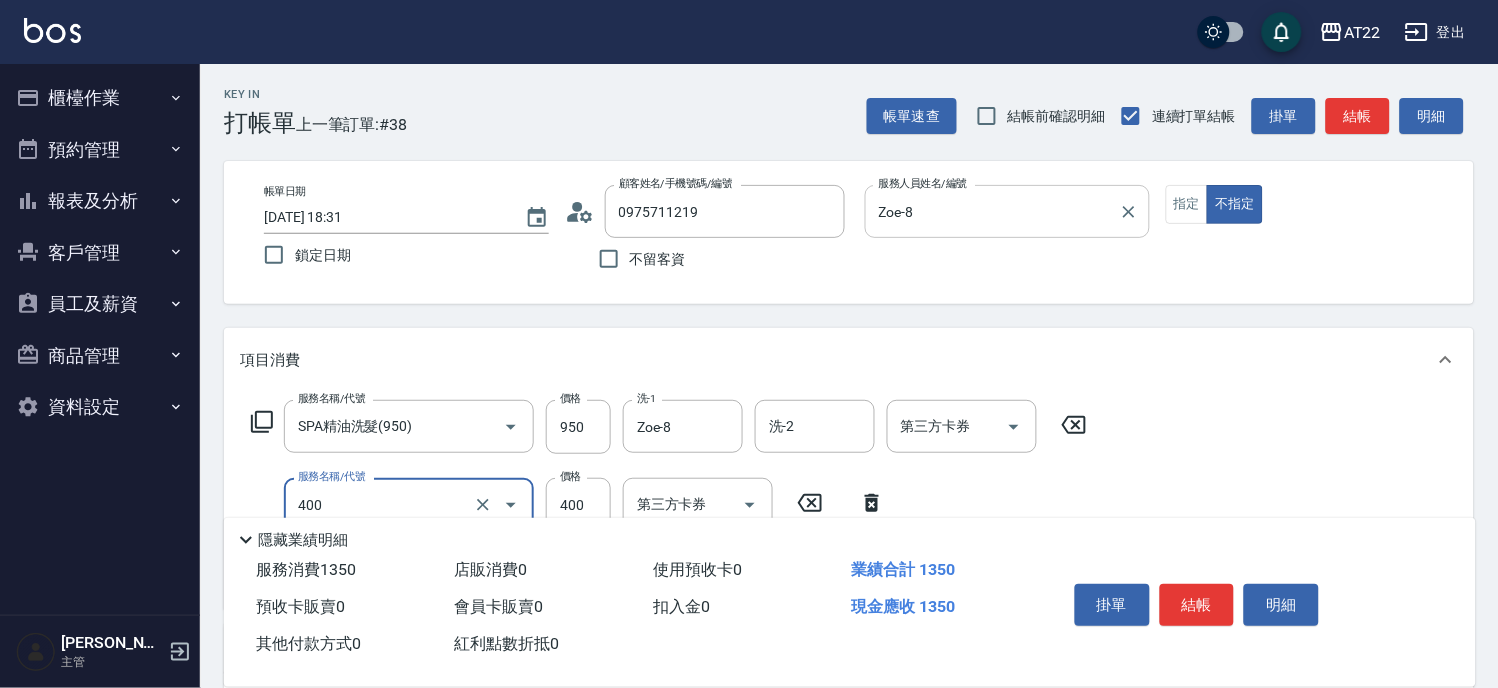 type on "剪髮(400)" 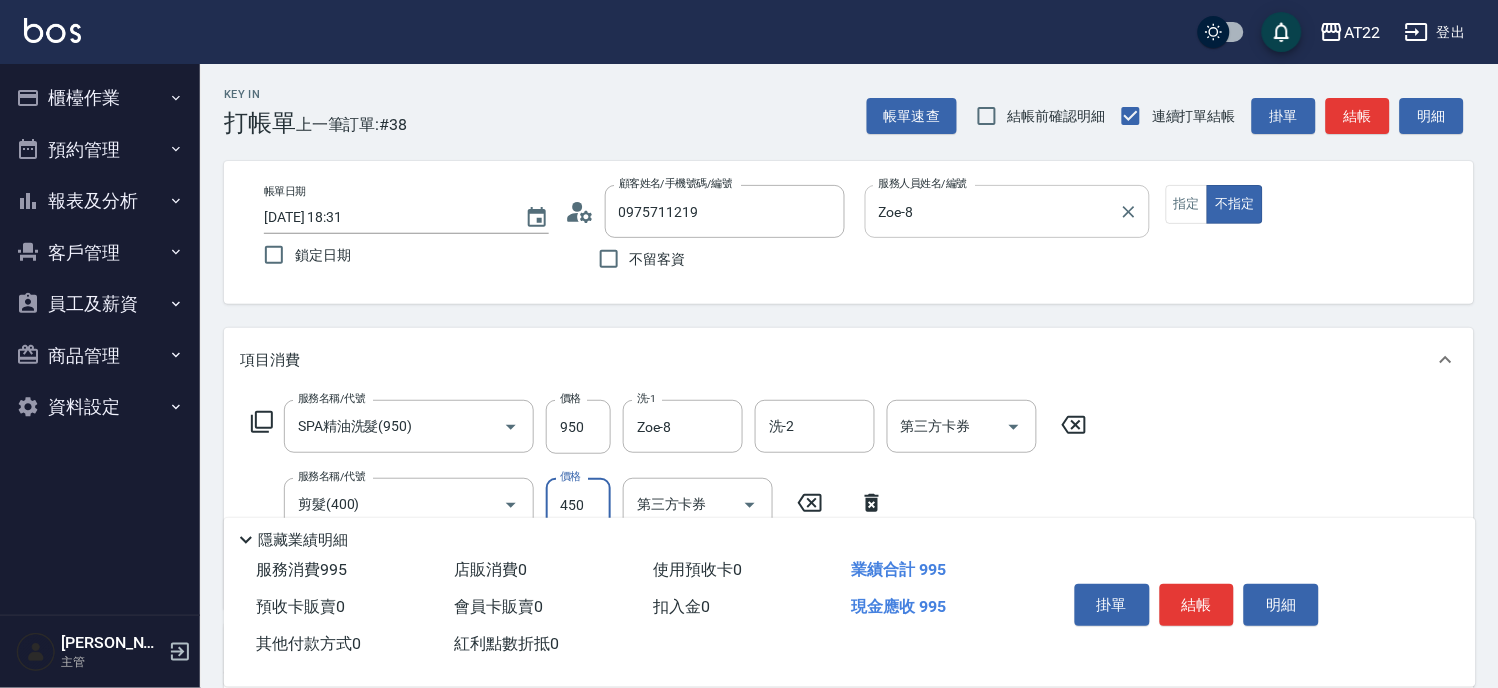 type on "450" 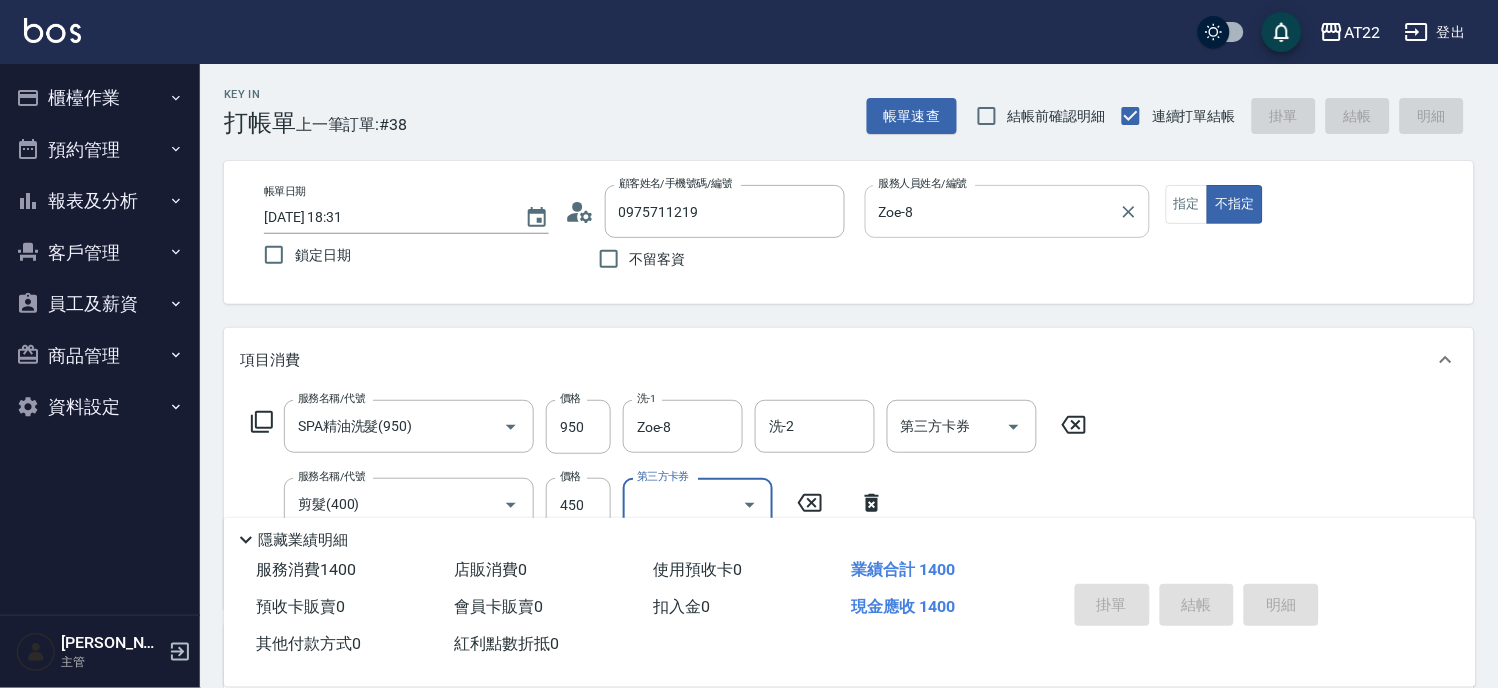 type on "2025/07/13 18:32" 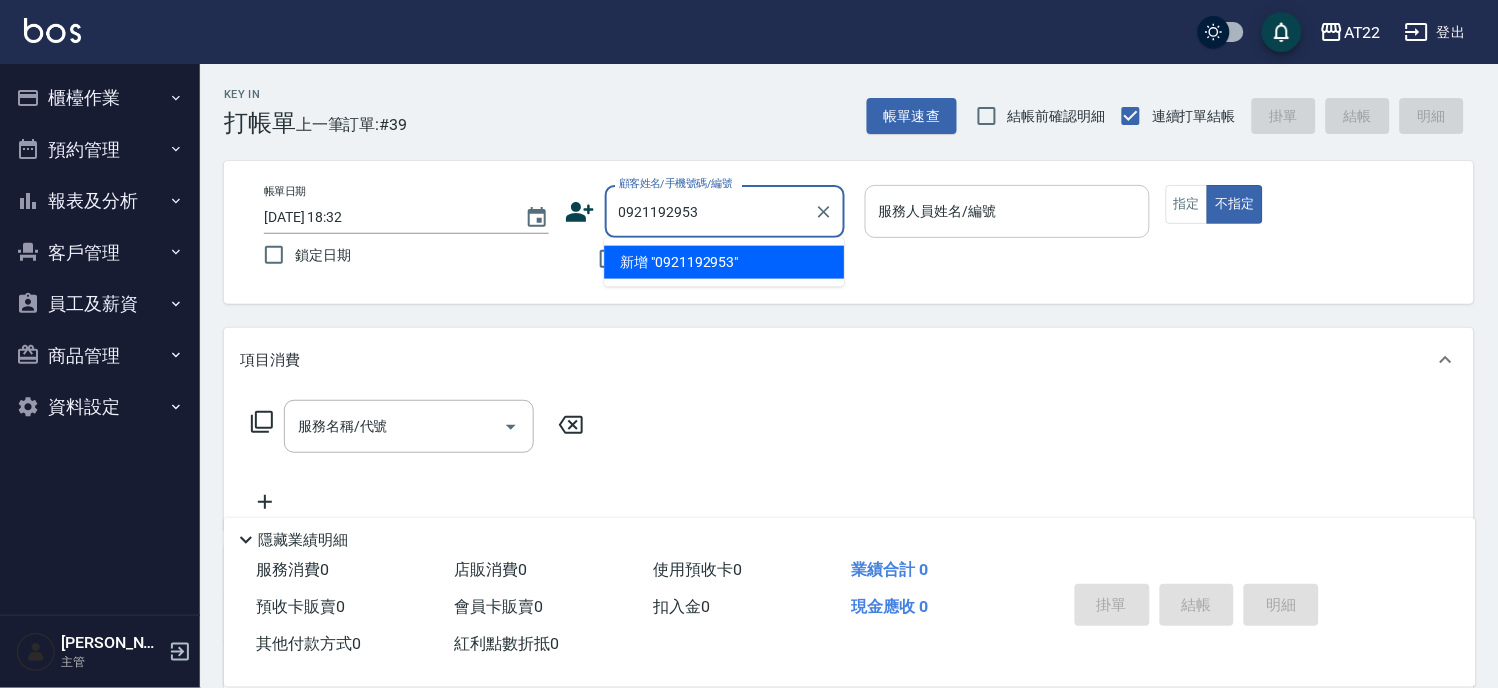 type on "0921192953" 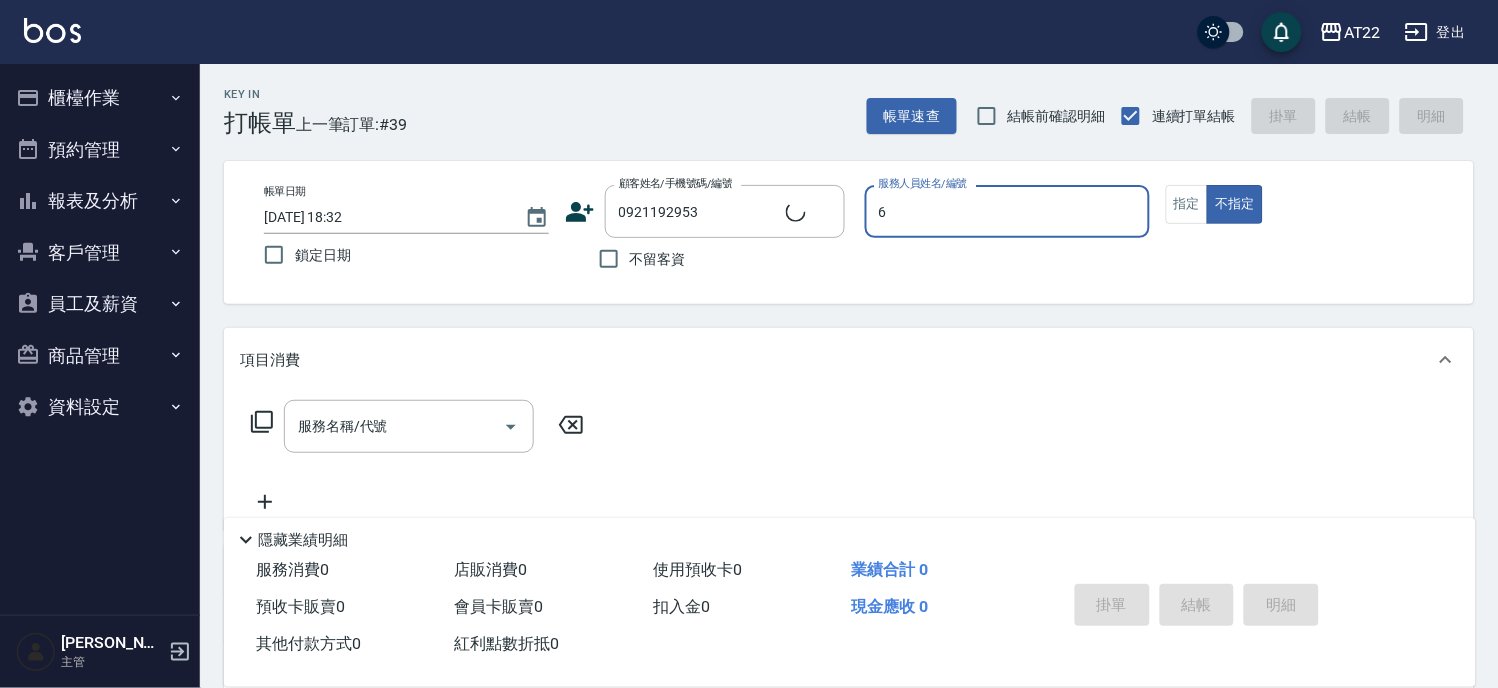 type on "6" 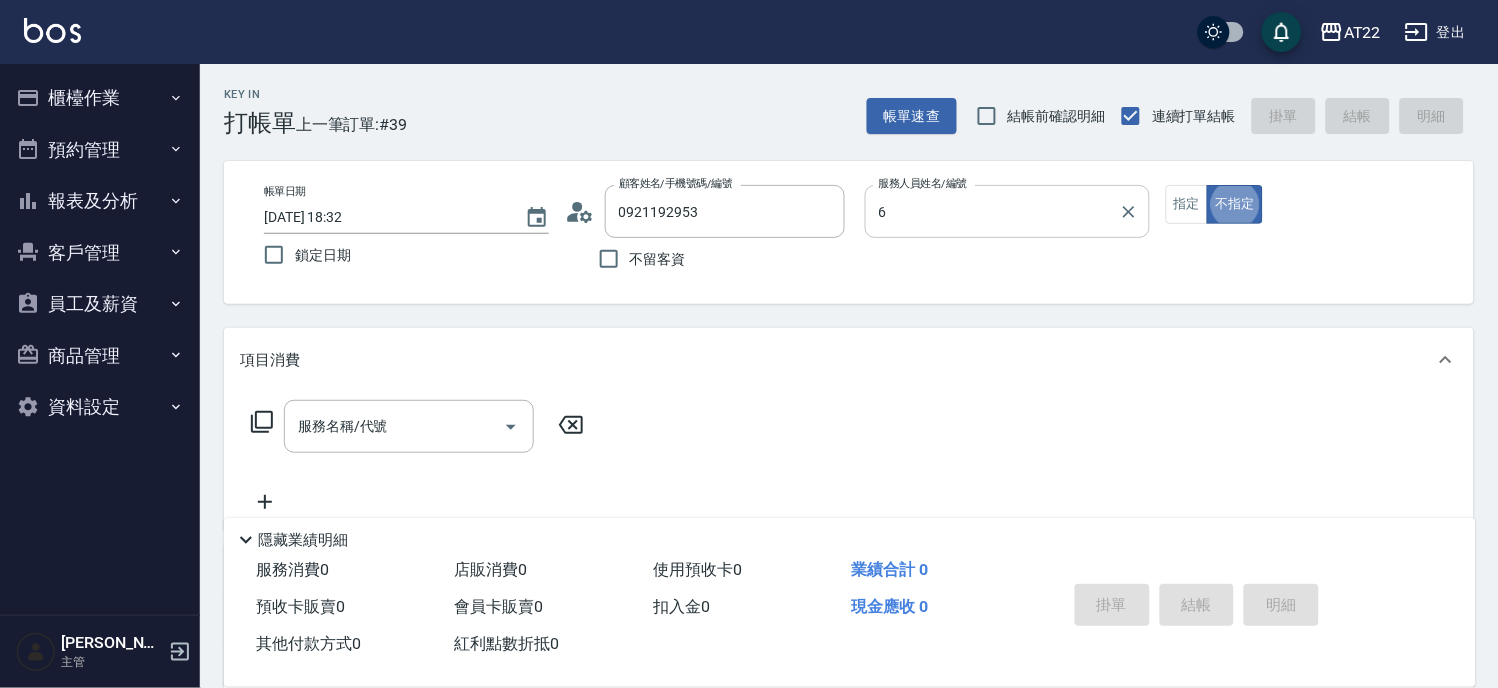 type on "廖聖傑/0921192953/0921192953" 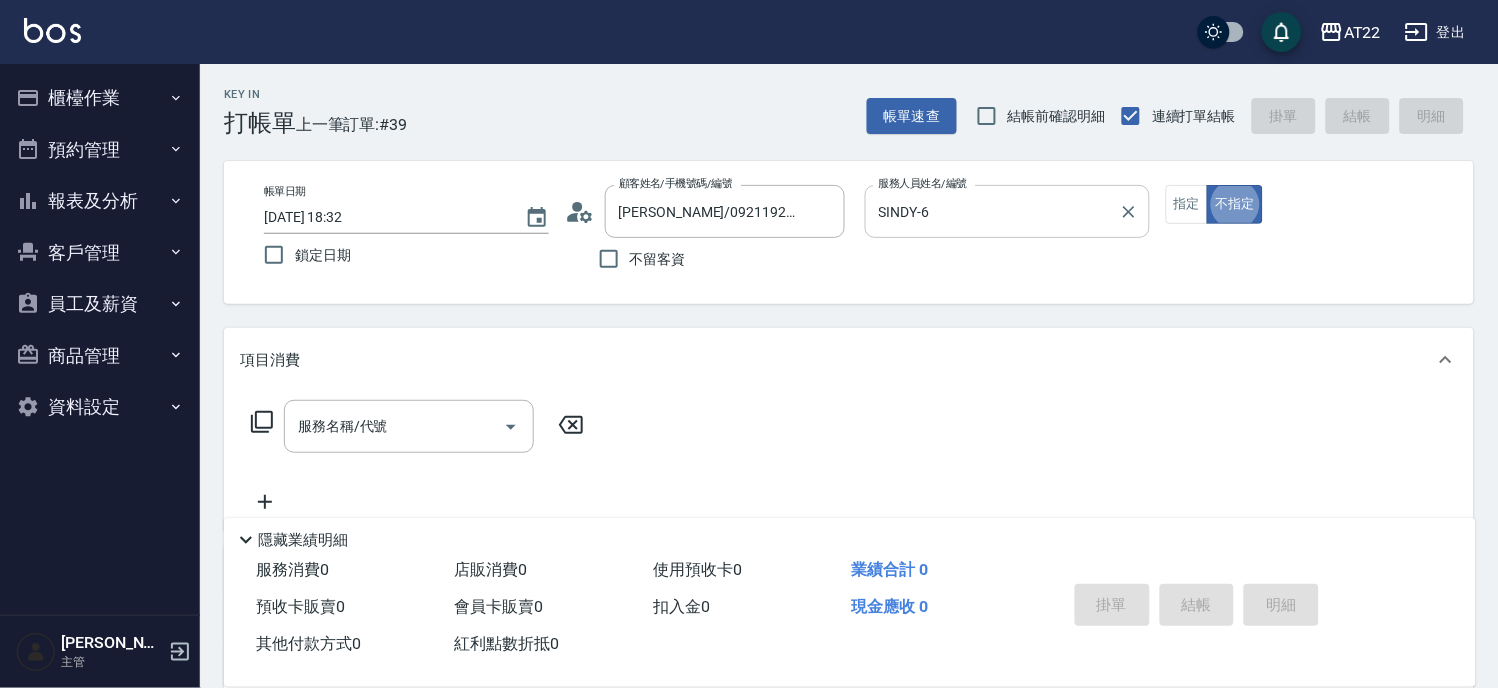 type on "Miko-12" 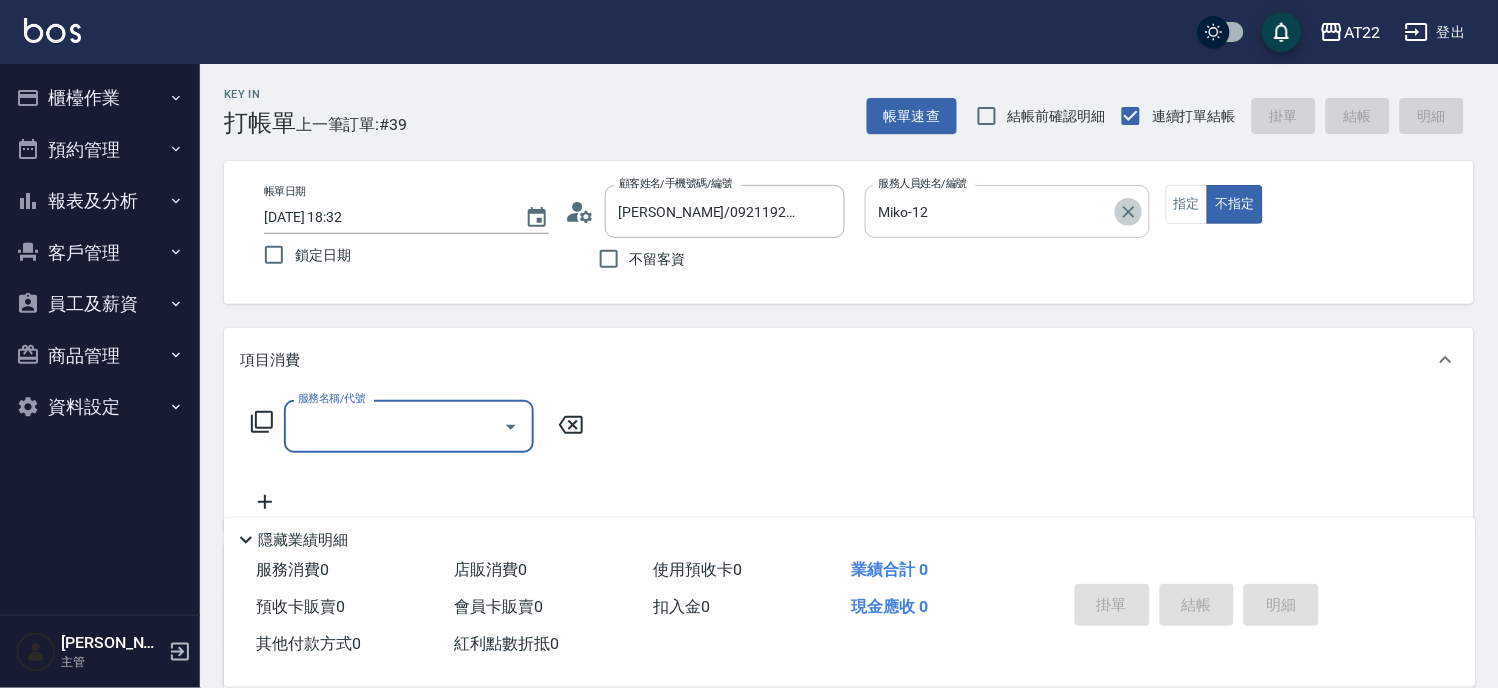 click 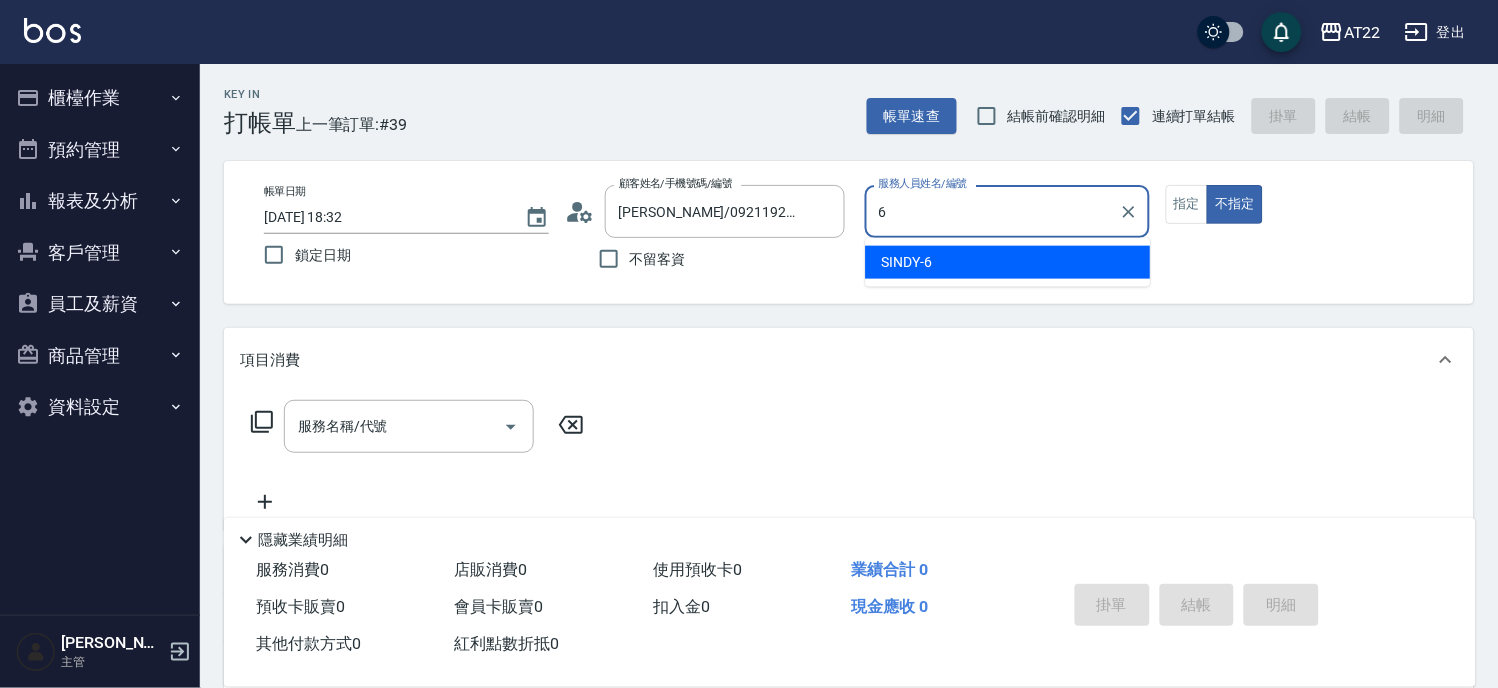 type on "SINDY-6" 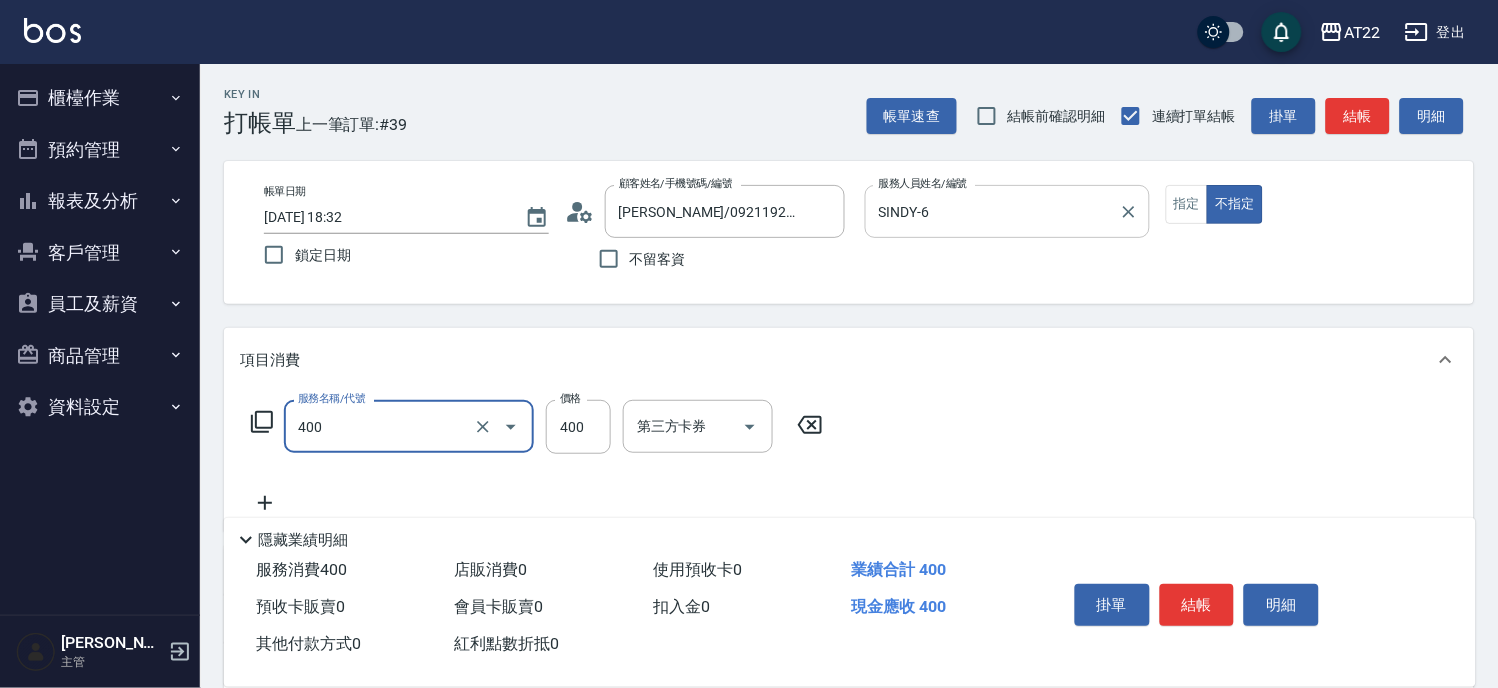 type on "剪髮(400)" 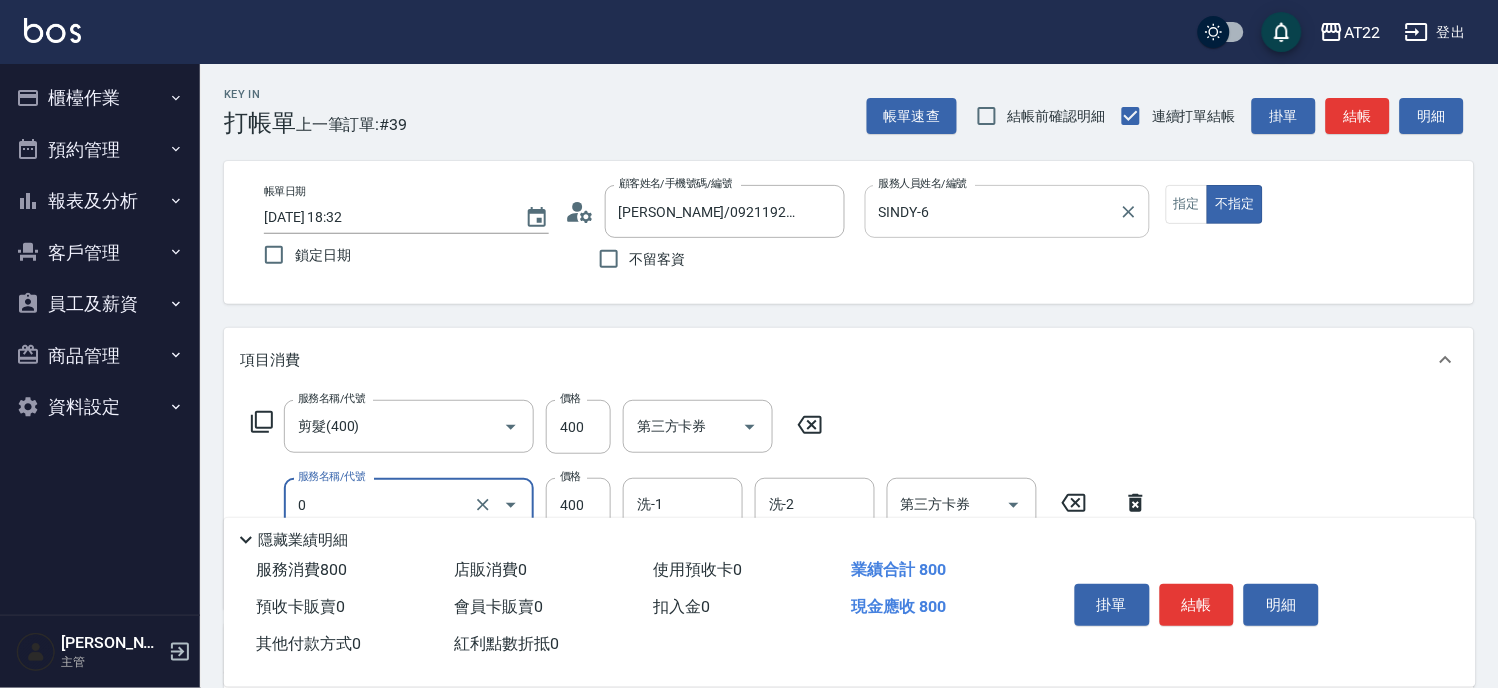 type on "有機洗髮(0)" 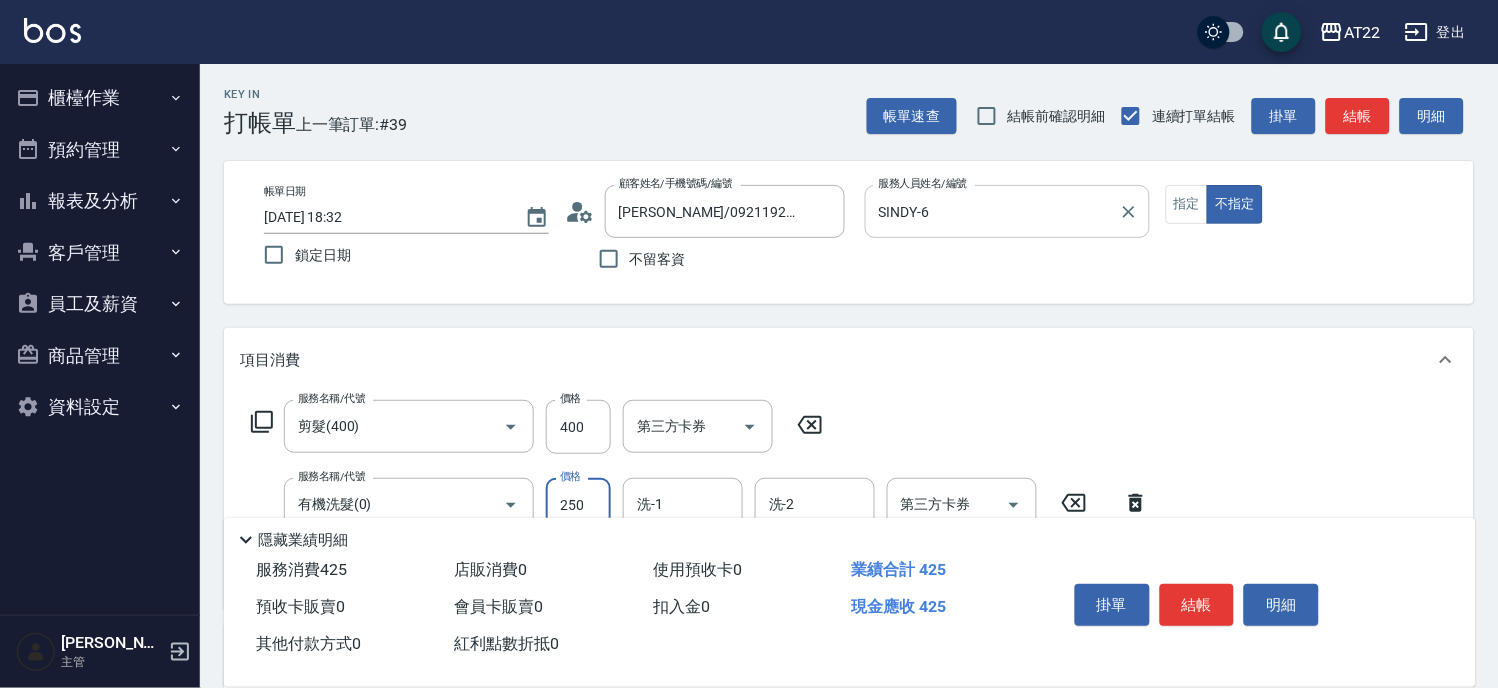 type on "250" 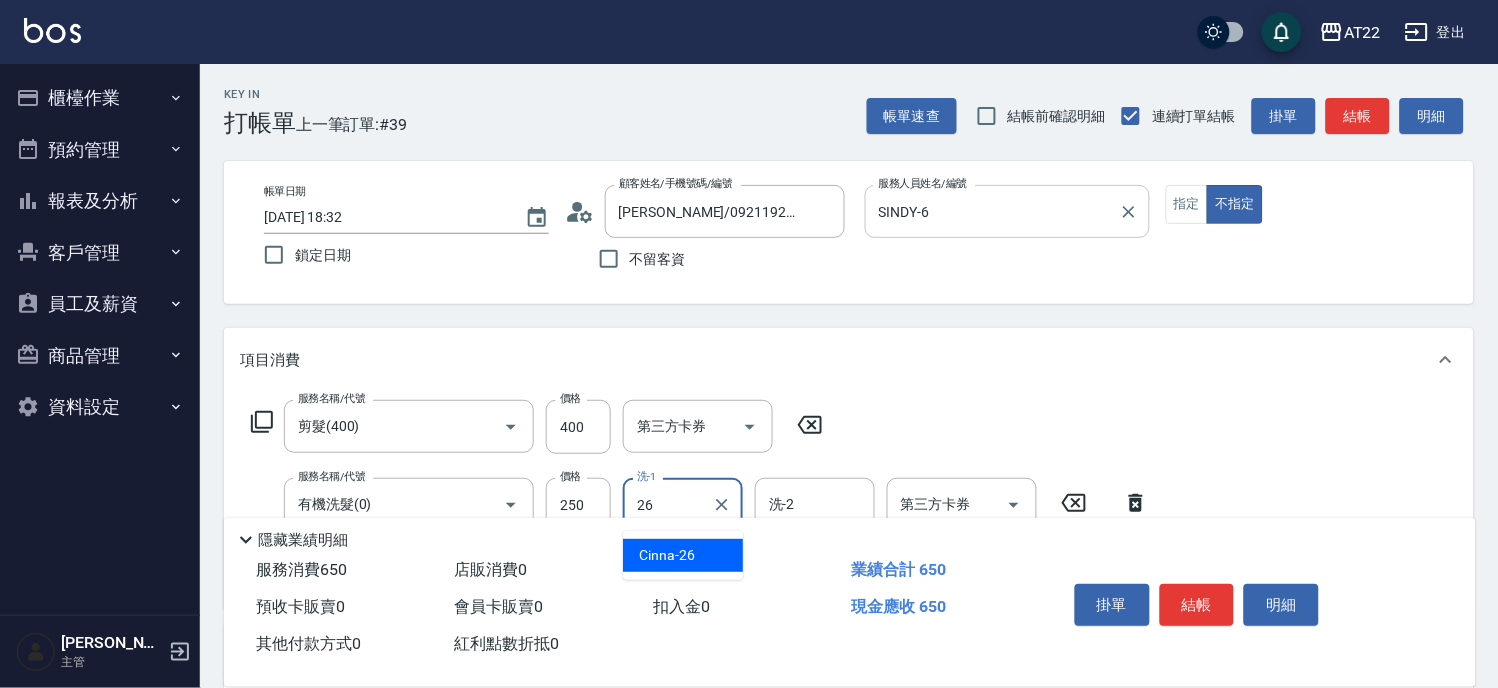 type on "Cinna-26" 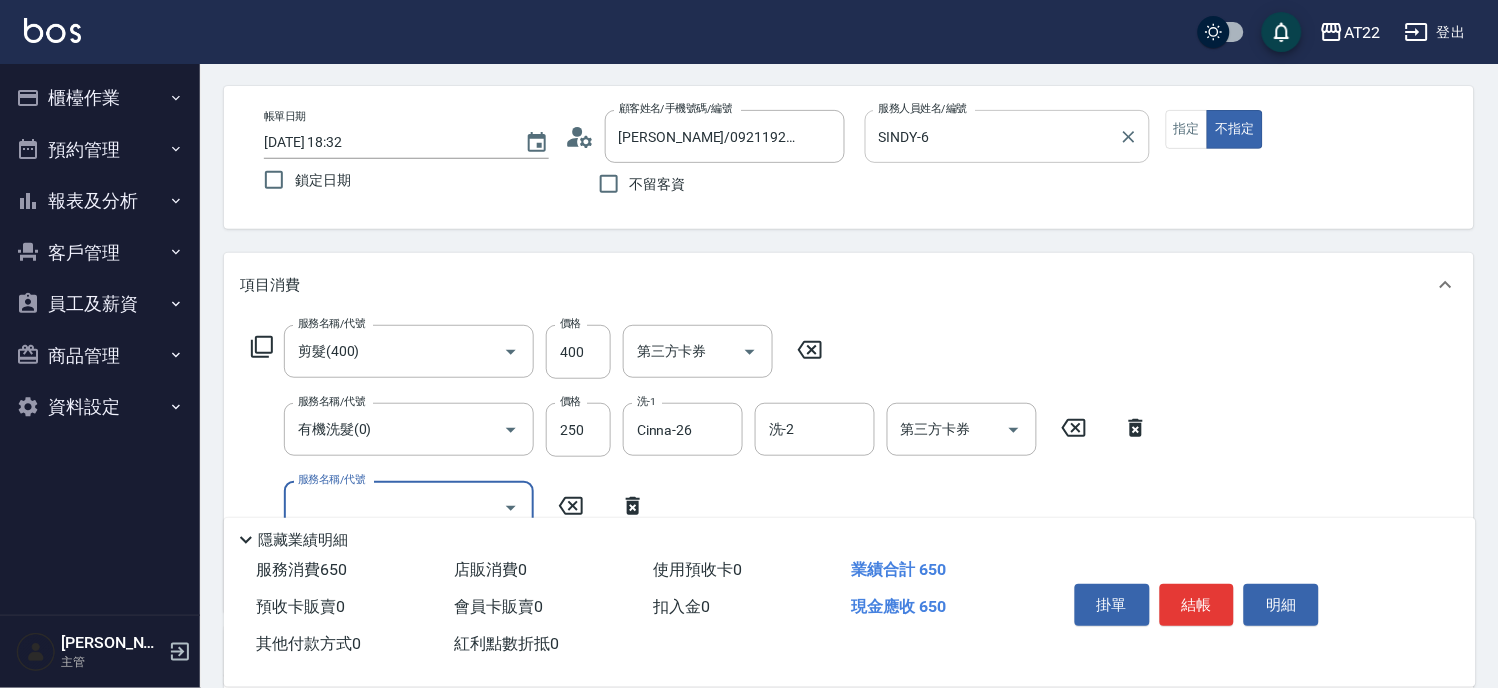 scroll, scrollTop: 111, scrollLeft: 0, axis: vertical 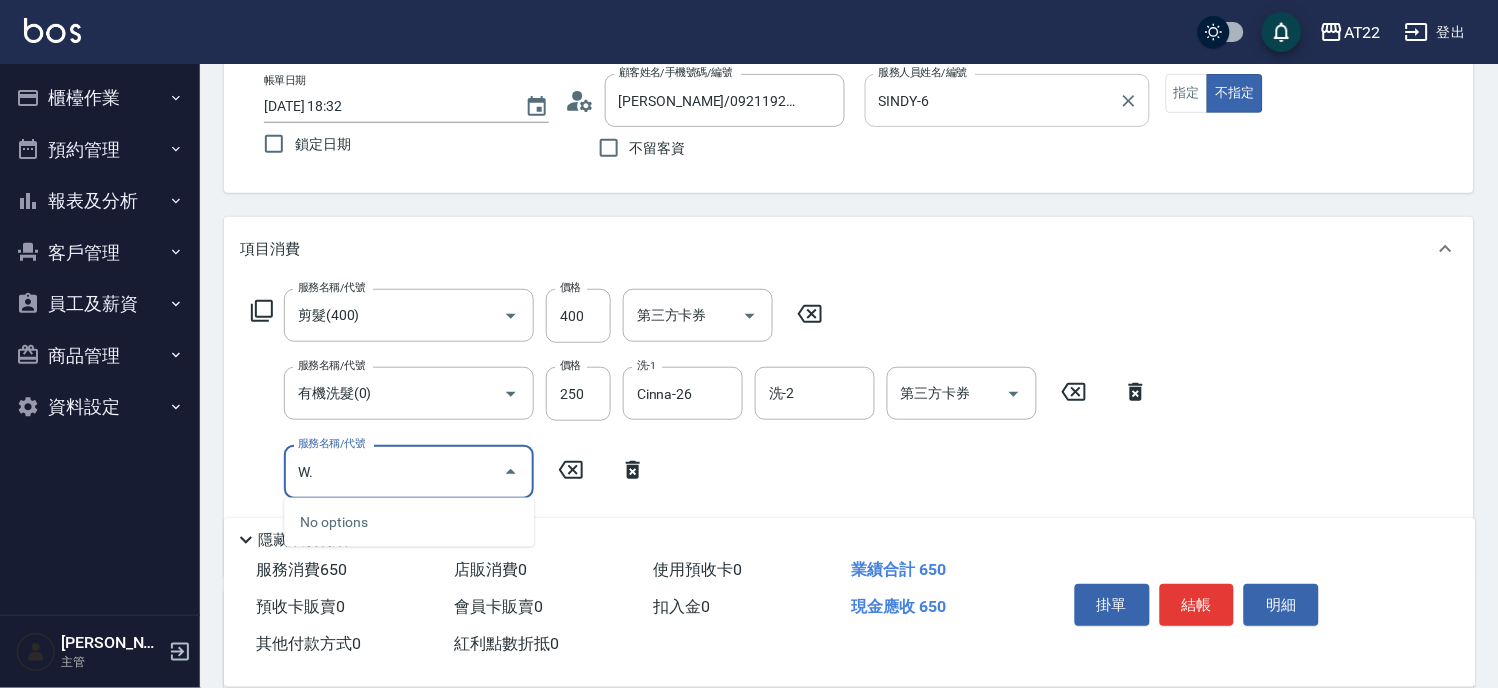 type on "W" 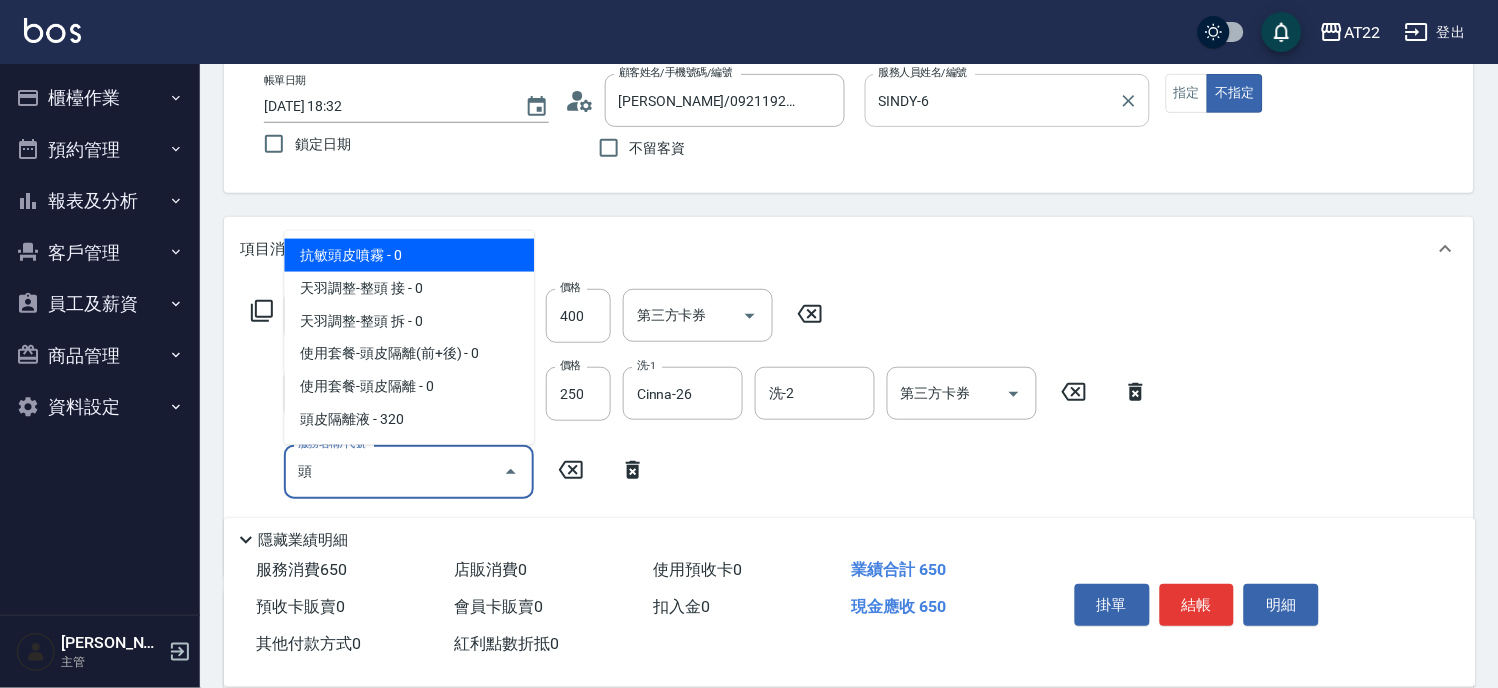 type on "頭" 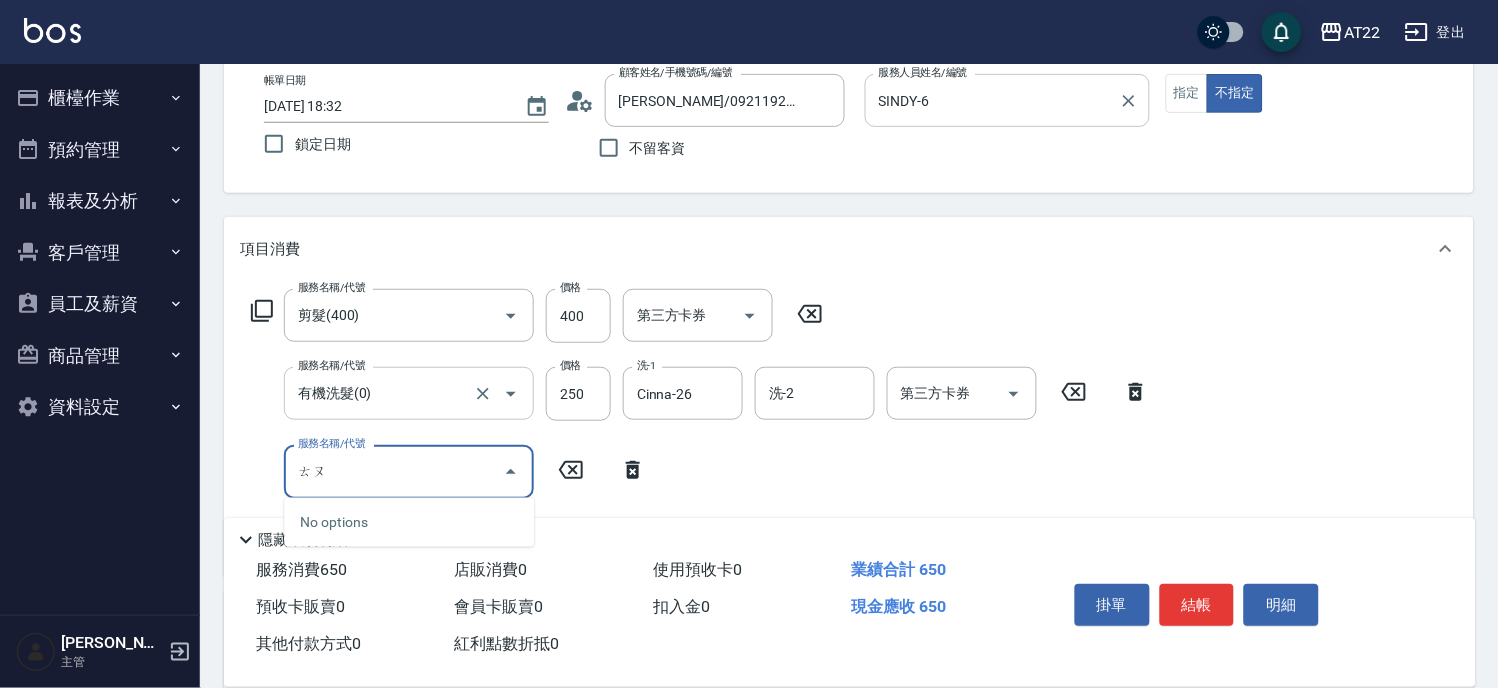 type on "ㄊ" 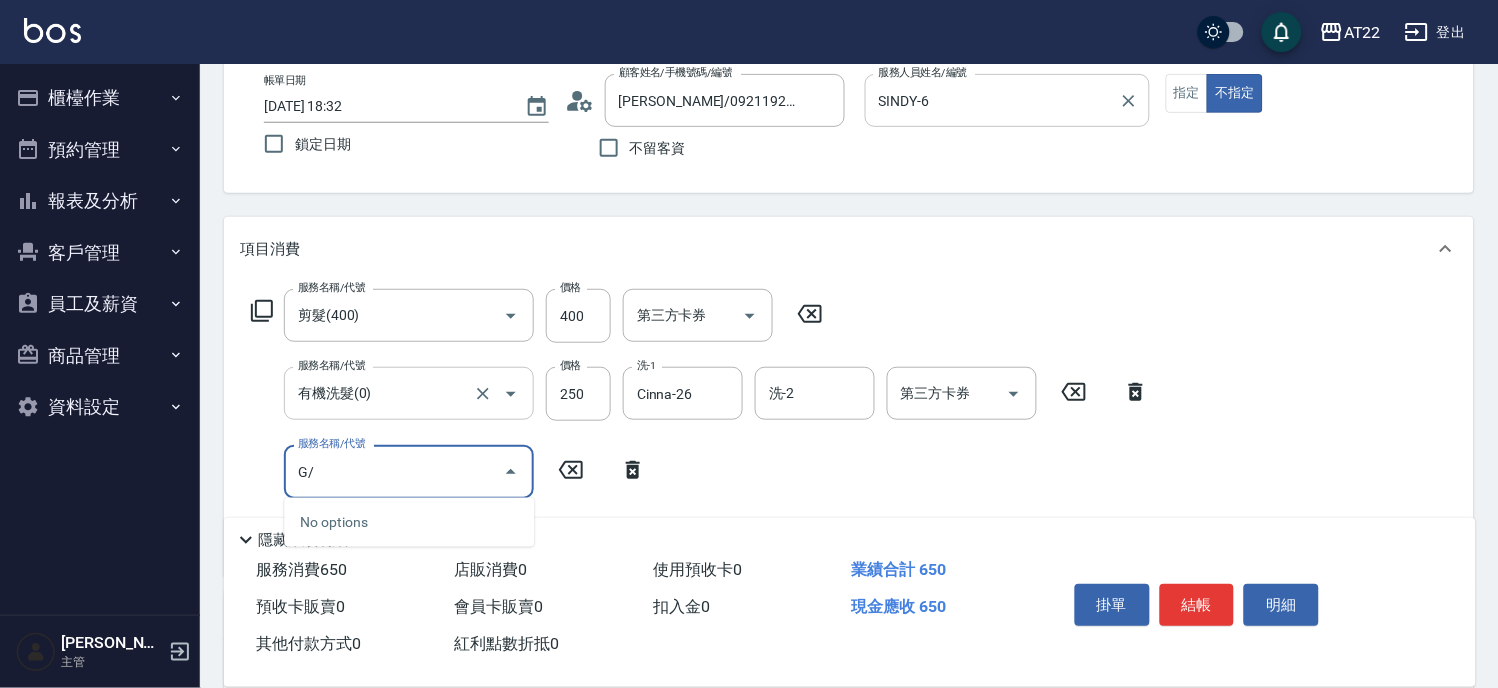 type on "G" 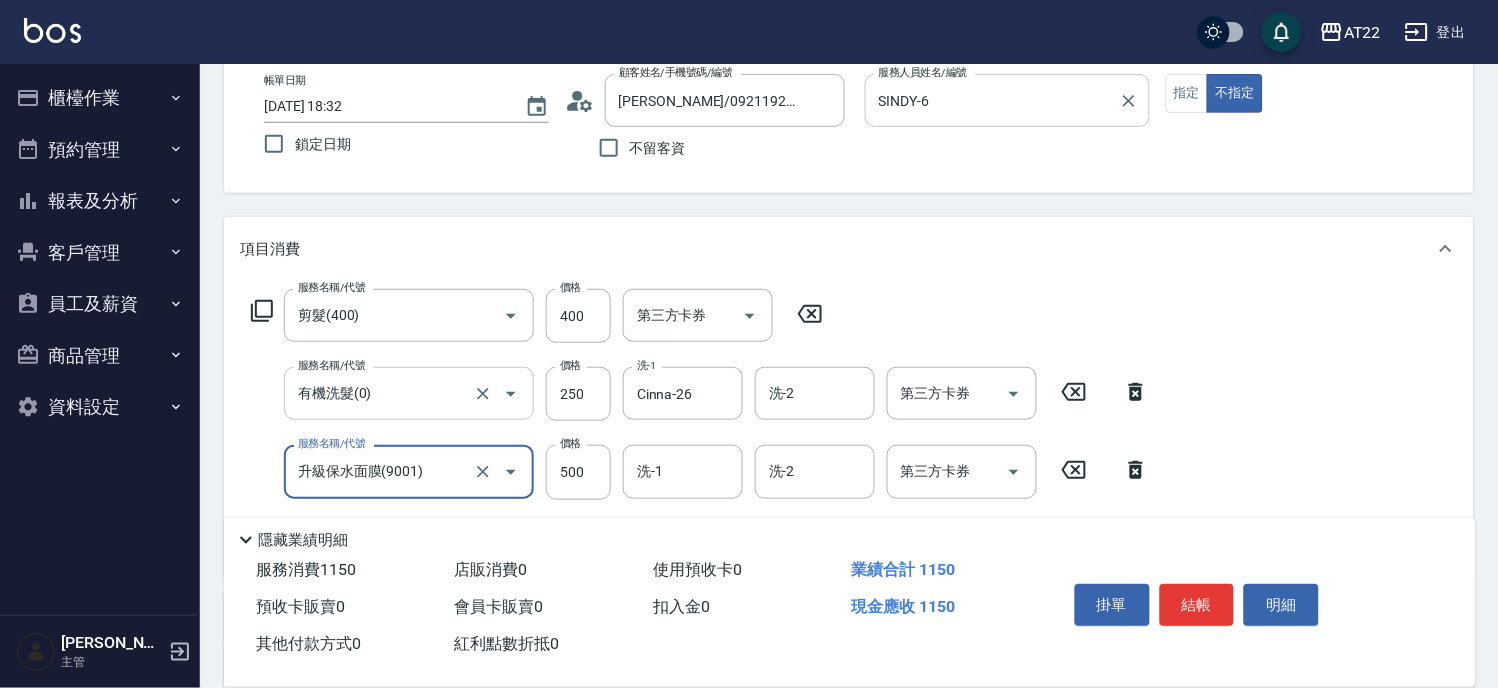 type on "升級保水面膜(9001)" 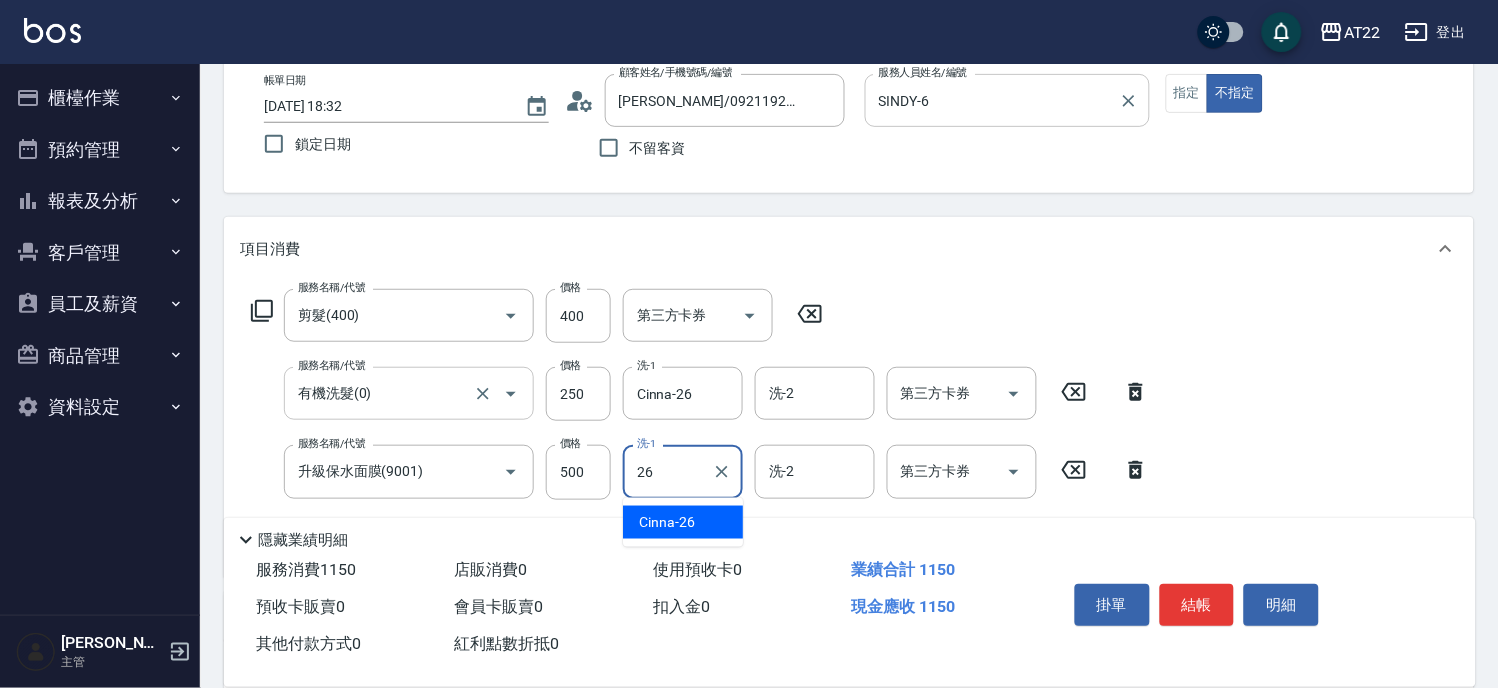 type on "Cinna-26" 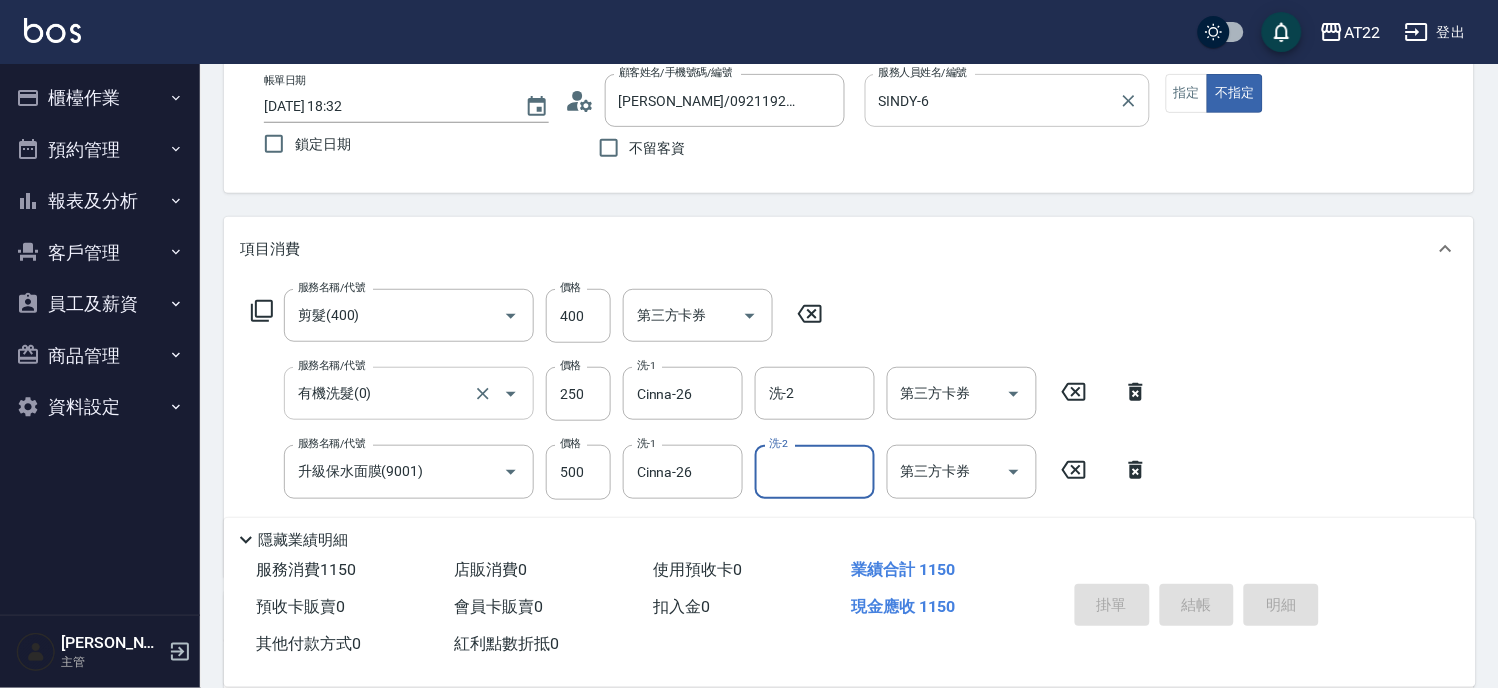 type on "2025/07/13 18:33" 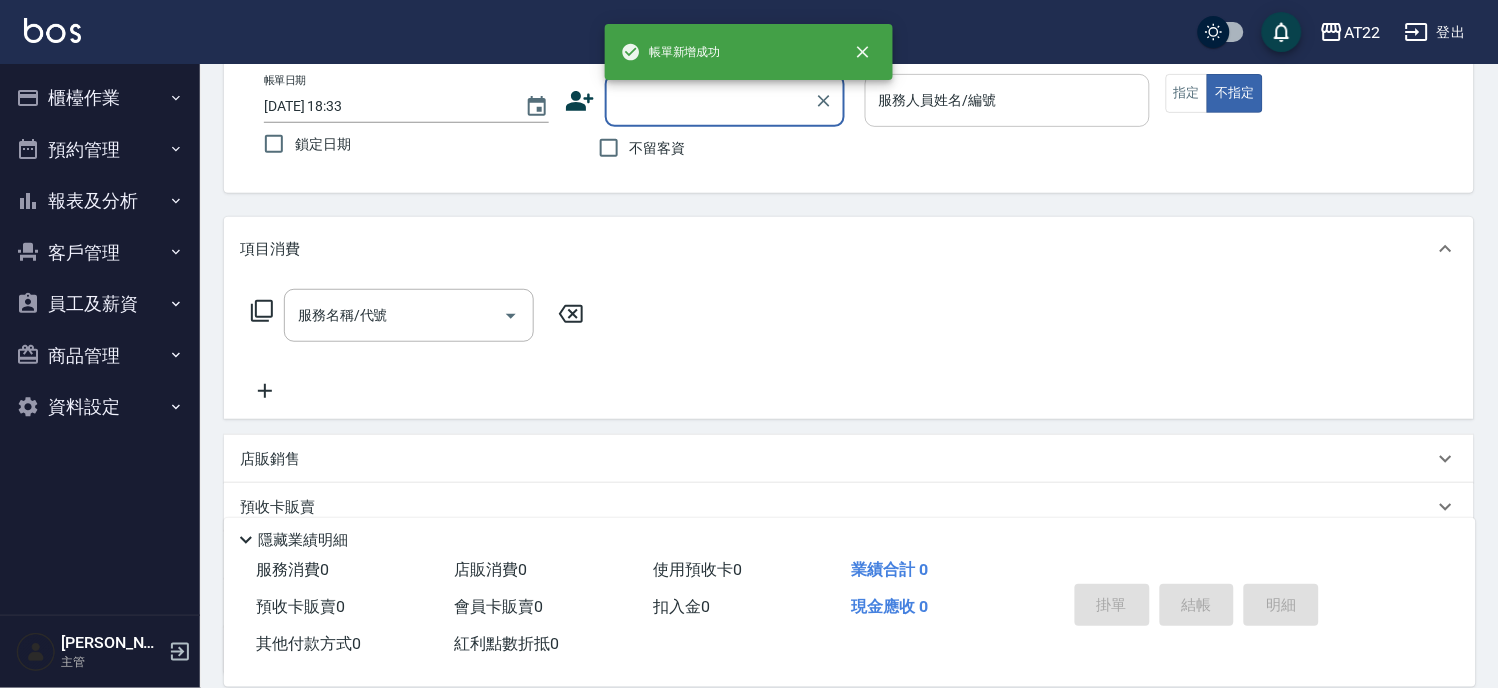 scroll, scrollTop: 0, scrollLeft: 0, axis: both 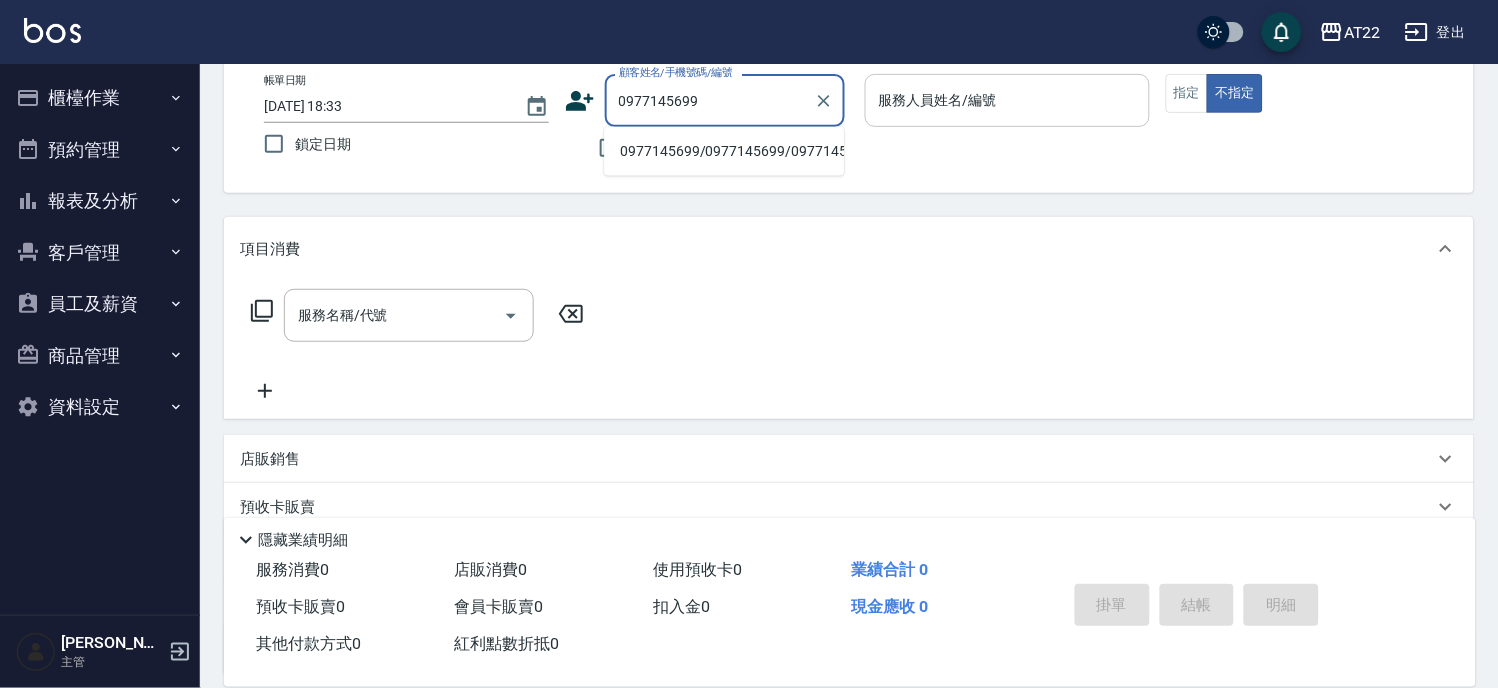type on "0977145699/0977145699/0977145699" 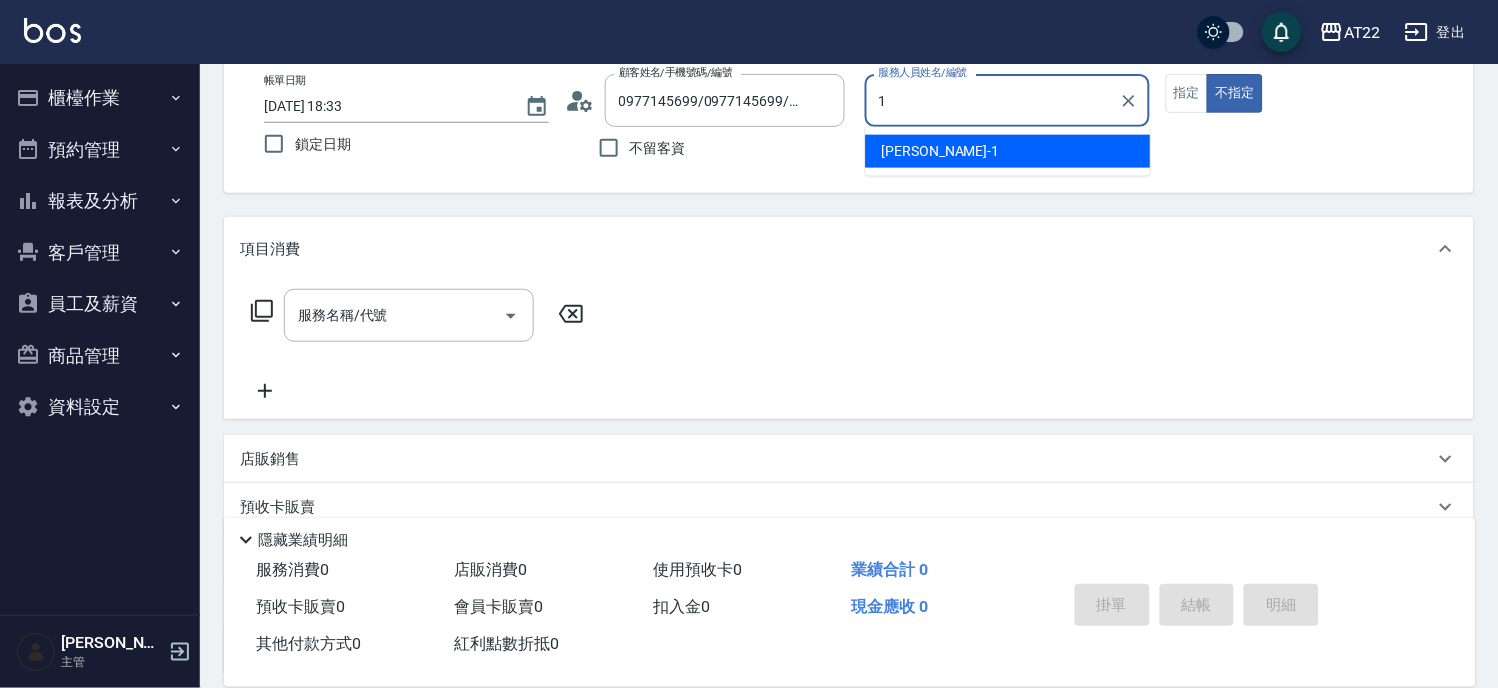 type on "孫一平-1" 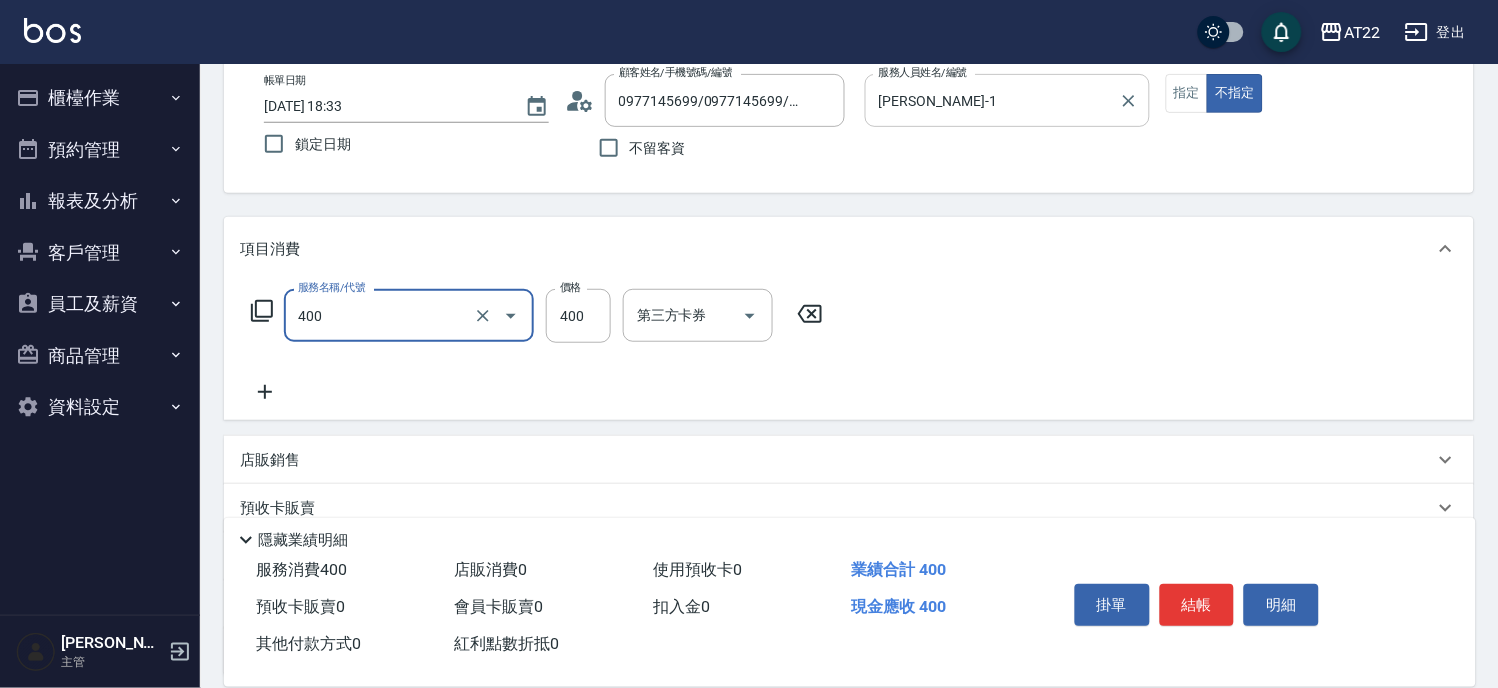 type on "剪髮(400)" 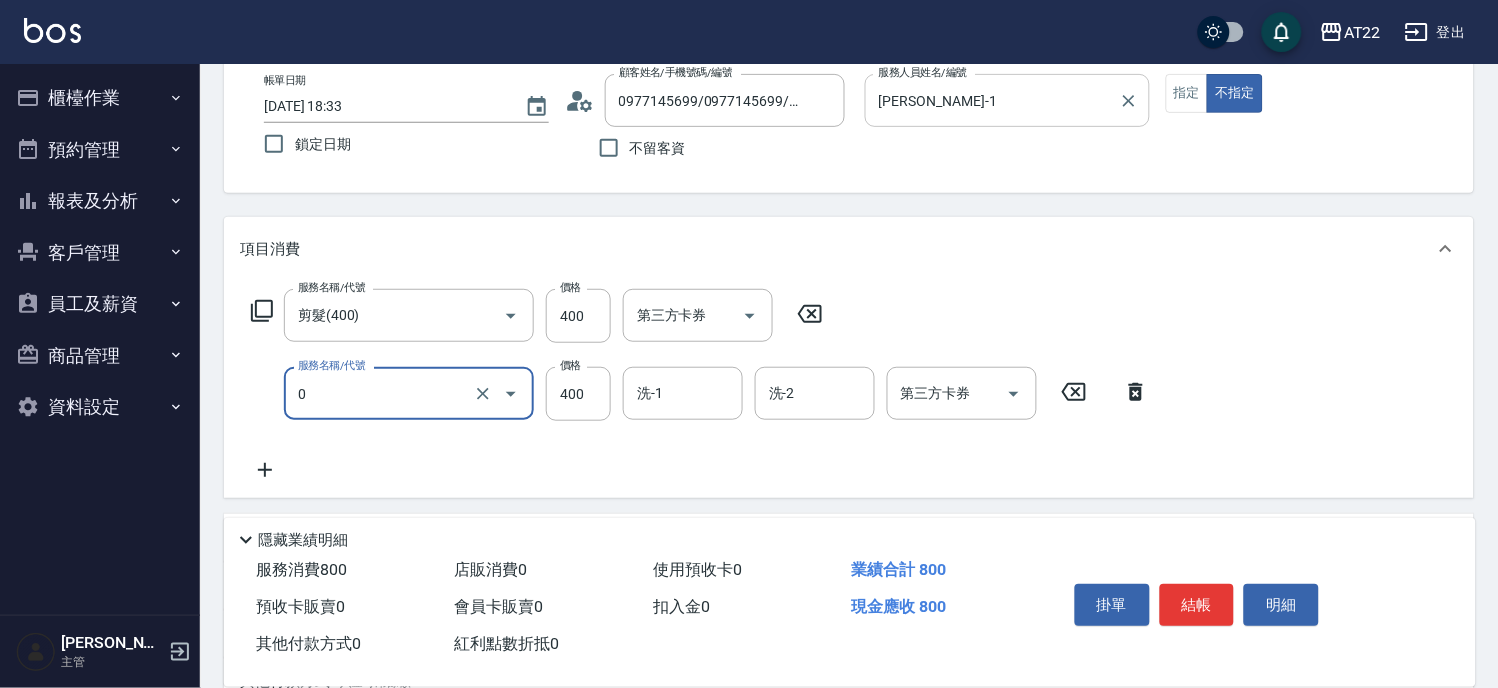 type on "有機洗髮(0)" 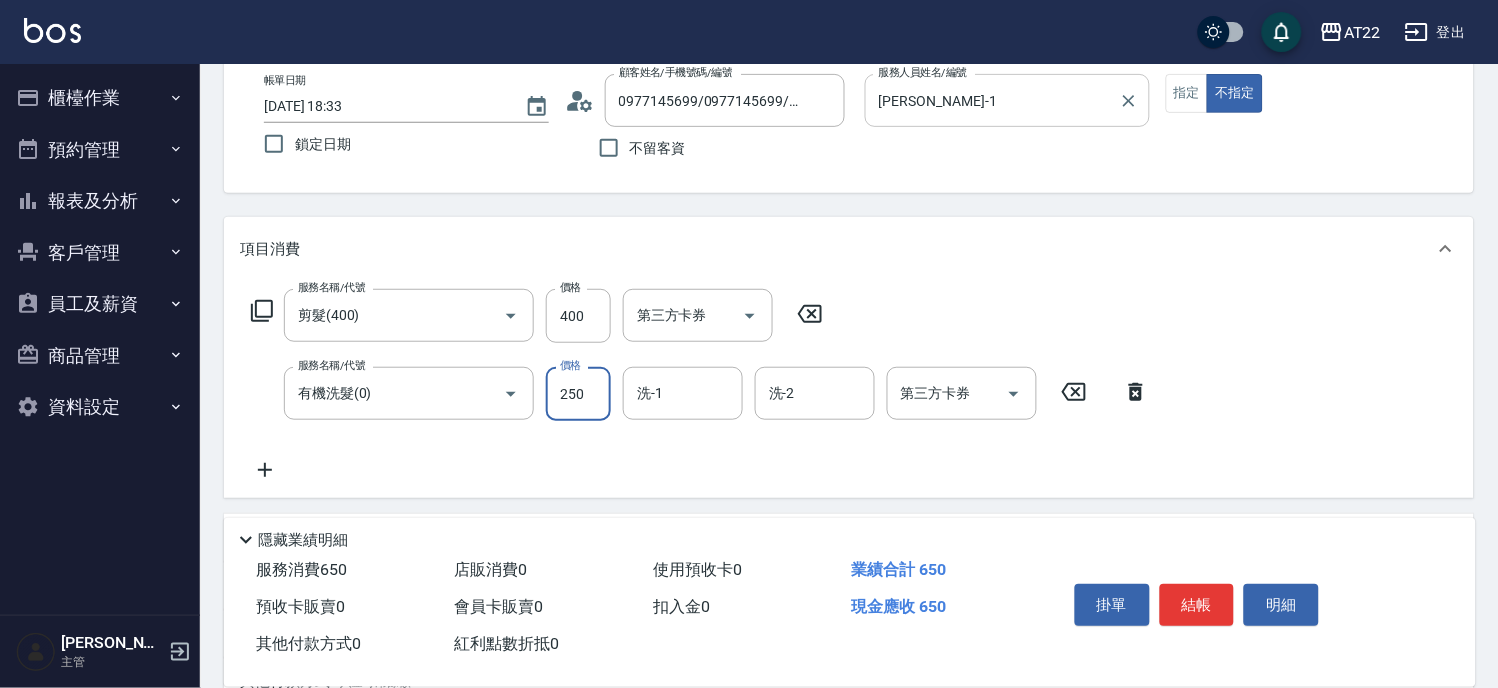 type on "250" 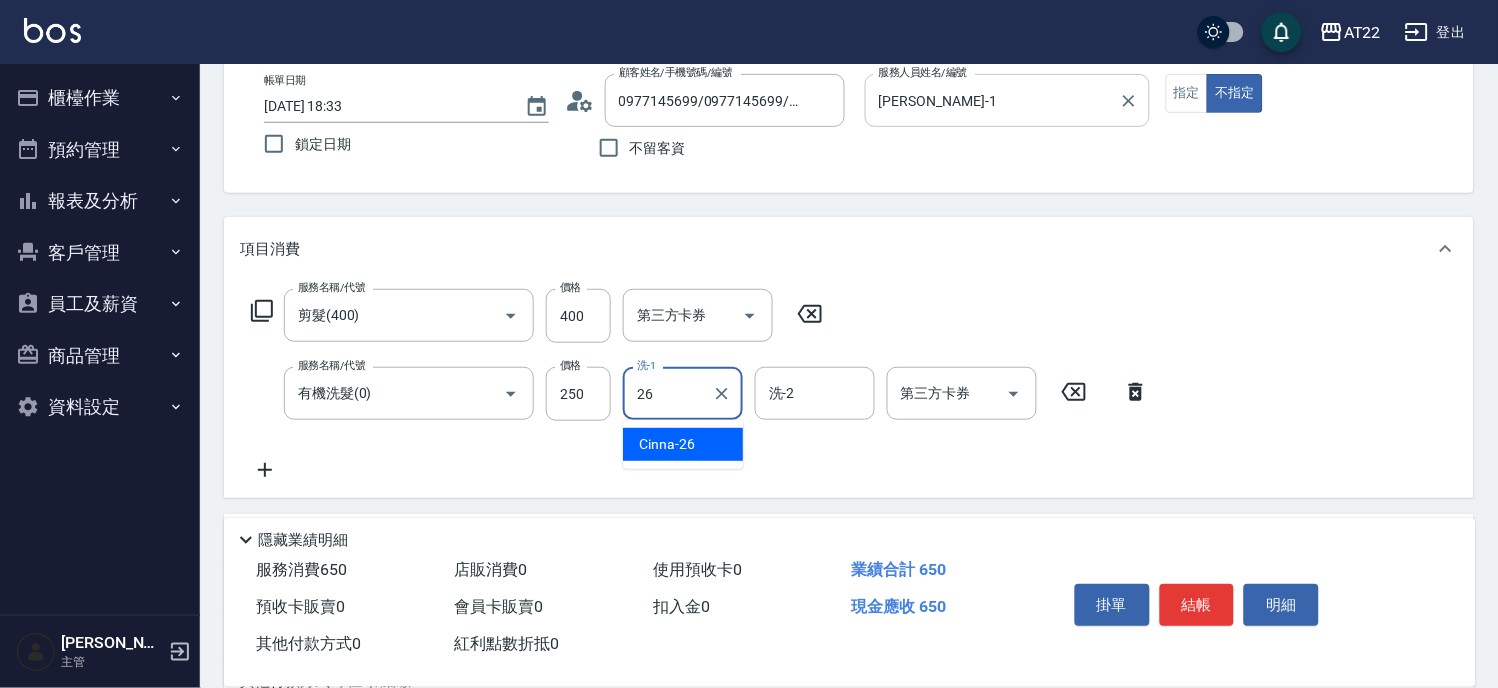 type on "Cinna-26" 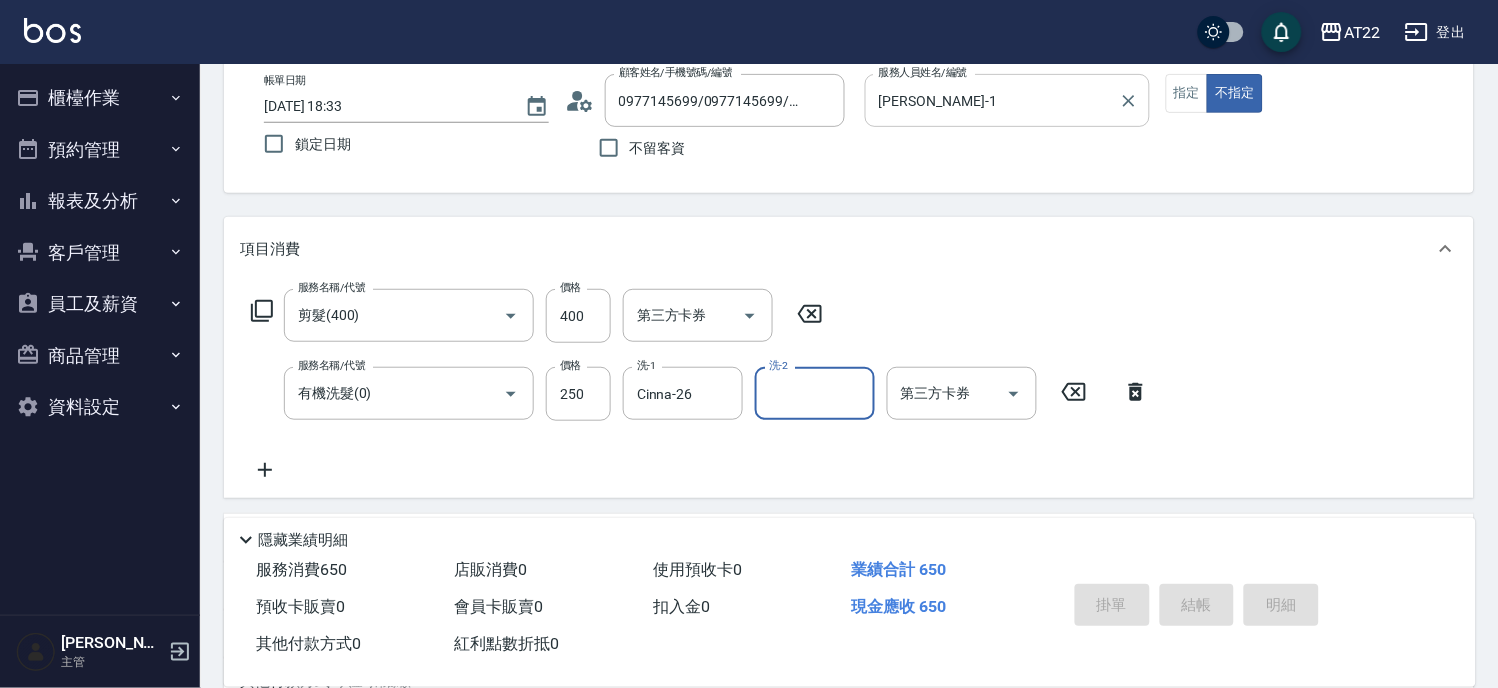 type 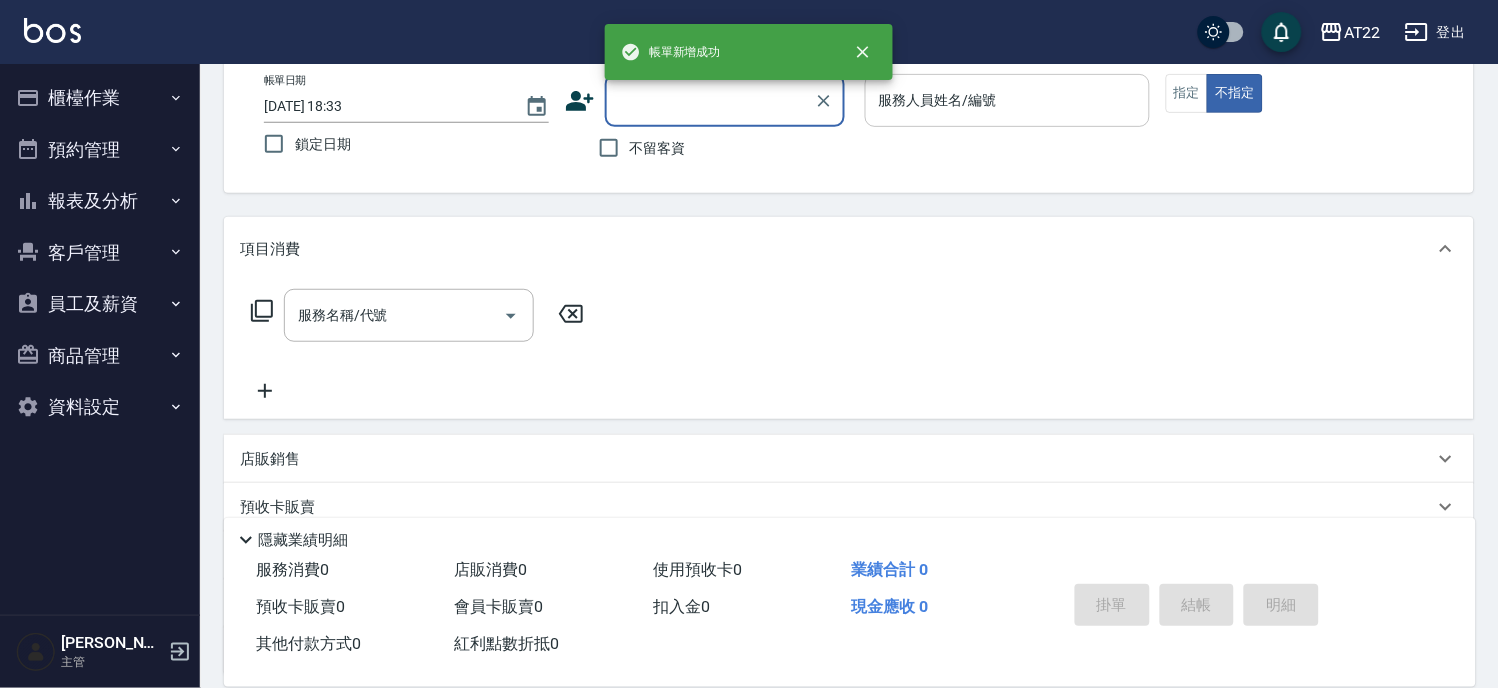 scroll, scrollTop: 0, scrollLeft: 0, axis: both 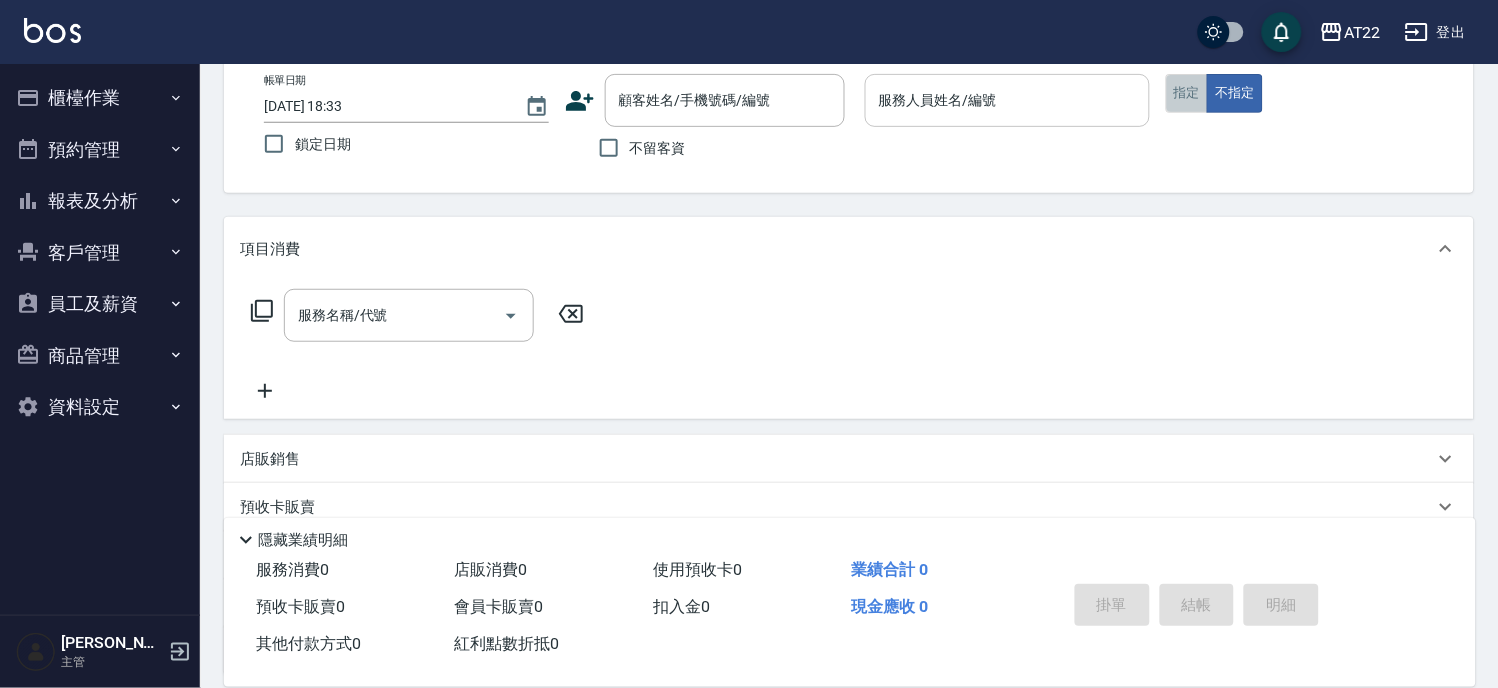 click on "指定" at bounding box center [1187, 93] 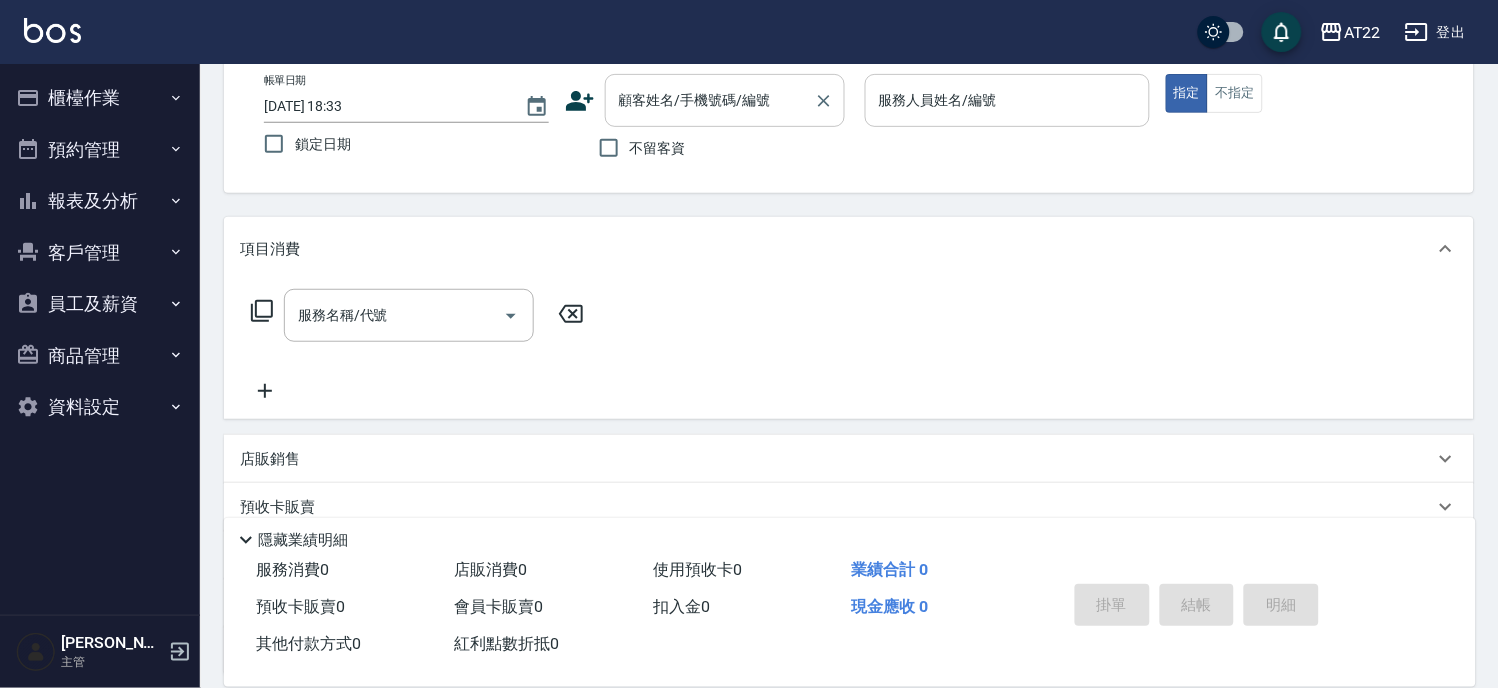 click on "顧客姓名/手機號碼/編號" at bounding box center [725, 100] 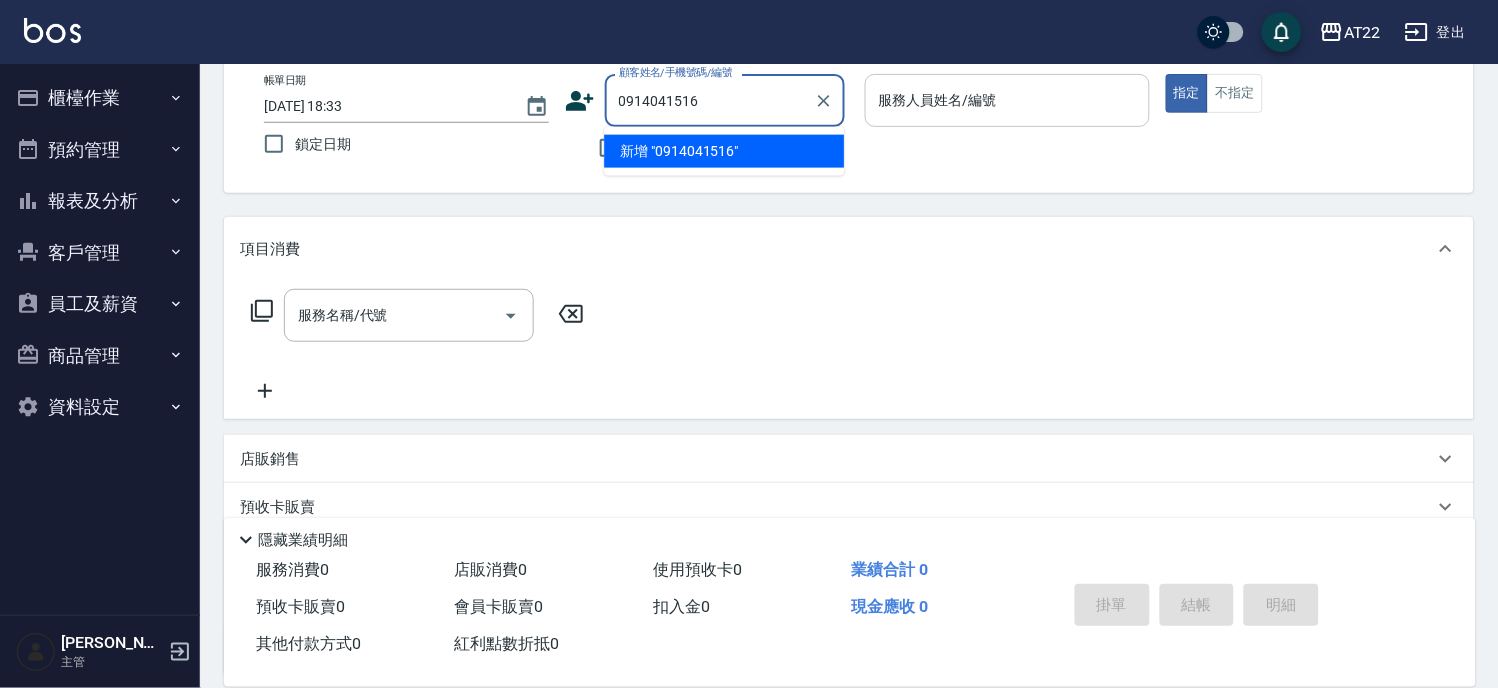 type on "0914041516" 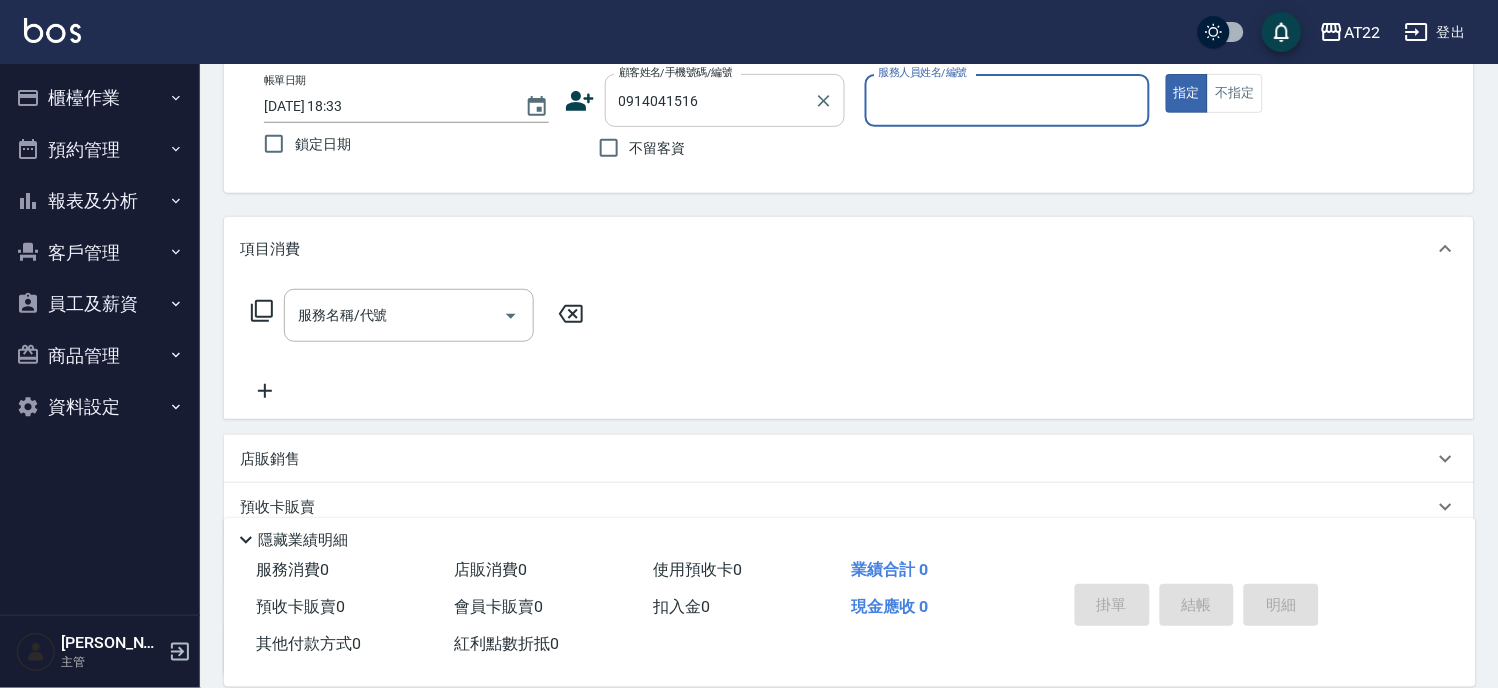 type on "5" 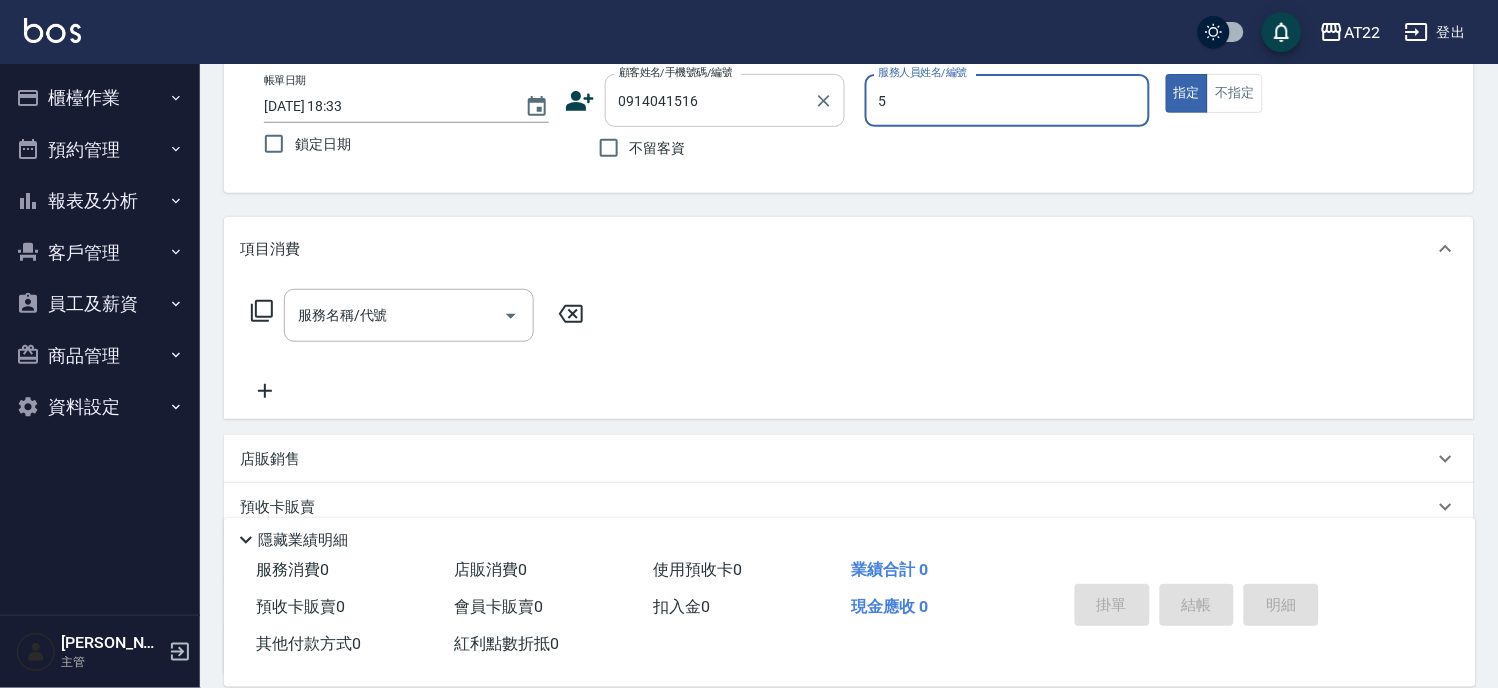 type on "黃穎-白卡26.7.14/0914041516/0914041516" 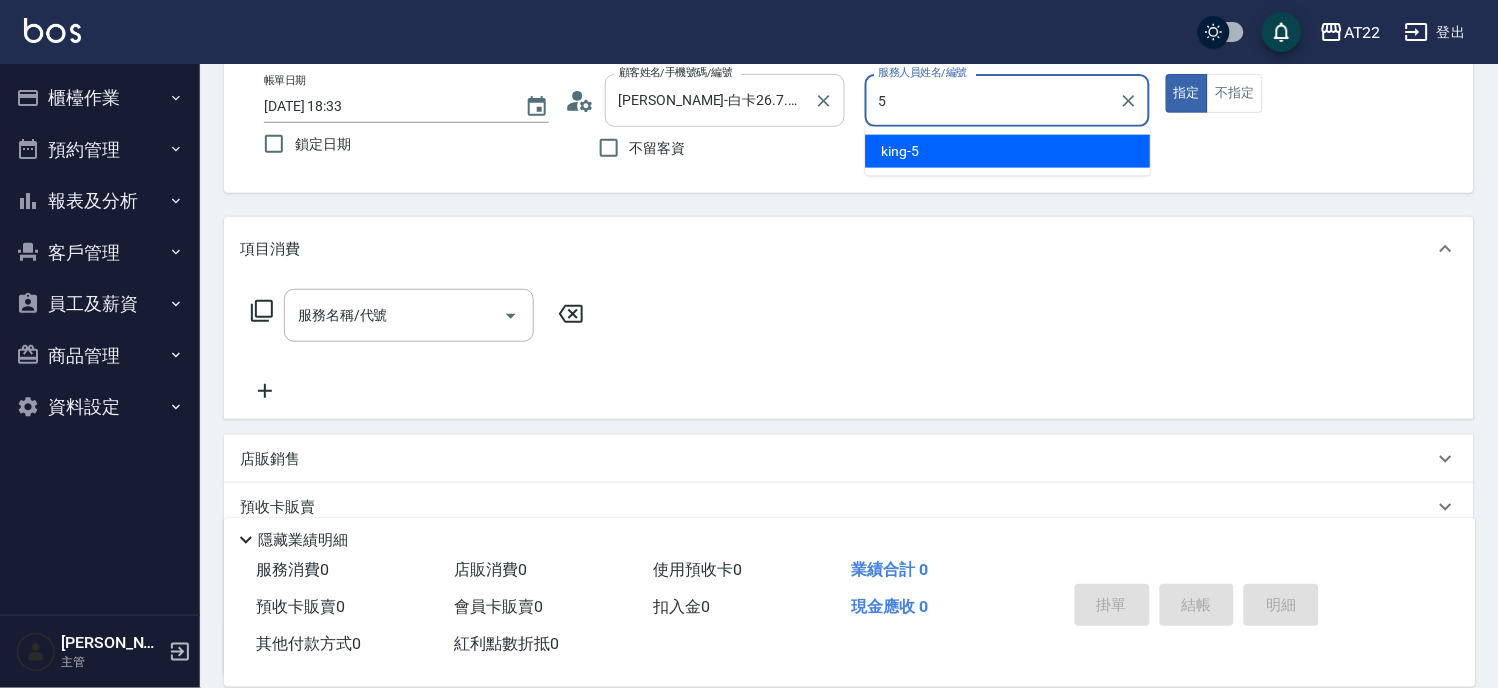 type on "king-5" 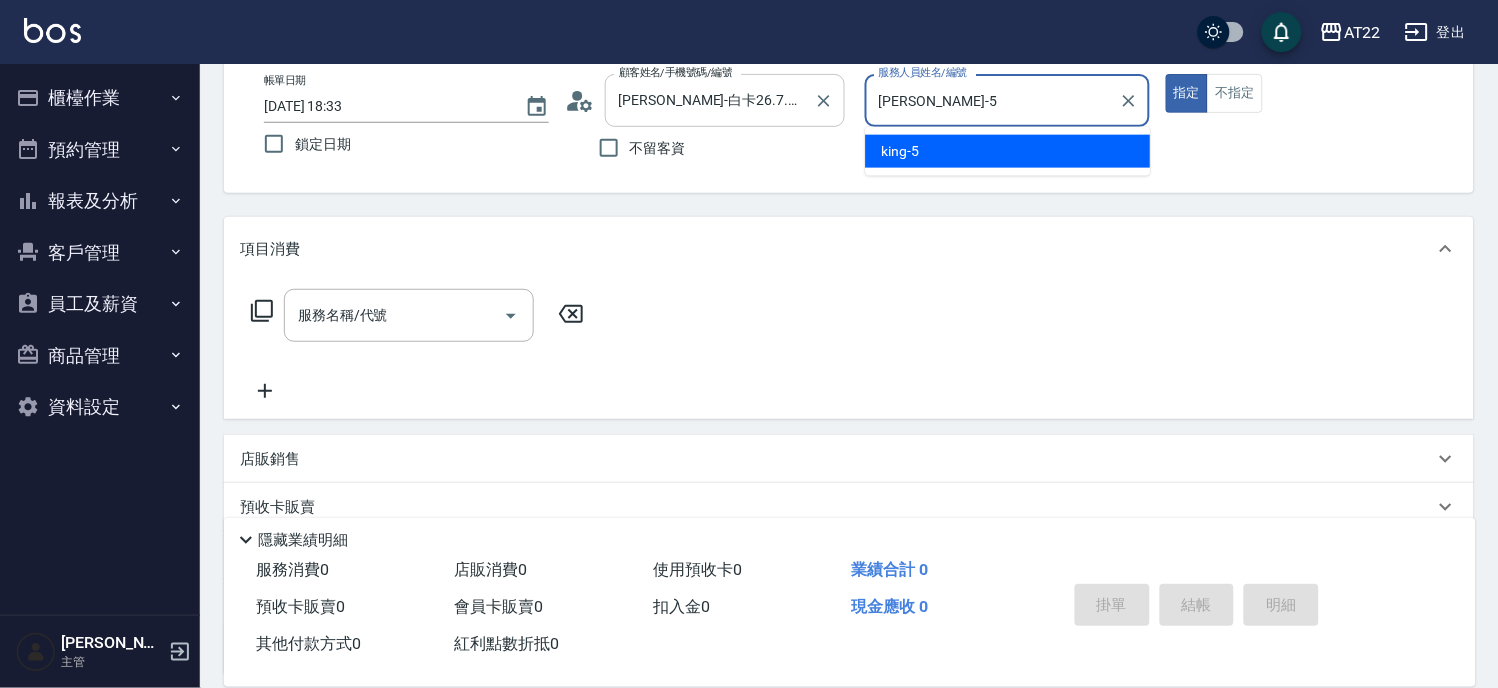 type on "true" 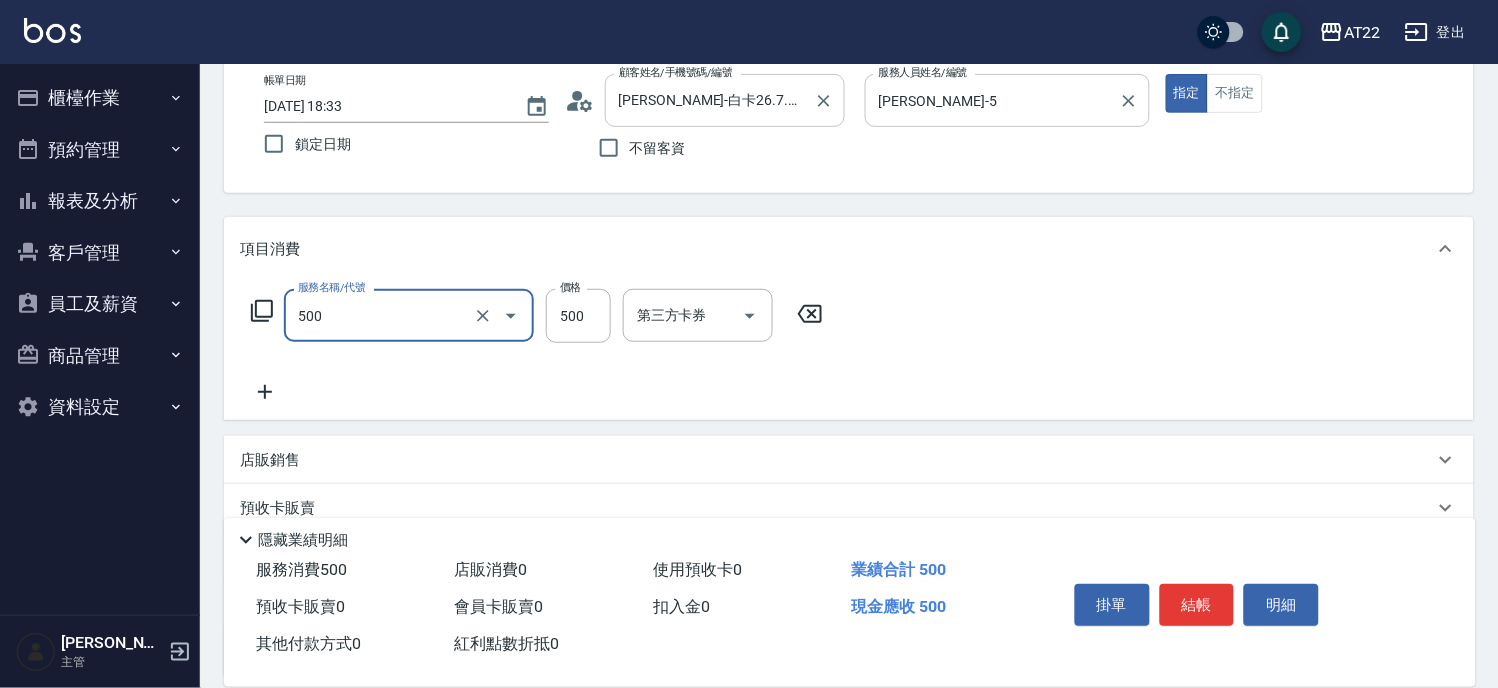 type on "剪髮(500)" 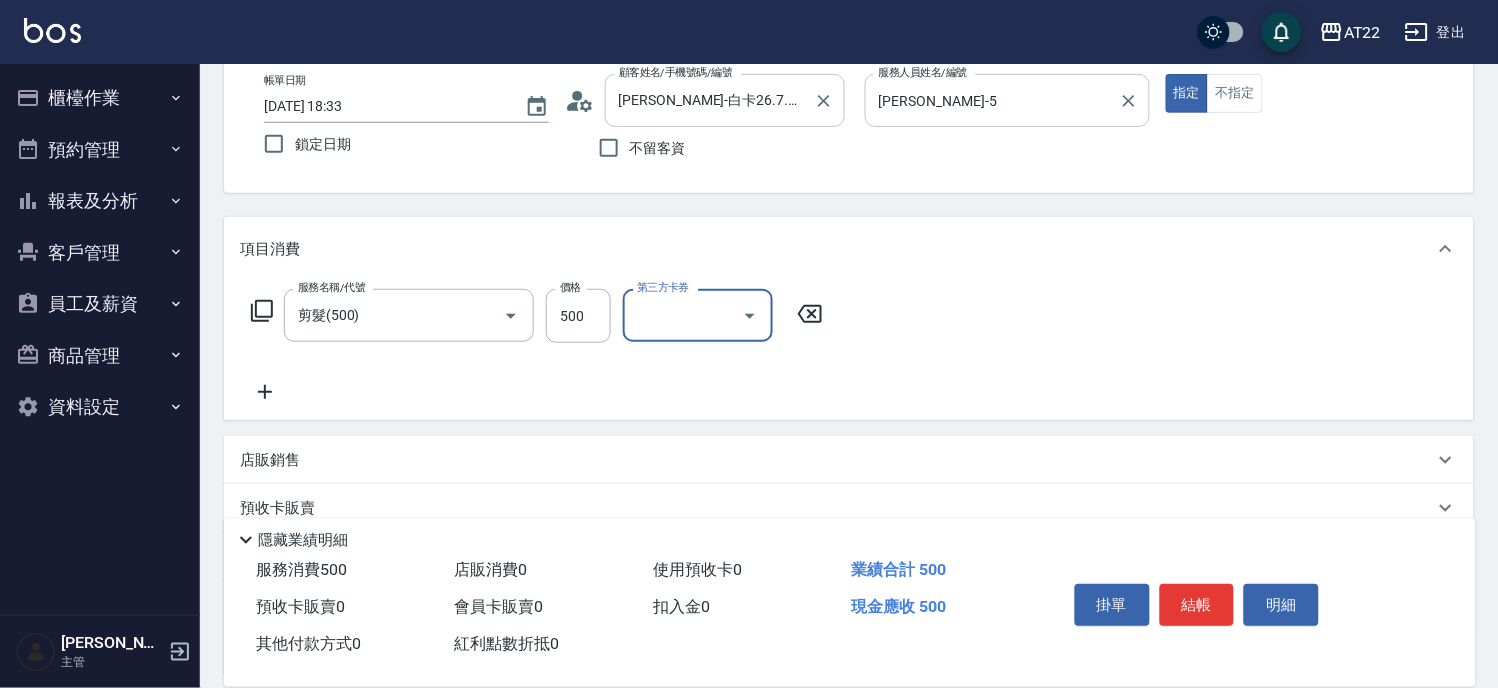 type 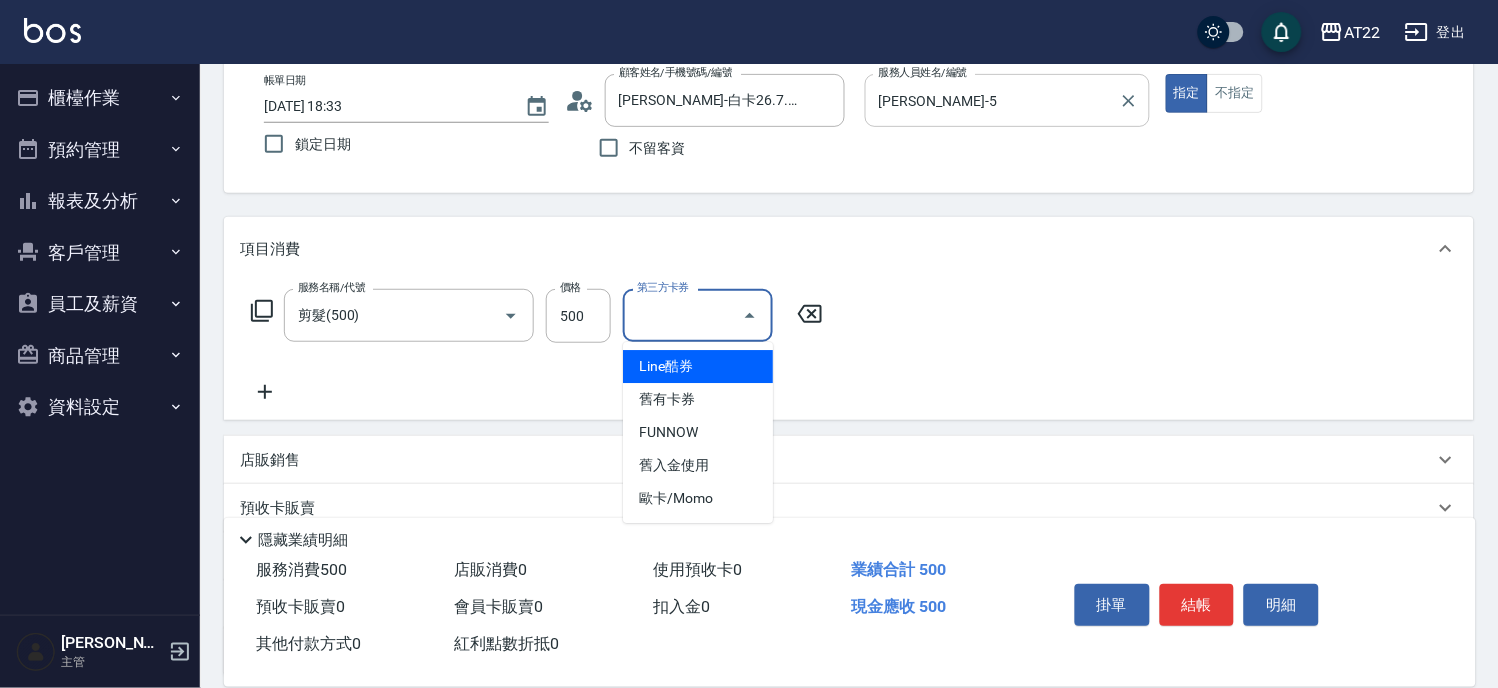 click on "項目消費" at bounding box center [837, 249] 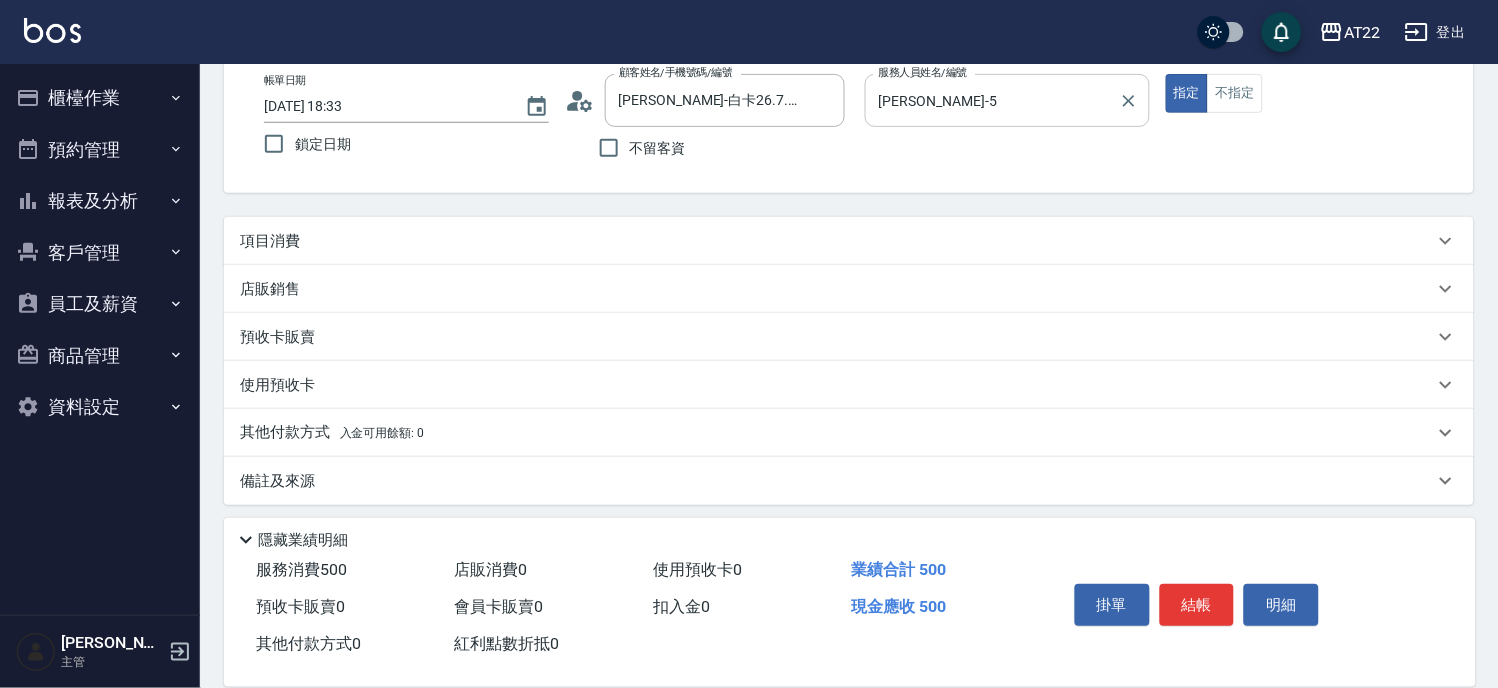 click on "項目消費" at bounding box center [849, 241] 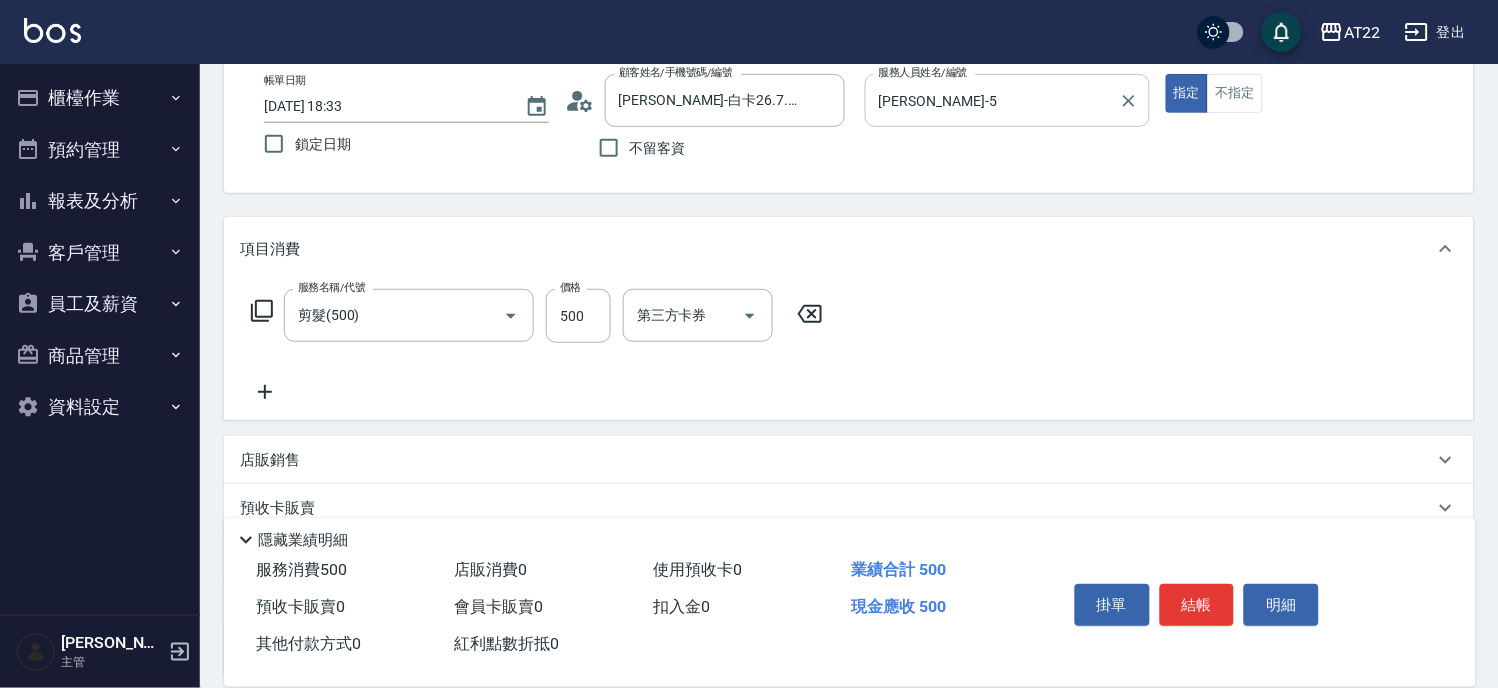click 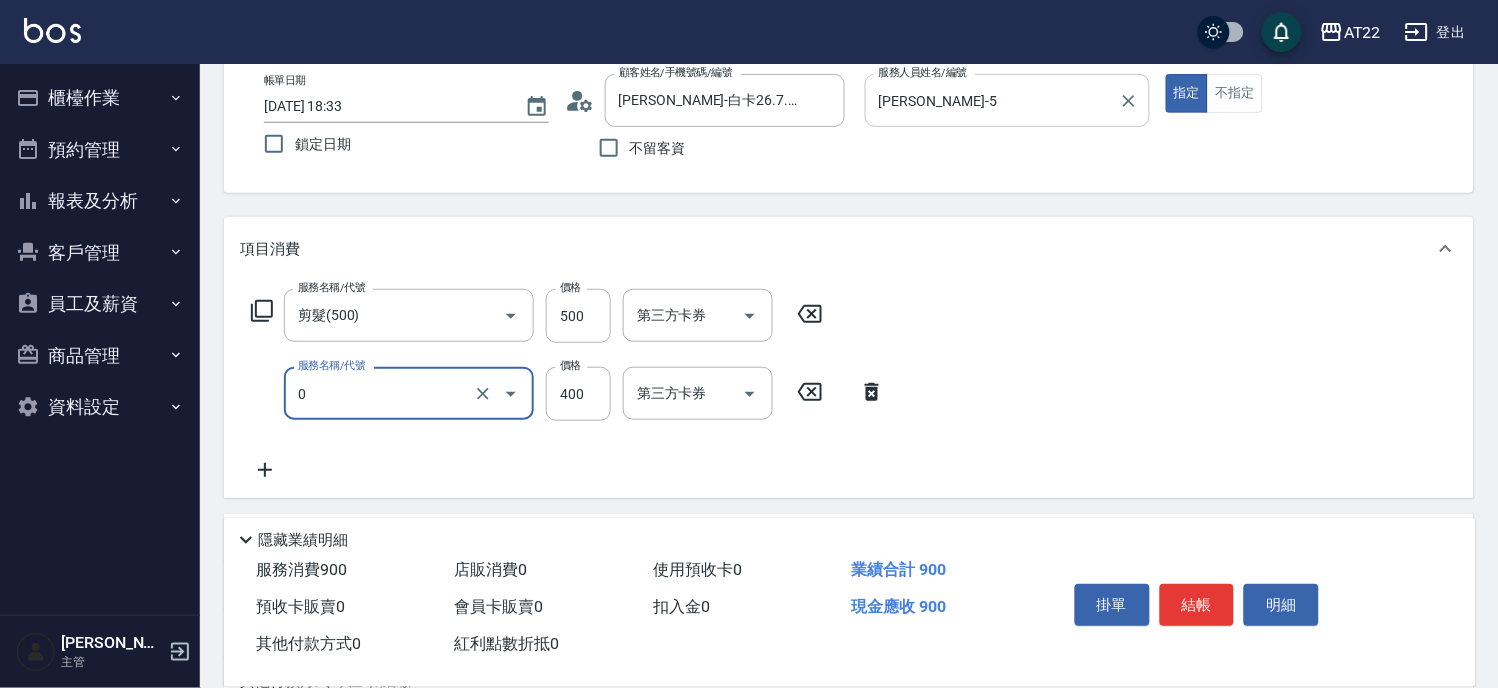 type on "有機洗髮(0)" 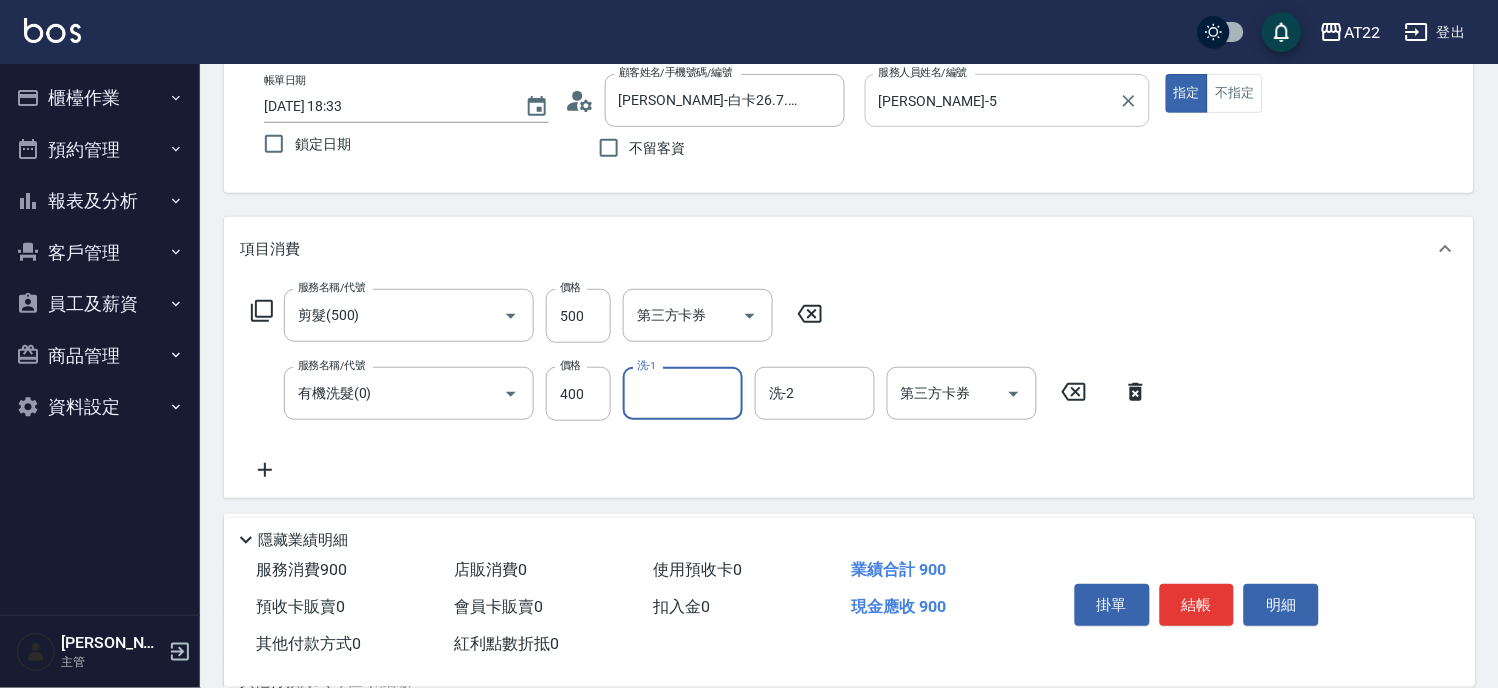type on "2" 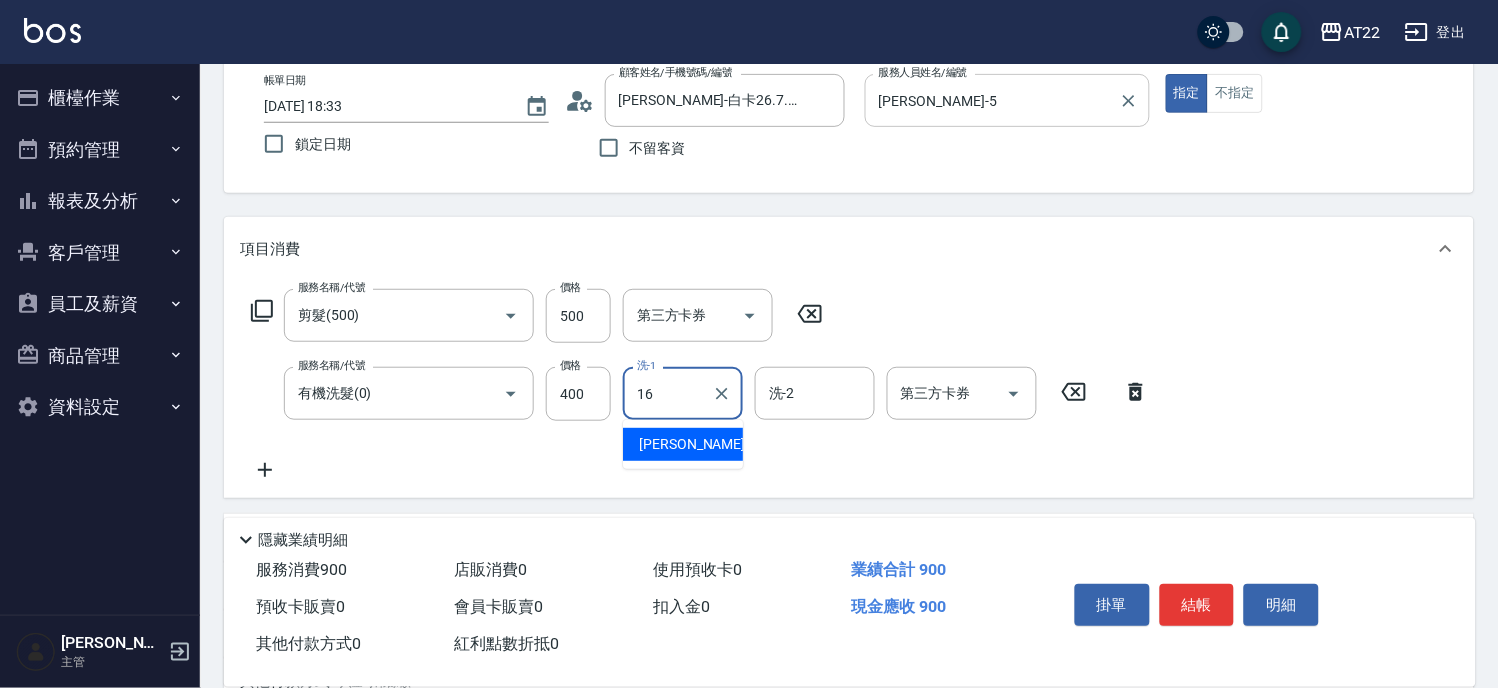 type on "Joe-16" 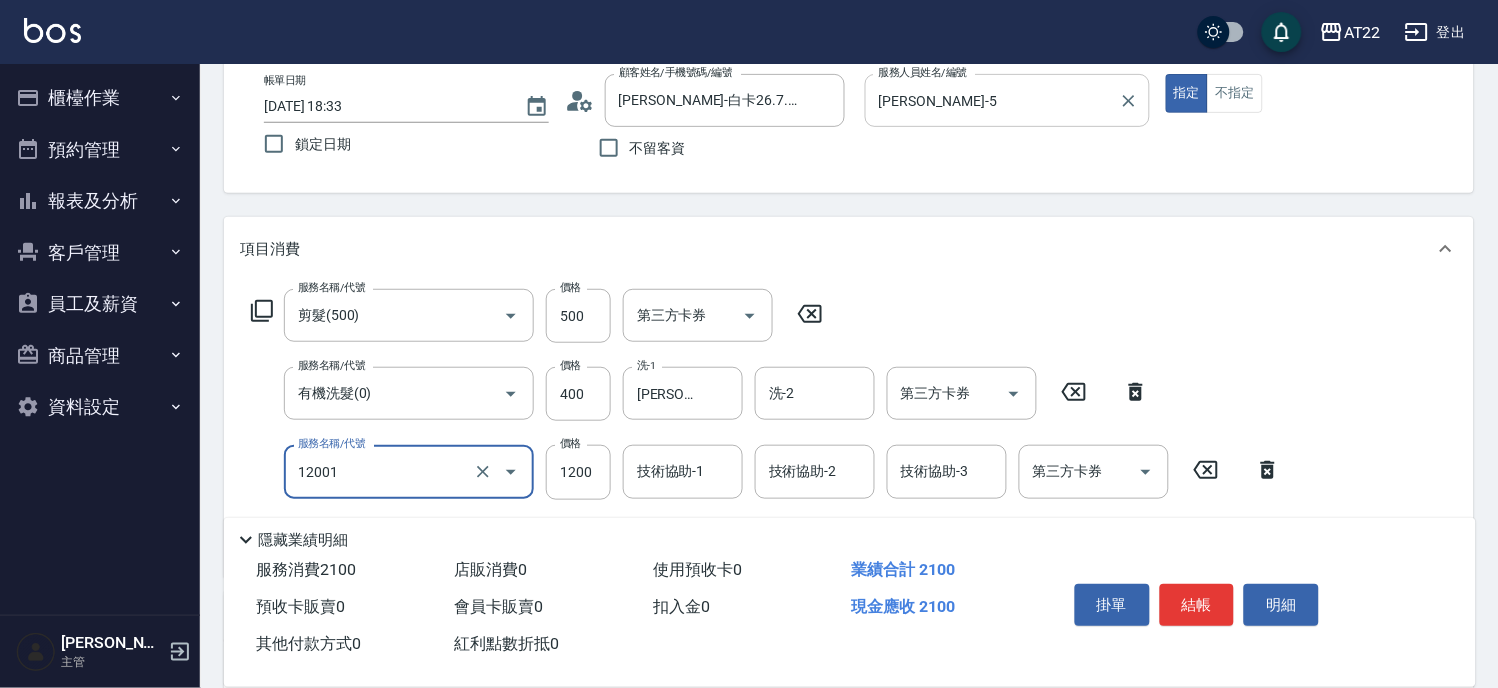 type on "燙髮S(12001)" 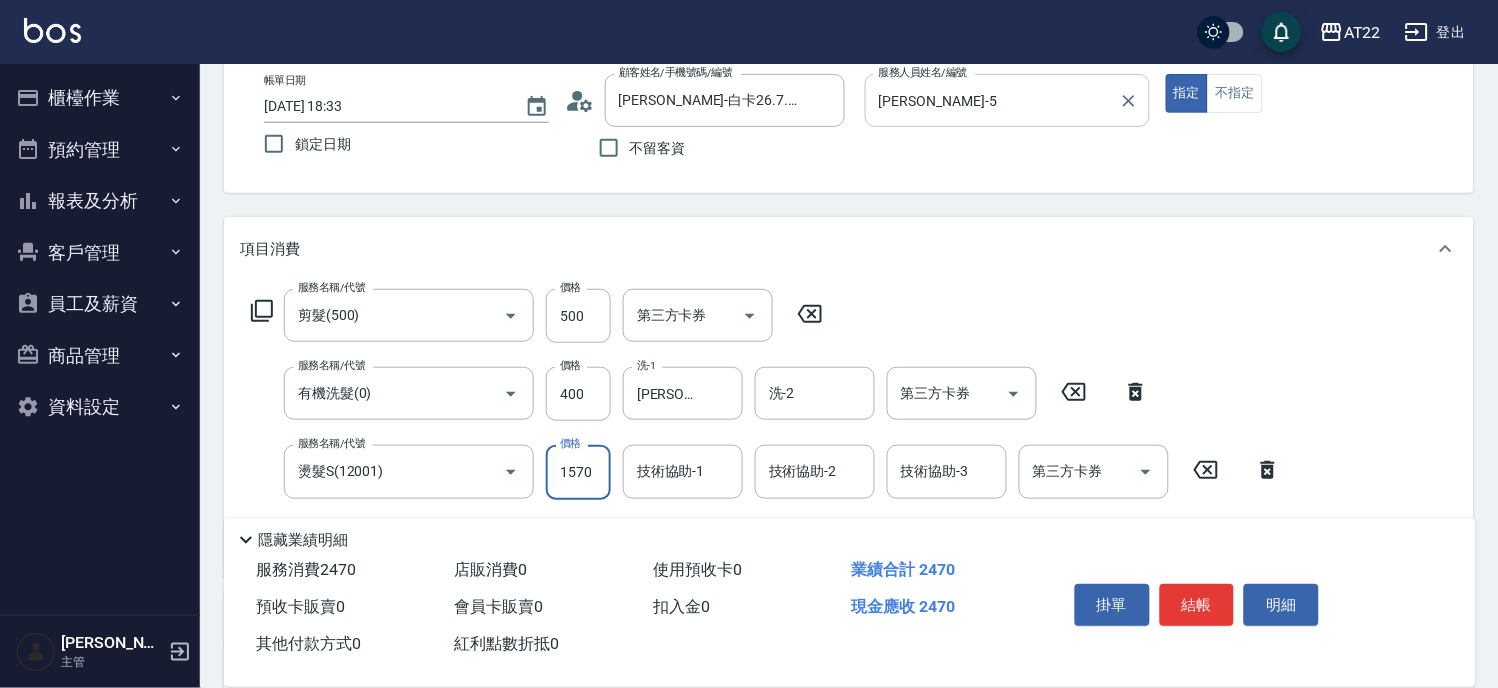 type on "1570" 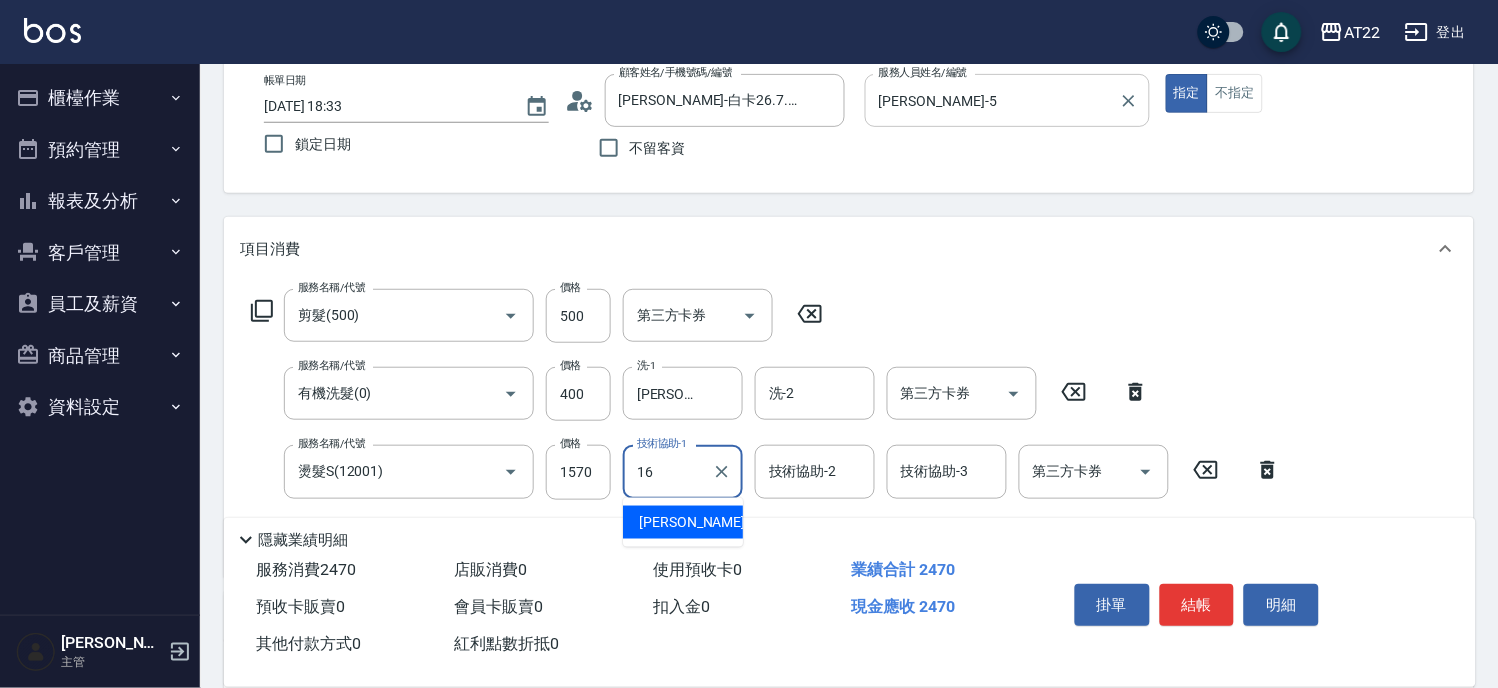 type on "Joe-16" 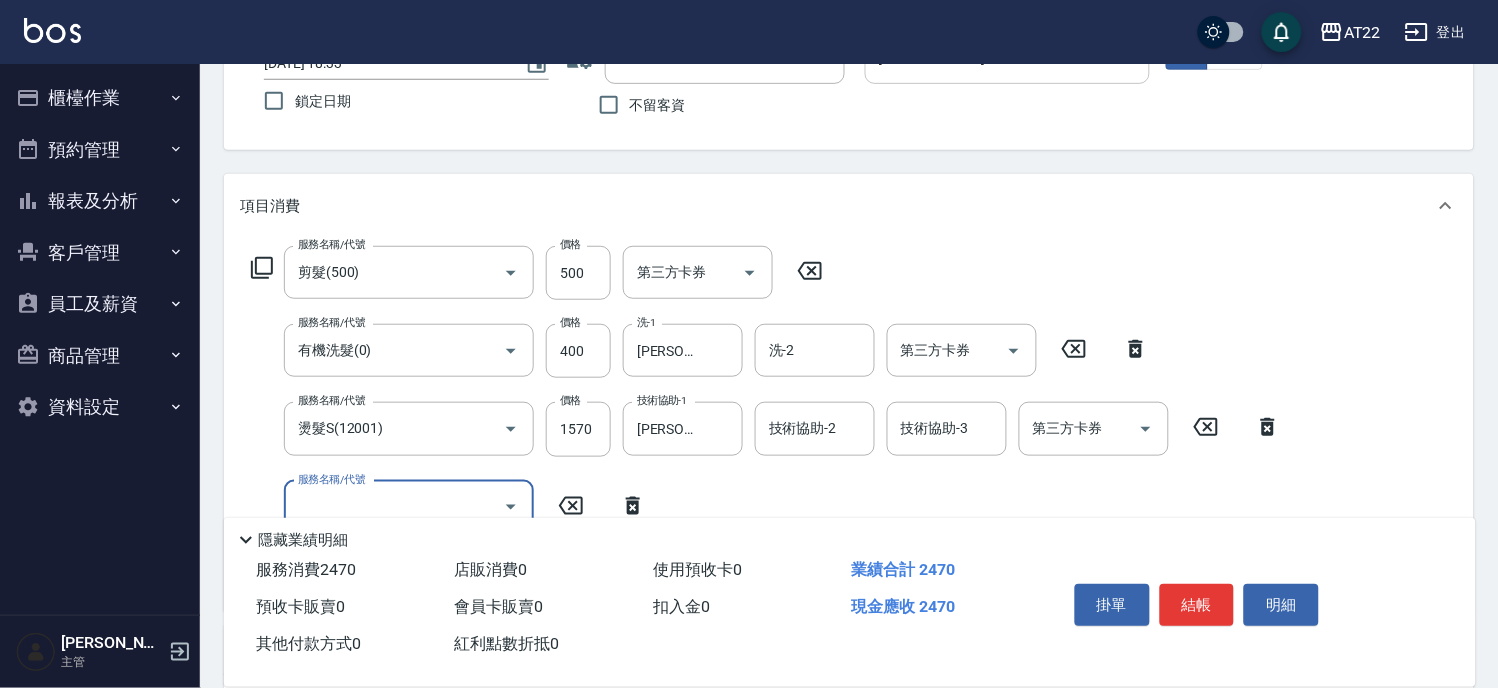 scroll, scrollTop: 193, scrollLeft: 0, axis: vertical 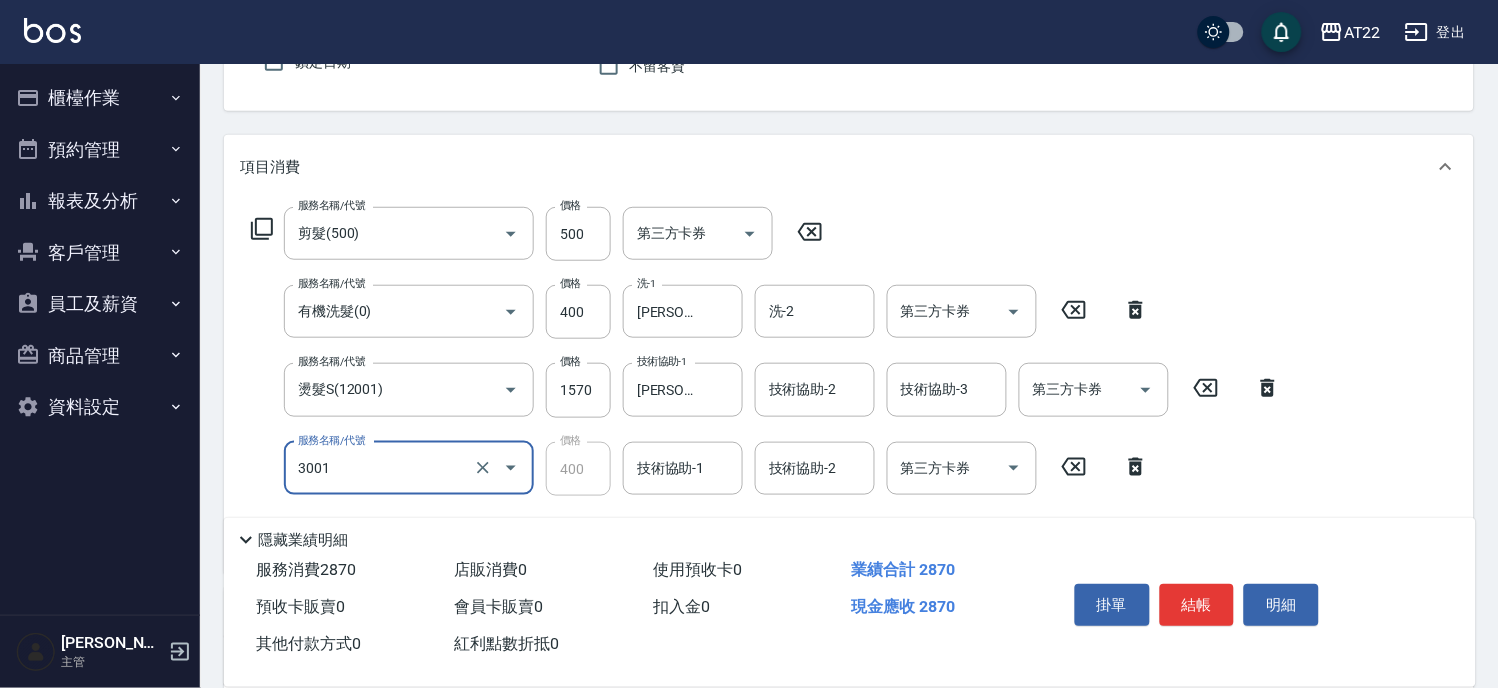 type on "側邊燙貼(3001)" 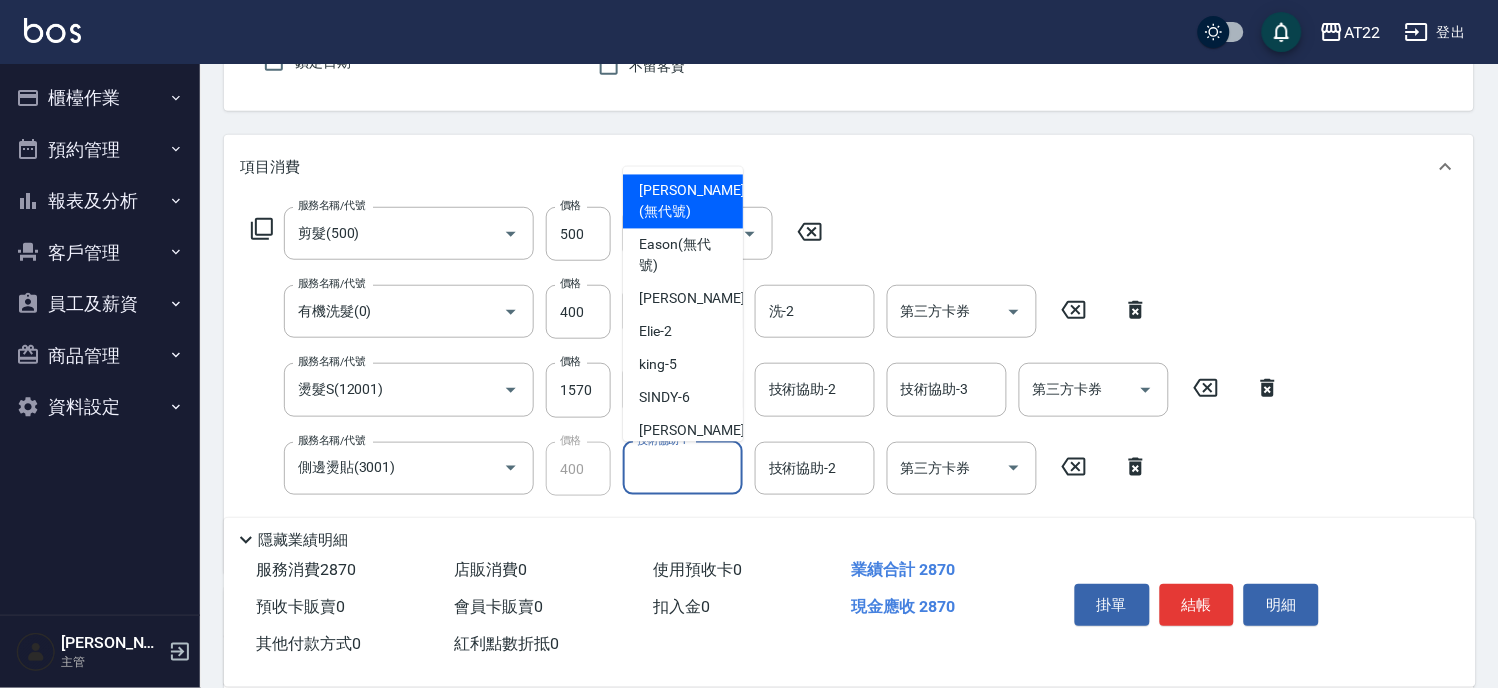 click on "技術協助-1" at bounding box center (683, 468) 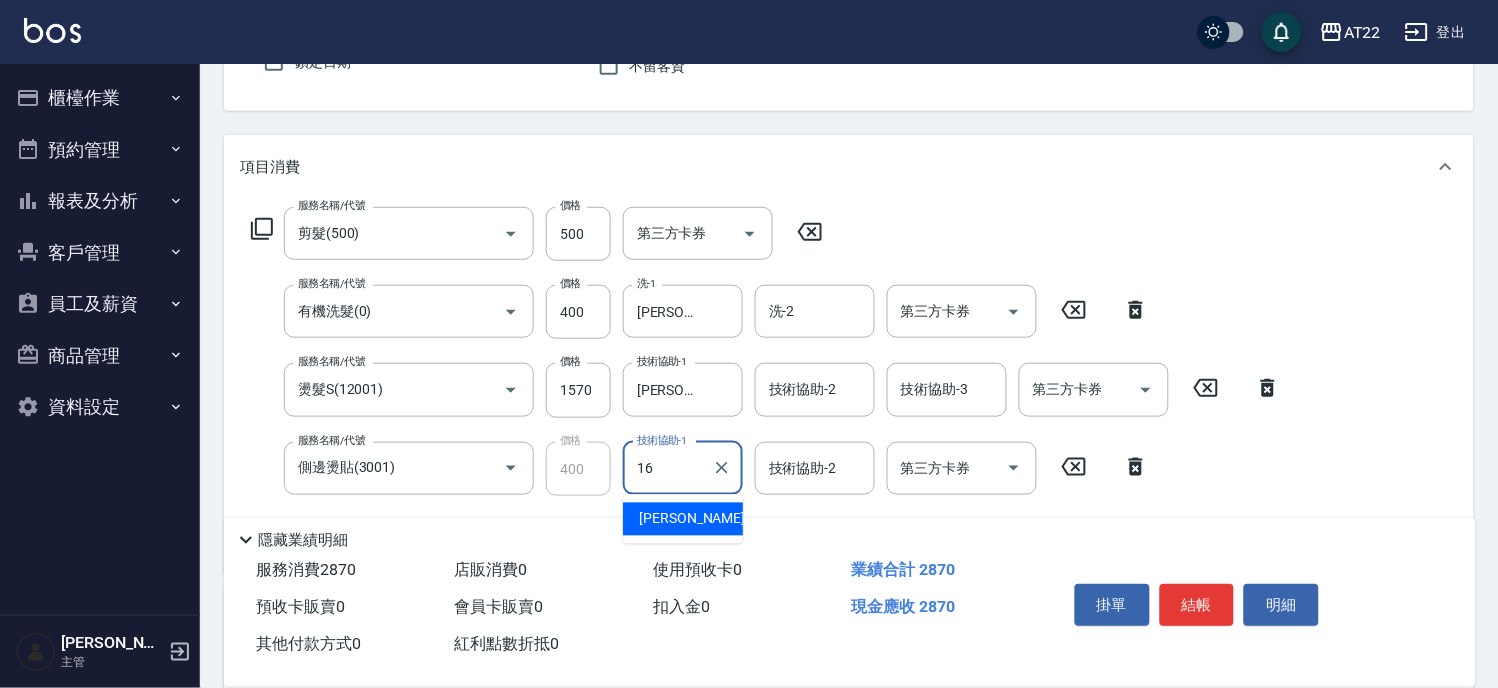 type on "Joe-16" 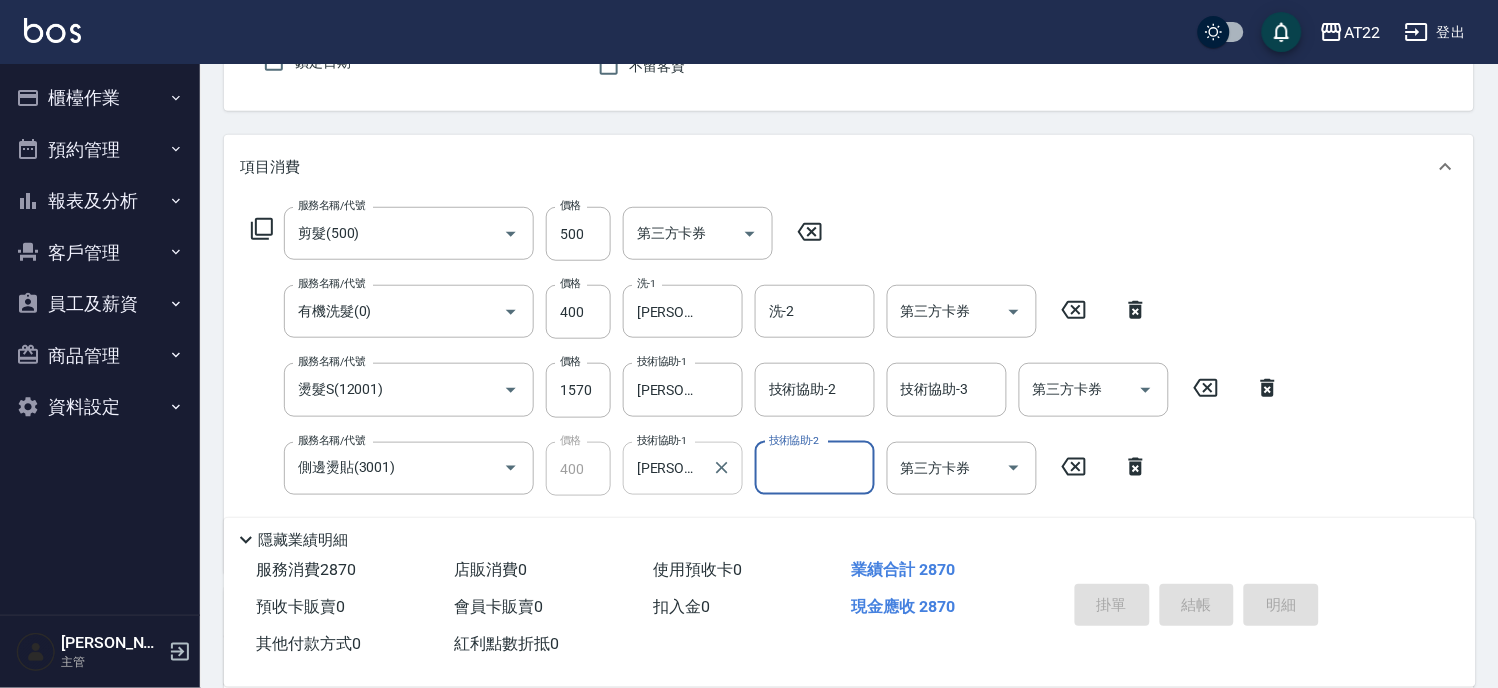 type on "2025/07/13 18:34" 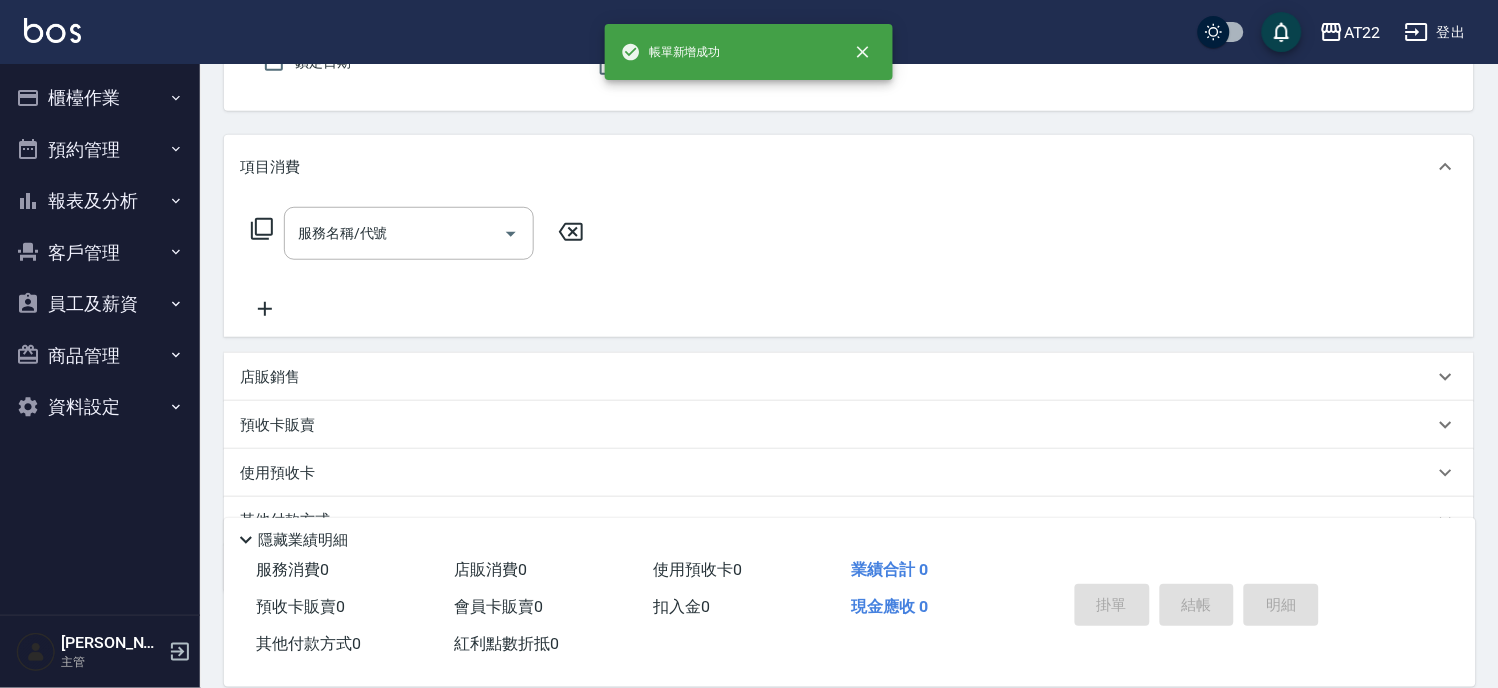 scroll, scrollTop: 0, scrollLeft: 0, axis: both 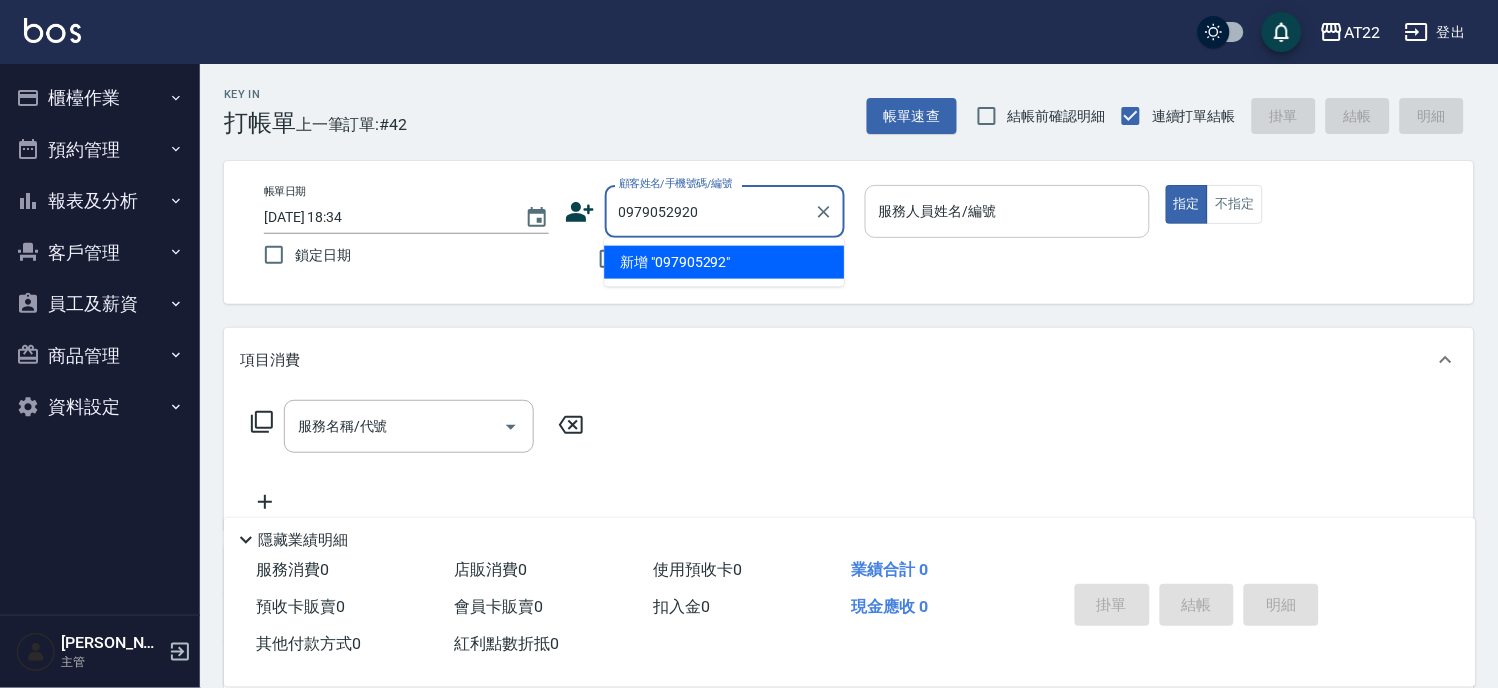 type on "0979052920" 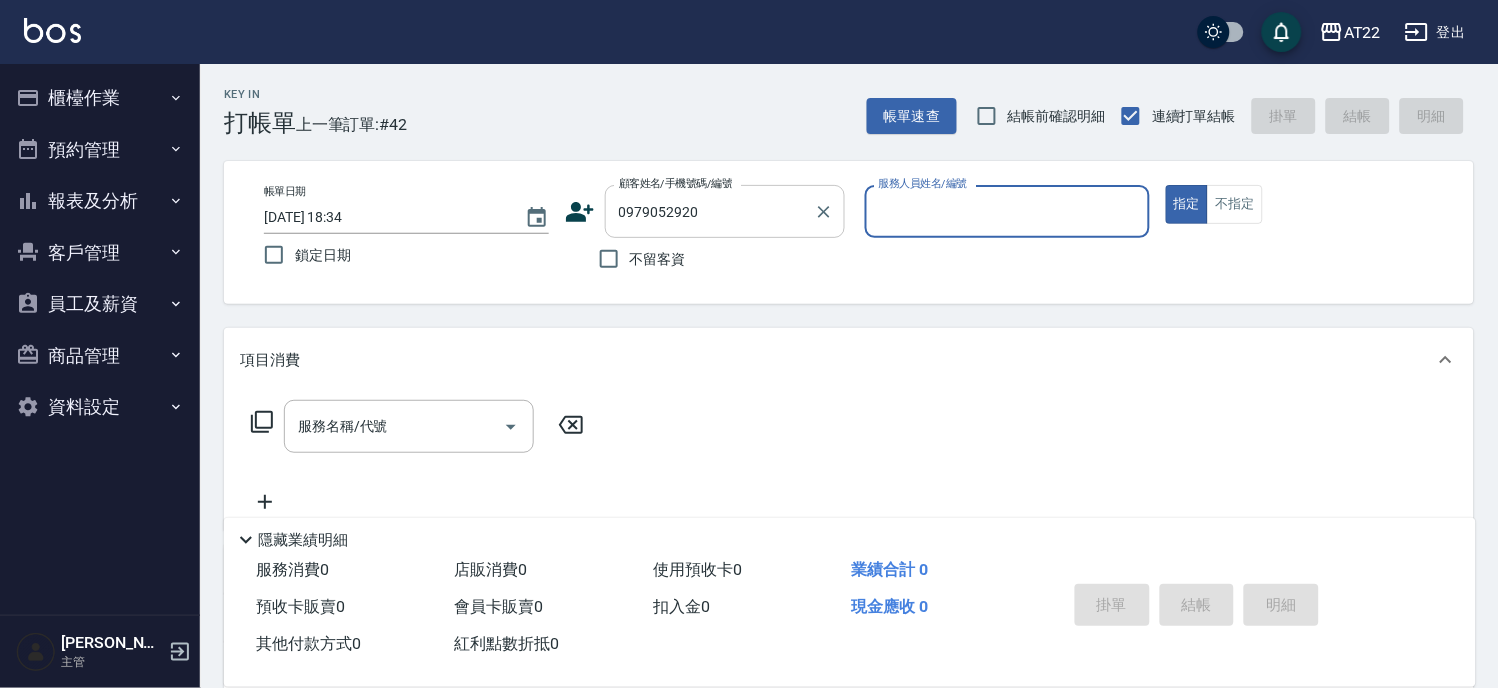 type on "8" 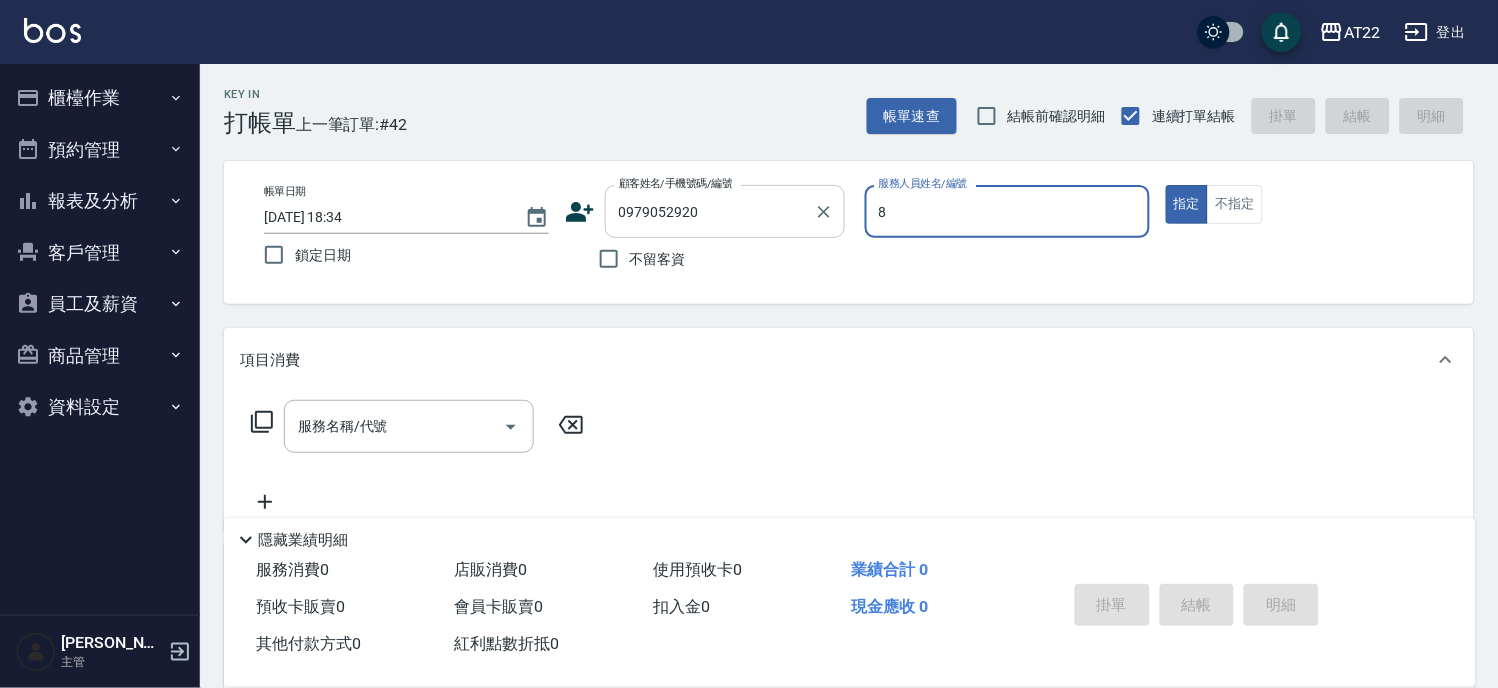 type on "璟兒25.3.13/0979052920/T84881" 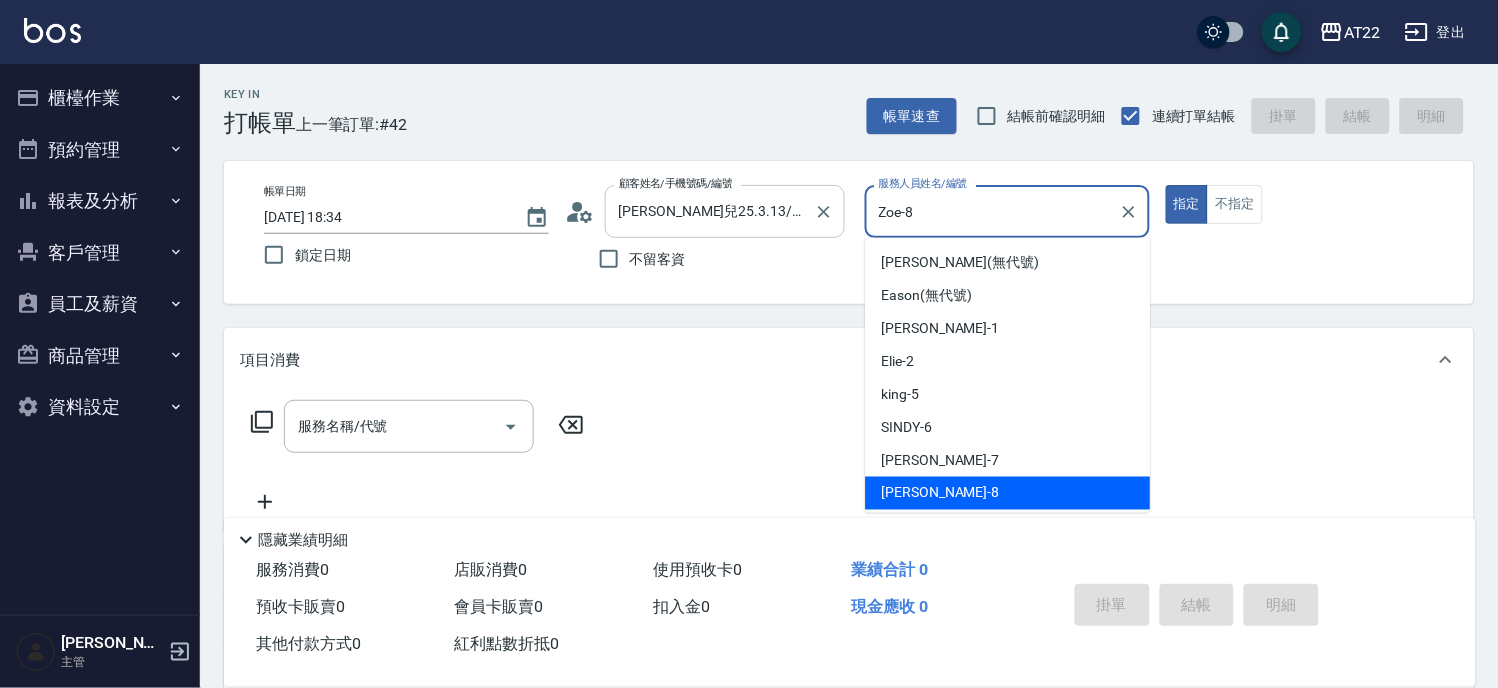 type on "Zoe-8" 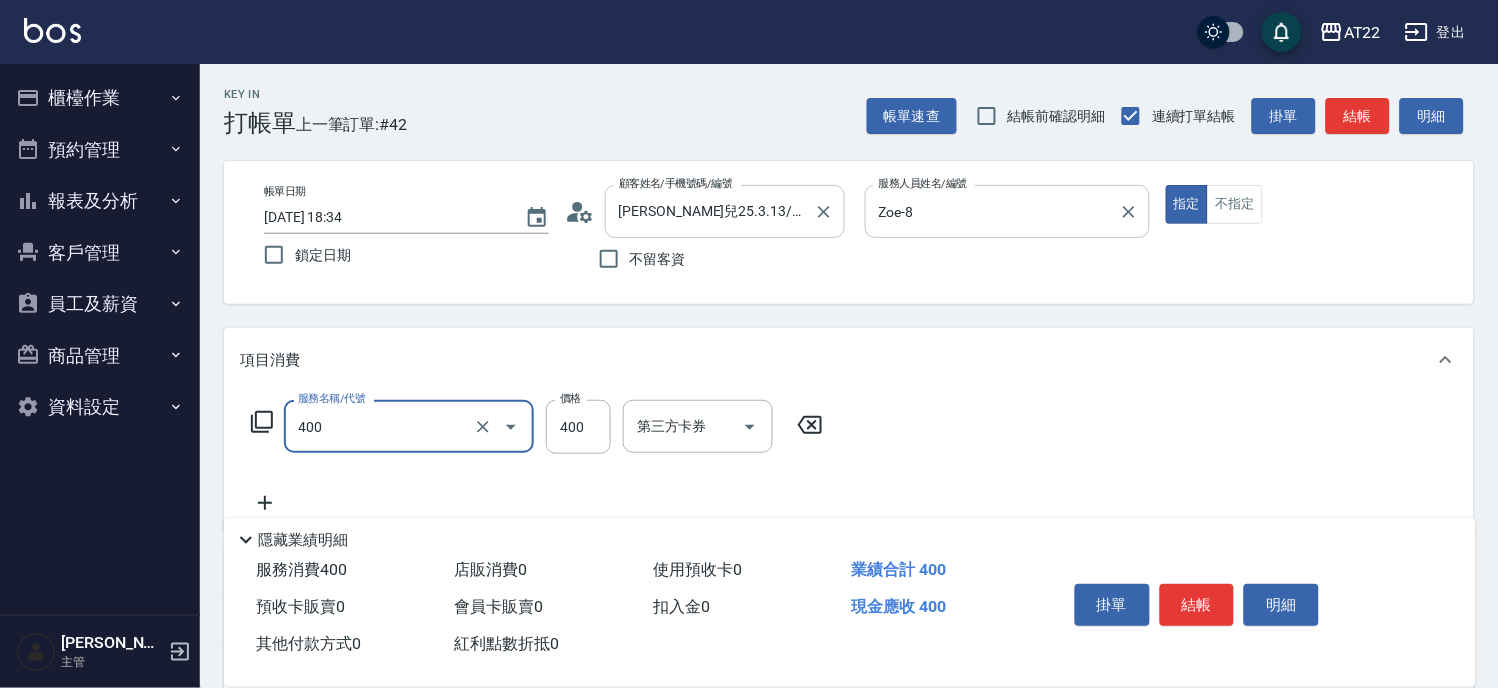 type on "剪髮(400)" 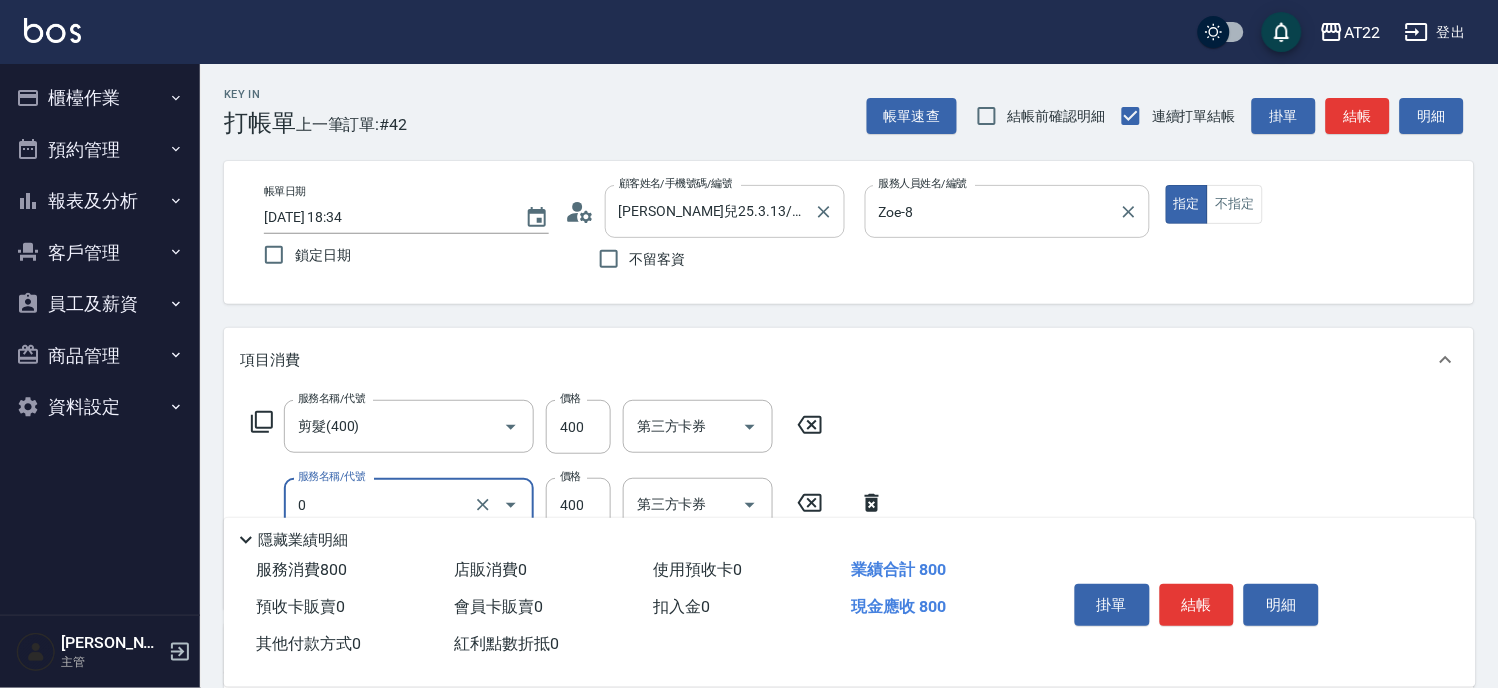 type on "有機洗髮(0)" 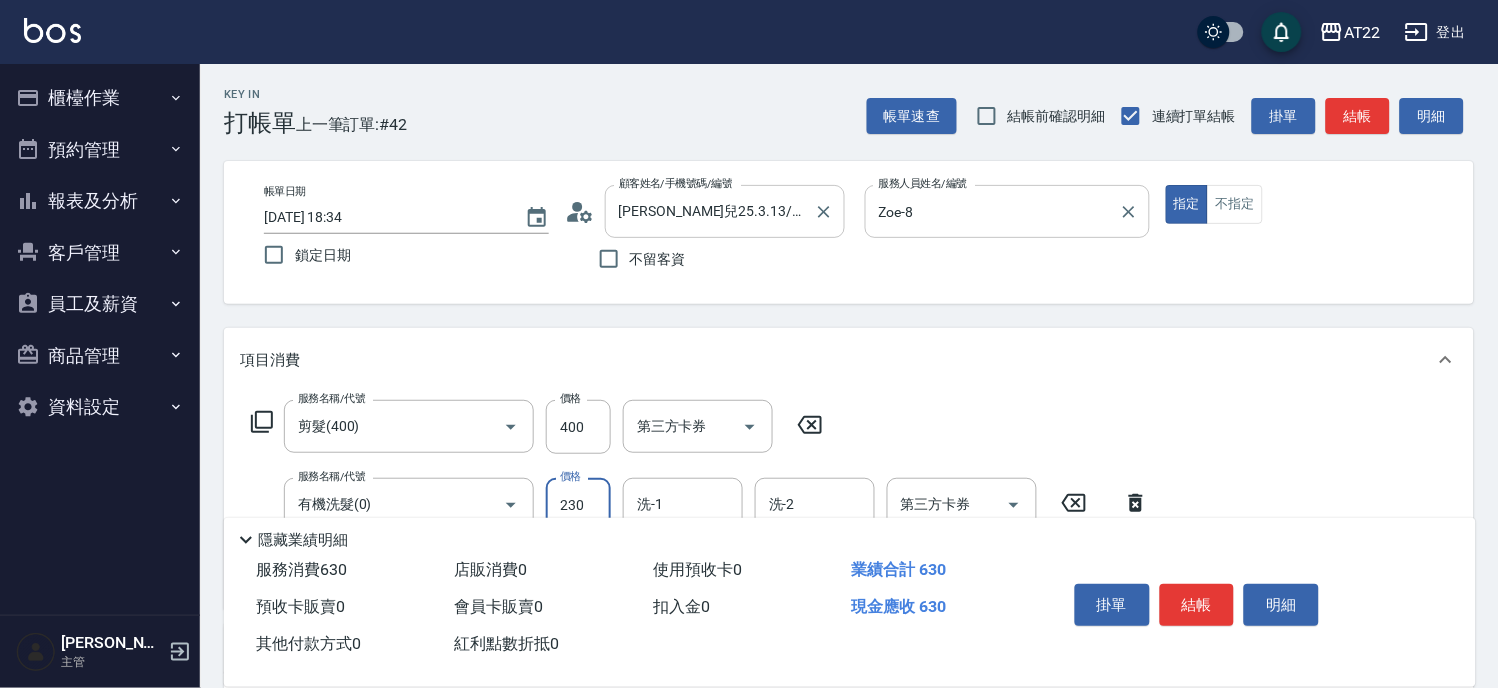 type on "230" 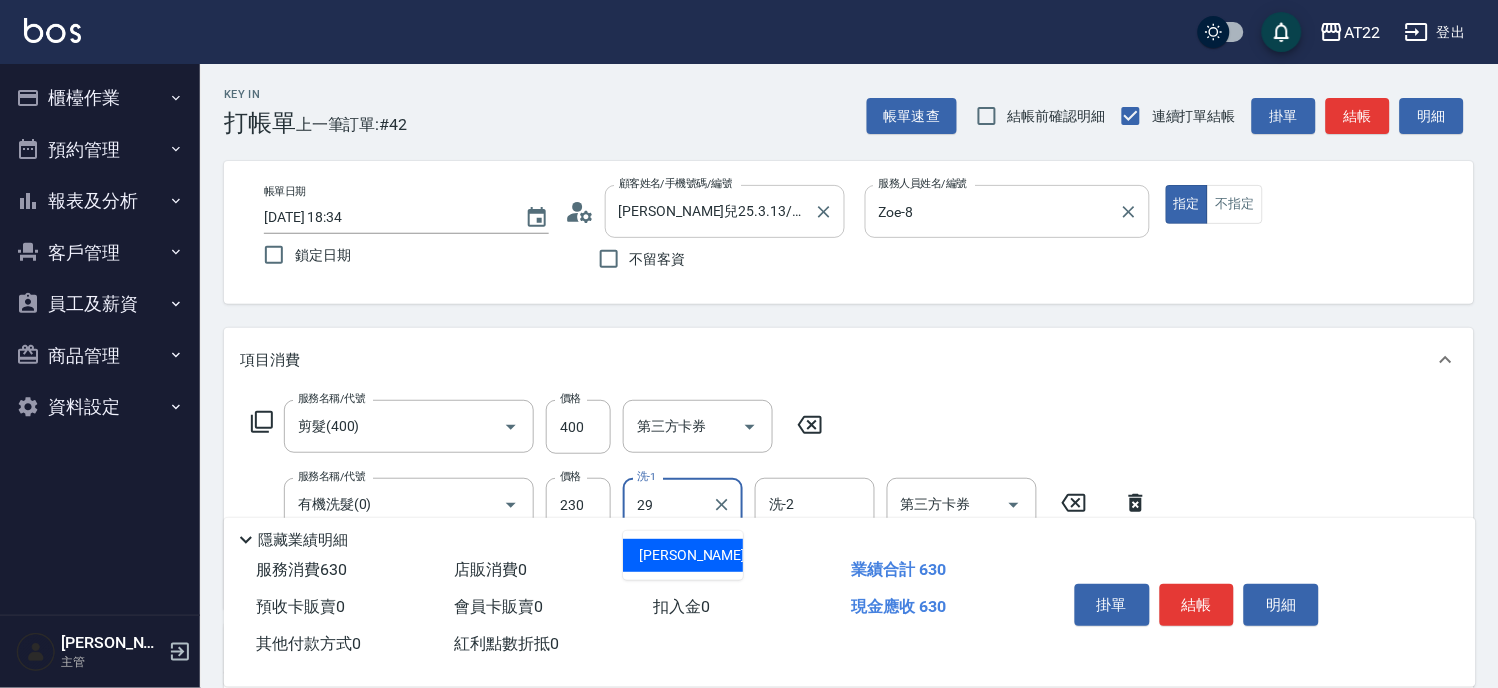 type on "Joyce-29" 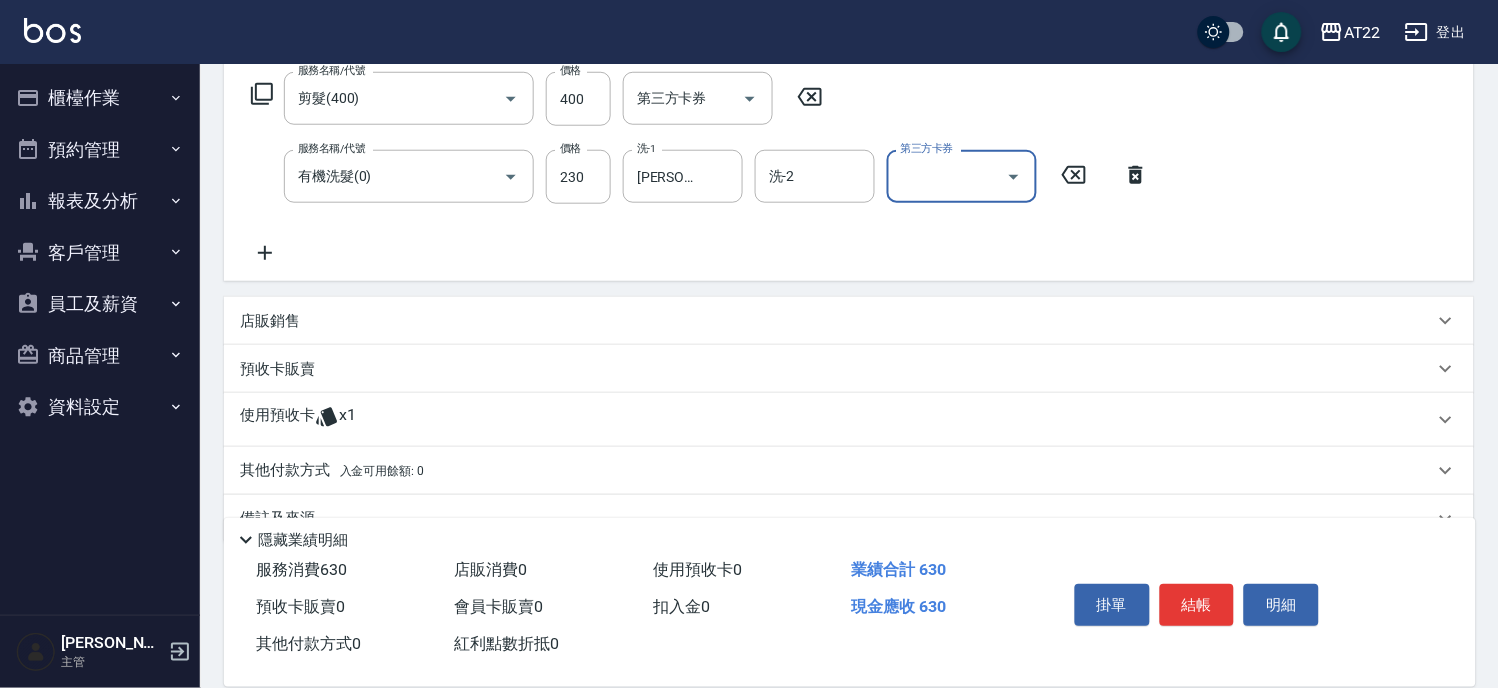 scroll, scrollTop: 372, scrollLeft: 0, axis: vertical 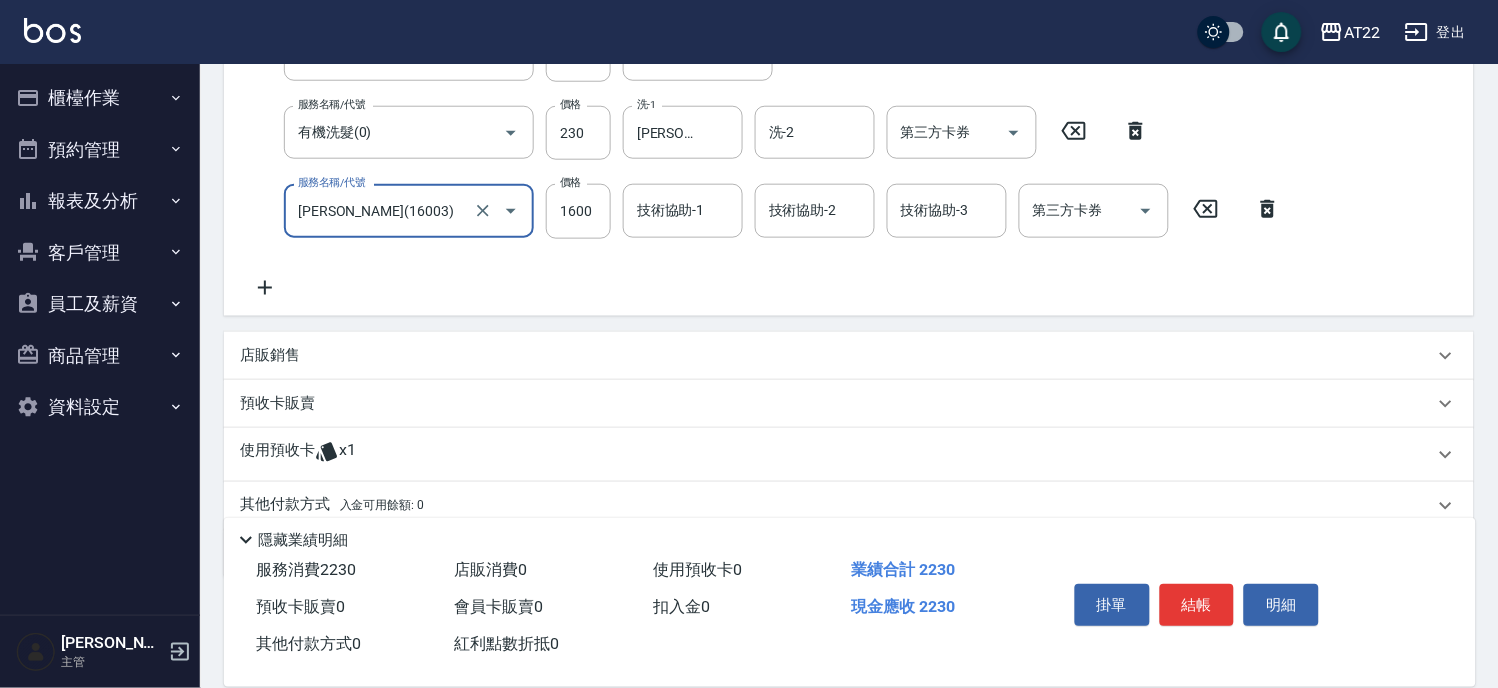 type on "卡碧兒(16003)" 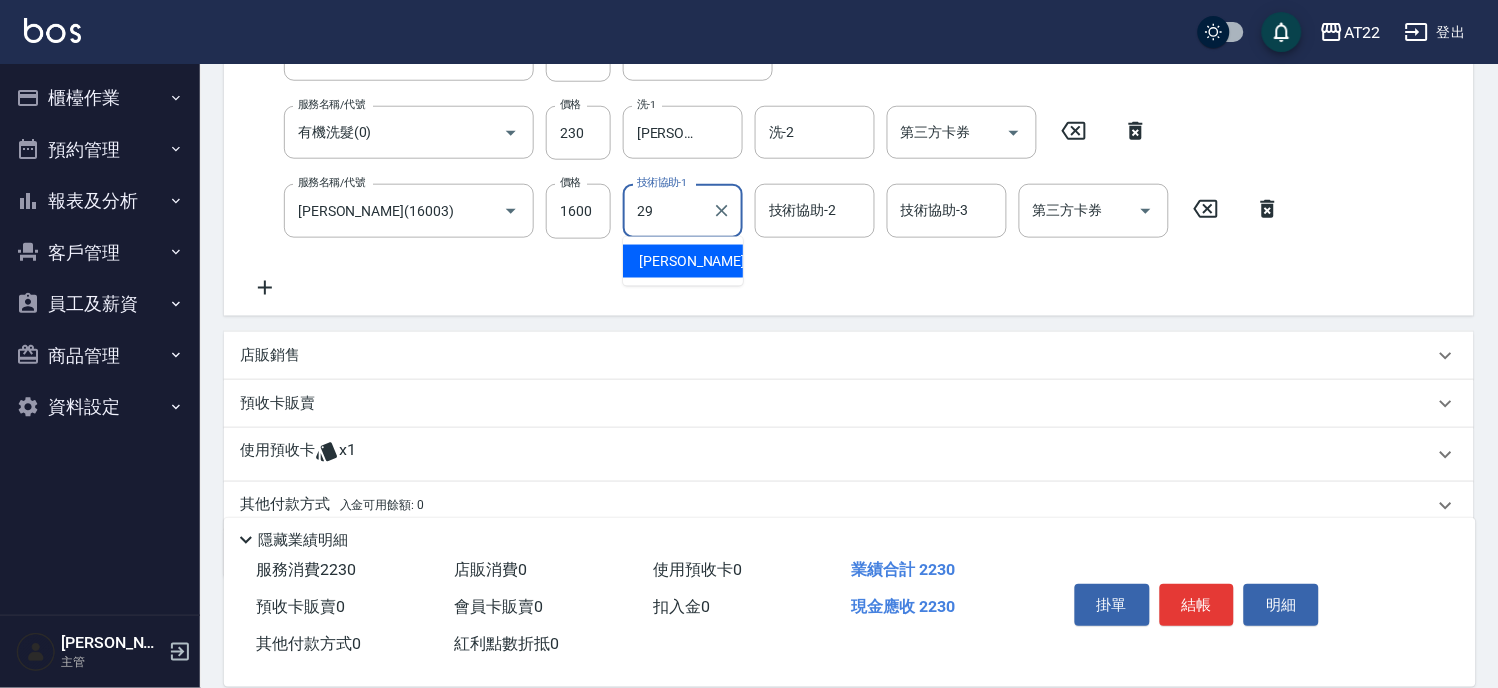 type on "Joyce-29" 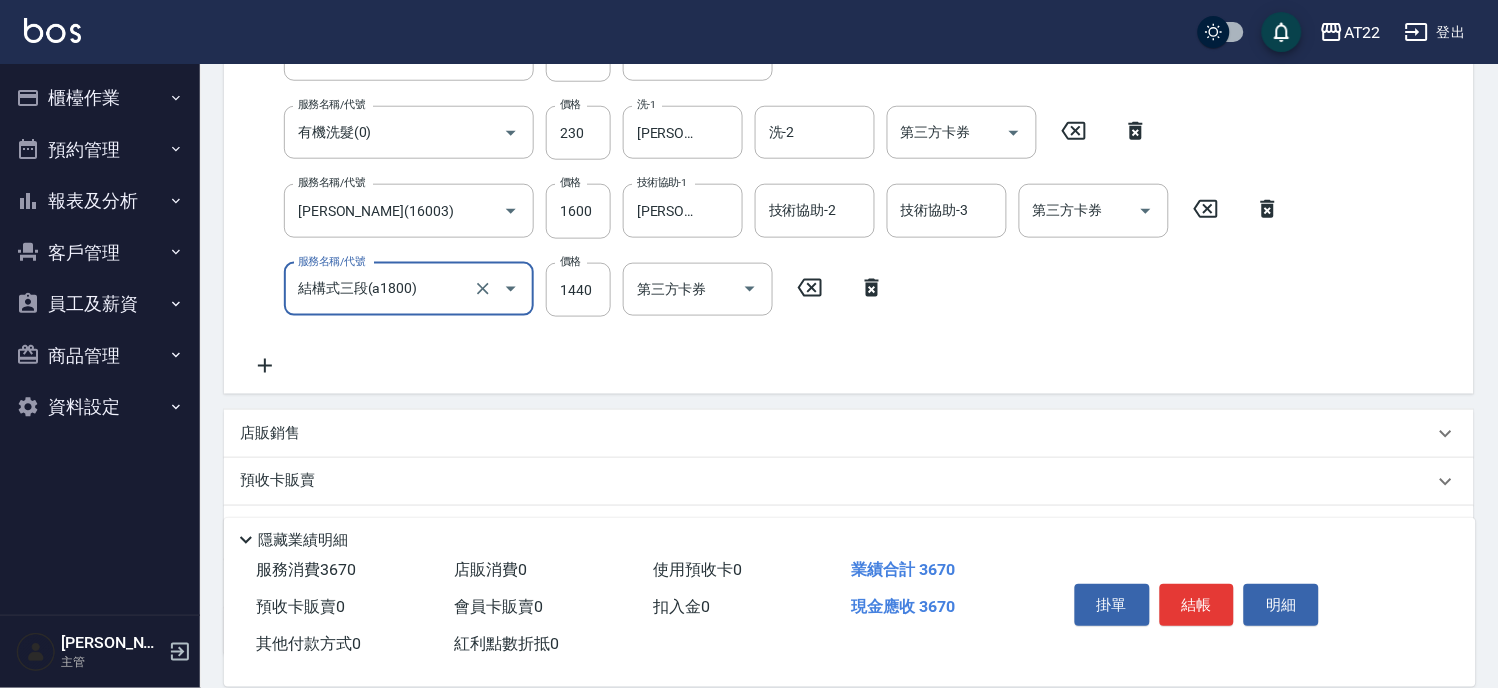 type on "結構式三段(a1800)" 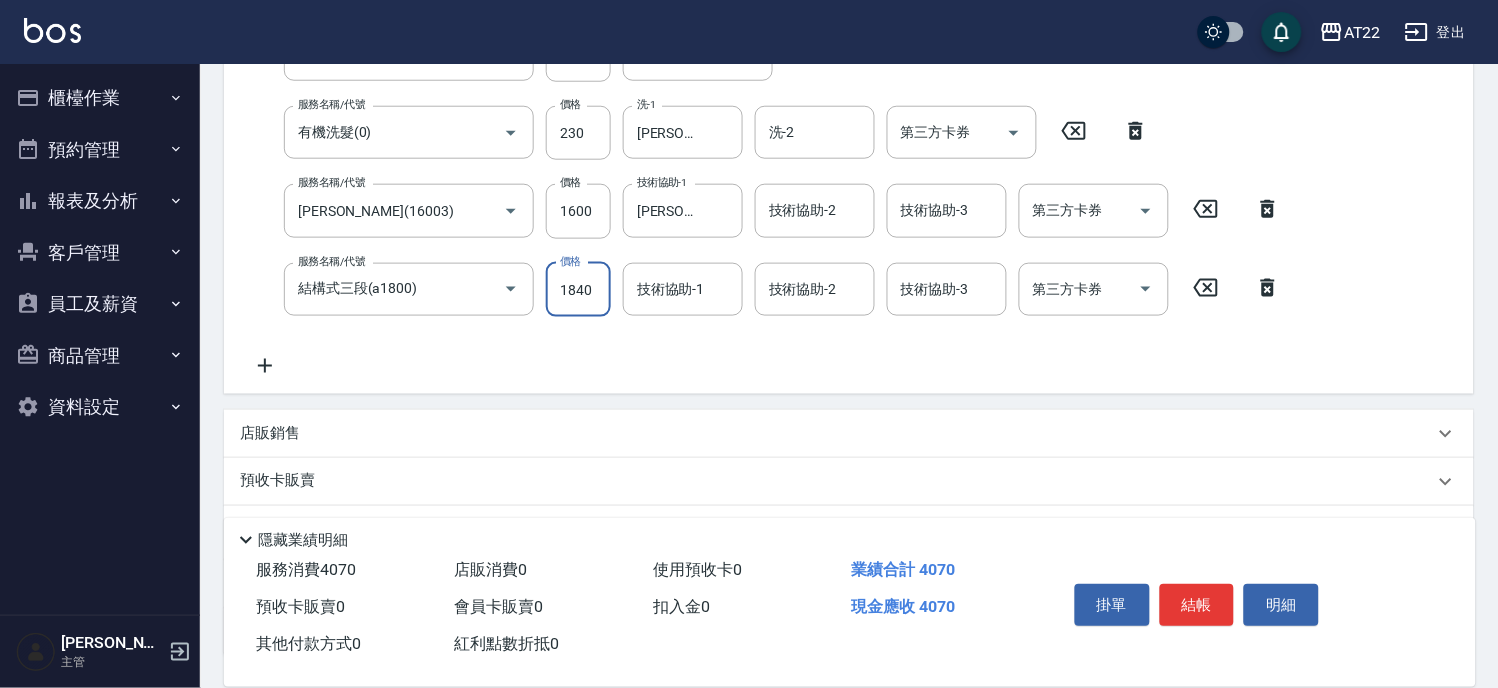 type on "1840" 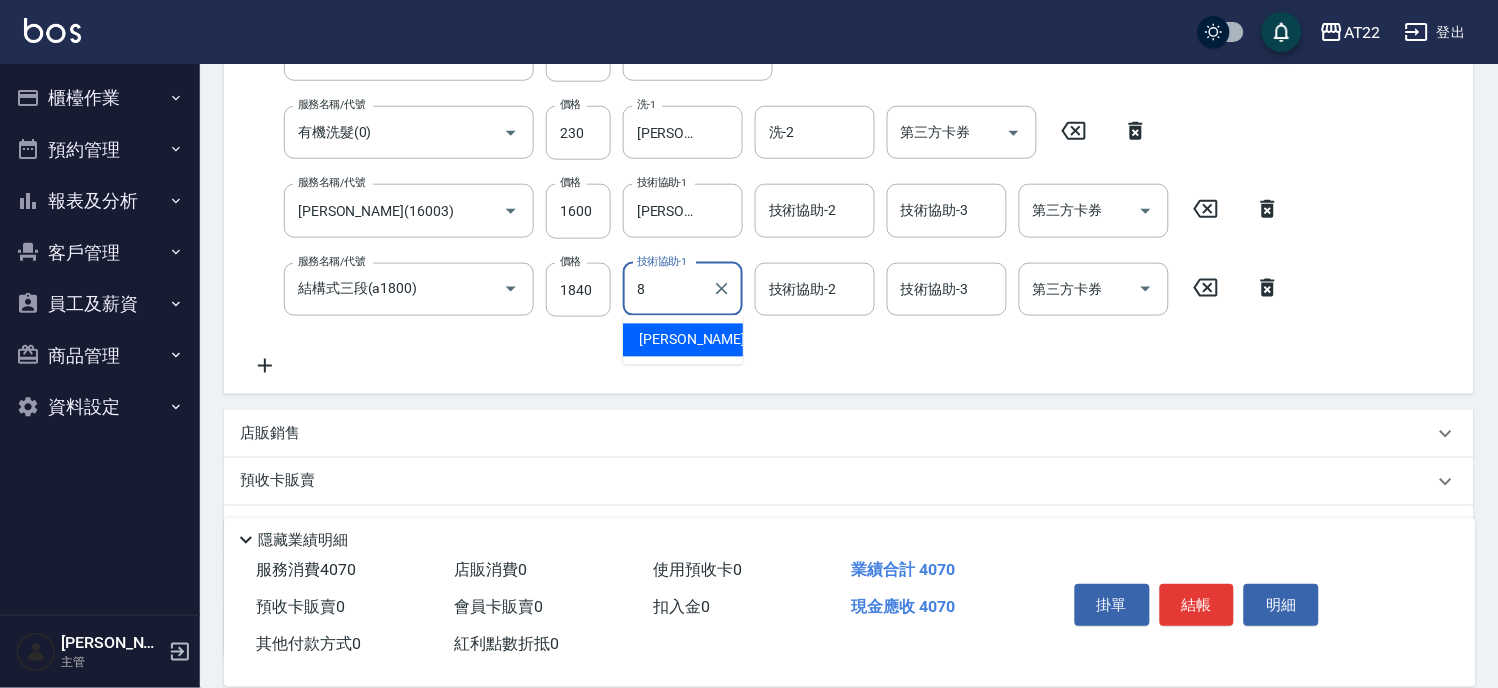 type on "Zoe-8" 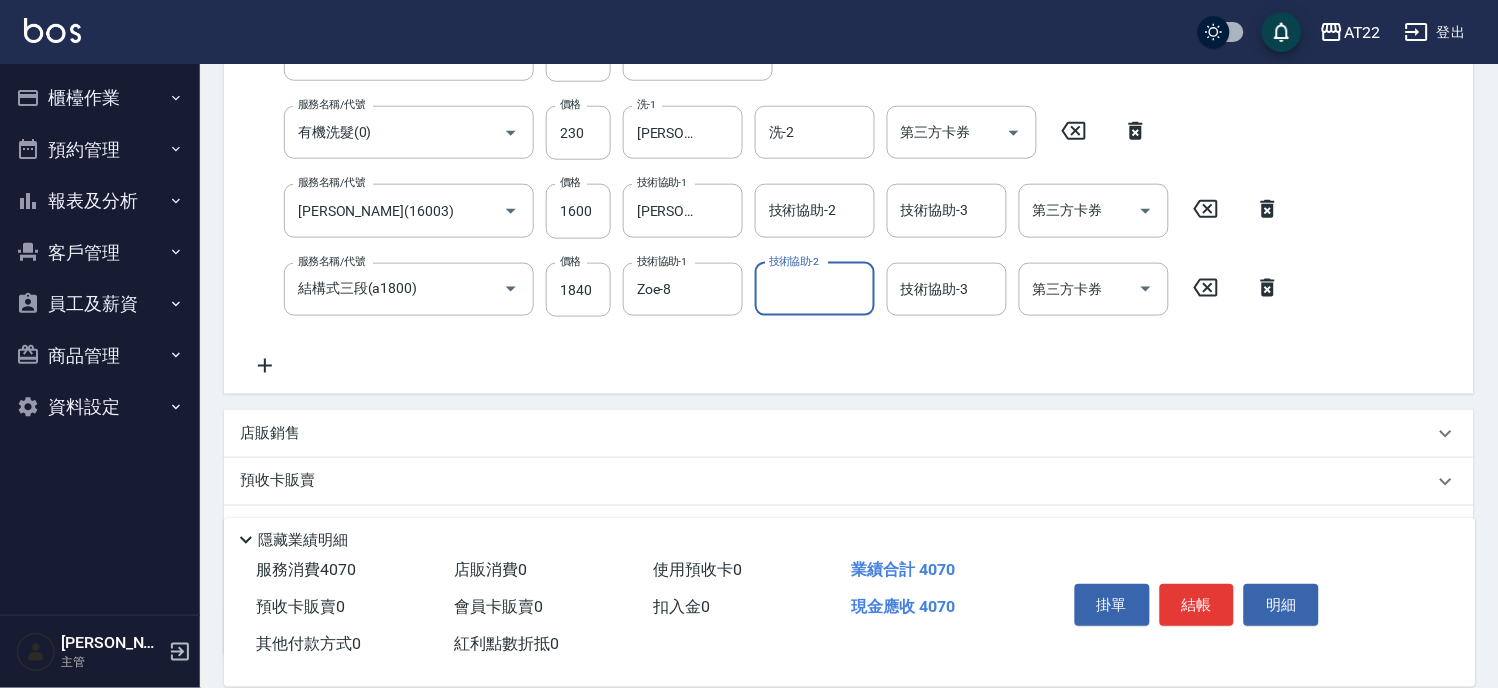 click on "店販銷售" at bounding box center (849, 434) 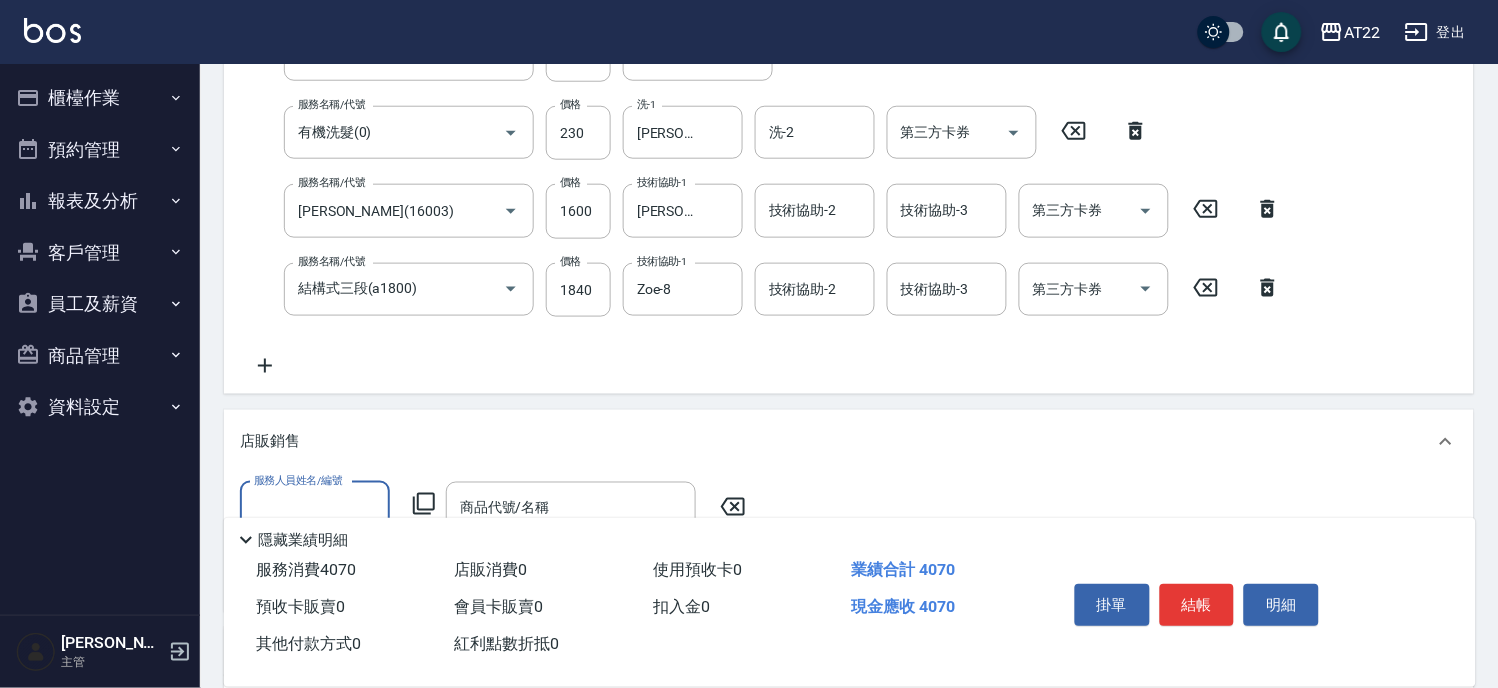 scroll, scrollTop: 0, scrollLeft: 0, axis: both 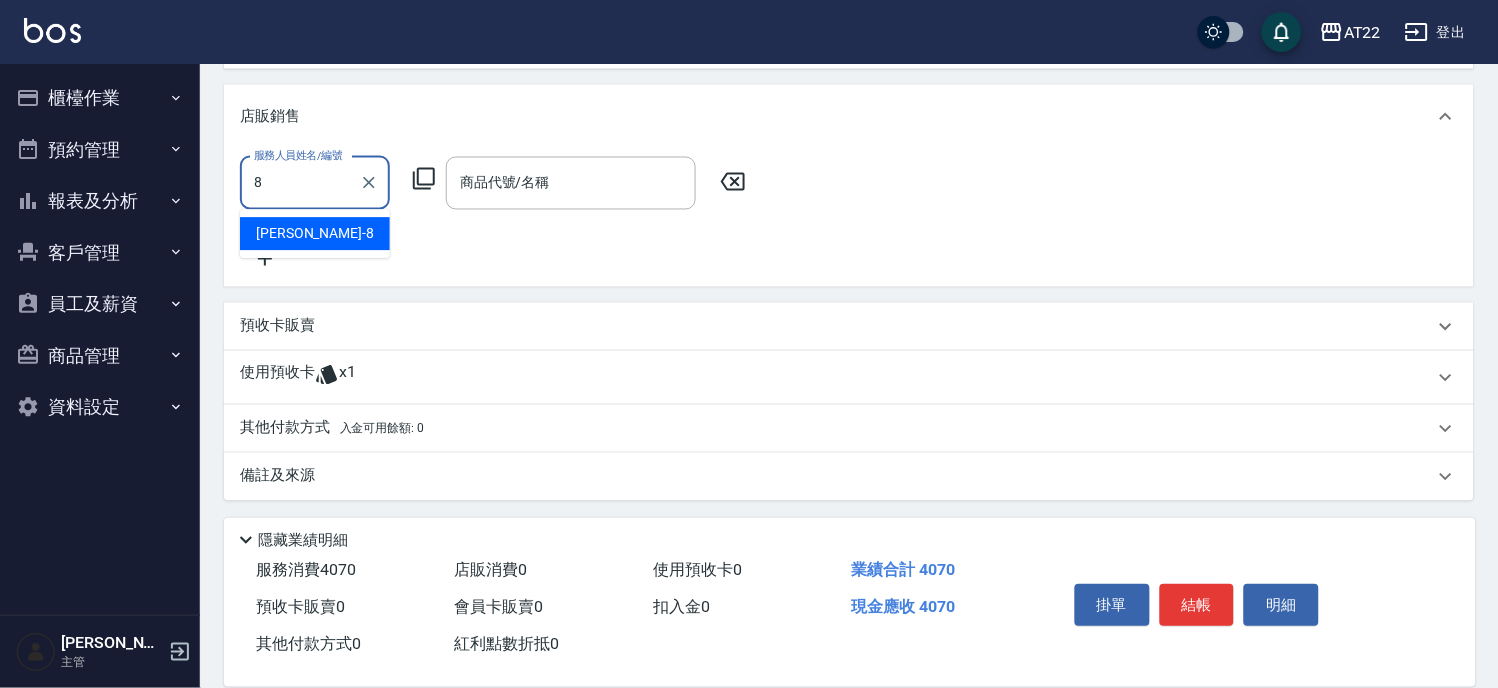 type on "Zoe-8" 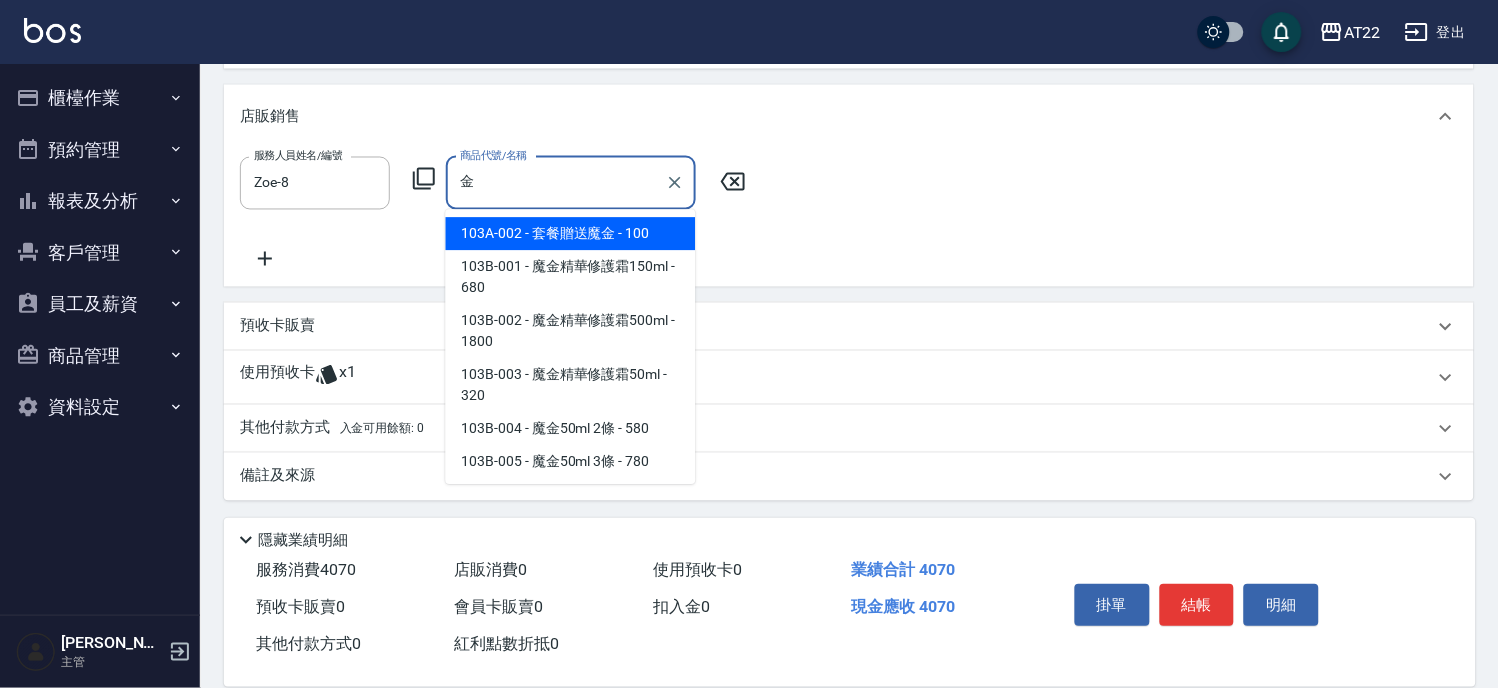scroll, scrollTop: 92, scrollLeft: 0, axis: vertical 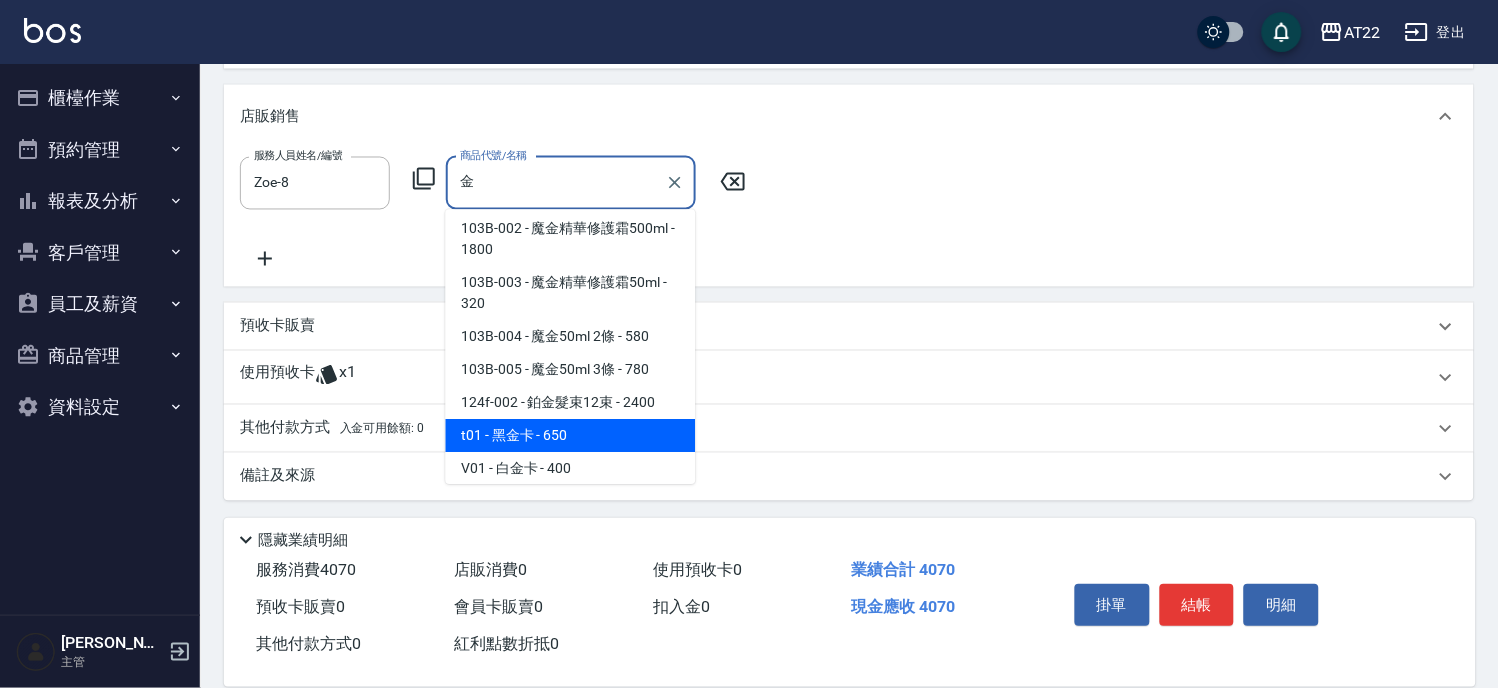 type on "黑金卡" 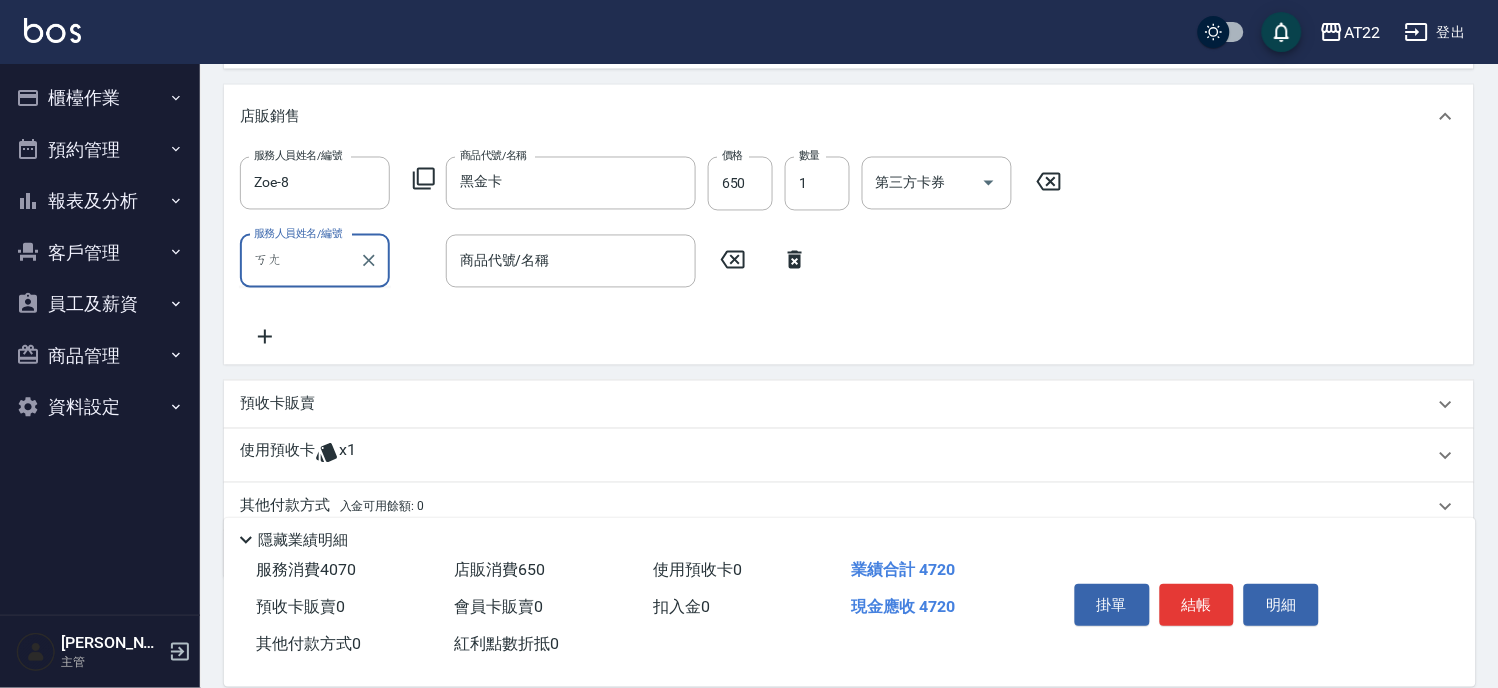 type on "抗" 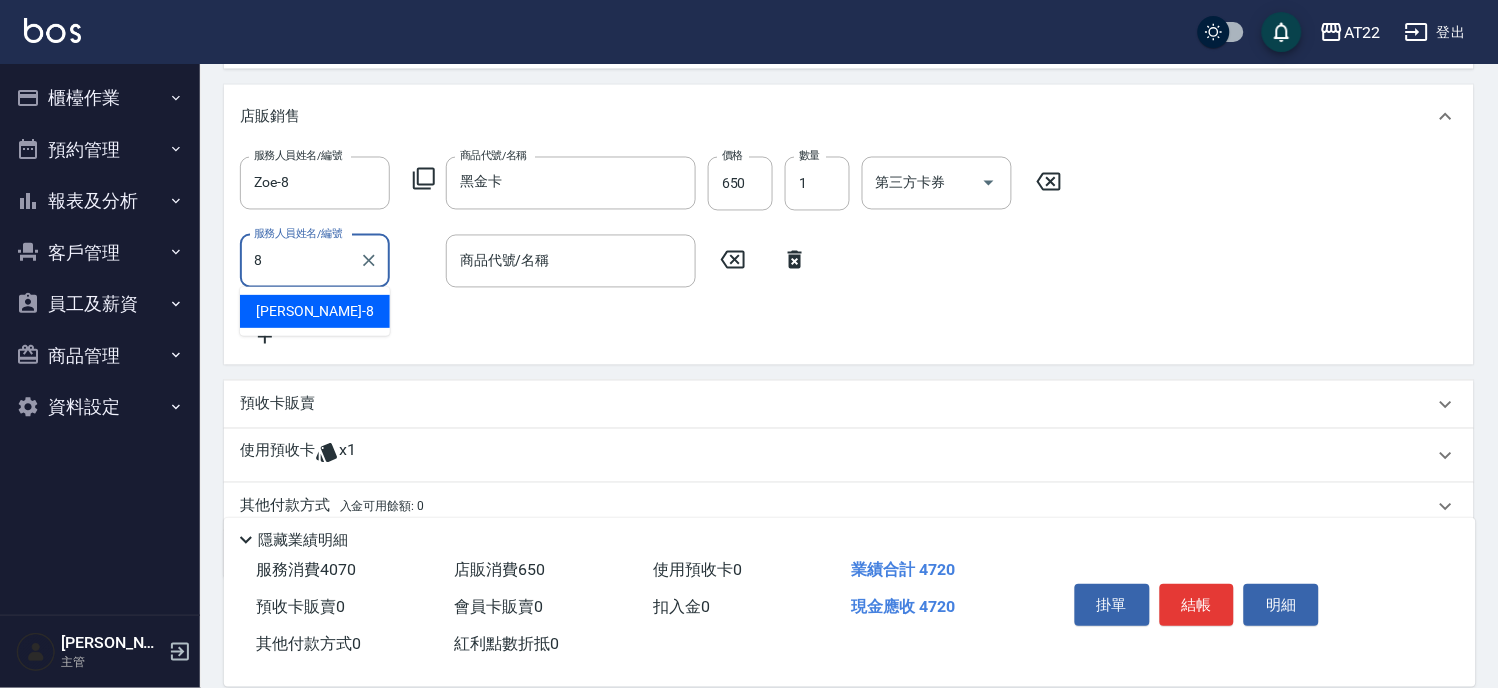 type on "Zoe-8" 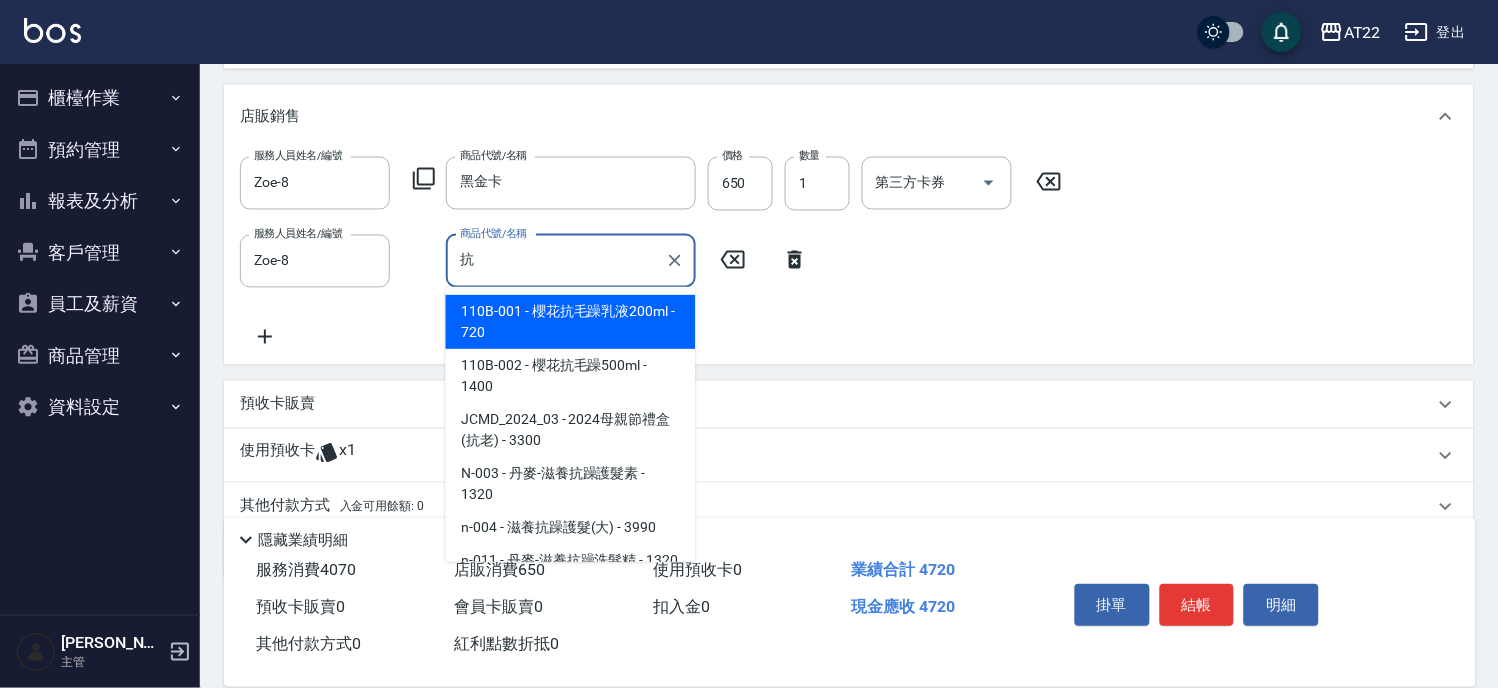 scroll, scrollTop: 565, scrollLeft: 0, axis: vertical 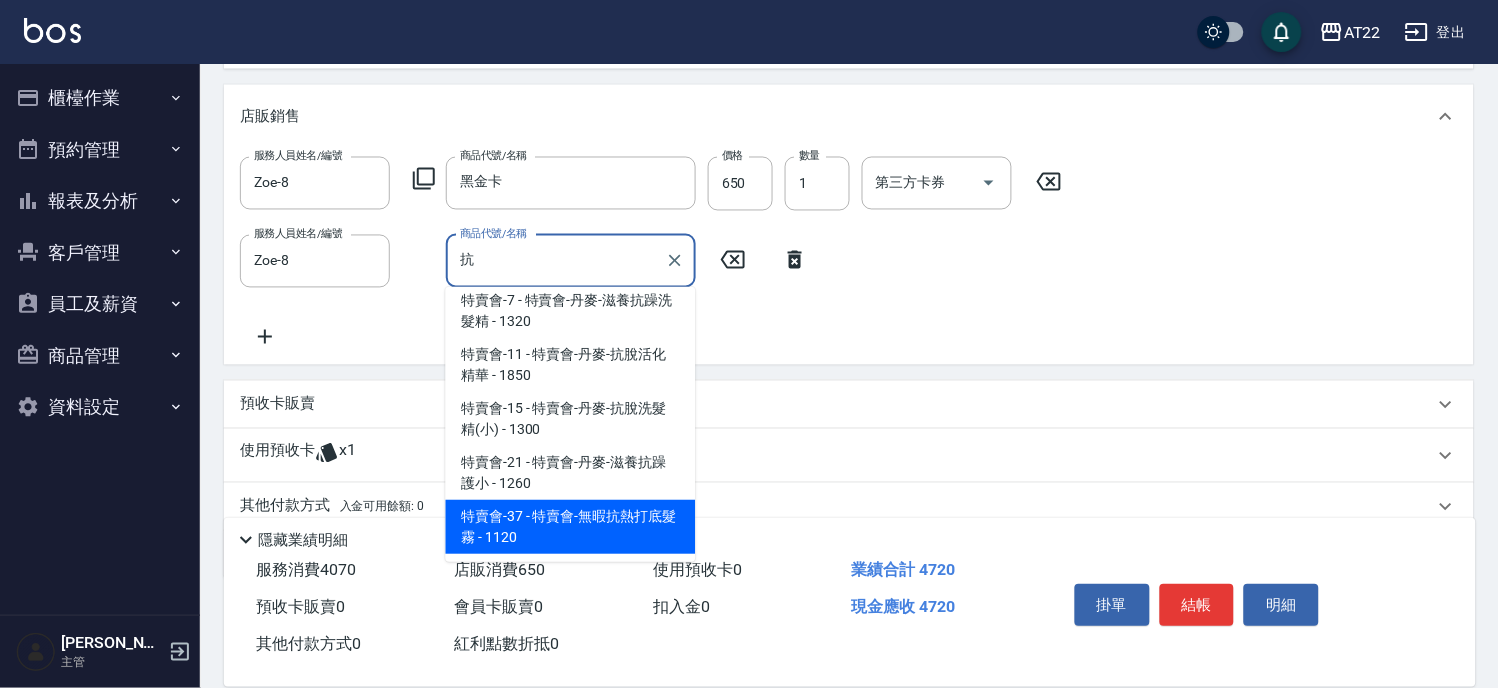 type on "特賣會-無暇抗熱打底髮霧" 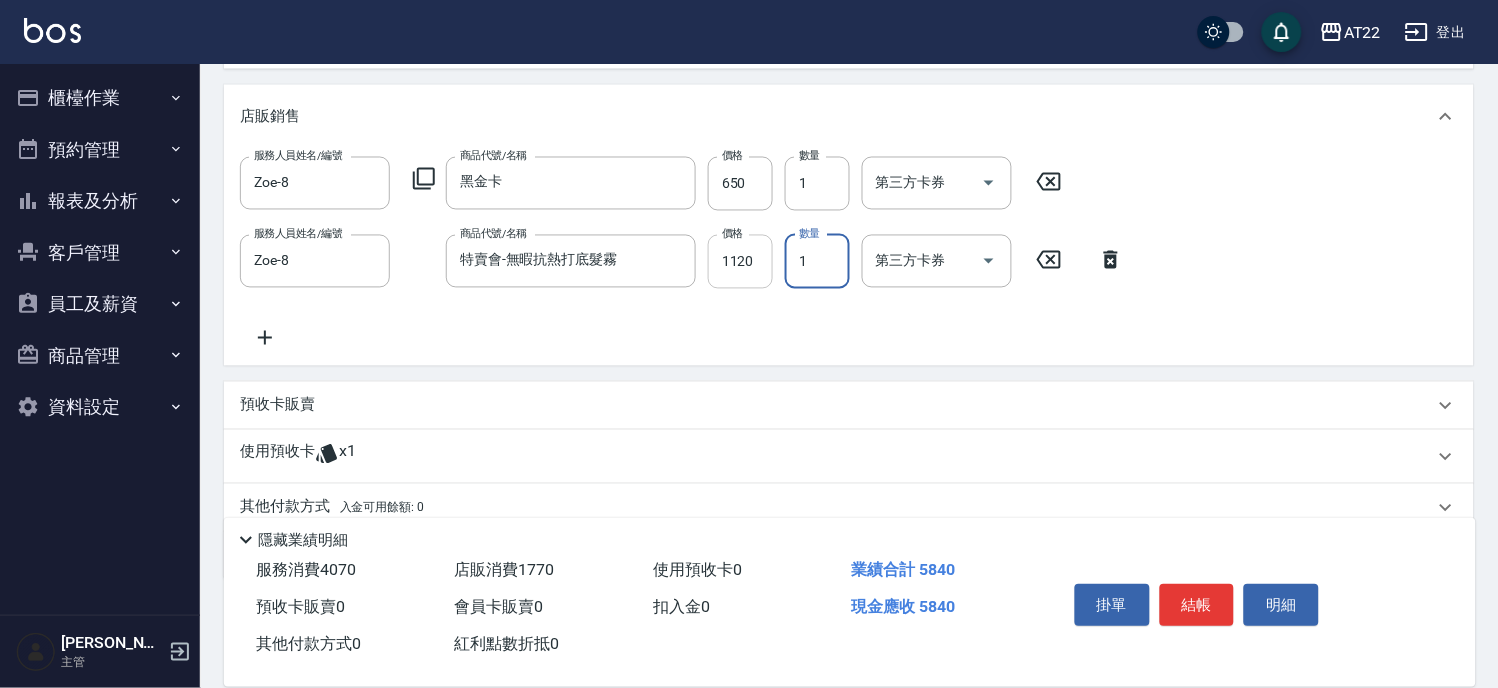 click on "1120" at bounding box center (740, 262) 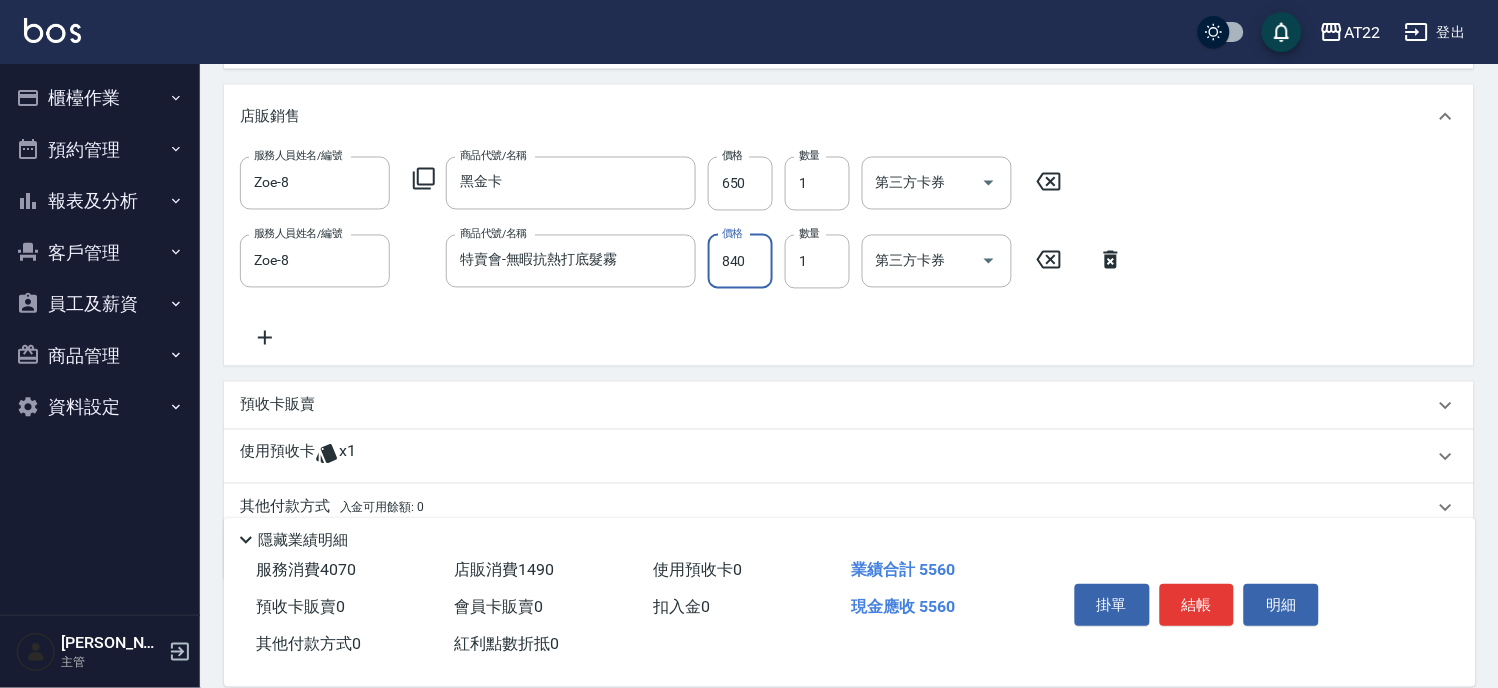 type on "840" 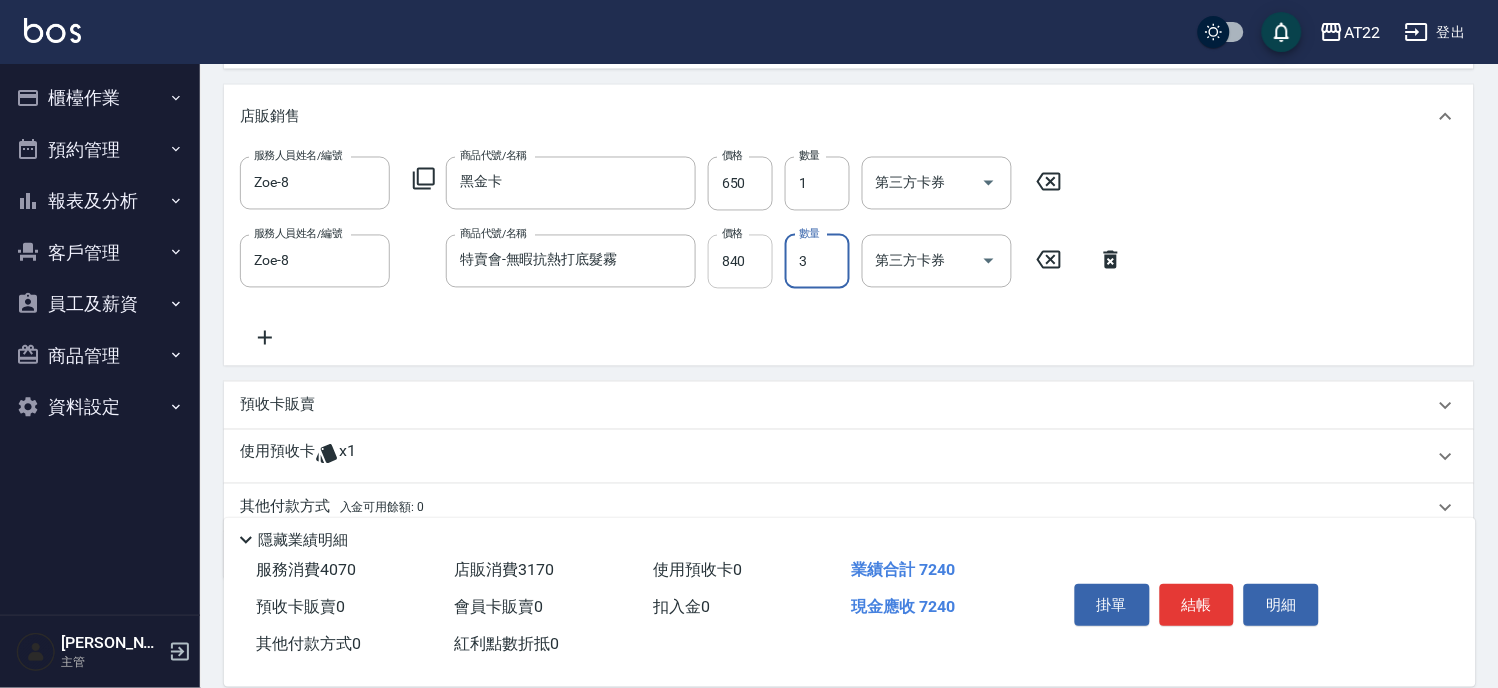 type on "3" 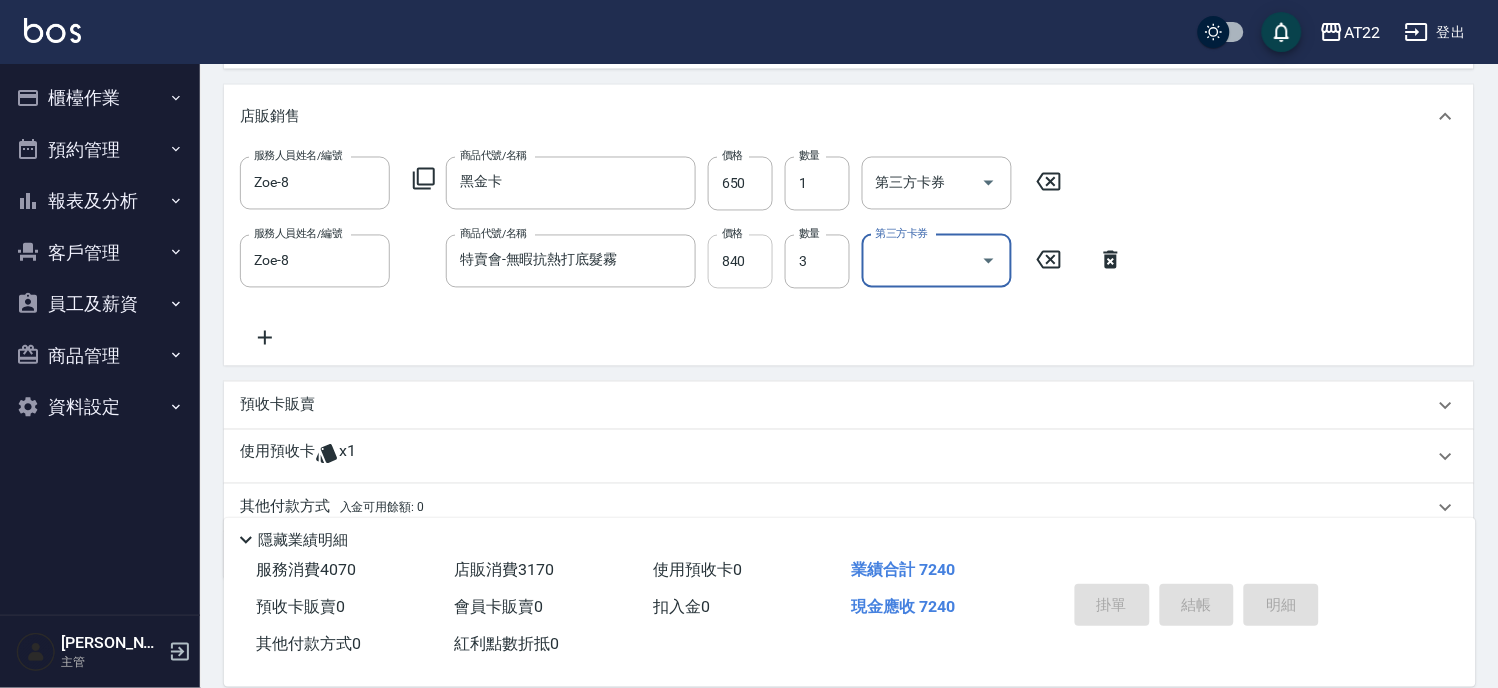 type on "2025/07/13 18:35" 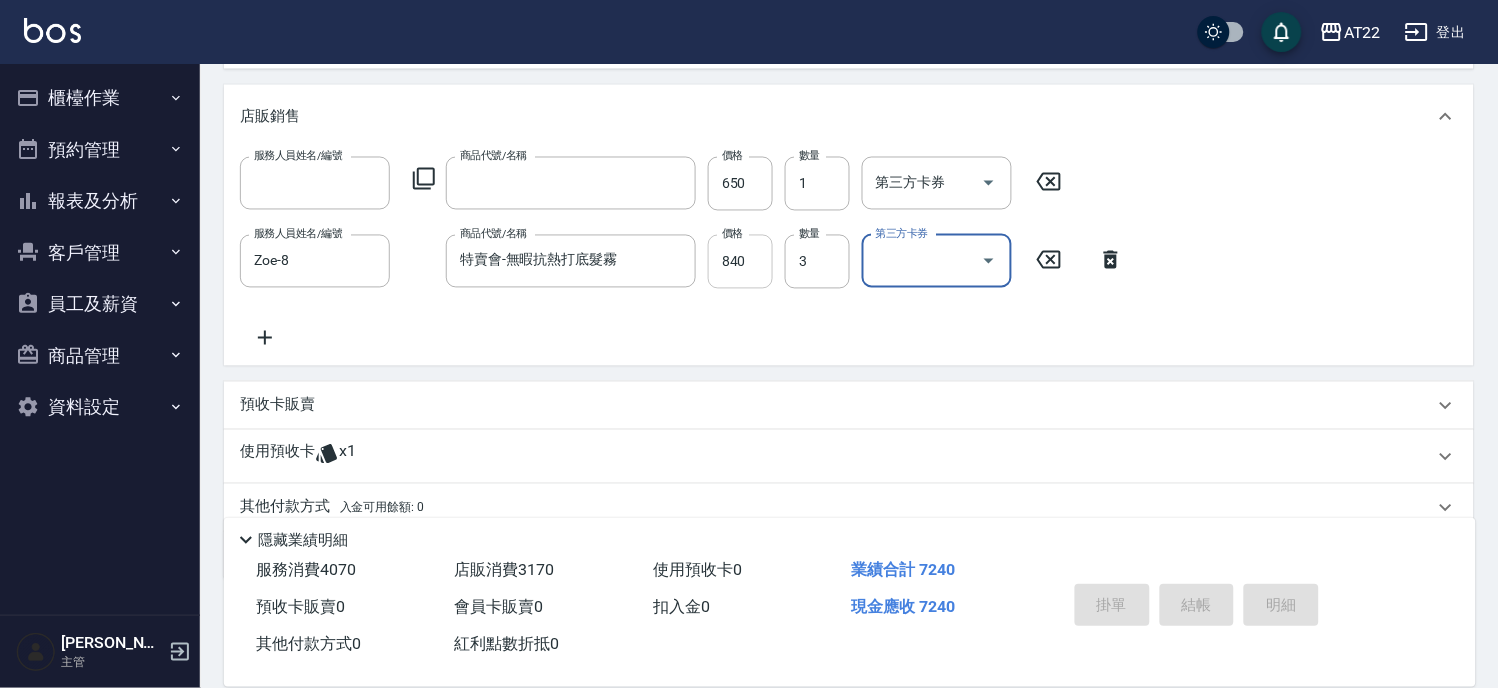 scroll, scrollTop: 0, scrollLeft: 0, axis: both 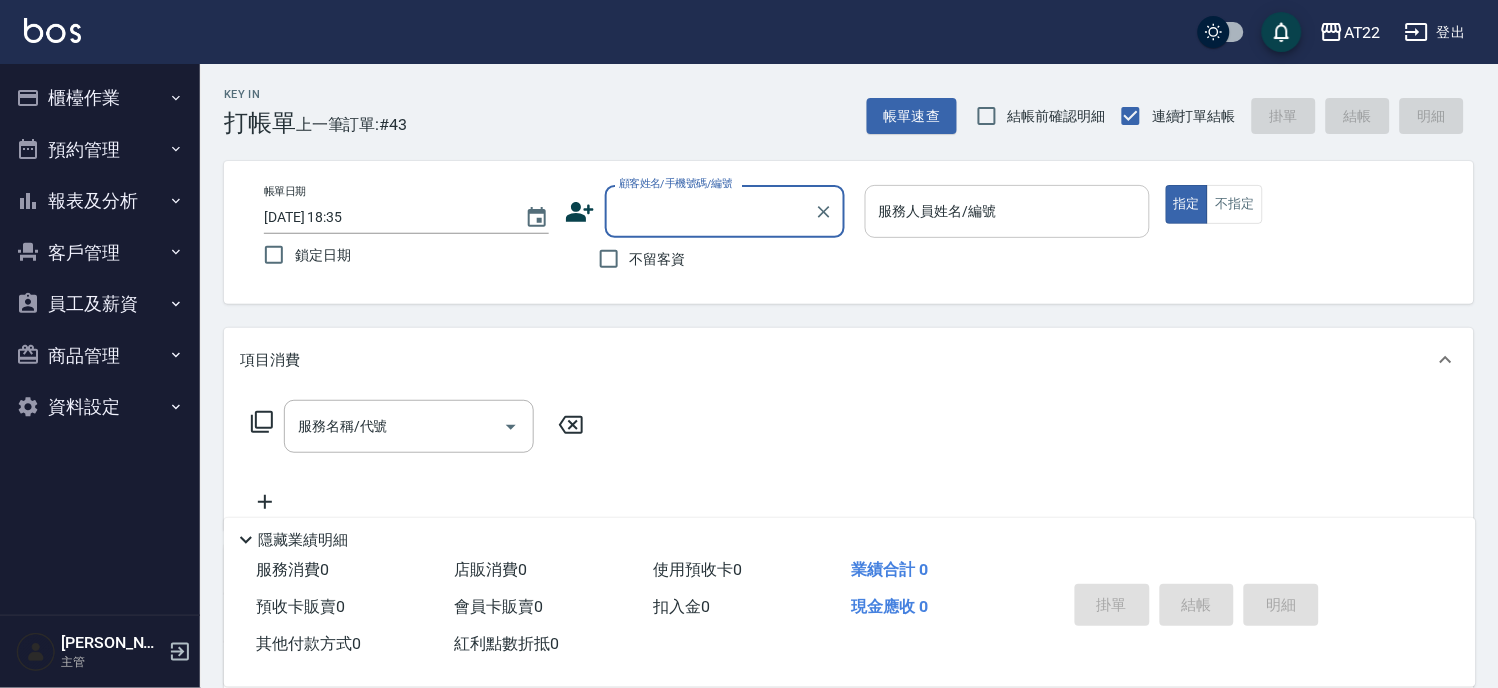 click on "櫃檯作業" at bounding box center (100, 98) 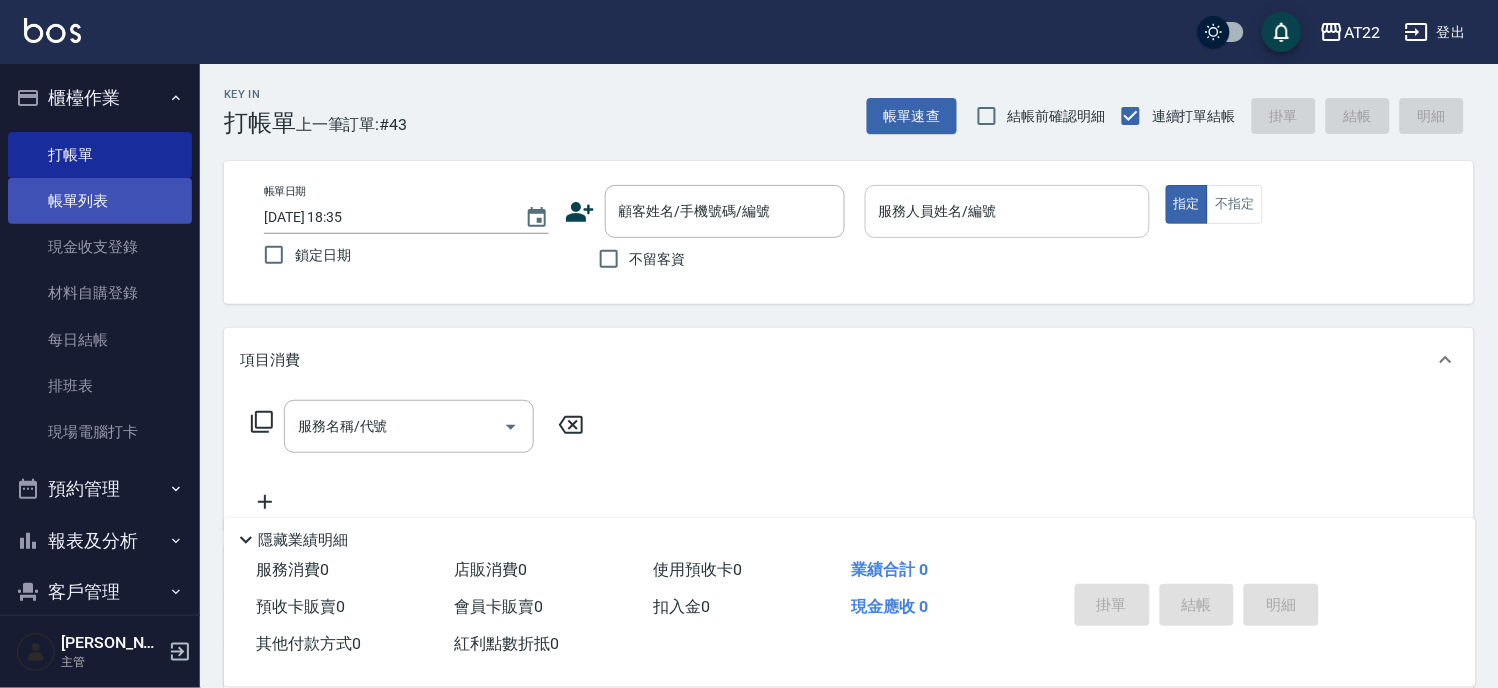 click on "帳單列表" at bounding box center (100, 201) 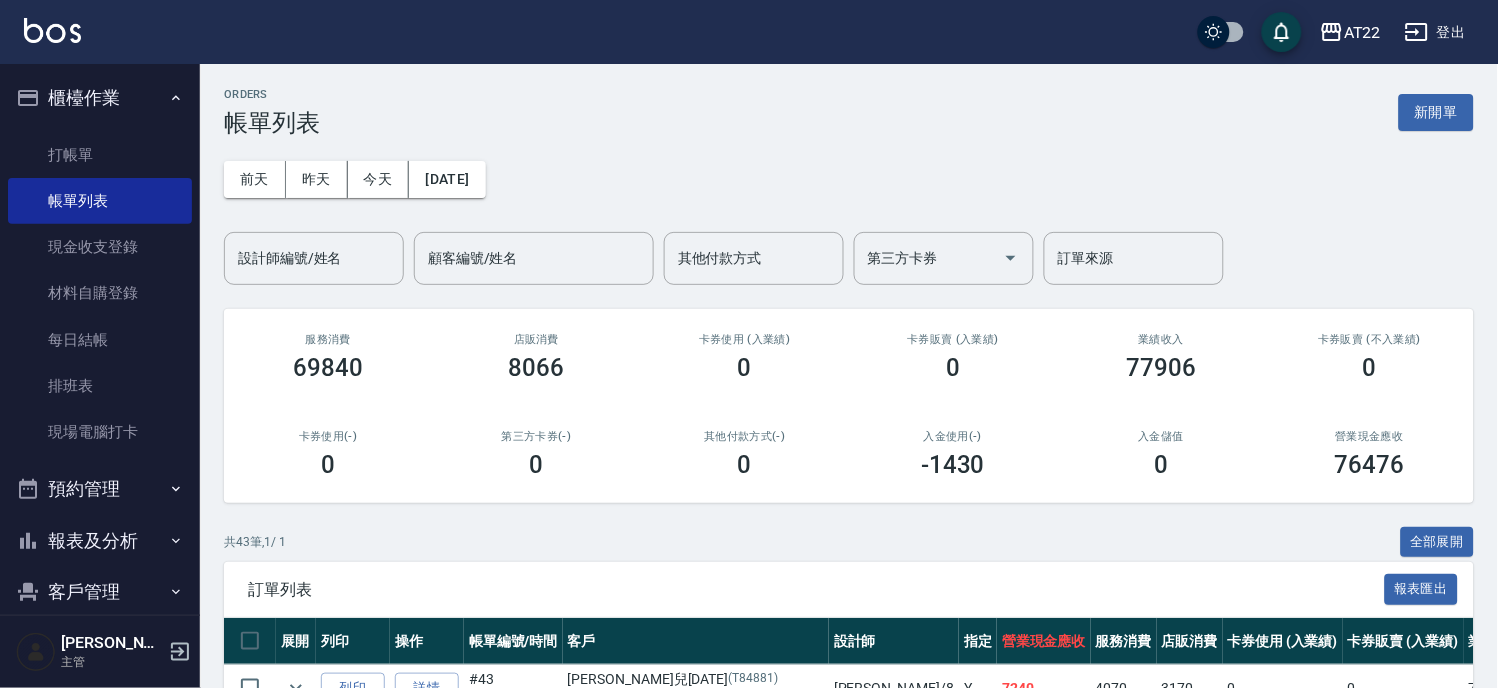 scroll, scrollTop: 333, scrollLeft: 0, axis: vertical 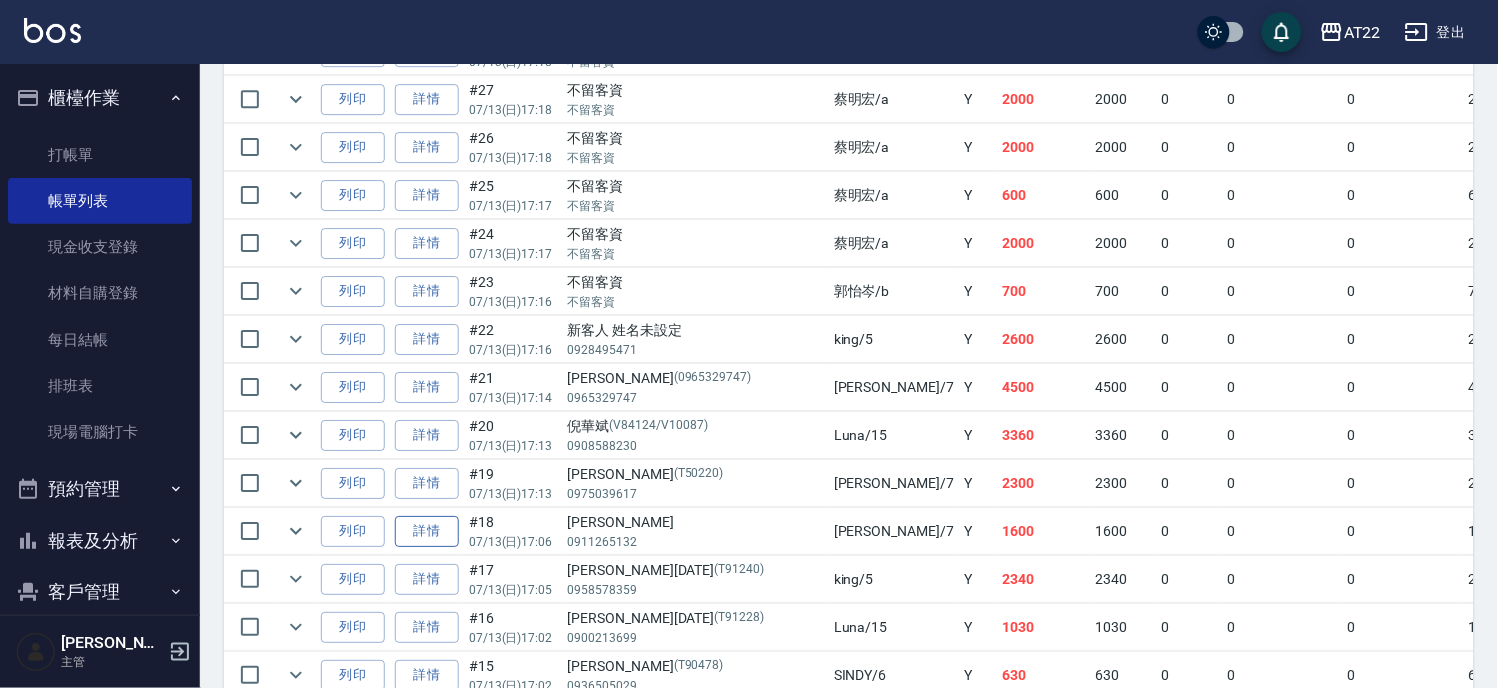 click on "詳情" at bounding box center (427, 531) 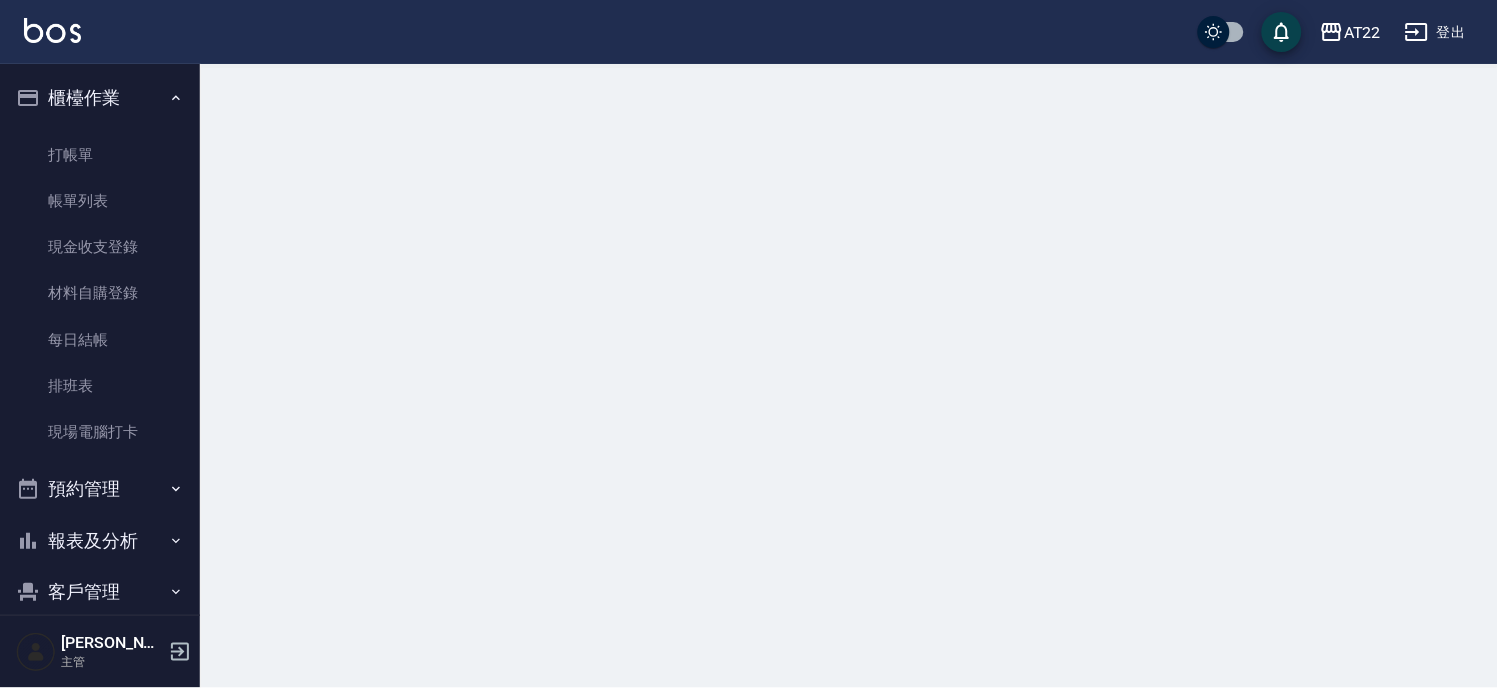 scroll, scrollTop: 0, scrollLeft: 0, axis: both 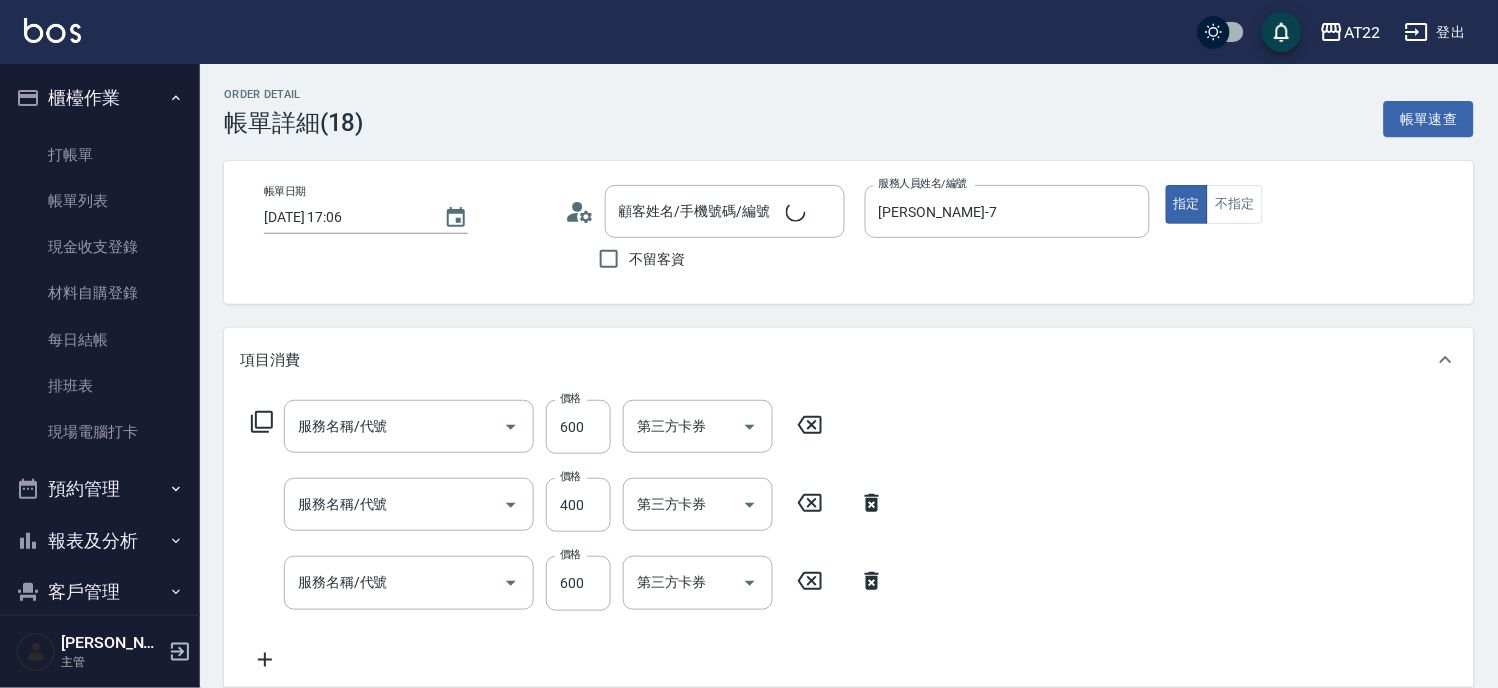 type on "2025/07/13 17:06" 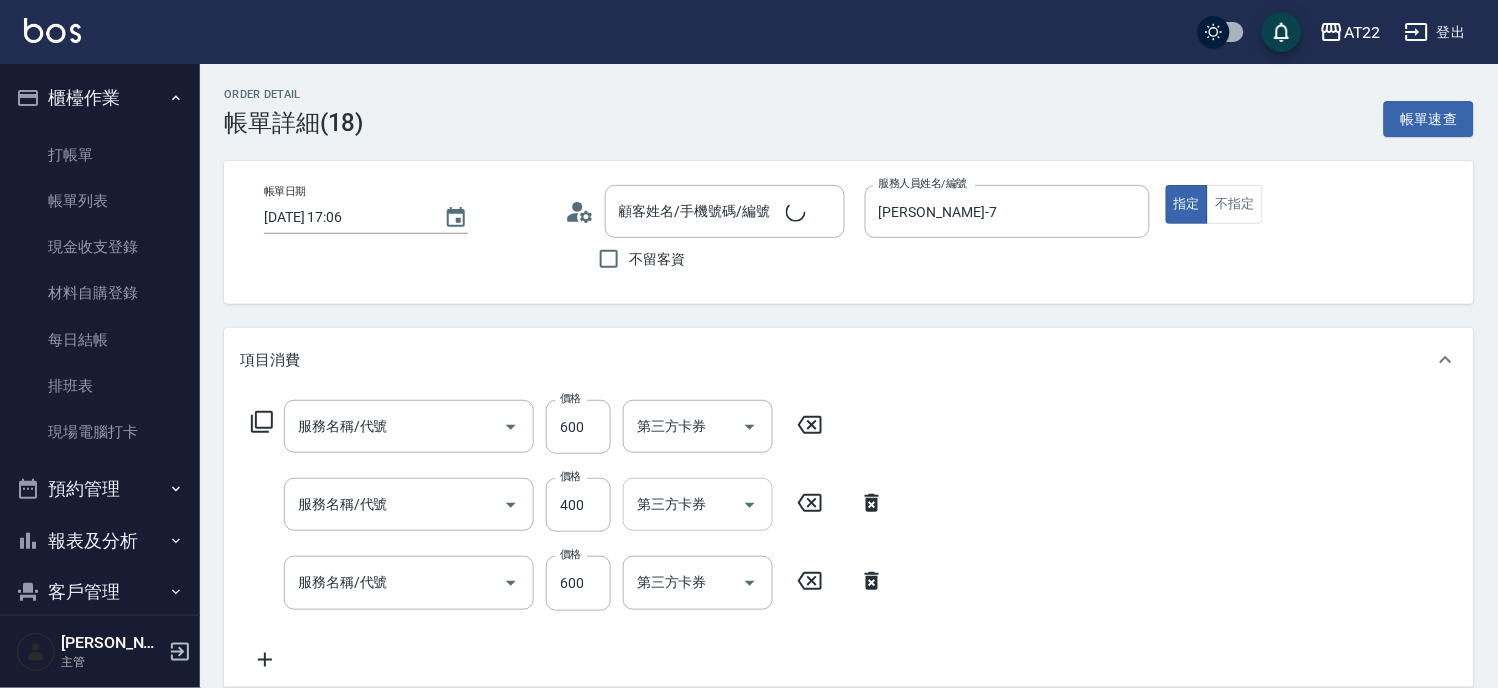 type on "燙瀏海" 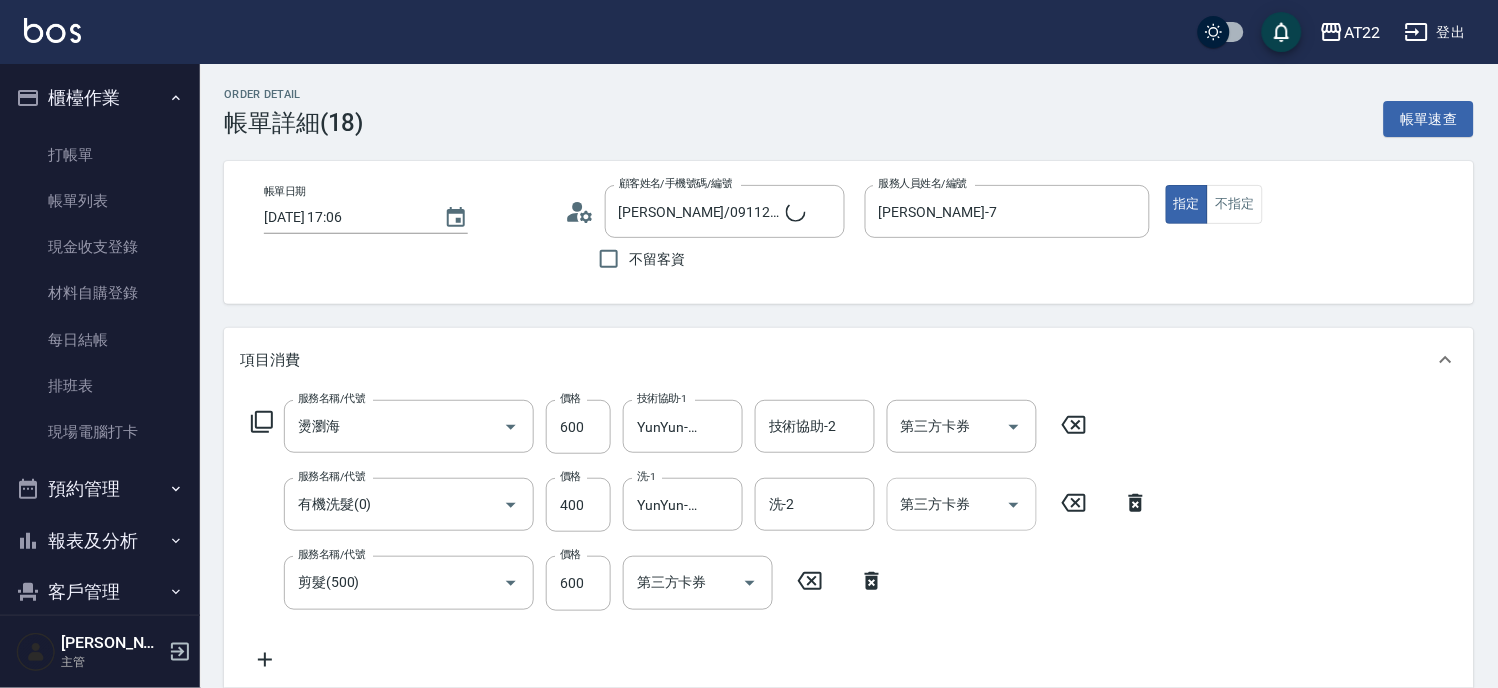 type on "程韋琳/0911265132/" 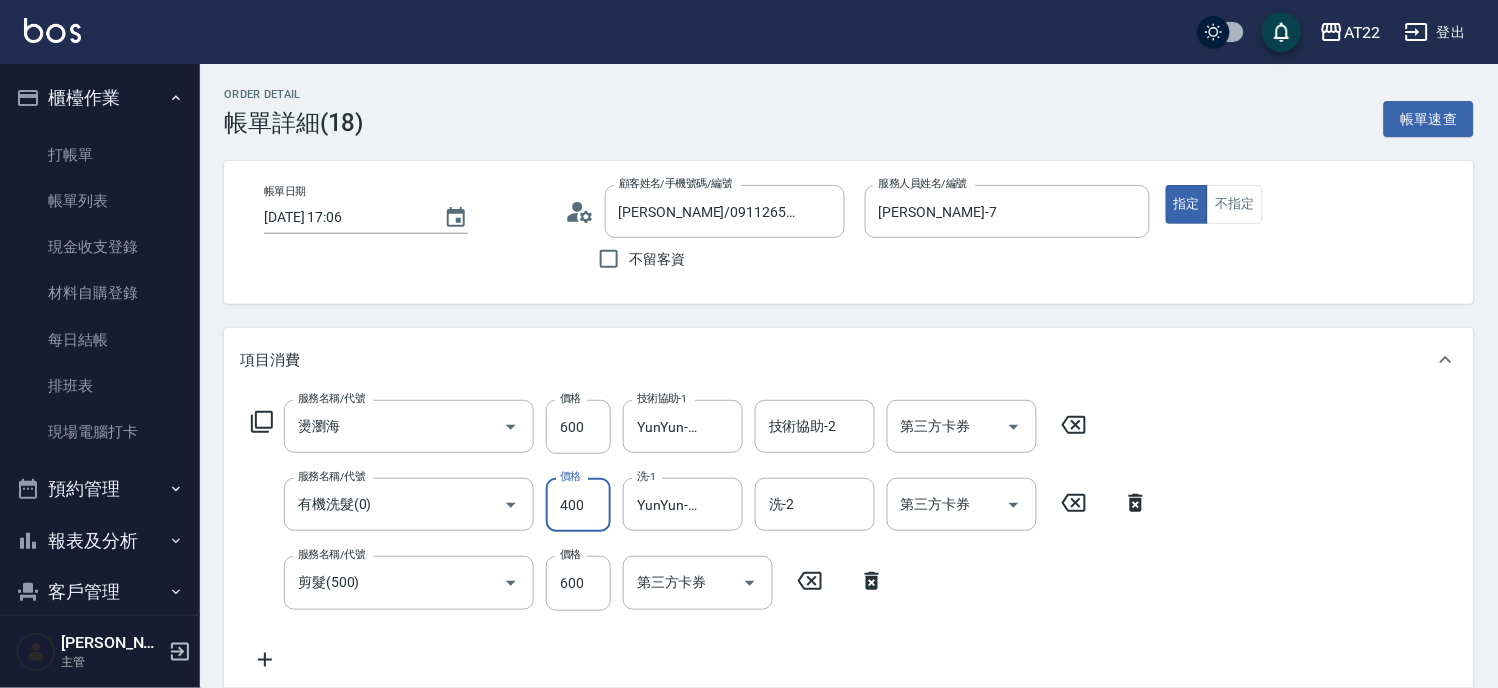 click on "400" at bounding box center (578, 505) 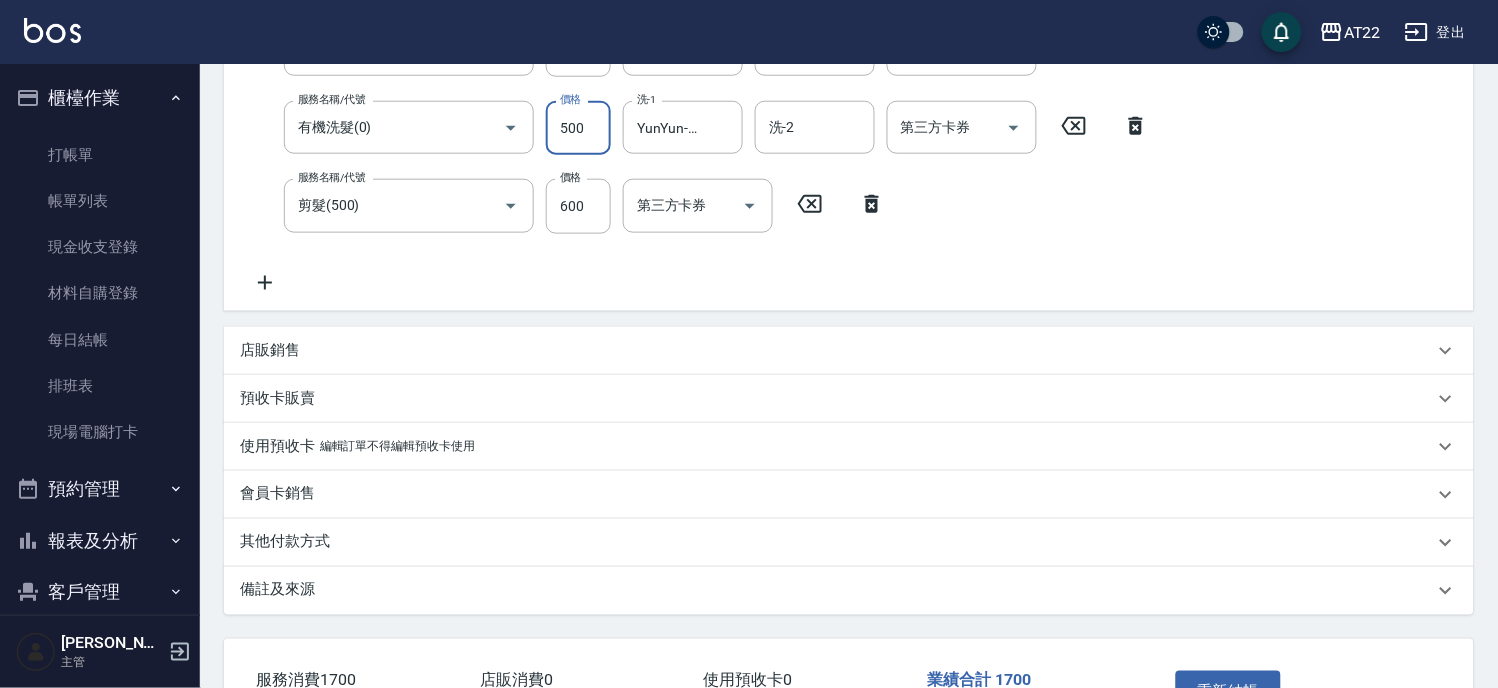 scroll, scrollTop: 516, scrollLeft: 0, axis: vertical 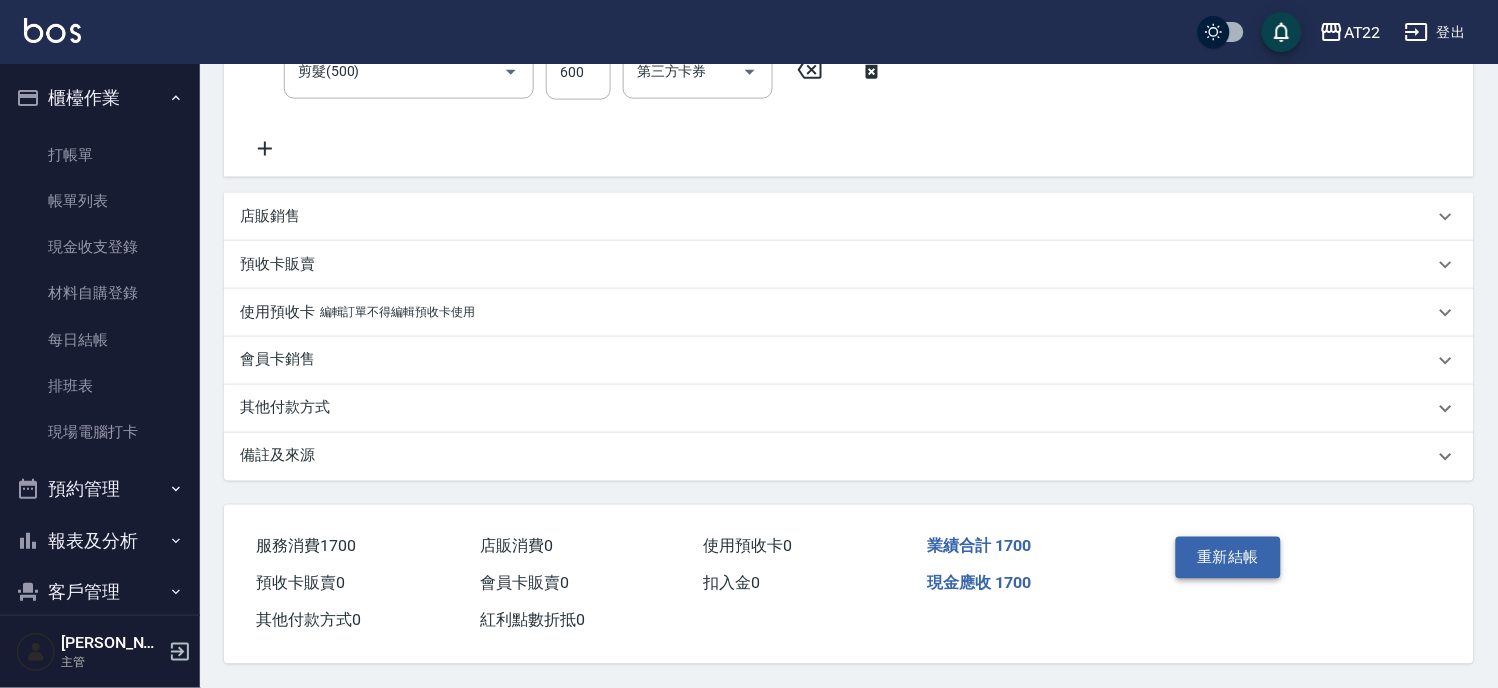 type on "500" 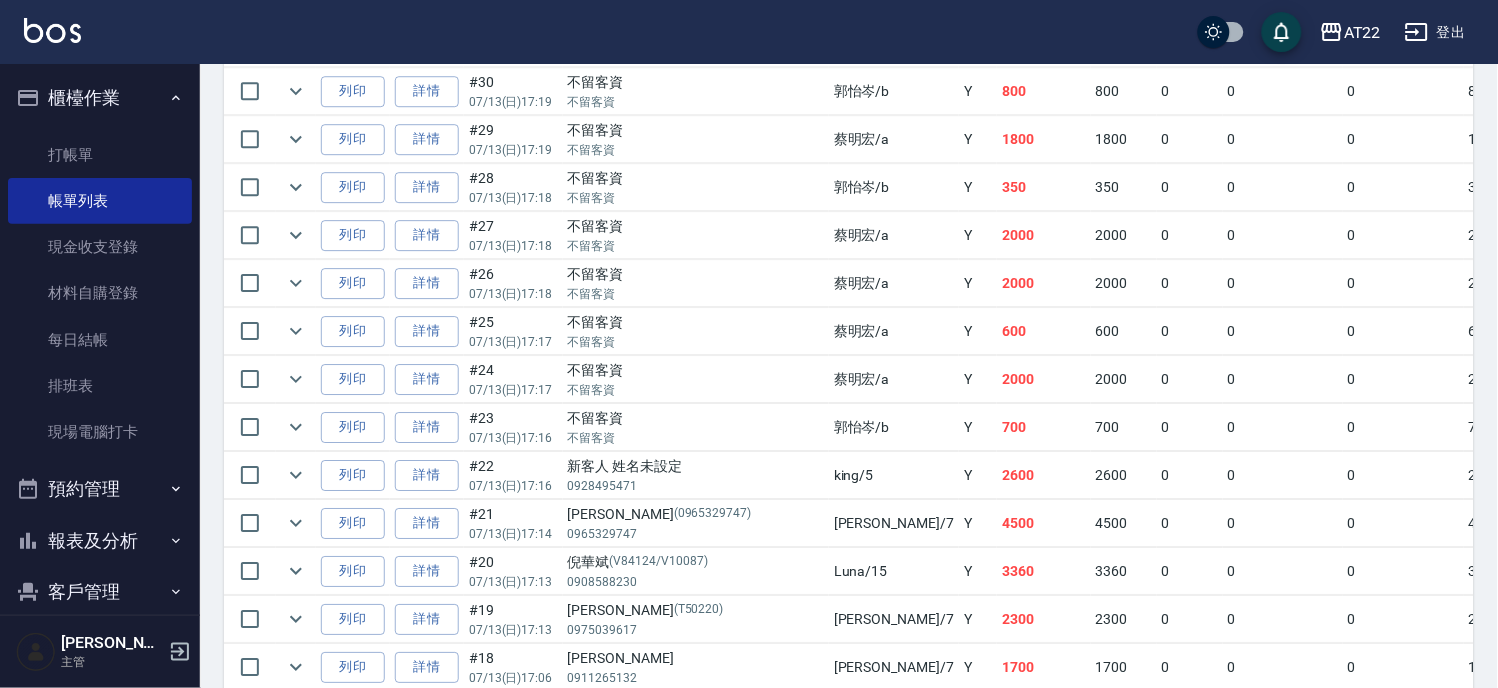 scroll, scrollTop: 1222, scrollLeft: 0, axis: vertical 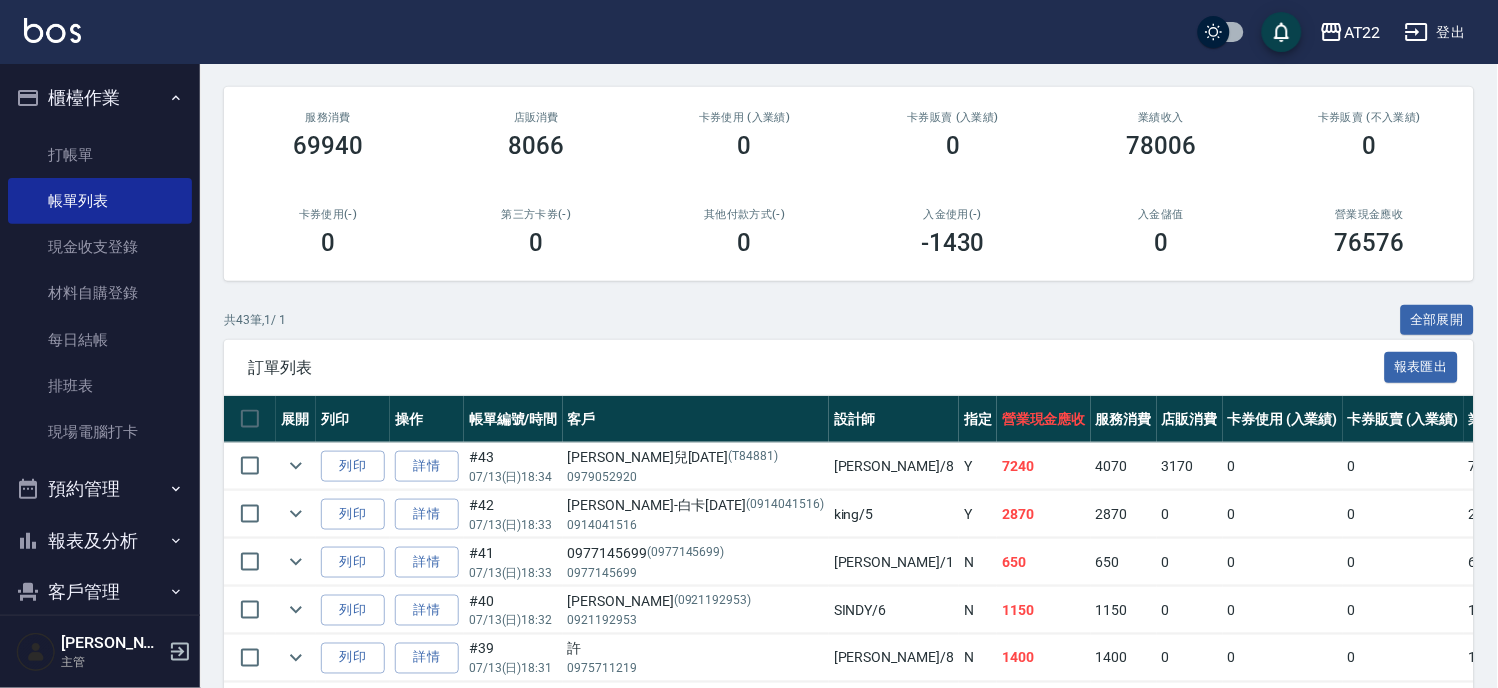 click on "櫃檯作業" at bounding box center (100, 98) 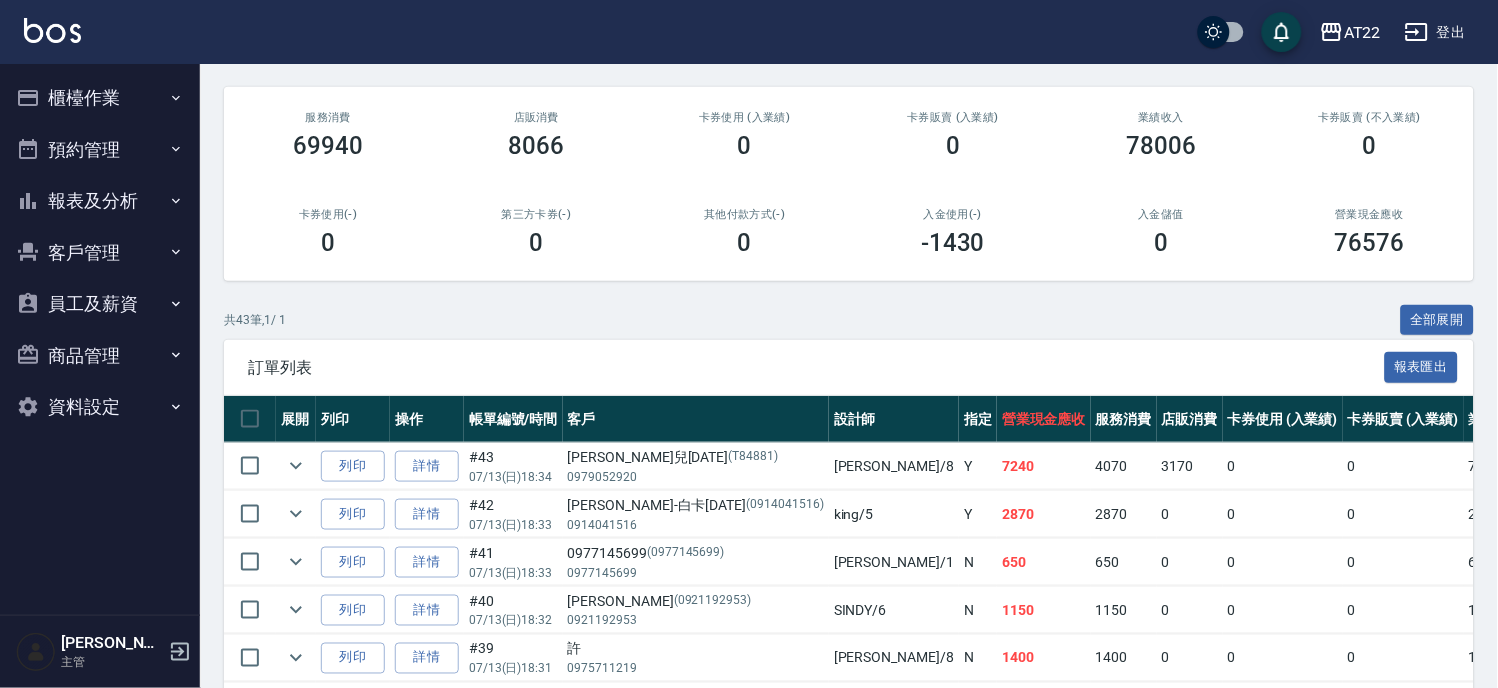 click on "客戶管理" at bounding box center [100, 253] 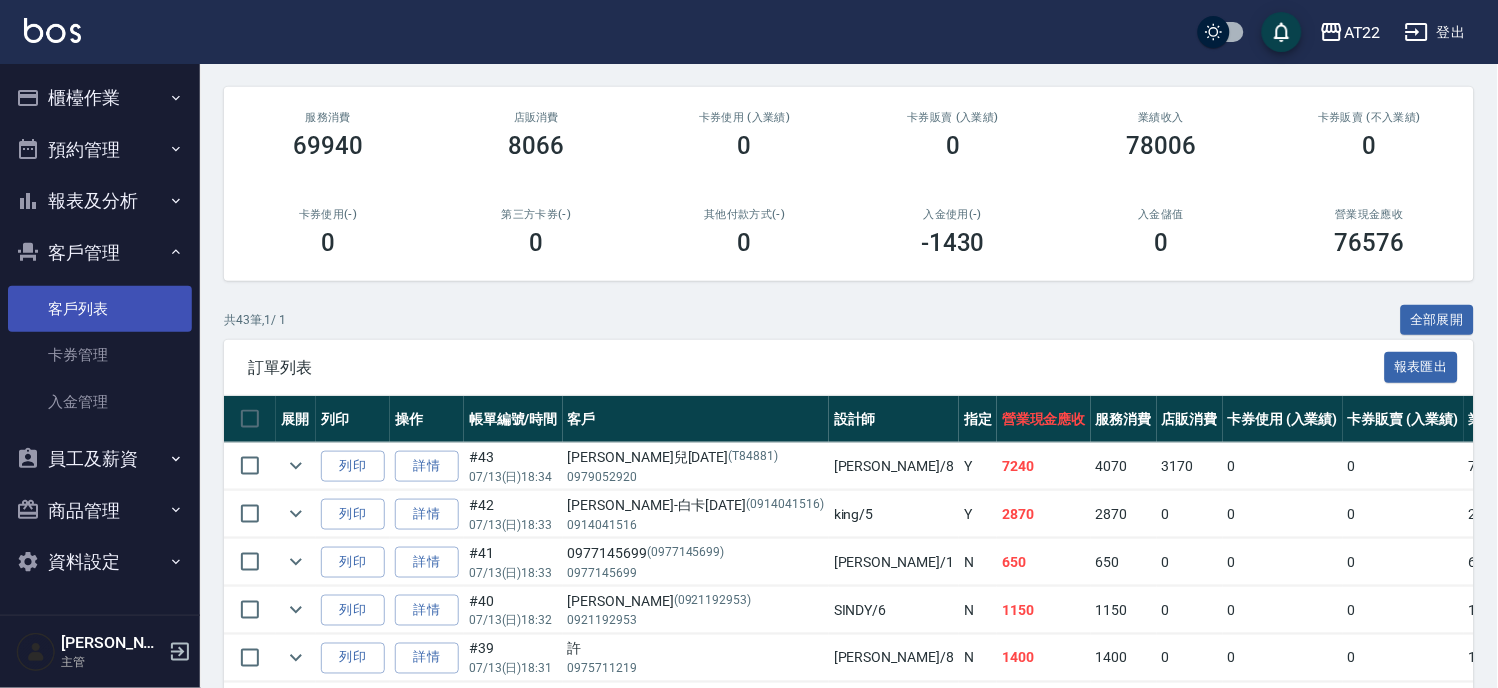 click on "客戶列表" at bounding box center [100, 309] 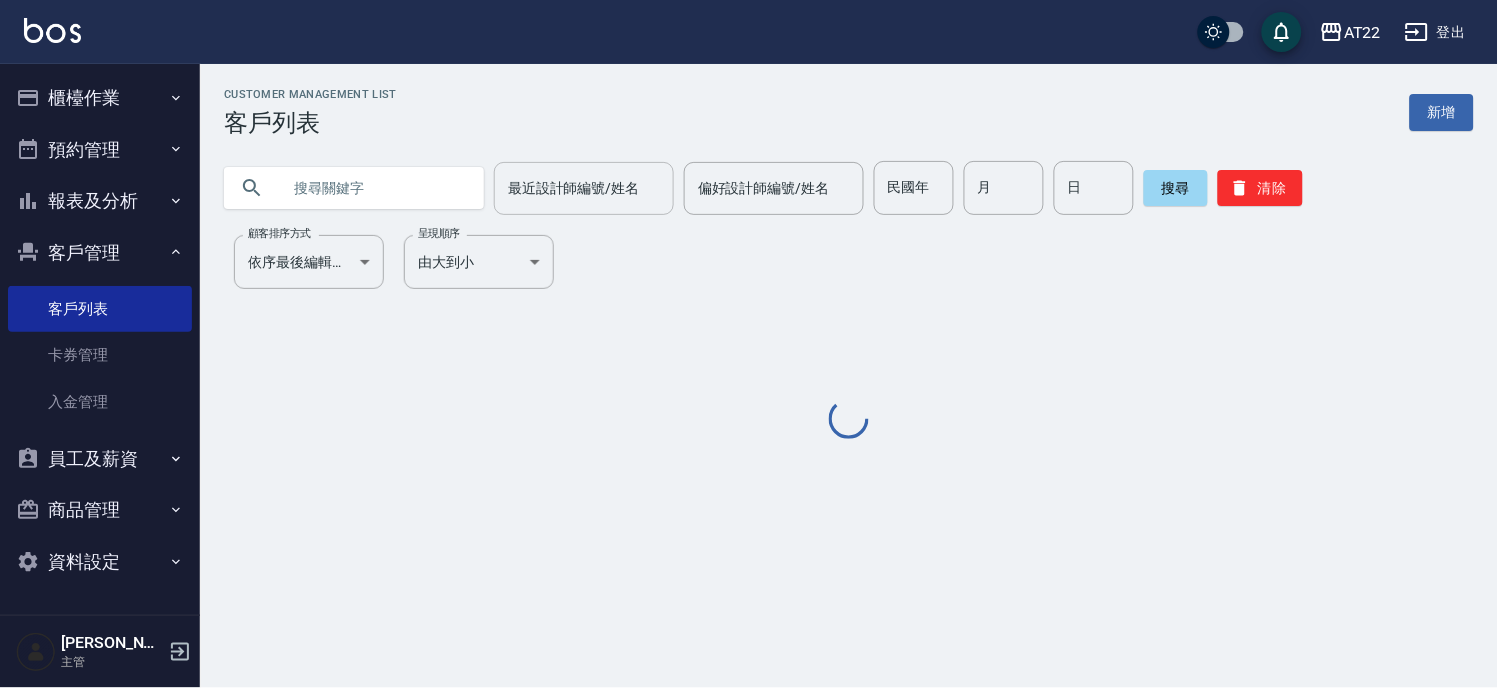 scroll, scrollTop: 0, scrollLeft: 0, axis: both 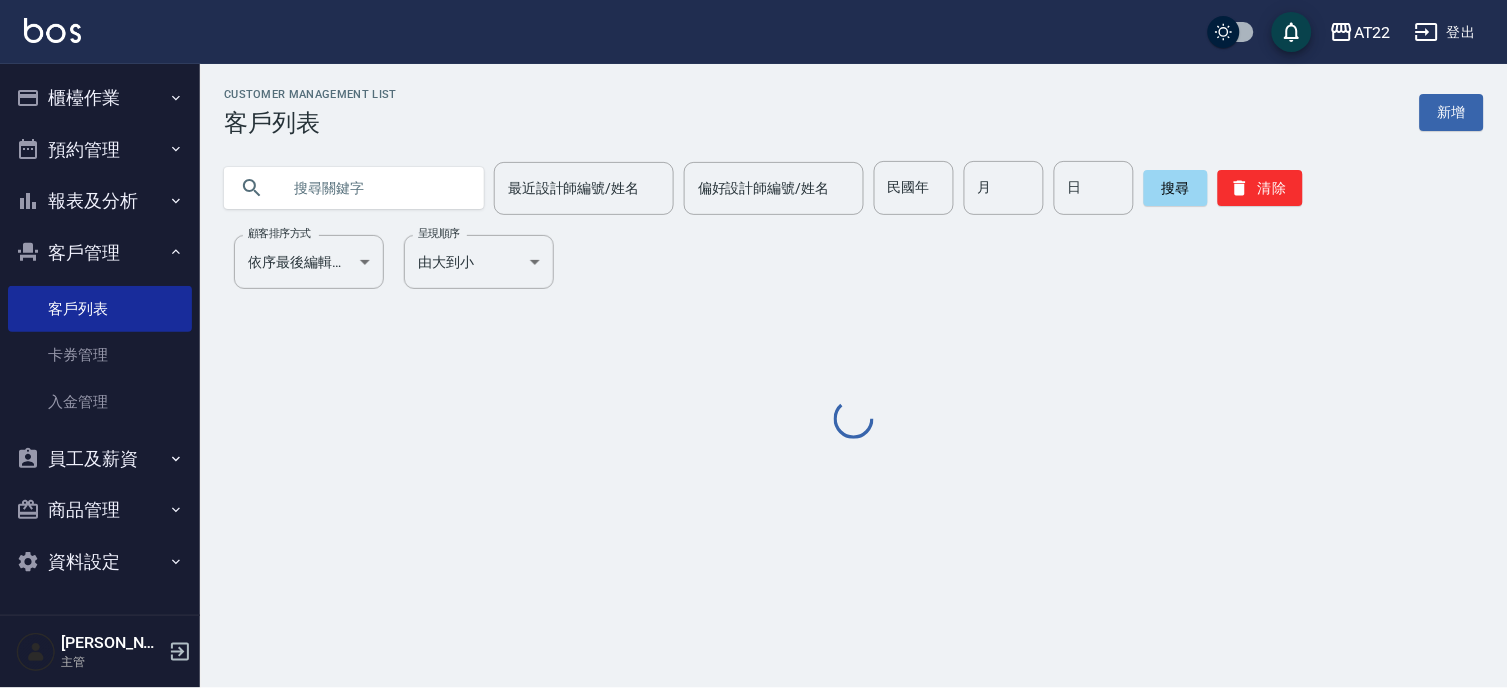 click at bounding box center [374, 188] 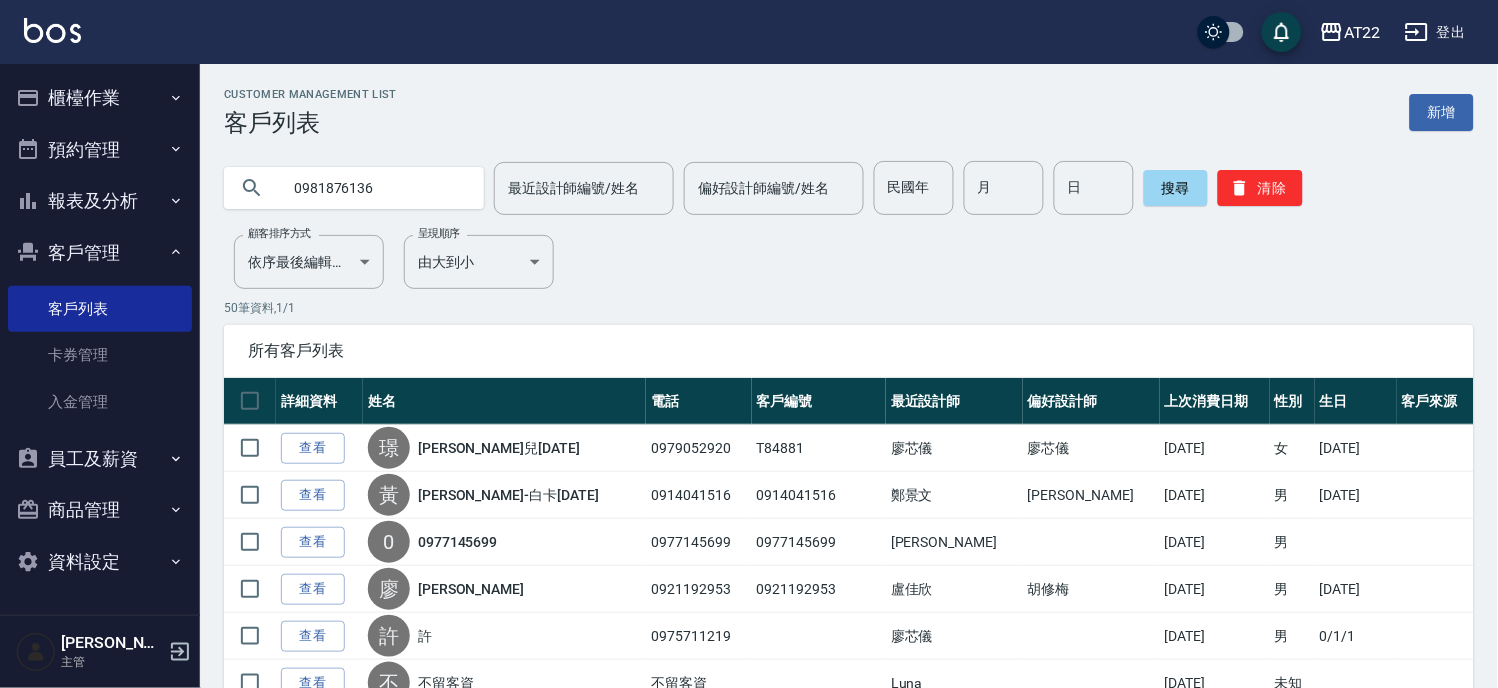 type on "0981876136" 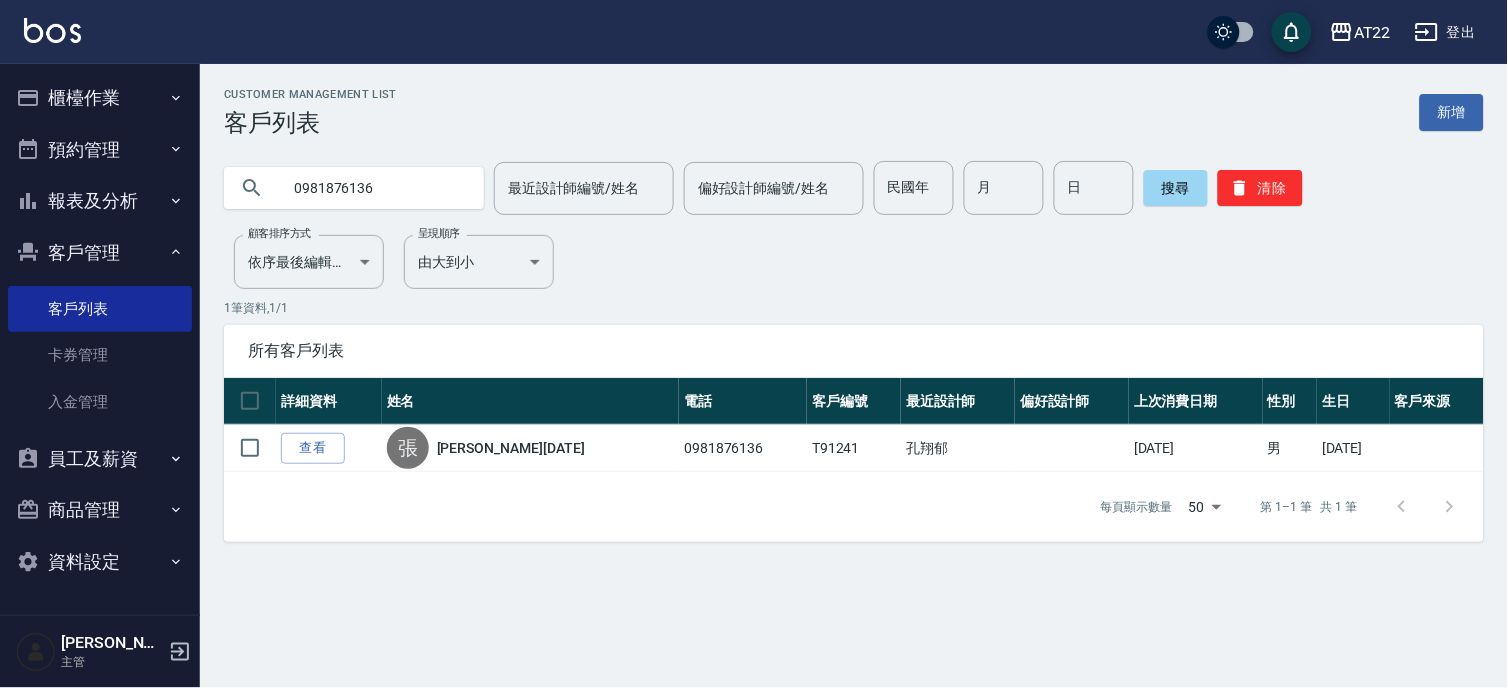 click on "櫃檯作業" at bounding box center [100, 98] 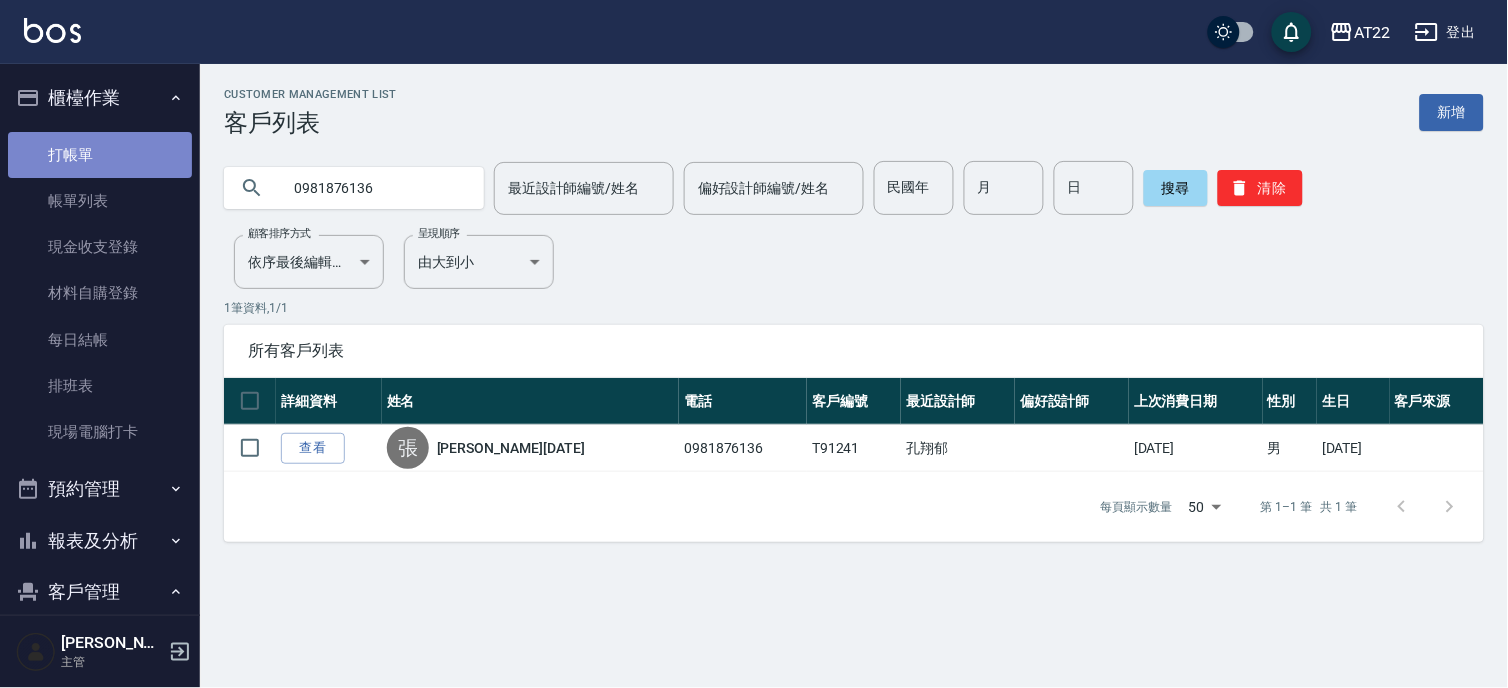 click on "打帳單" at bounding box center (100, 155) 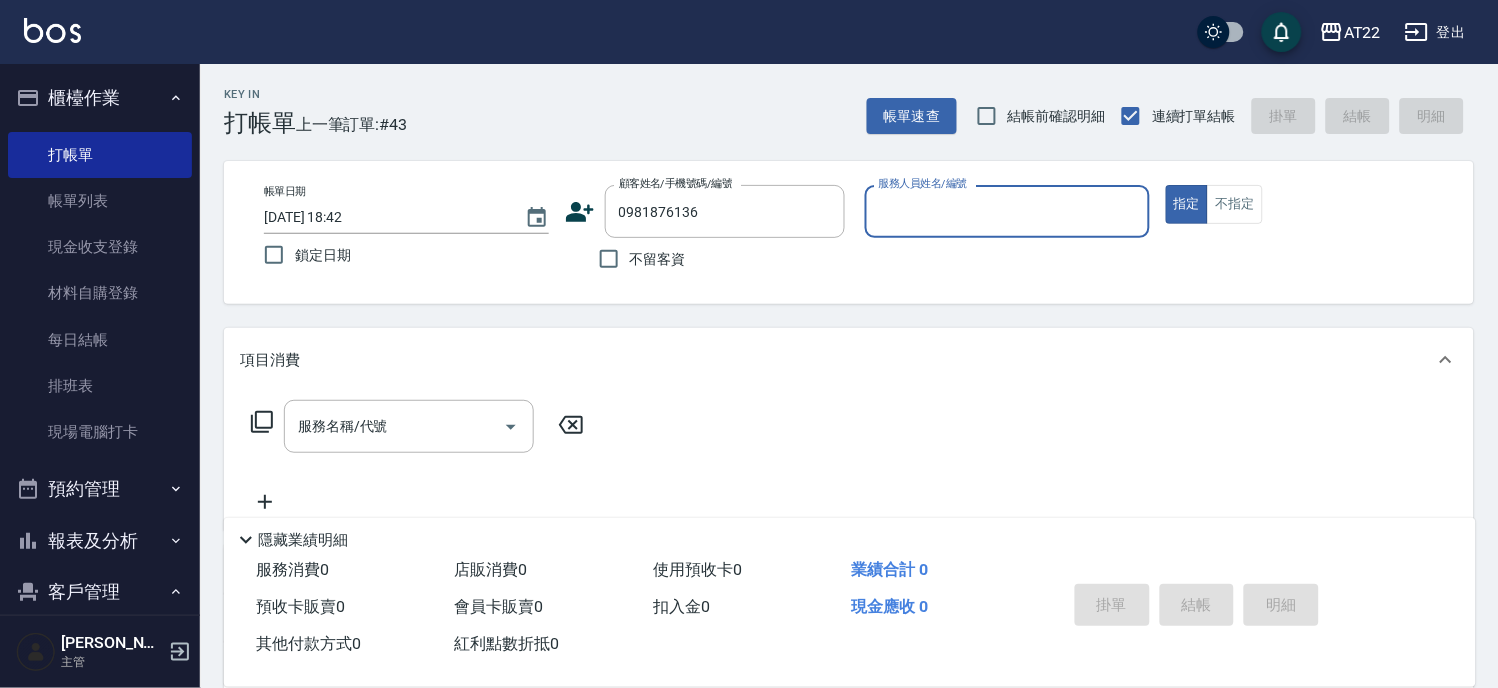 type on "張雋齊27.6.4/0981876136/T91241" 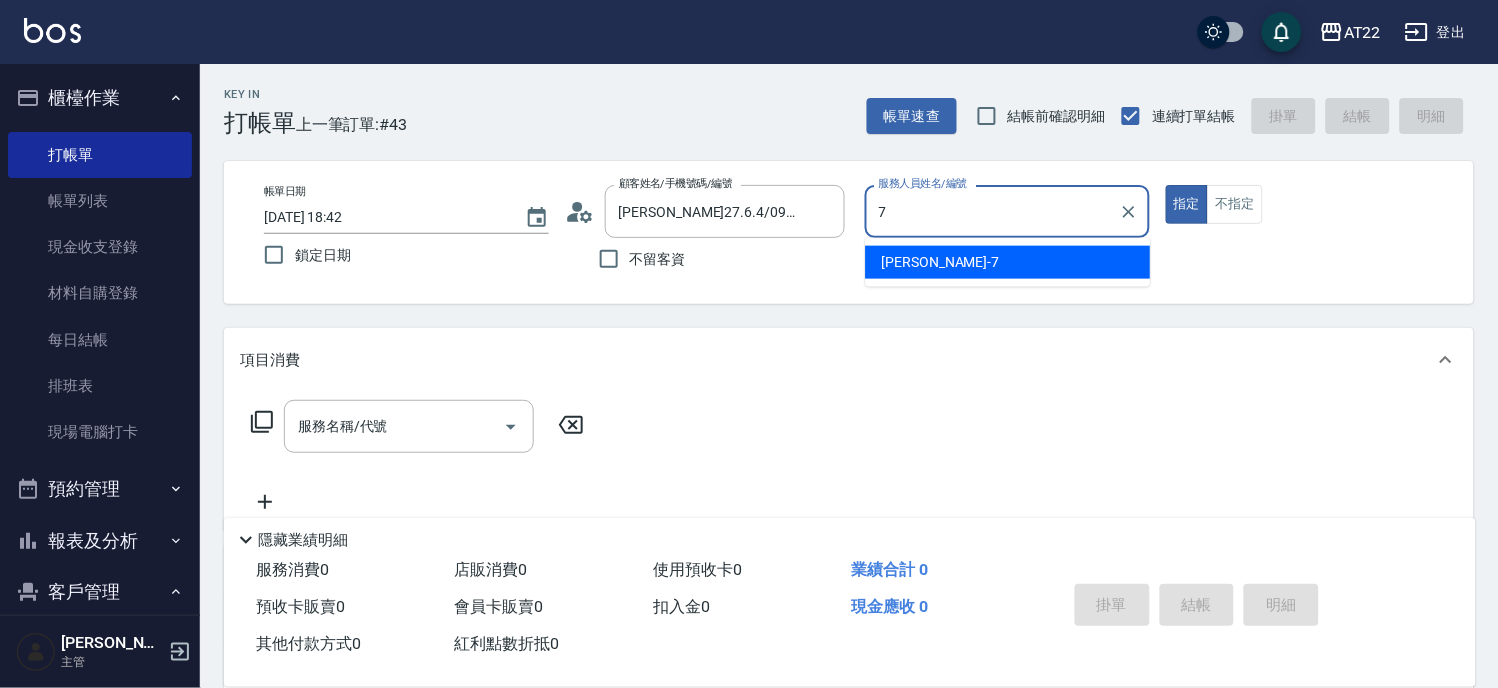 type on "Allen-7" 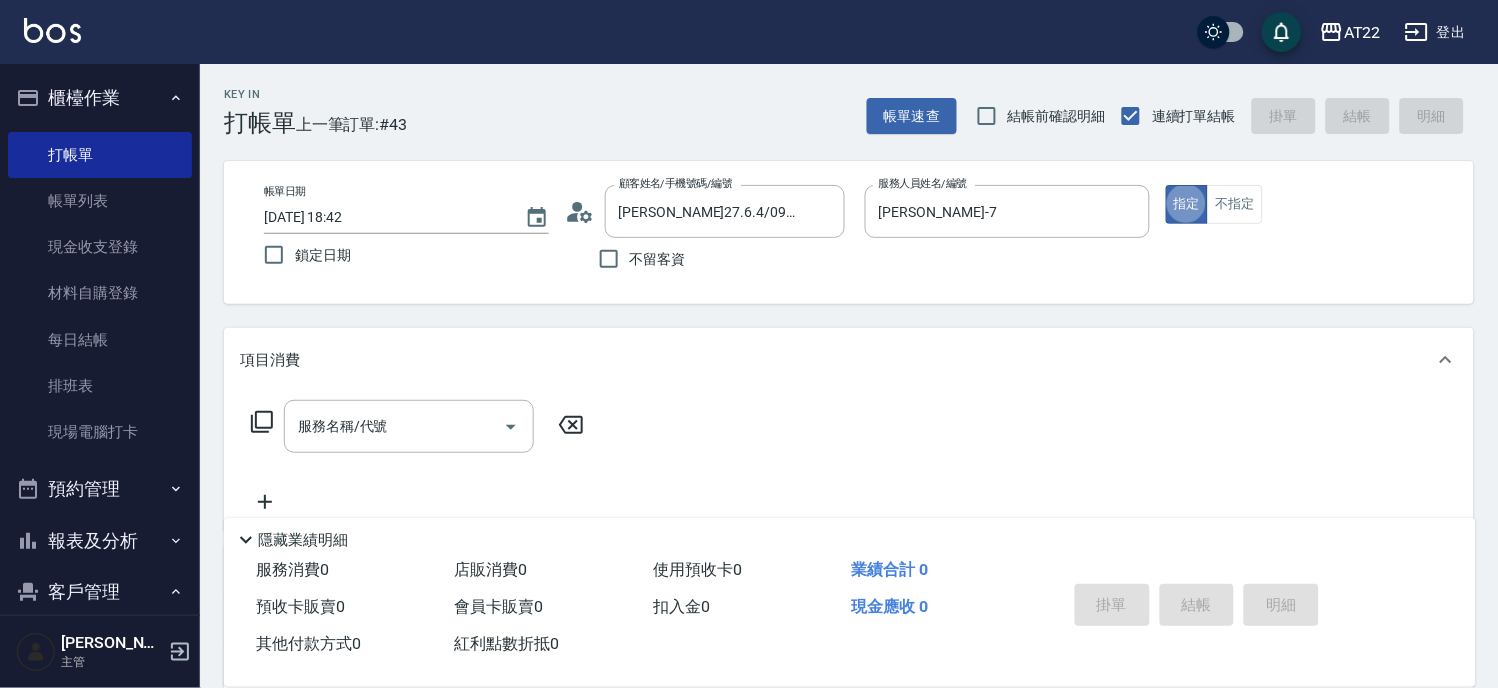 type on "true" 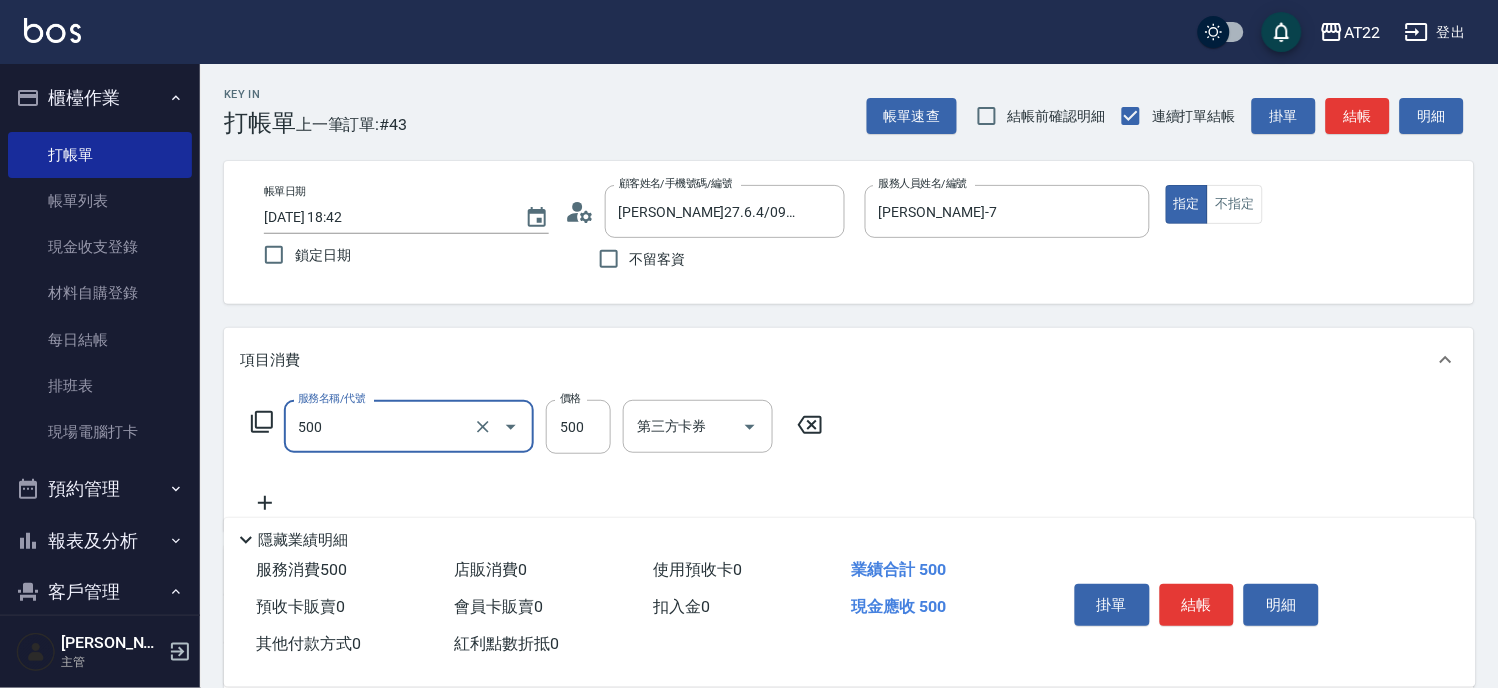 type on "剪髮(500)" 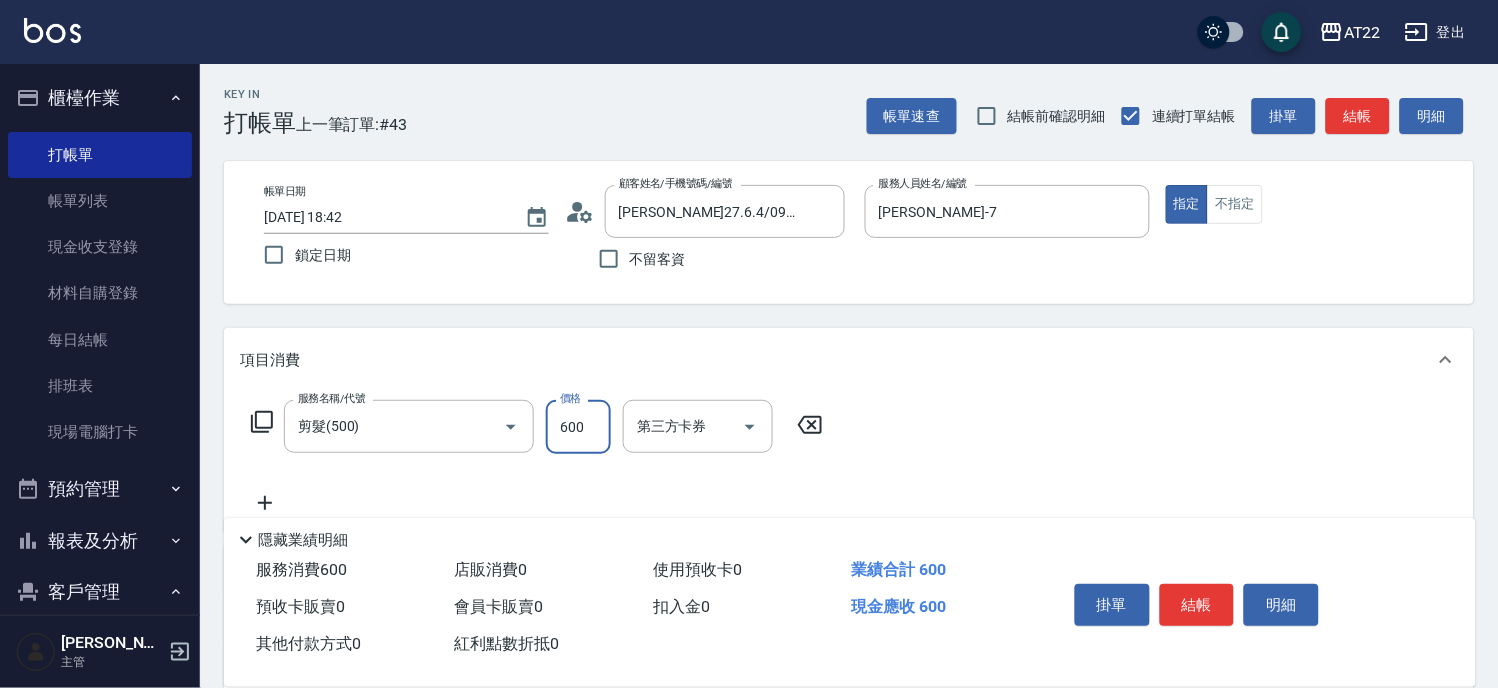 type on "600" 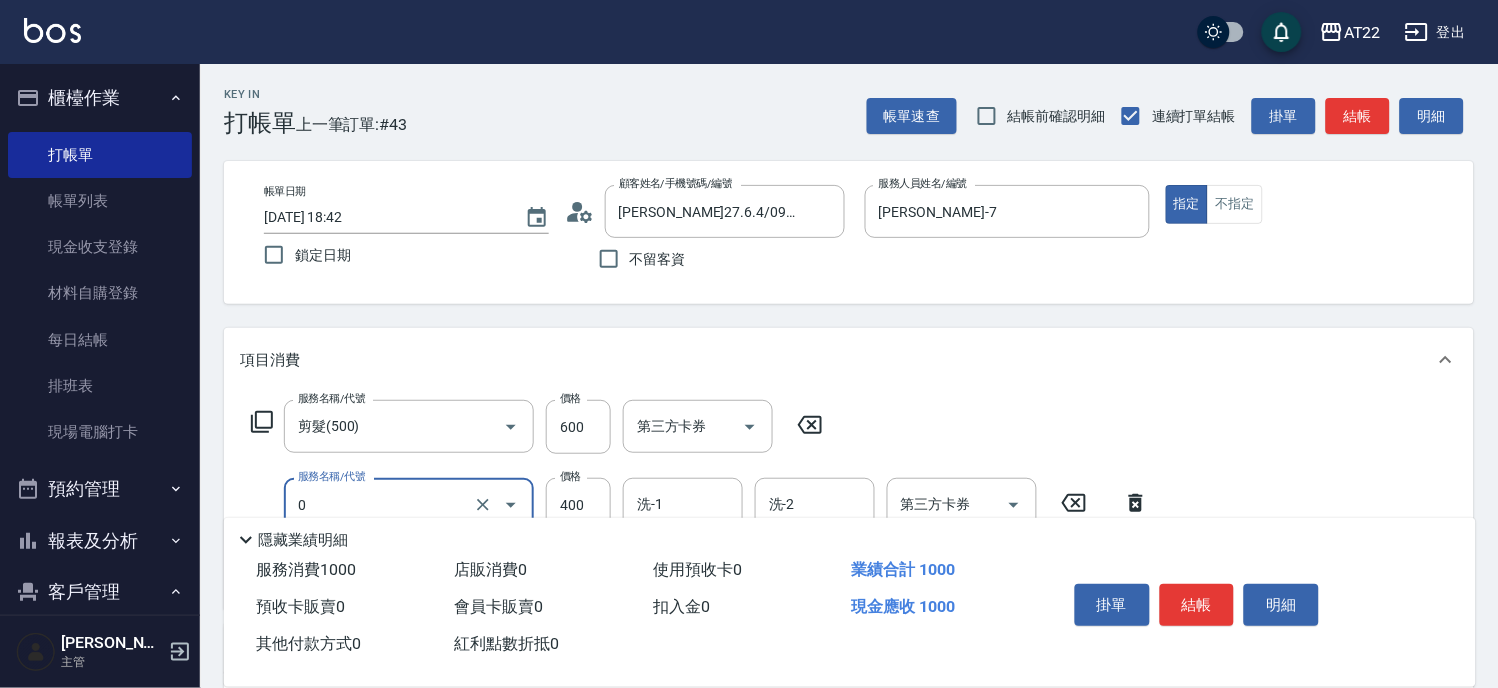 type on "有機洗髮(0)" 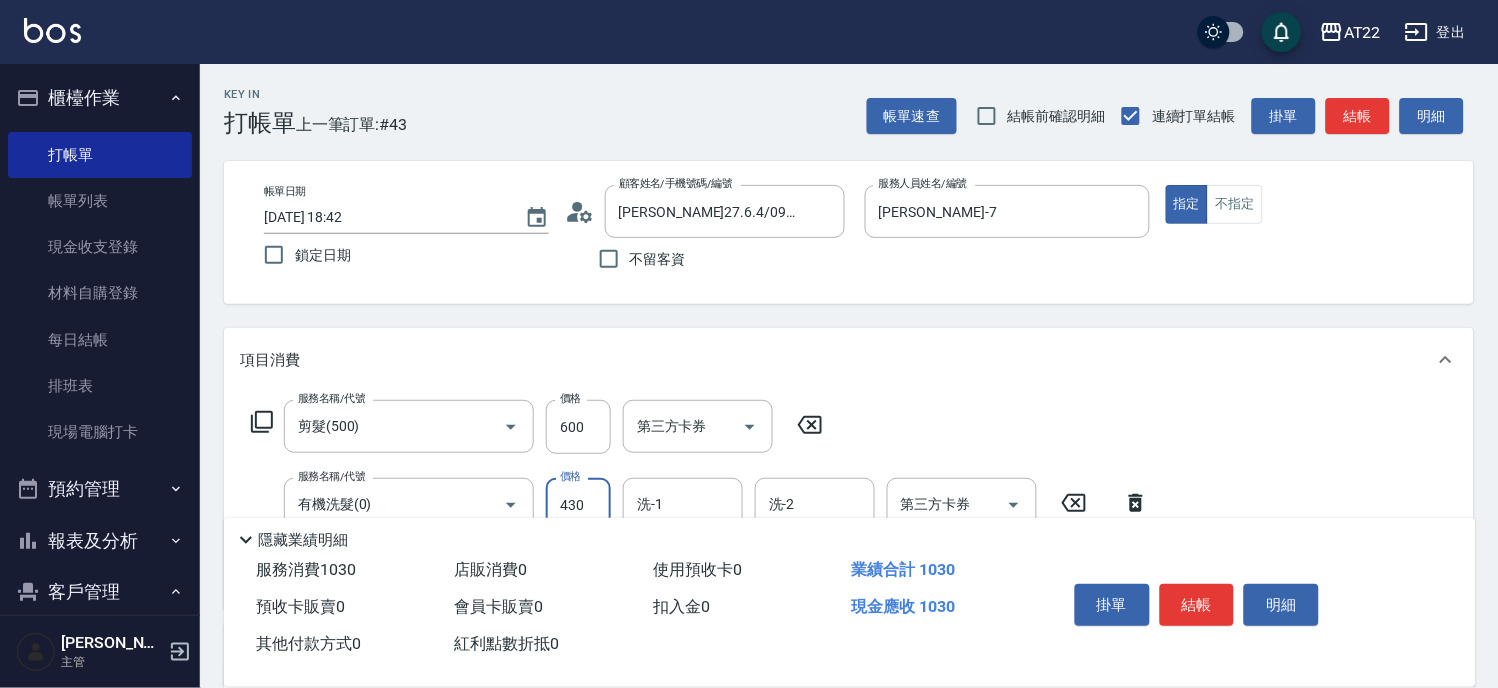 type on "430" 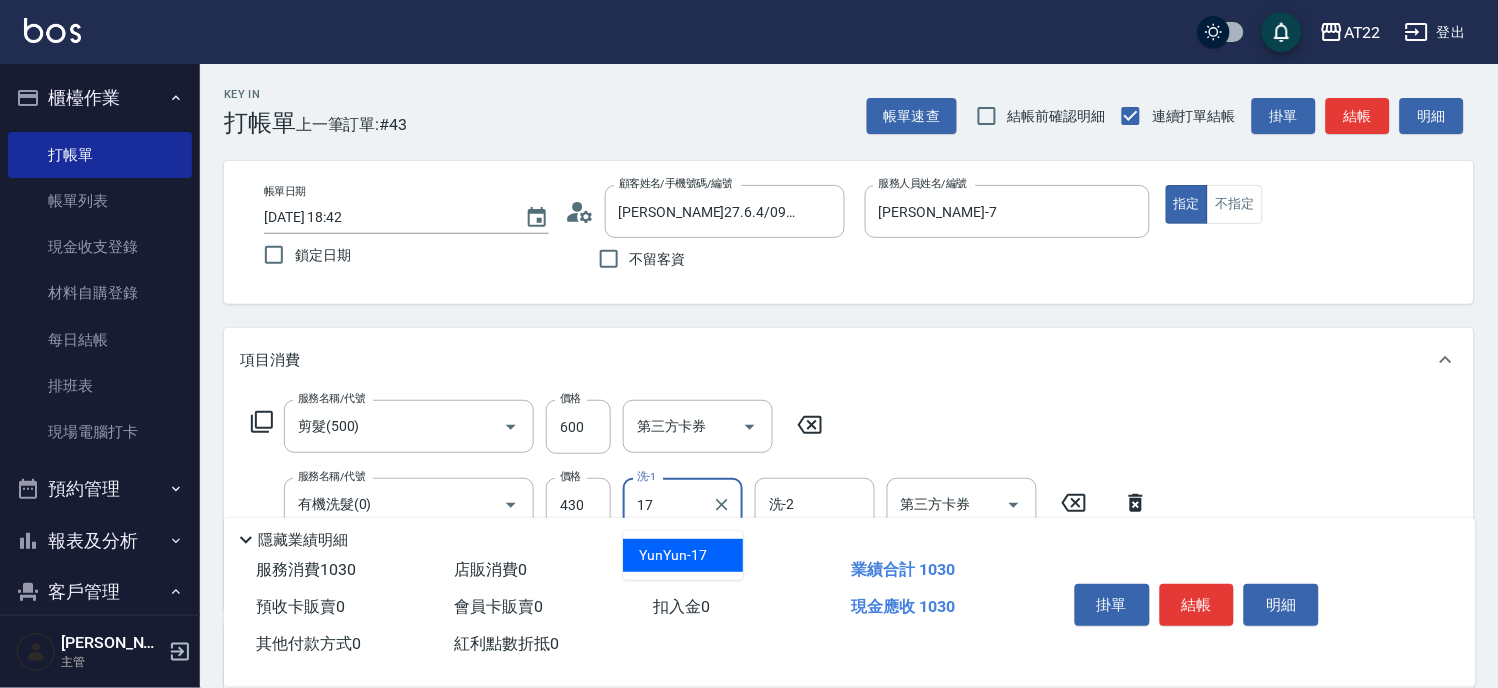 type on "YunYun-17" 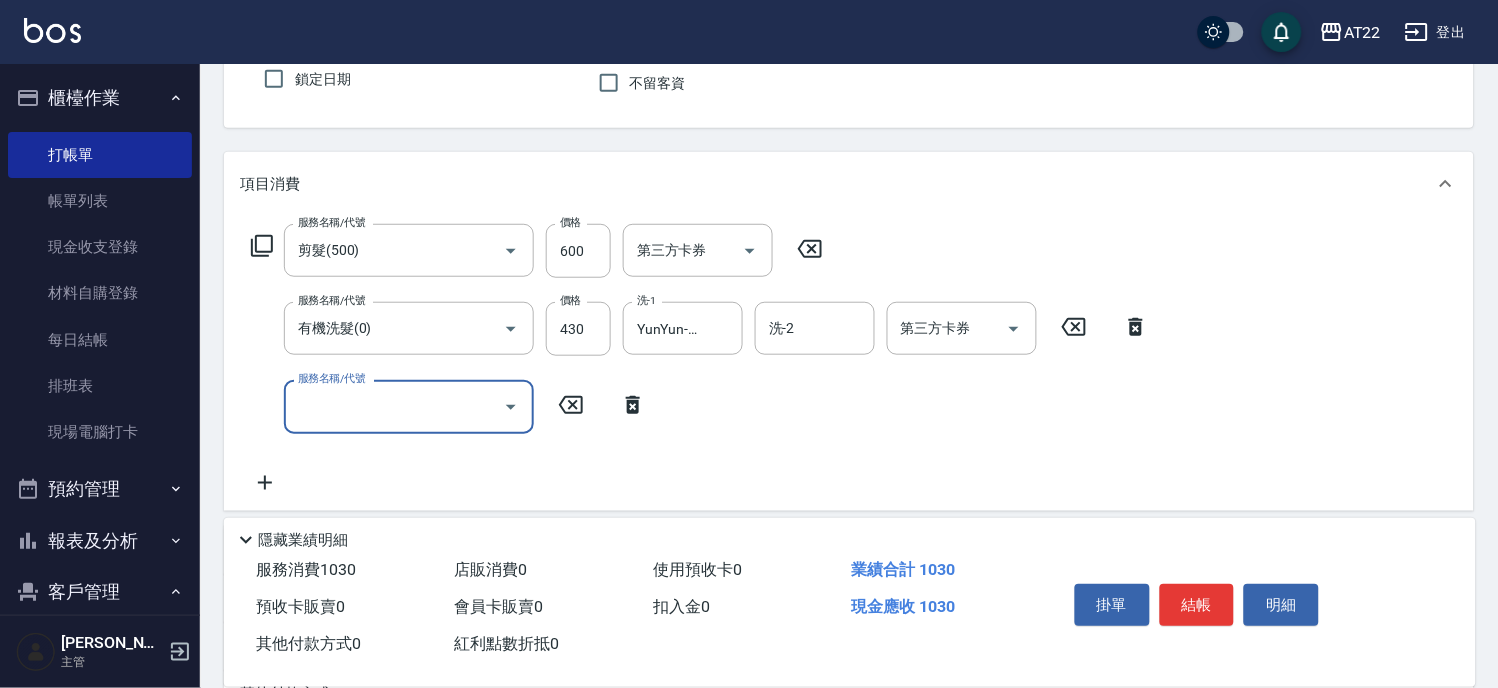 scroll, scrollTop: 222, scrollLeft: 0, axis: vertical 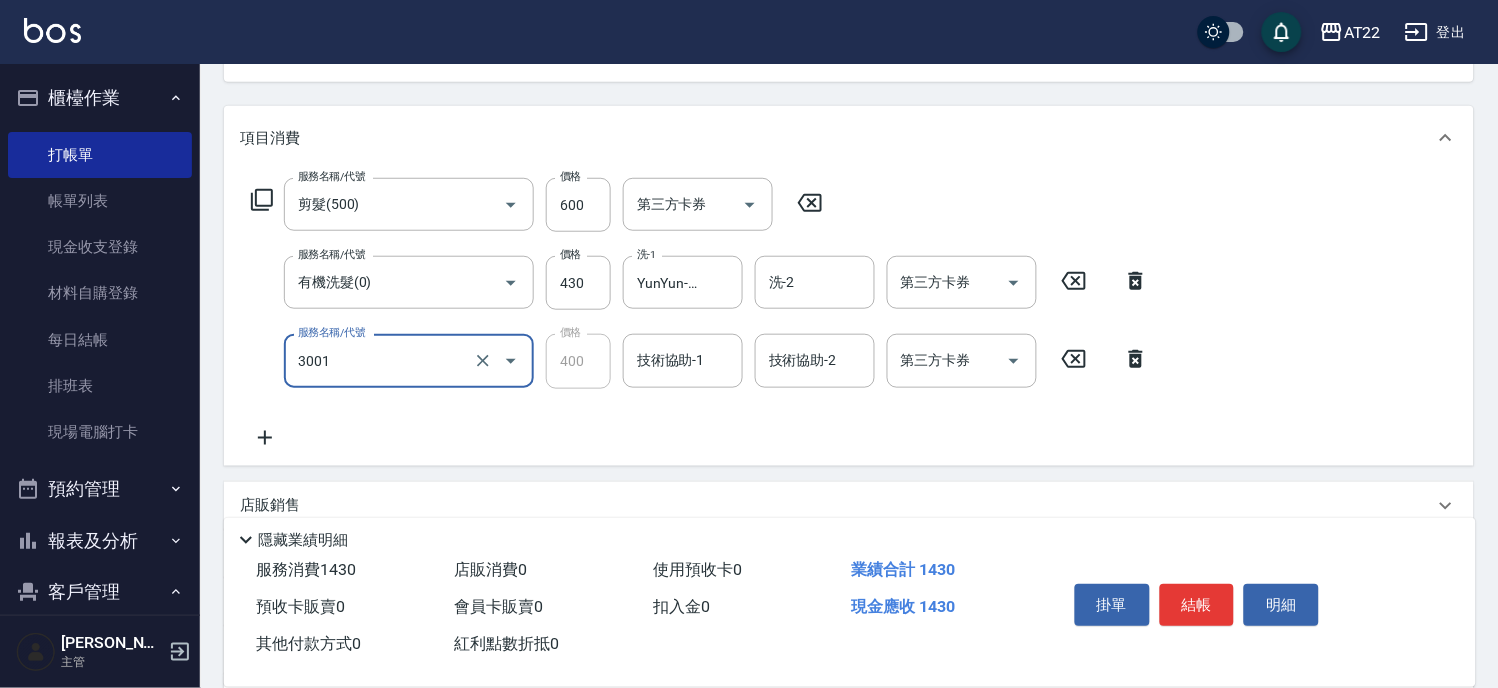 type on "側邊燙貼(3001)" 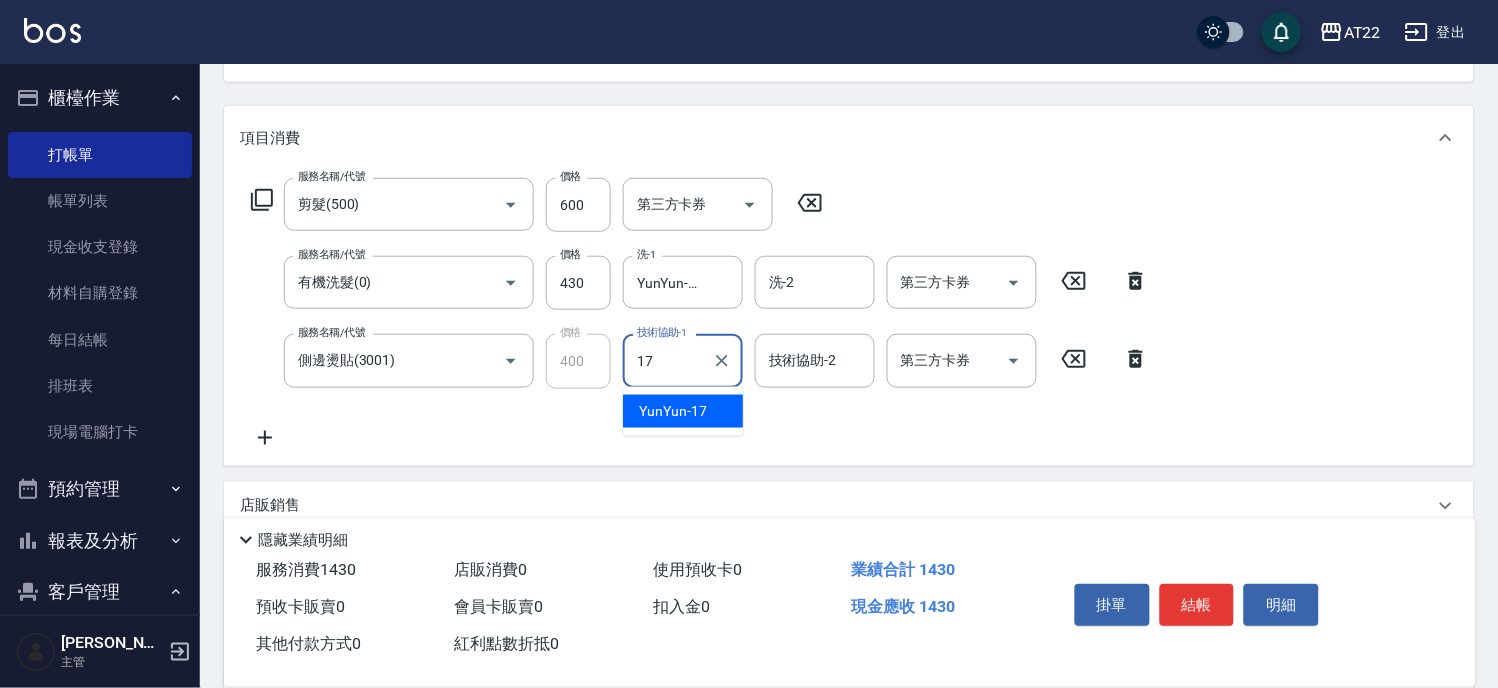 type on "YunYun-17" 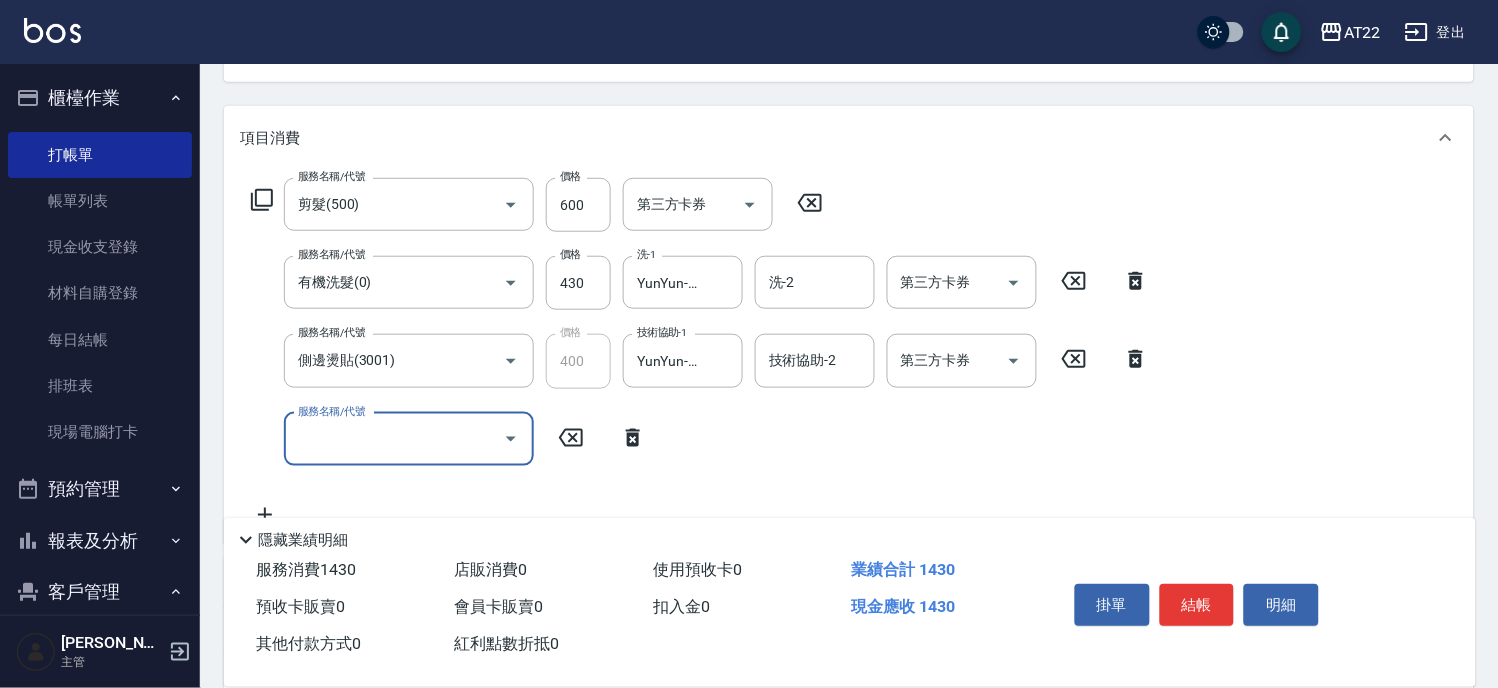 click 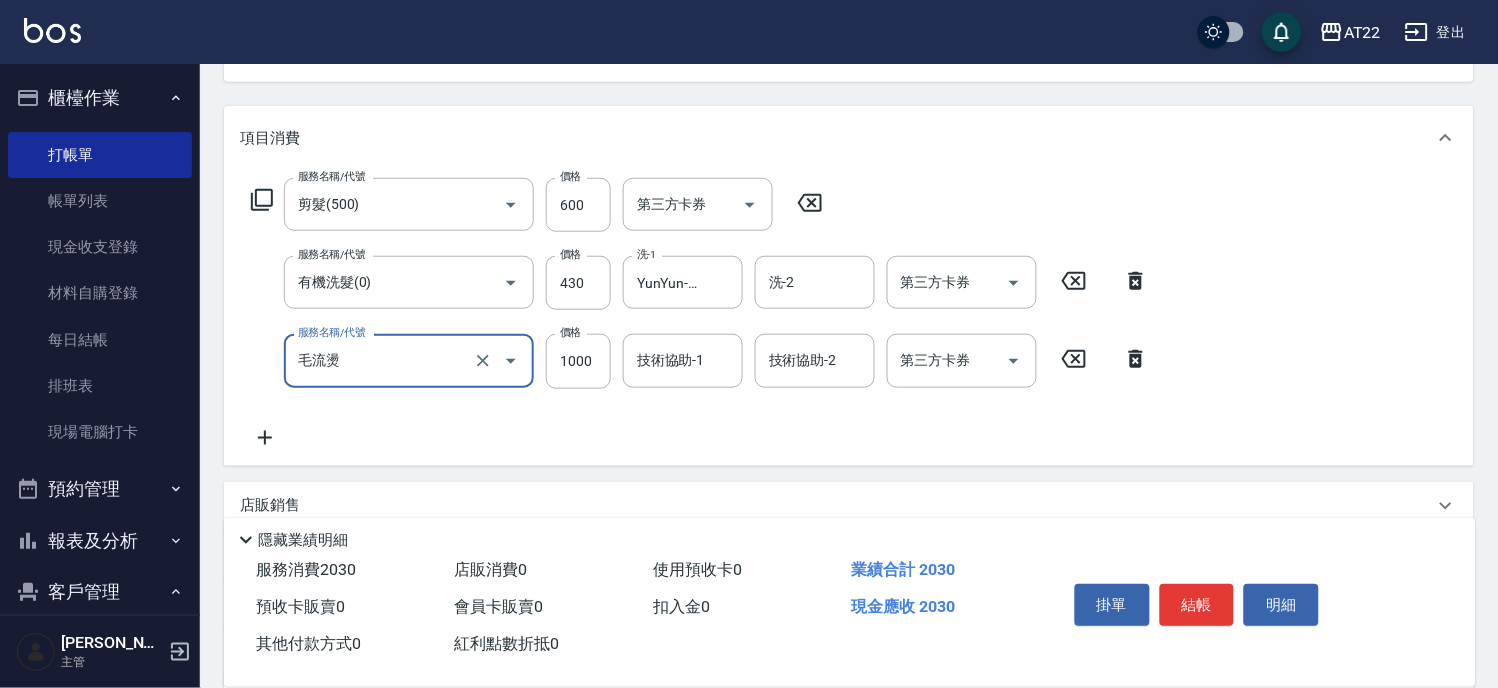 type on "毛流燙" 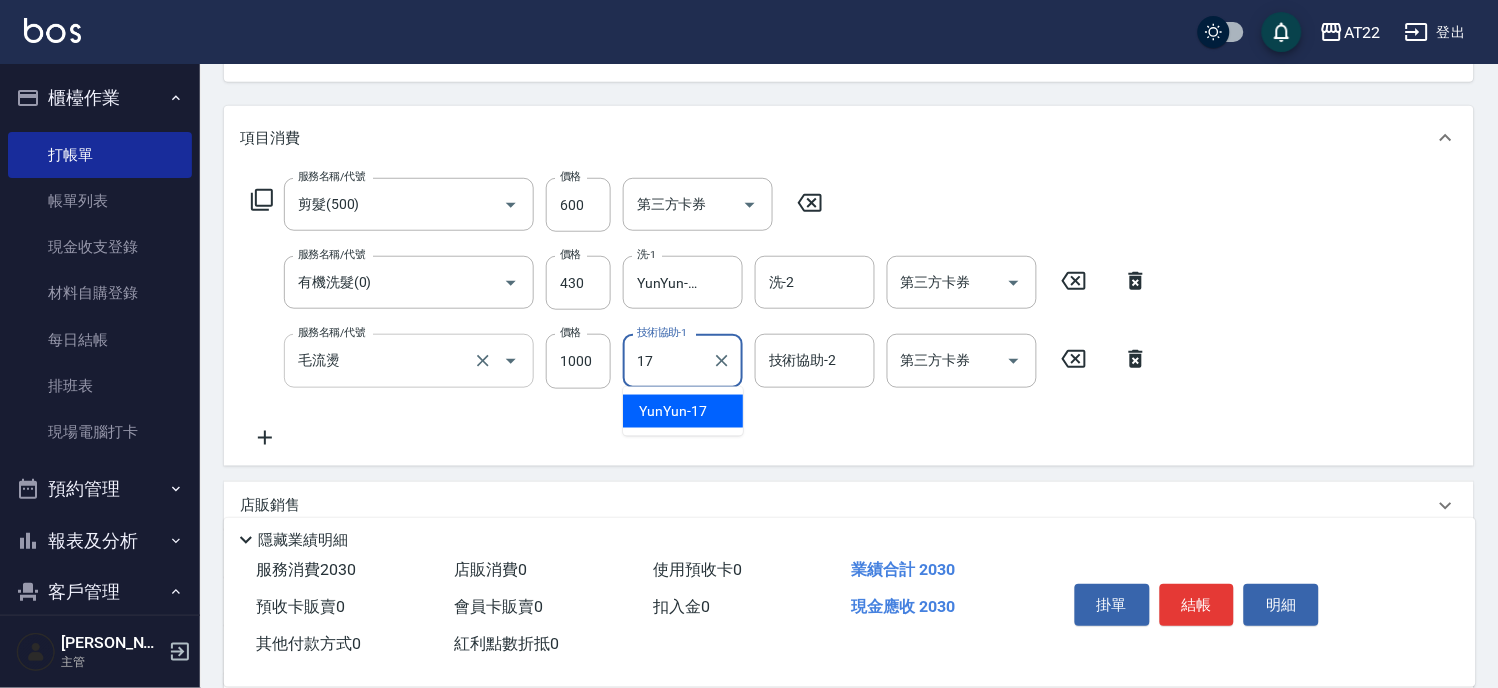 type on "YunYun-17" 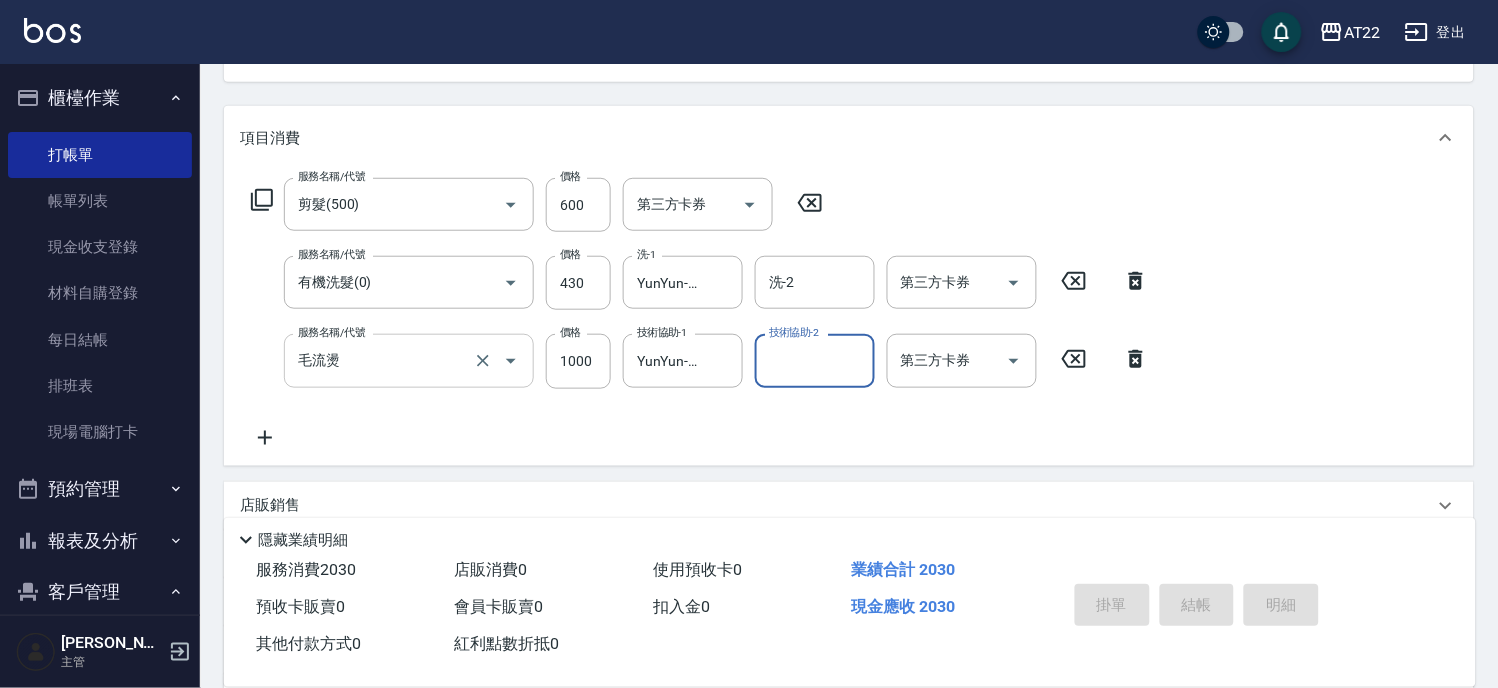 type on "2025/07/13 18:43" 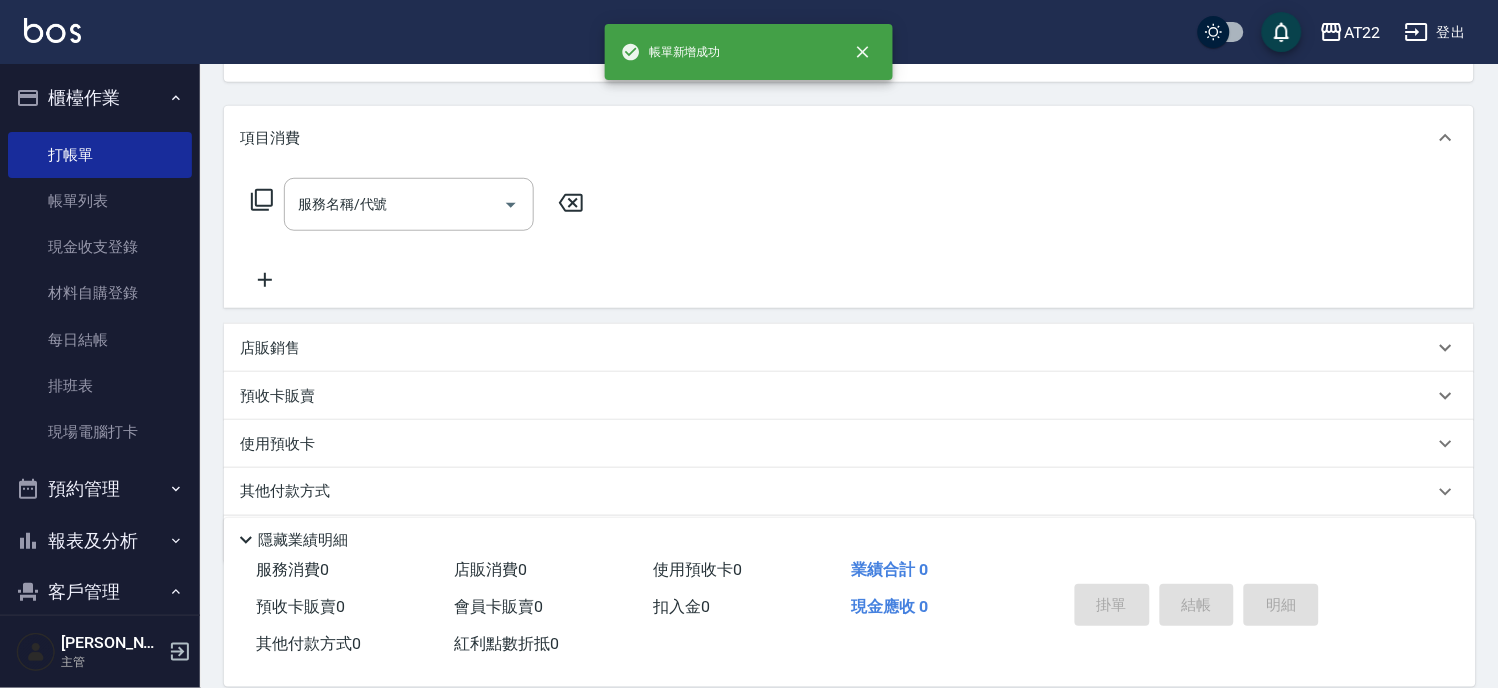 scroll, scrollTop: 194, scrollLeft: 0, axis: vertical 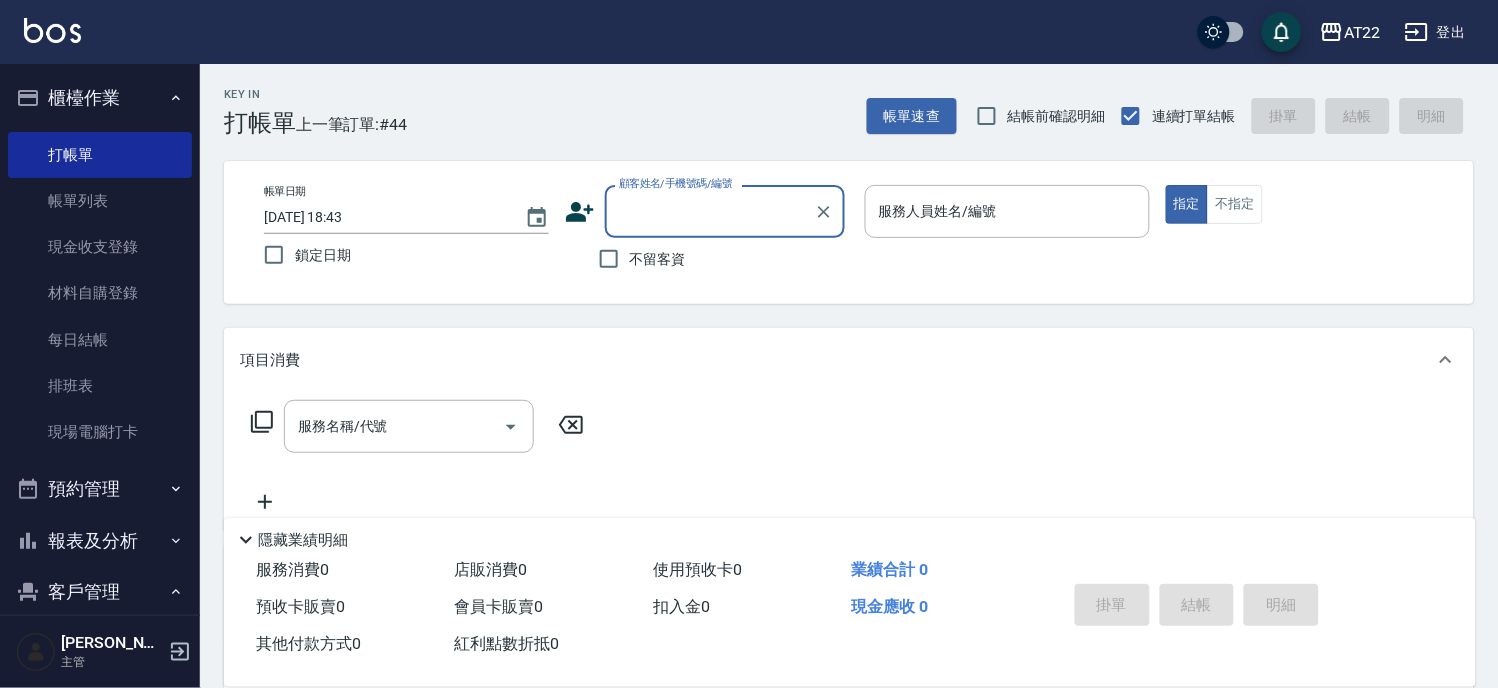 click on "櫃檯作業" at bounding box center (100, 98) 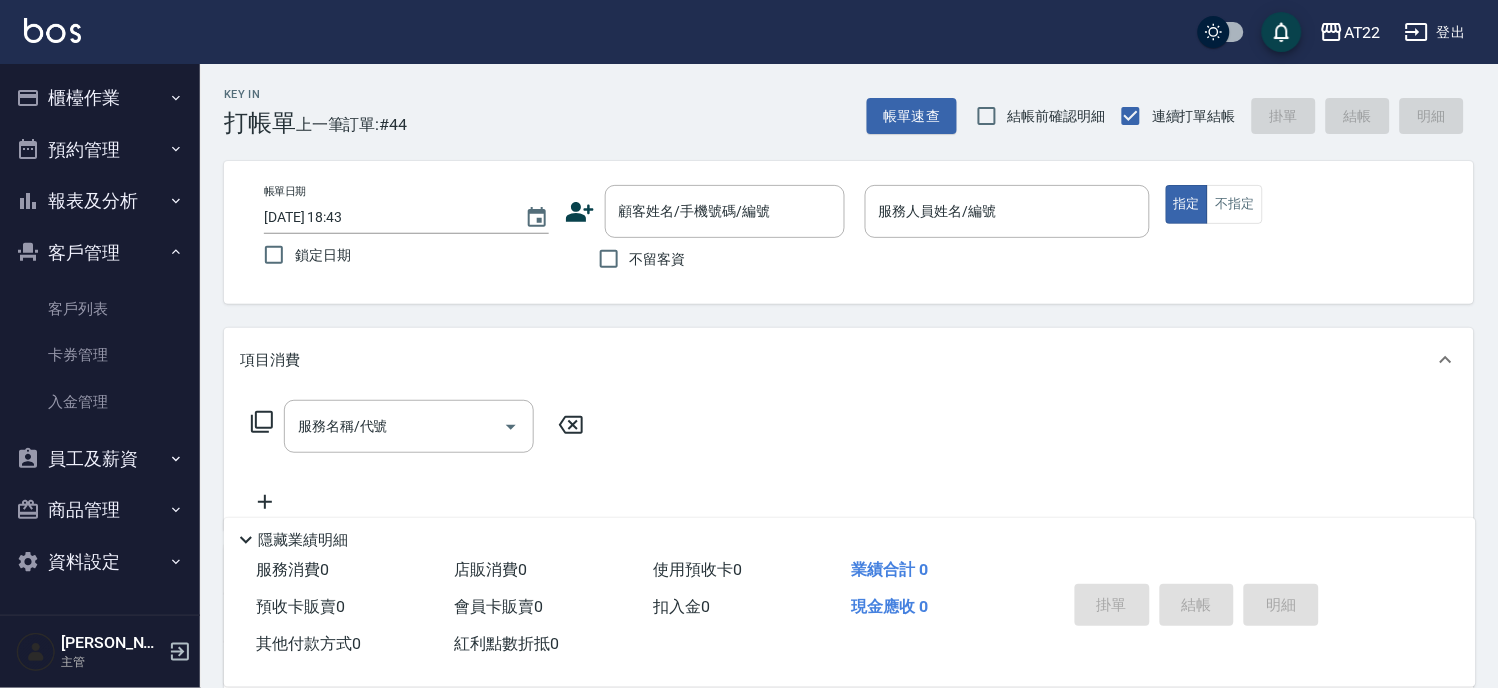click on "客戶管理" at bounding box center (100, 253) 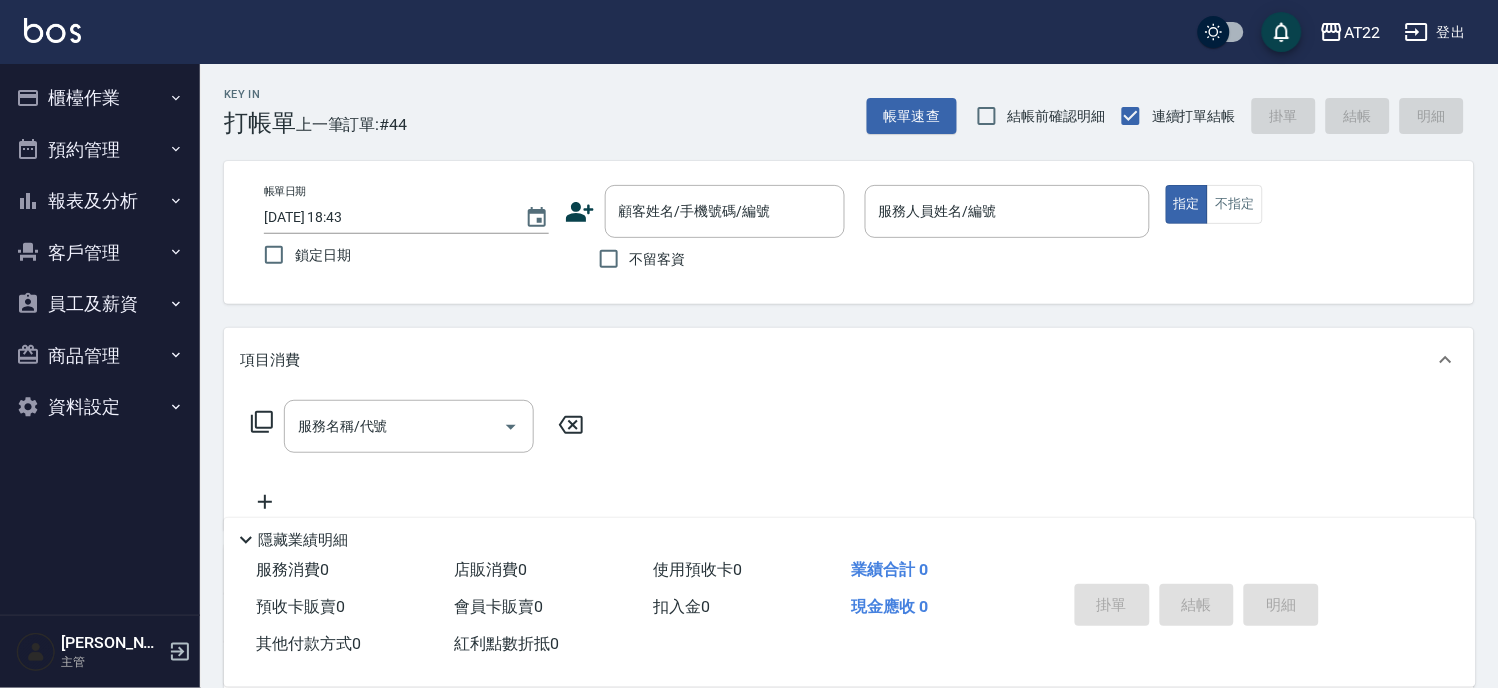 click on "預約管理" at bounding box center [100, 150] 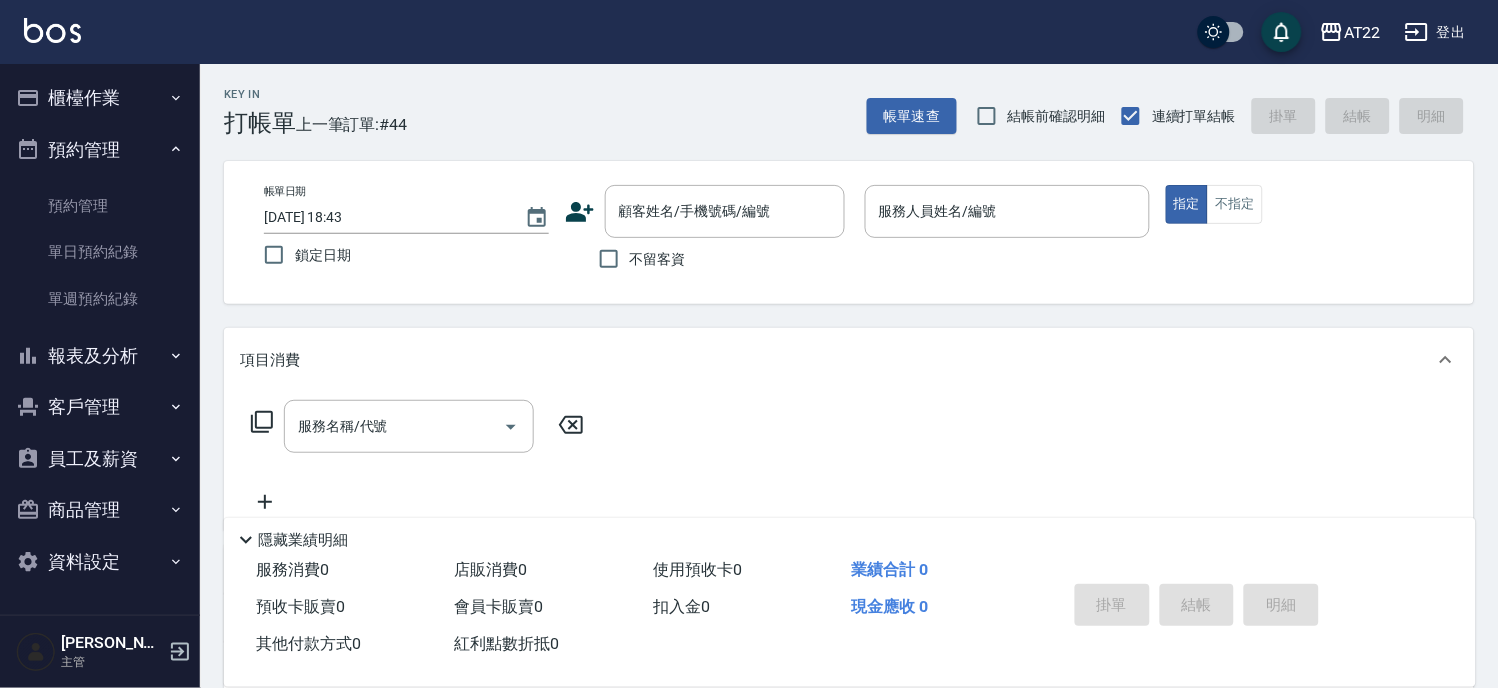 click on "預約管理" at bounding box center [100, 150] 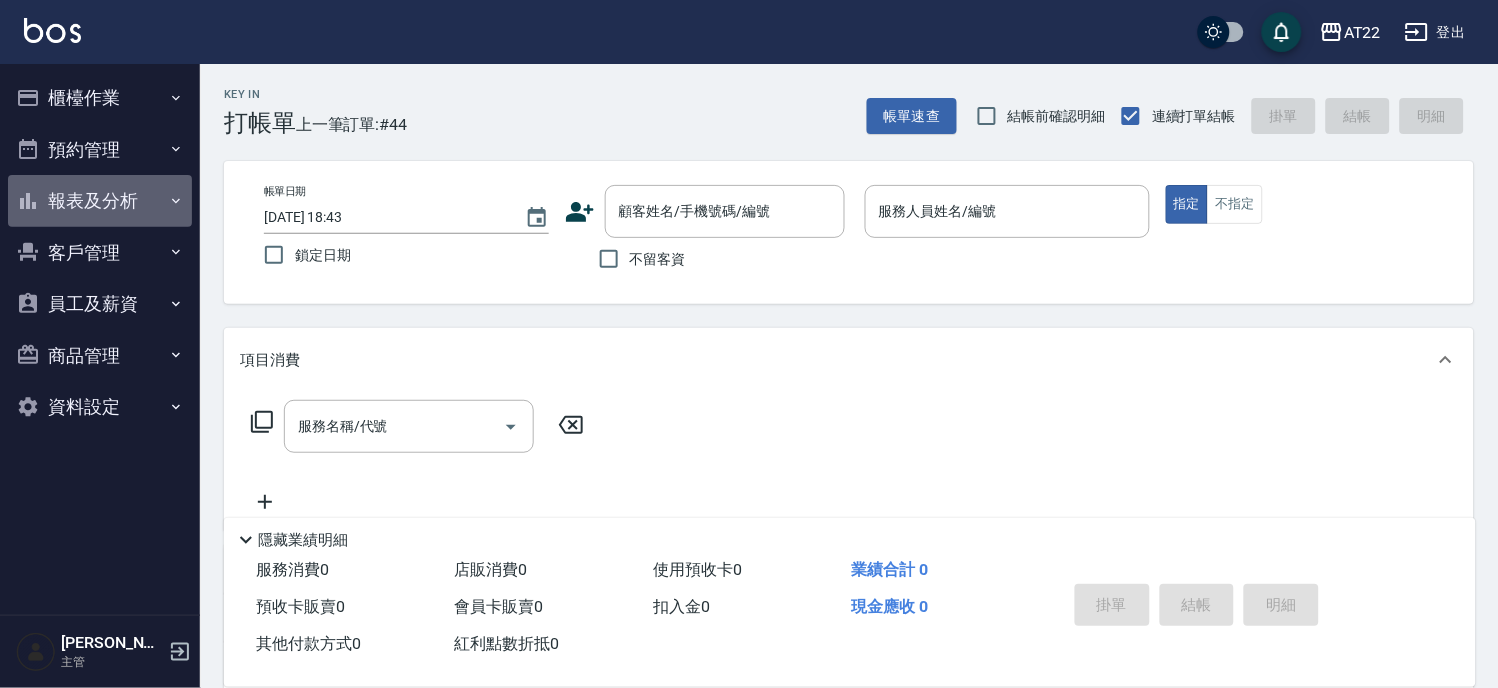 click on "報表及分析" at bounding box center (100, 201) 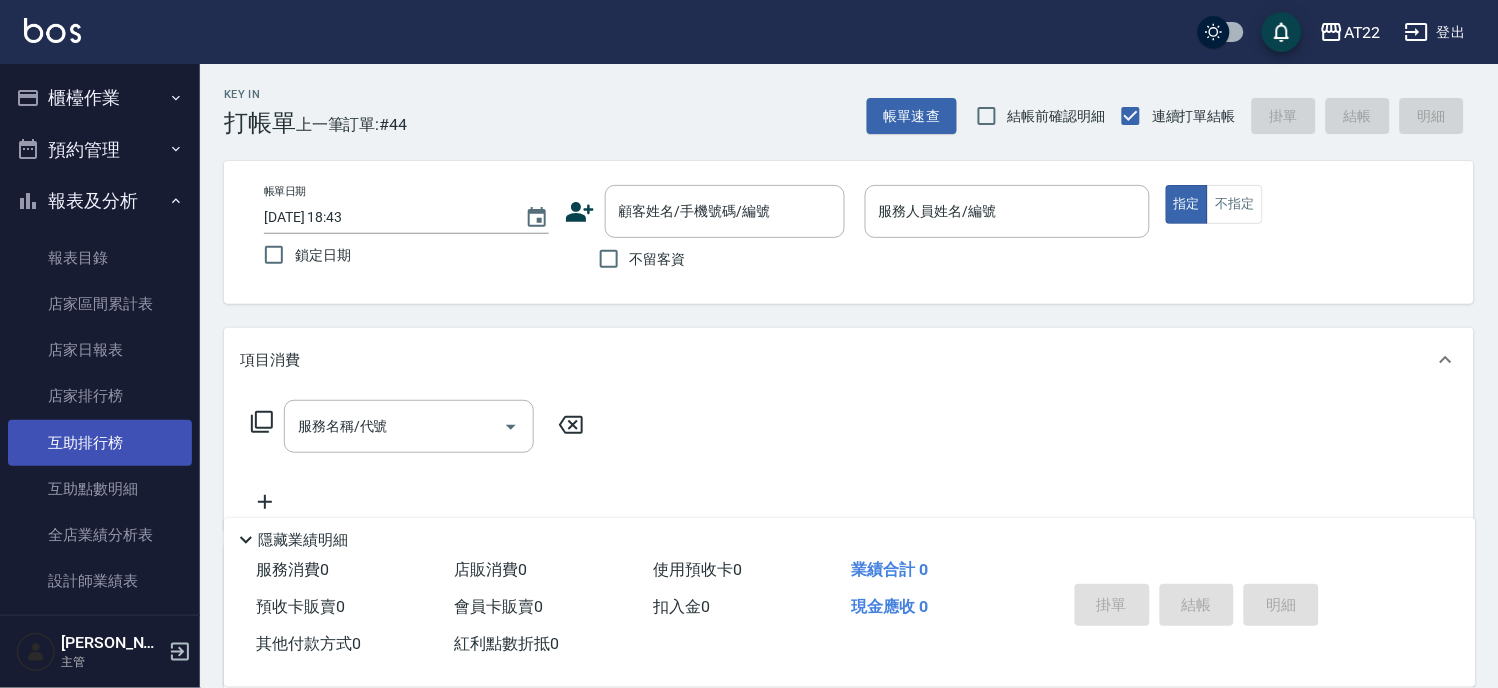 scroll, scrollTop: 555, scrollLeft: 0, axis: vertical 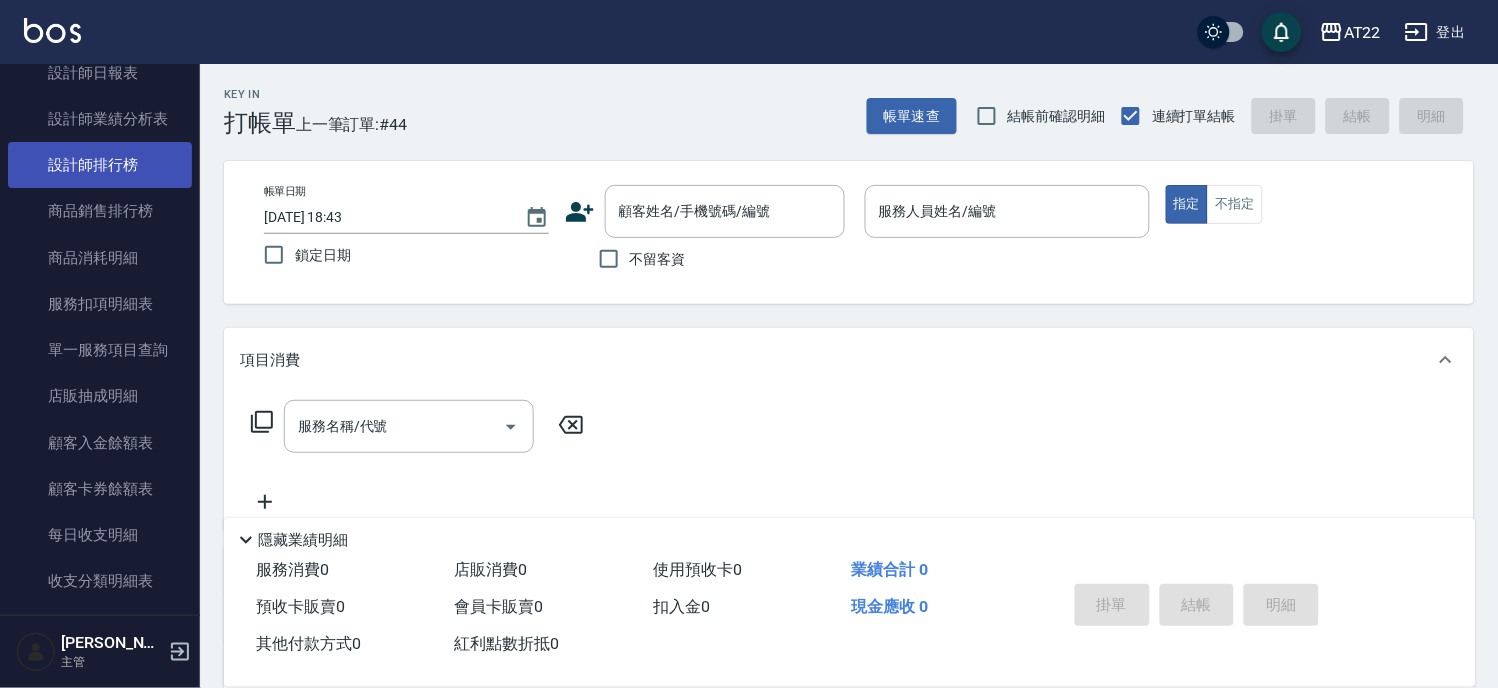 click on "設計師排行榜" at bounding box center [100, 165] 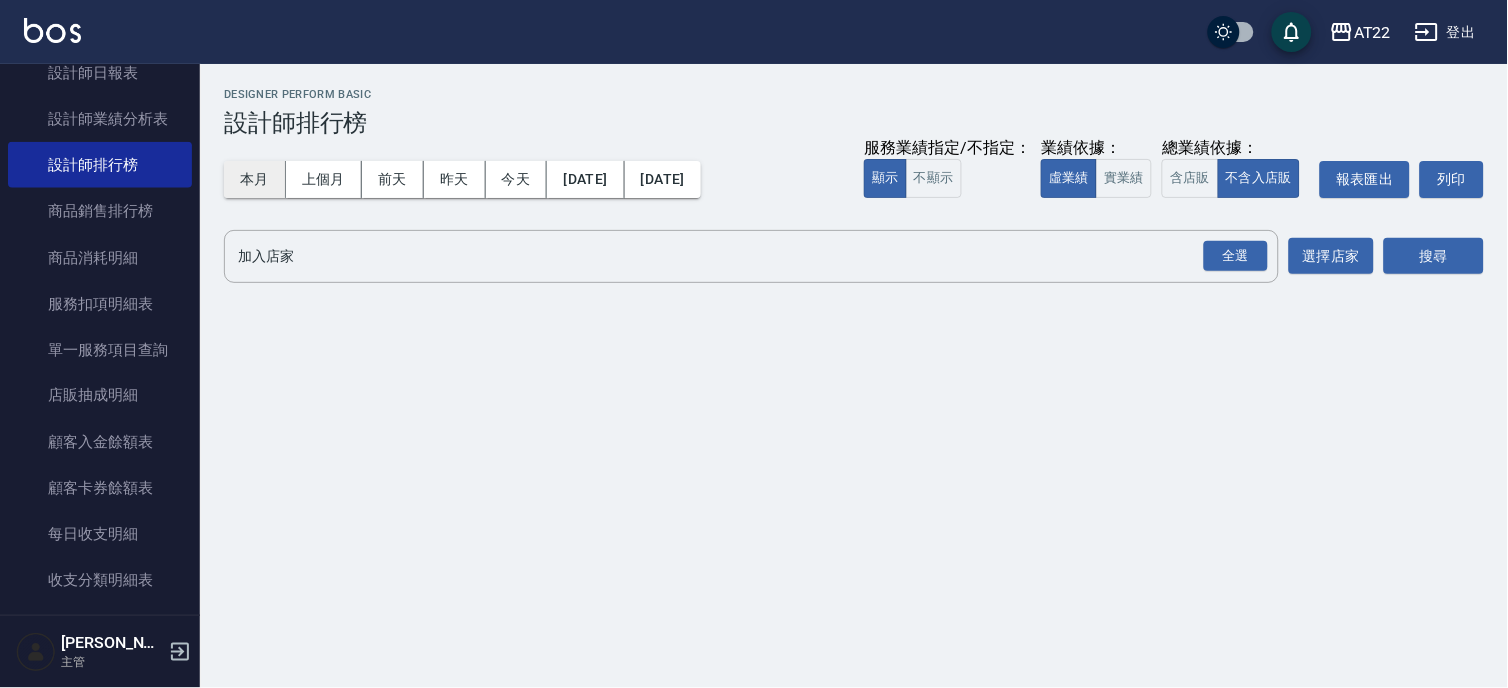 click on "本月" at bounding box center [255, 179] 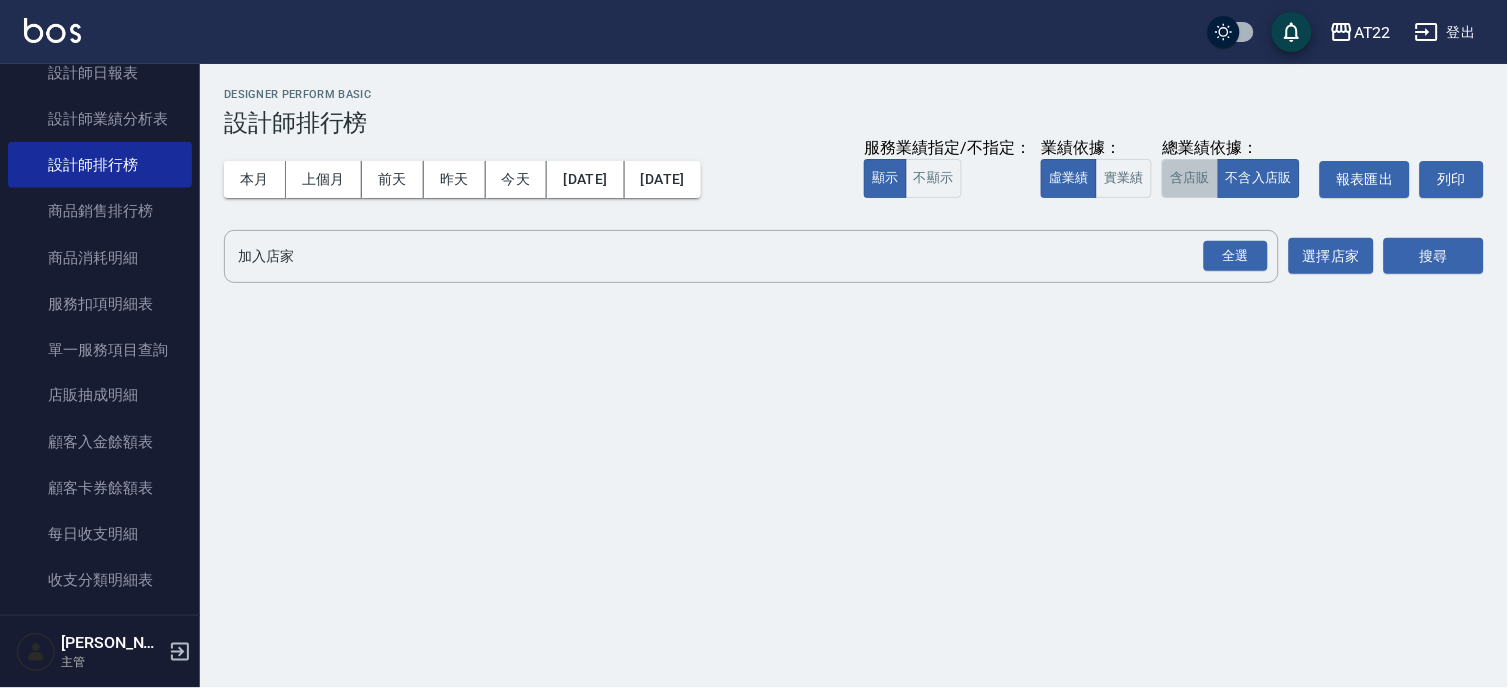 click on "含店販" at bounding box center (1190, 178) 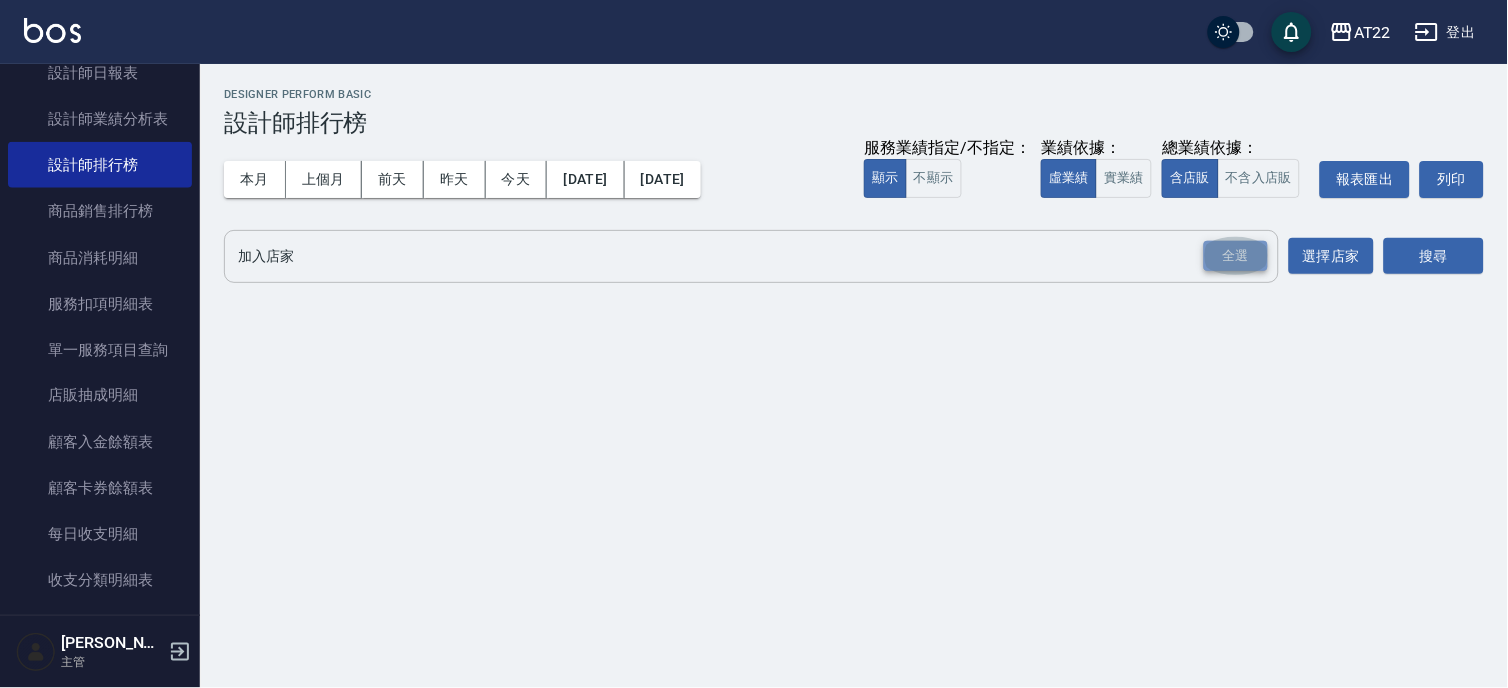 click on "全選" at bounding box center (1236, 256) 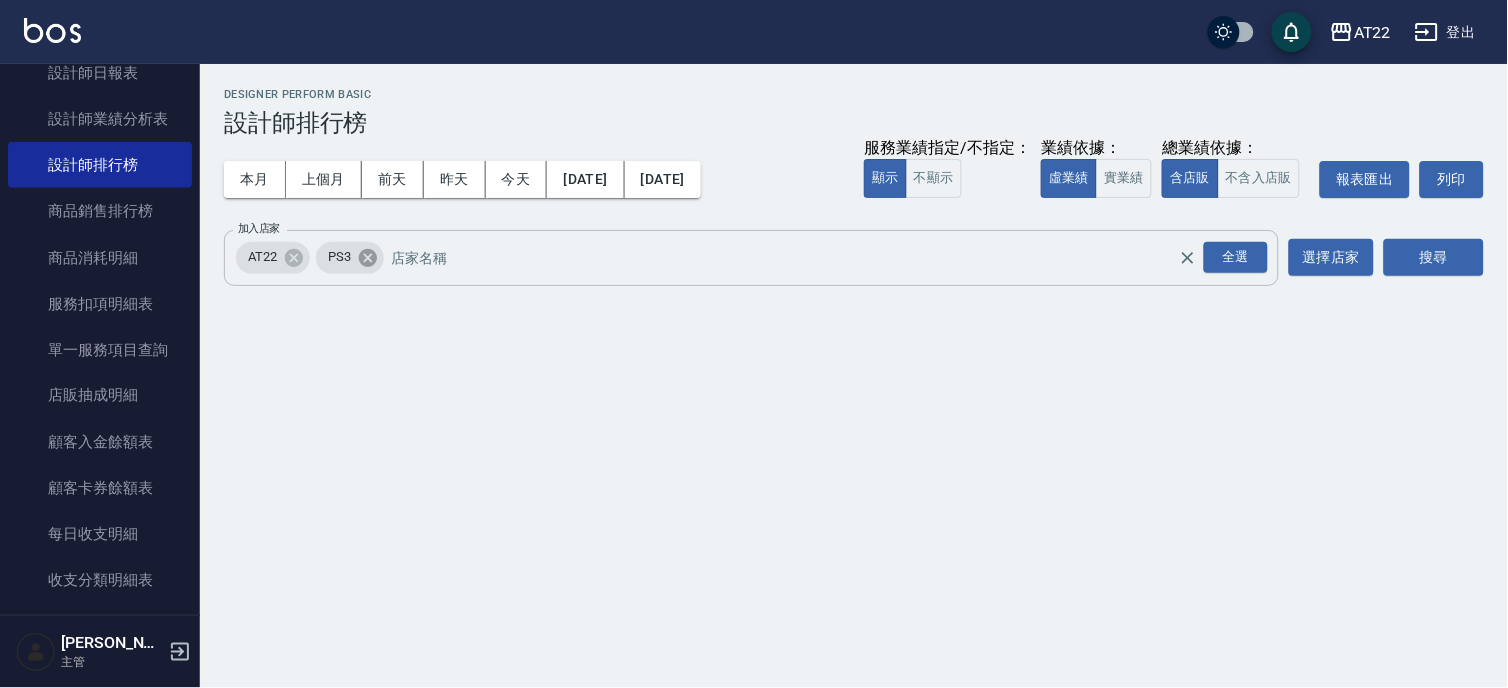 click 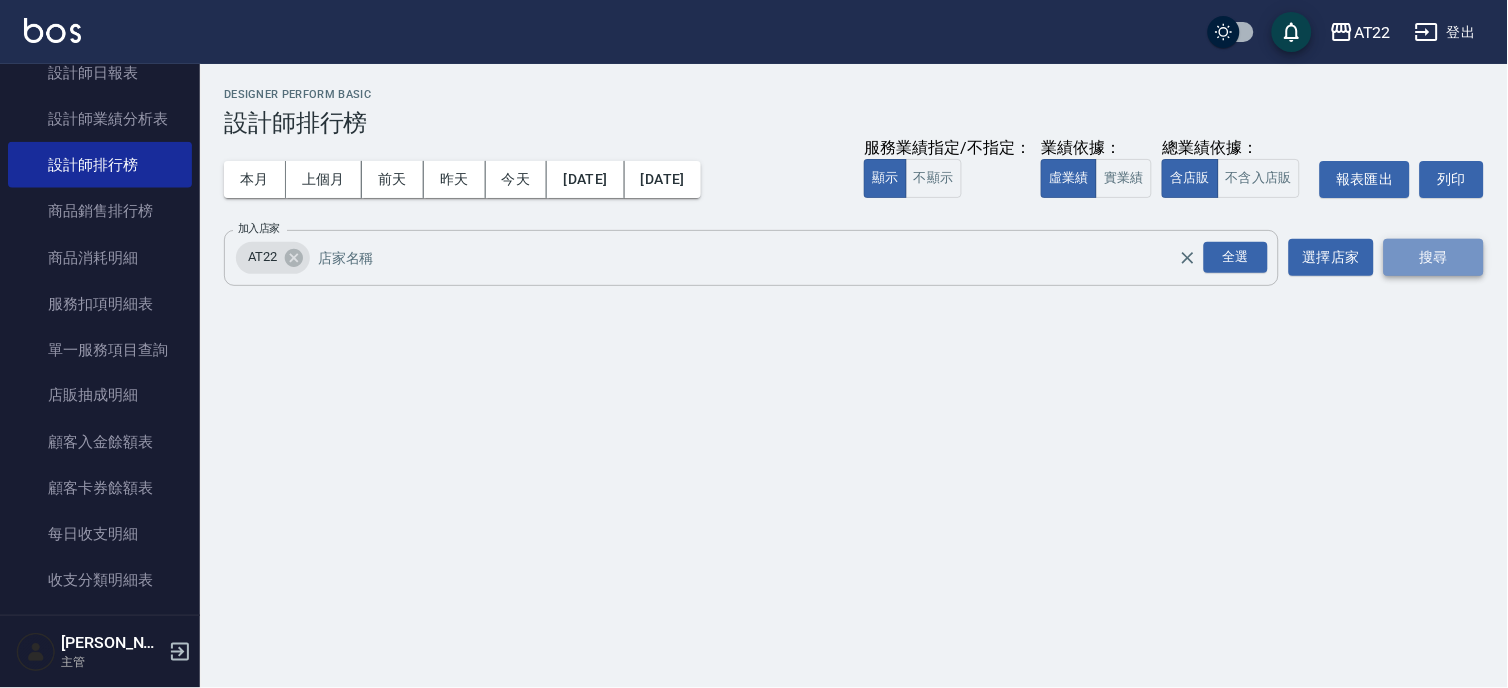 click on "搜尋" at bounding box center (1434, 257) 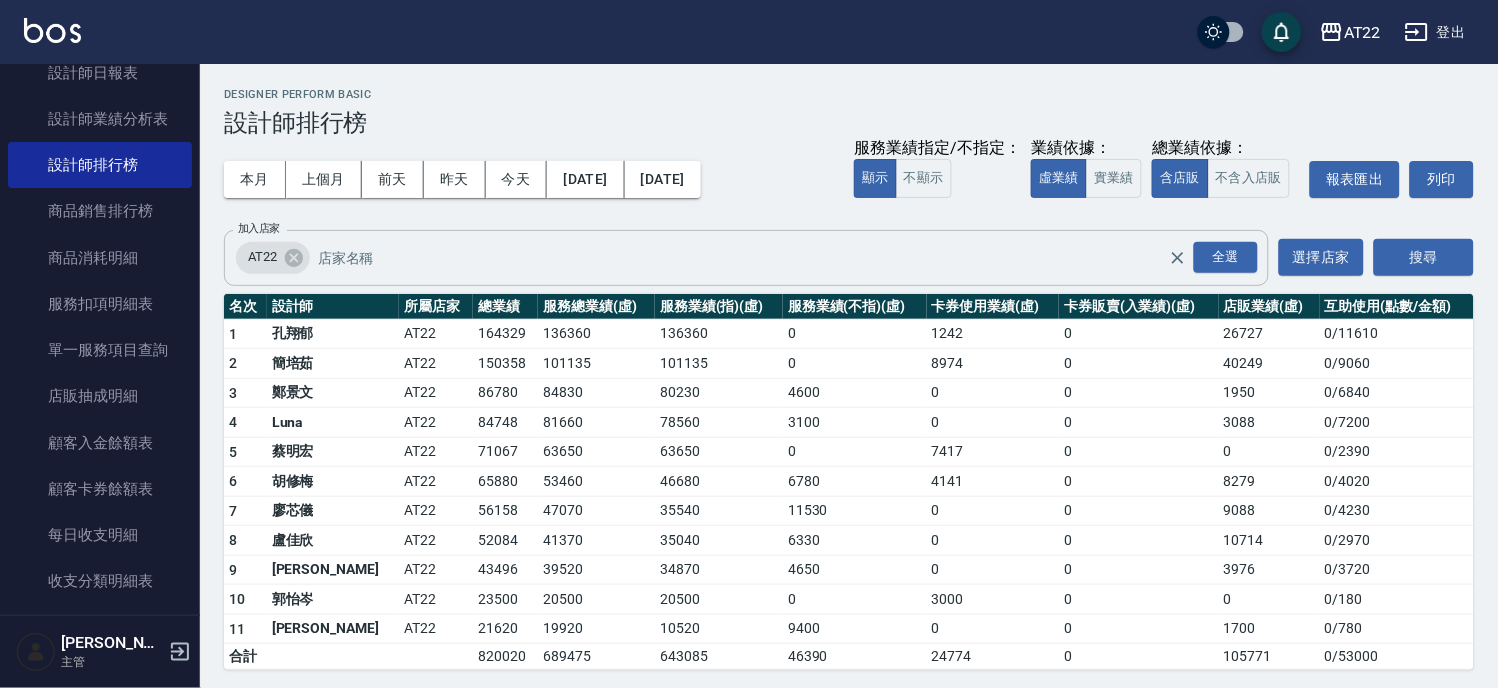 drag, startPoint x: 1241, startPoint y: 396, endPoint x: 1218, endPoint y: 392, distance: 23.345236 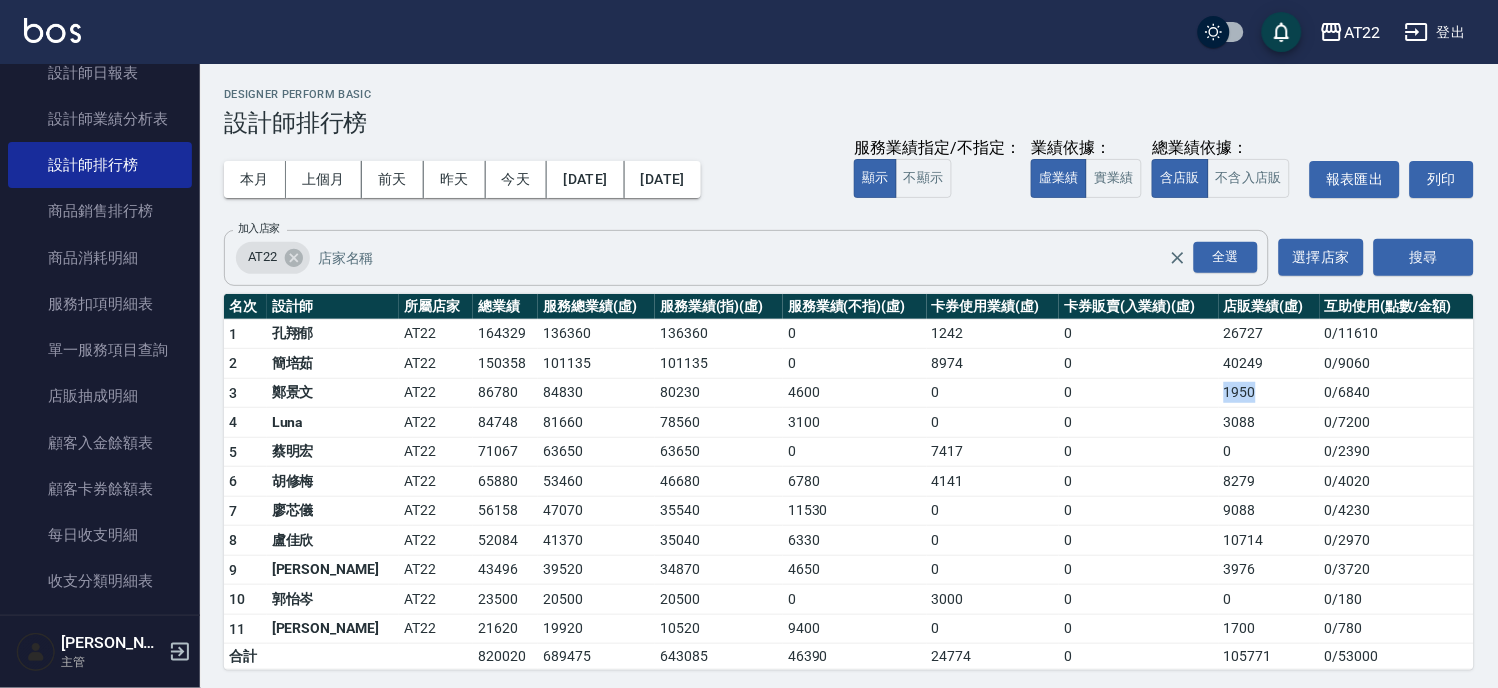 drag, startPoint x: 1247, startPoint y: 393, endPoint x: 1193, endPoint y: 386, distance: 54.451813 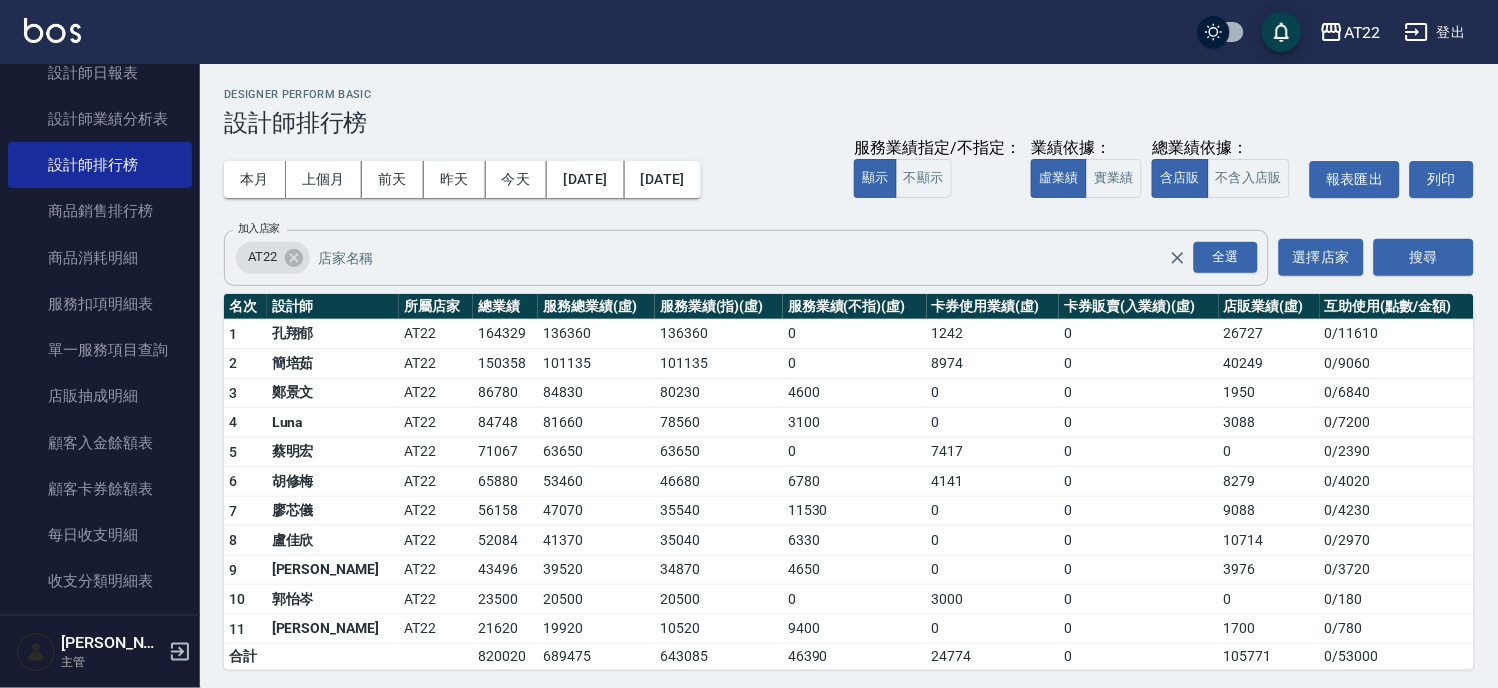 click on "0" at bounding box center (1138, 452) 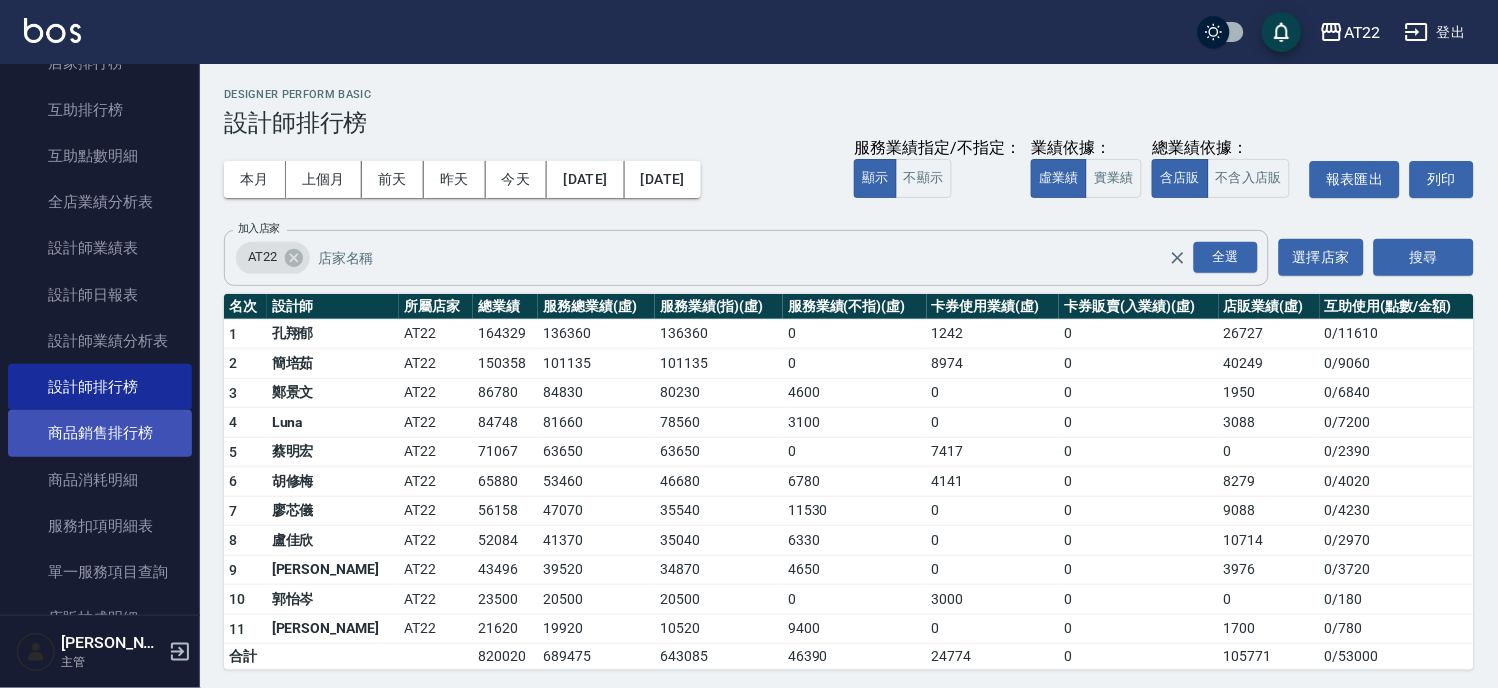 scroll, scrollTop: 0, scrollLeft: 0, axis: both 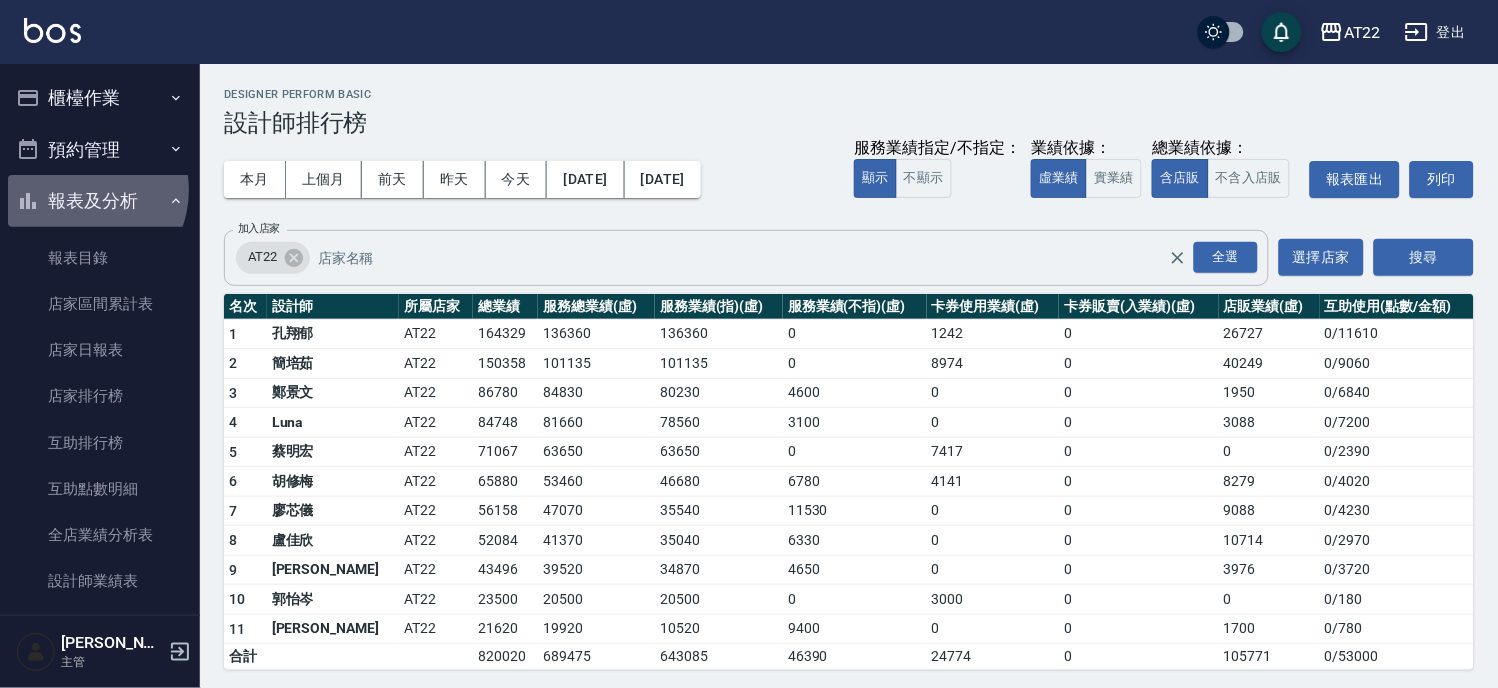 click on "報表及分析" at bounding box center [100, 201] 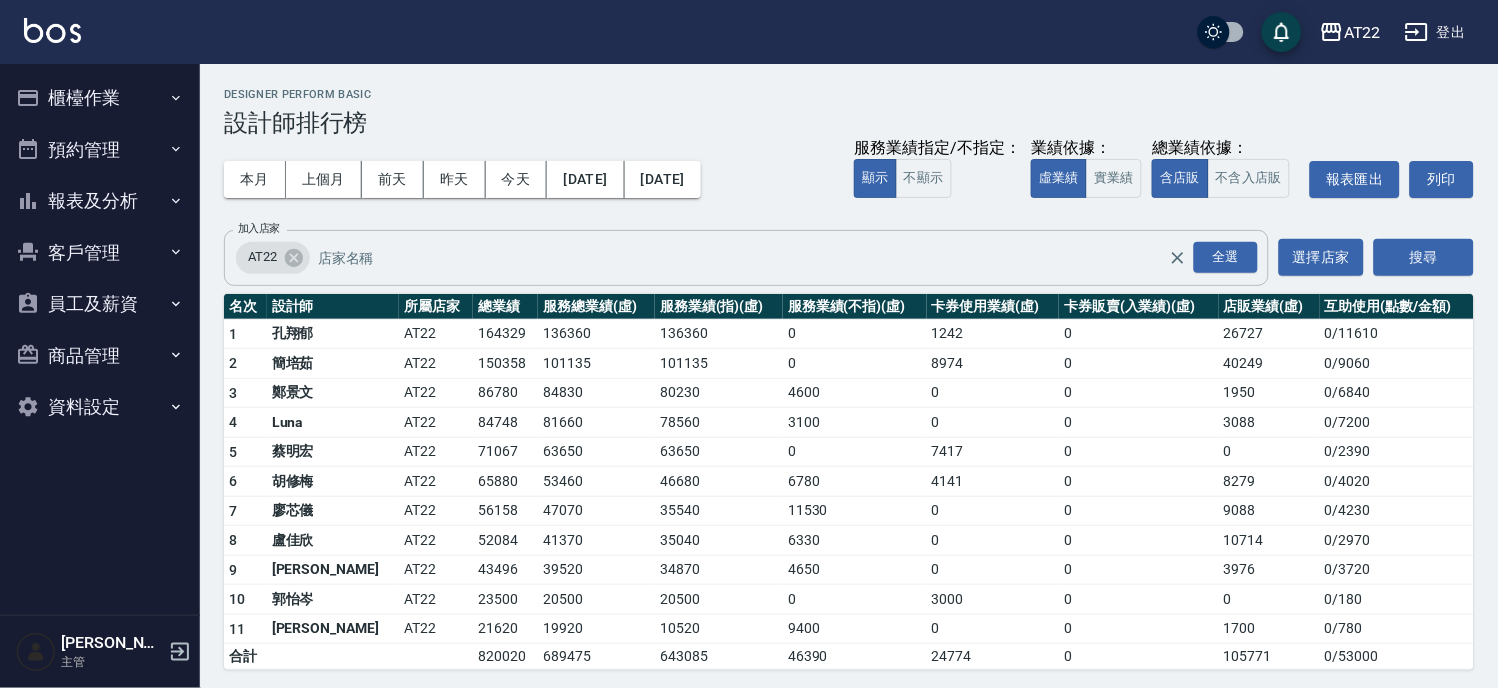click on "櫃檯作業" at bounding box center (100, 98) 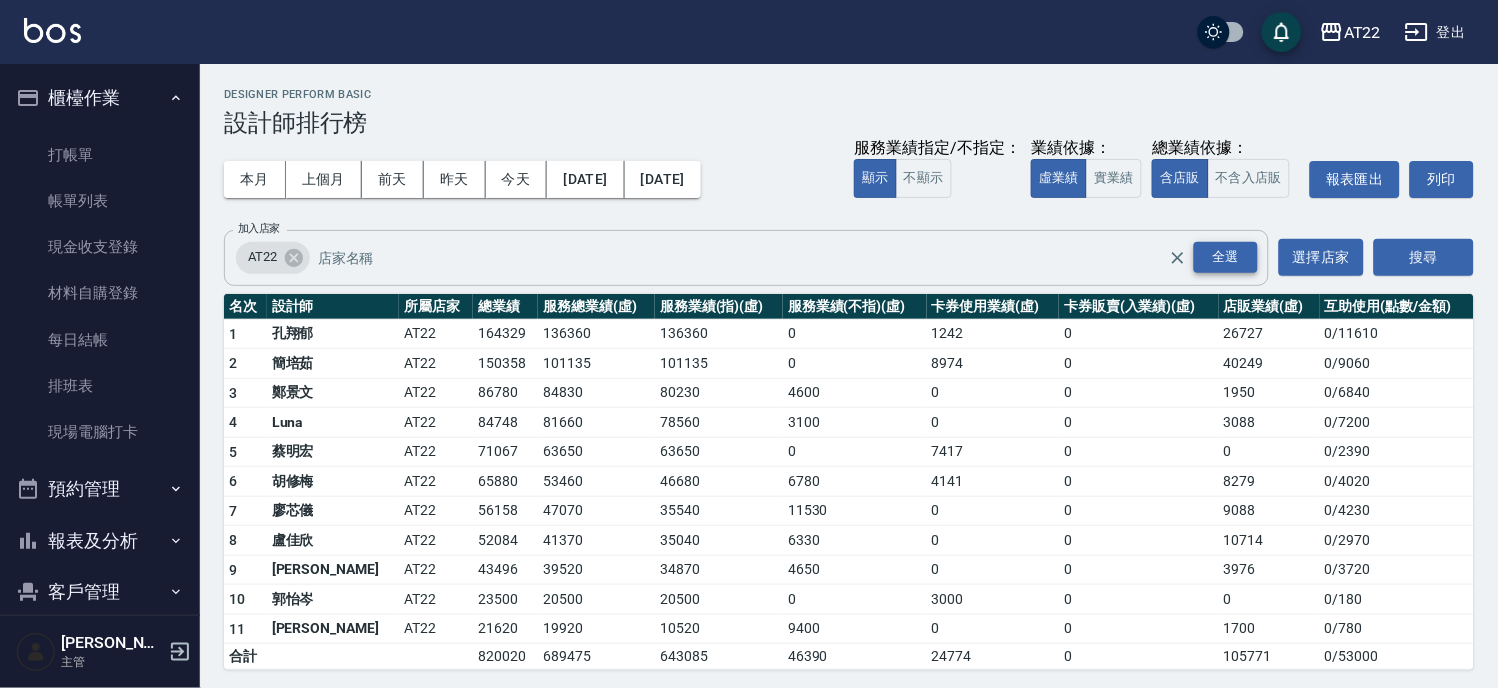 click on "全選" at bounding box center (1226, 257) 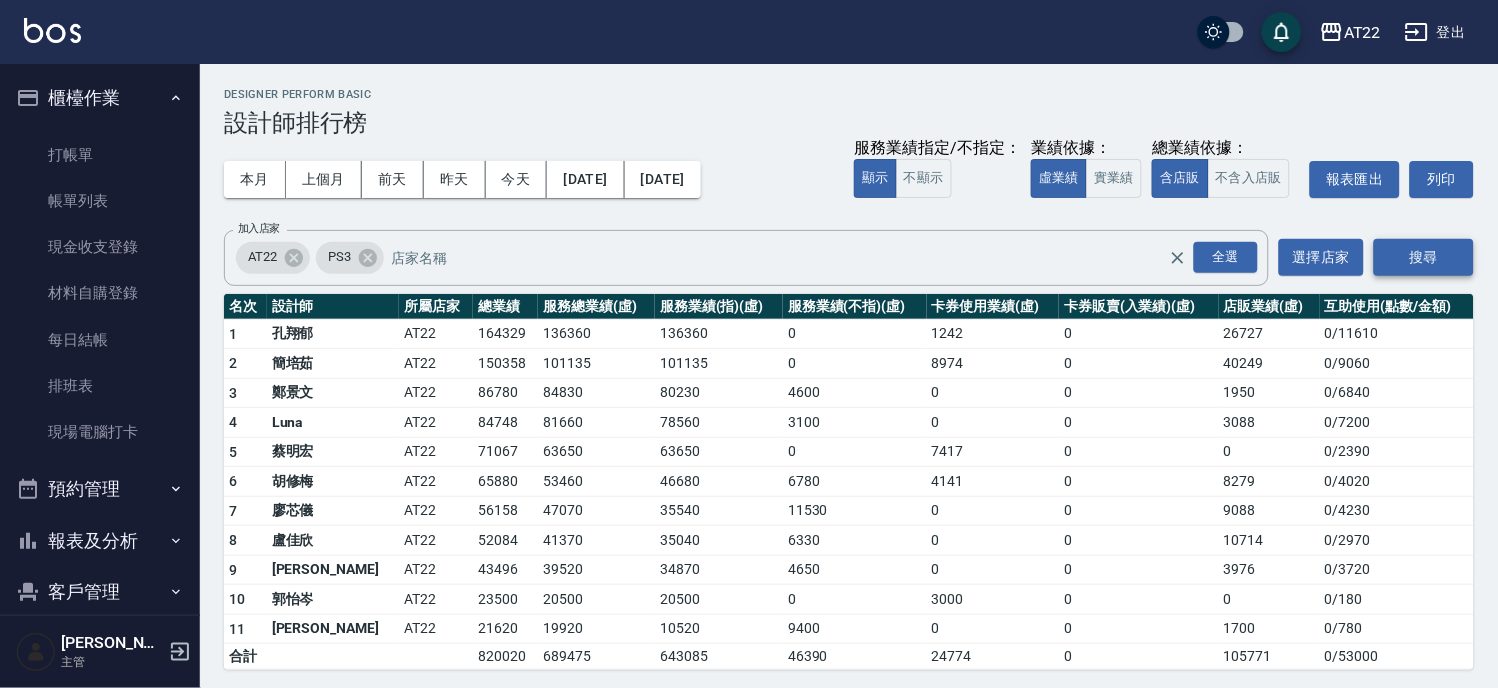 click on "搜尋" at bounding box center [1424, 257] 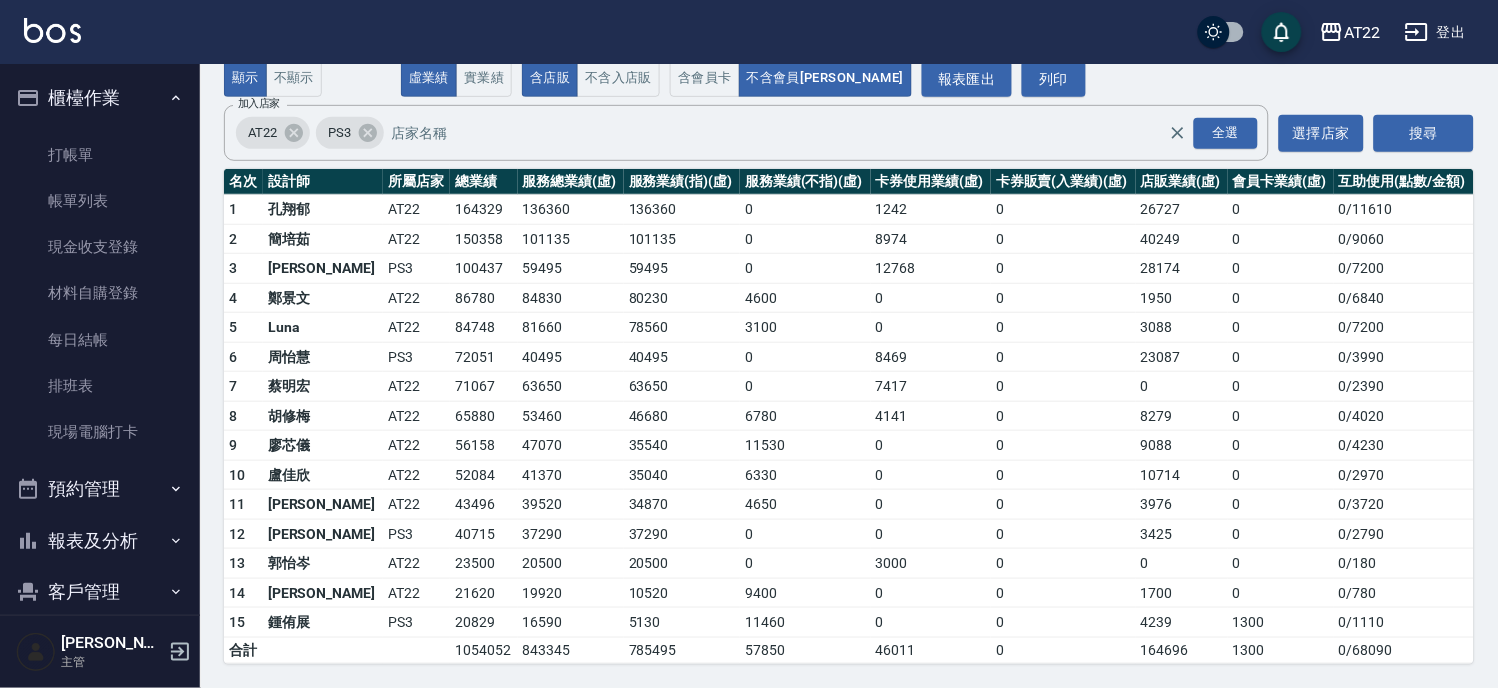 scroll, scrollTop: 163, scrollLeft: 0, axis: vertical 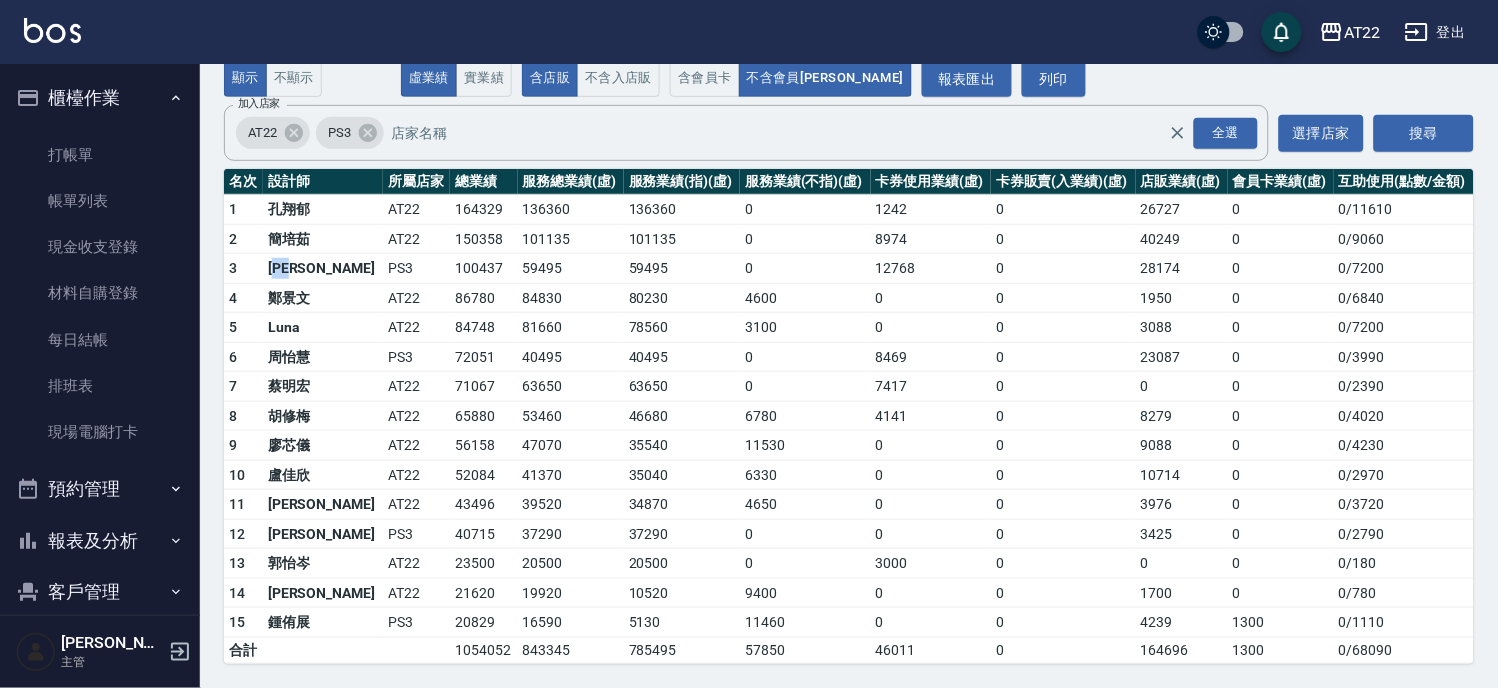drag, startPoint x: 306, startPoint y: 267, endPoint x: 281, endPoint y: 262, distance: 25.495098 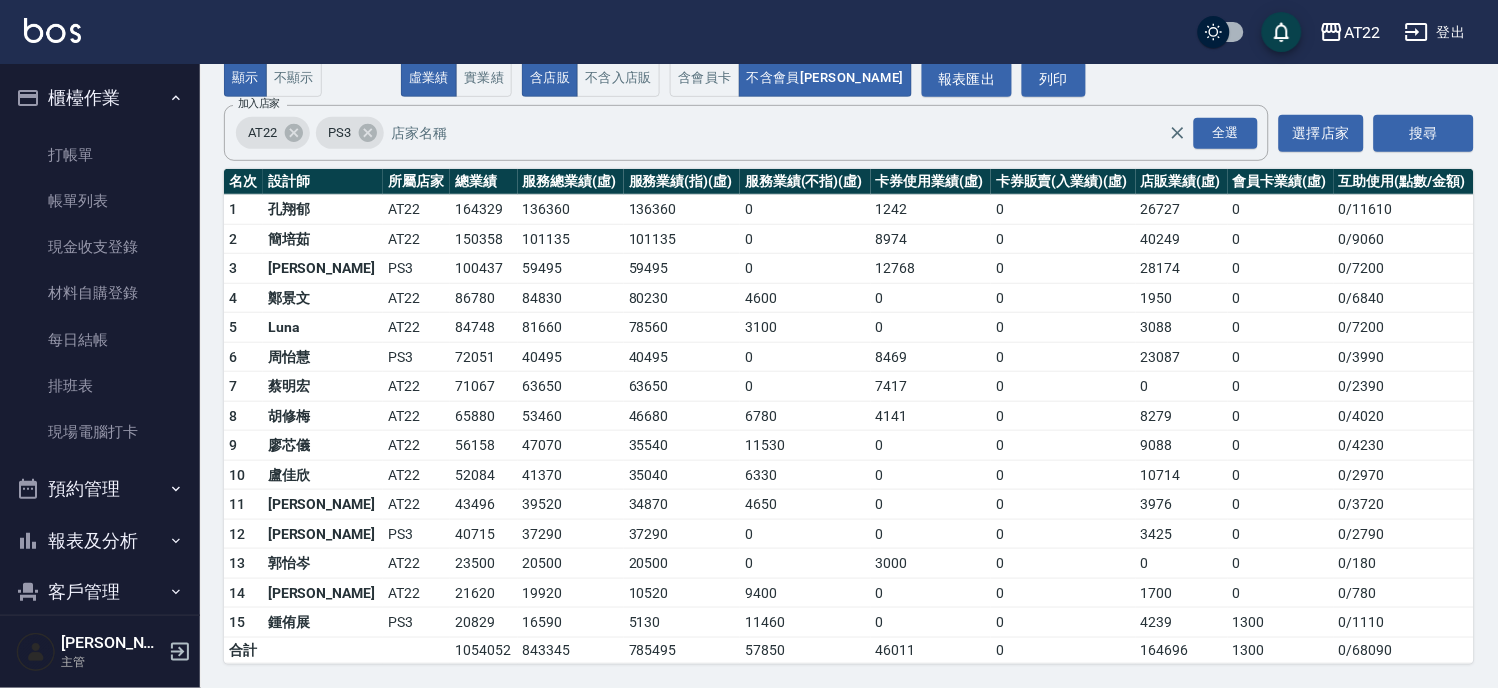 click on "PS3" at bounding box center [416, 269] 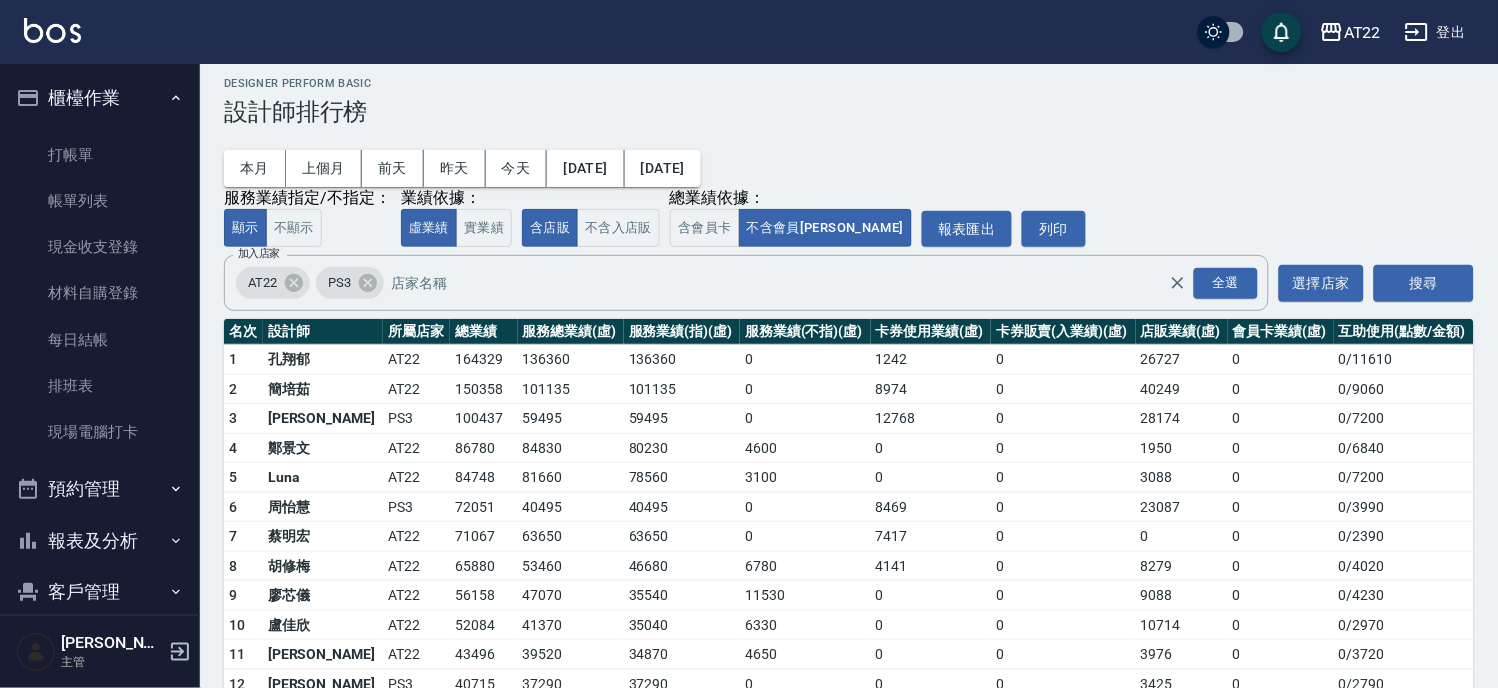 scroll, scrollTop: 0, scrollLeft: 0, axis: both 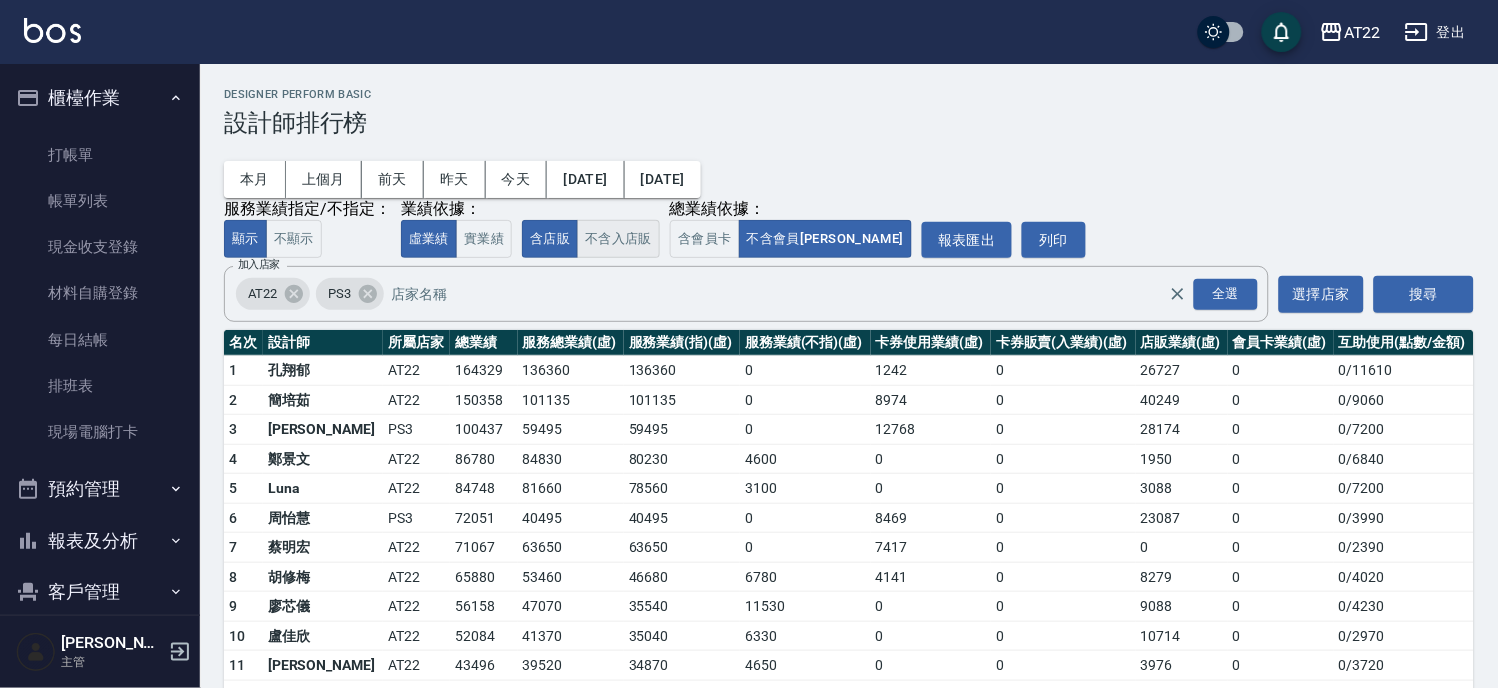click on "不含入店販" at bounding box center (618, 239) 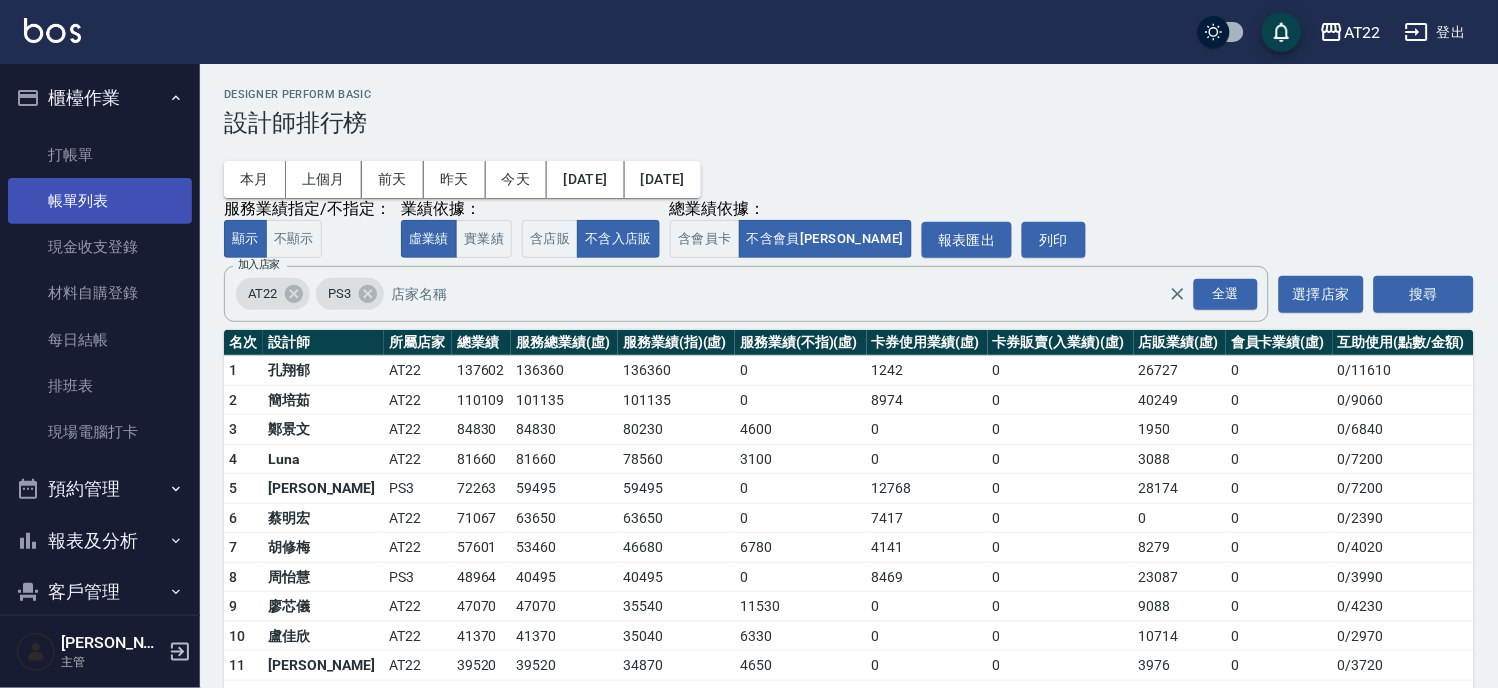 click on "帳單列表" at bounding box center [100, 201] 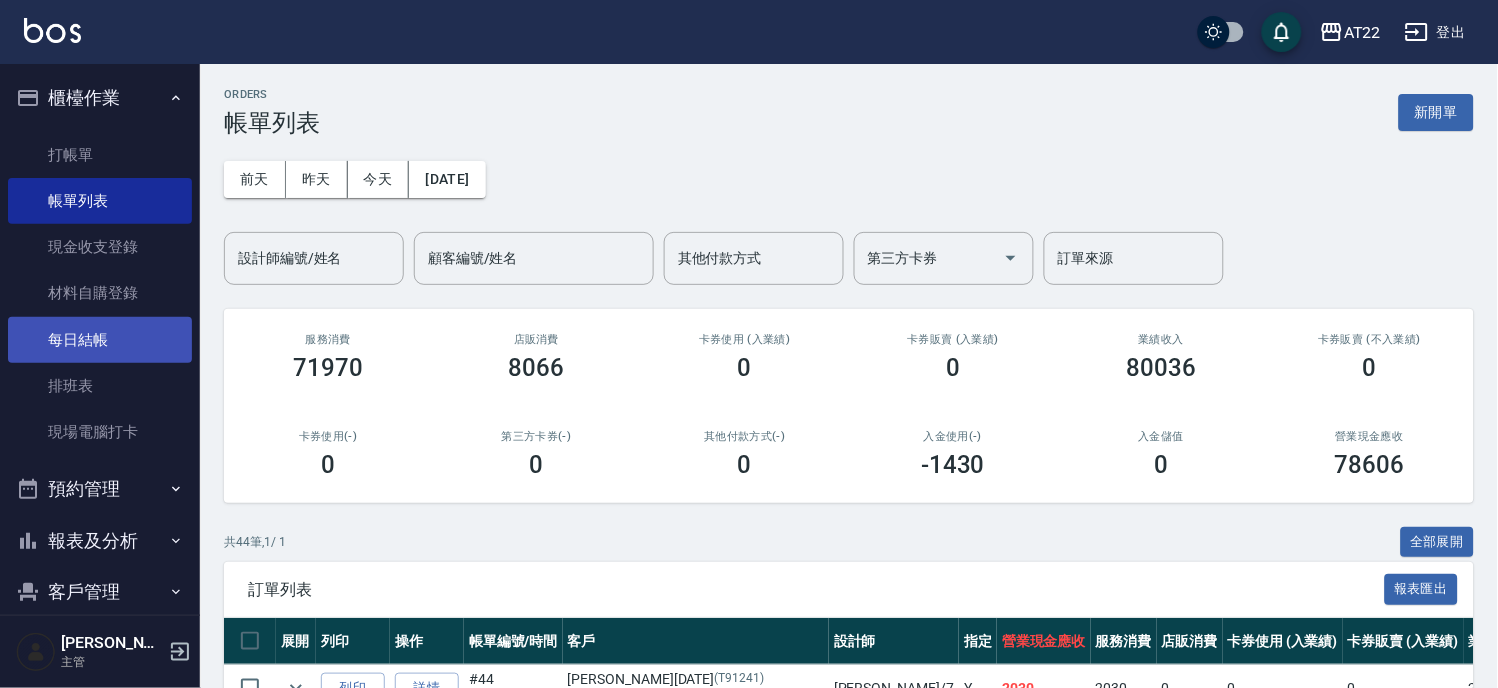 click on "每日結帳" at bounding box center (100, 340) 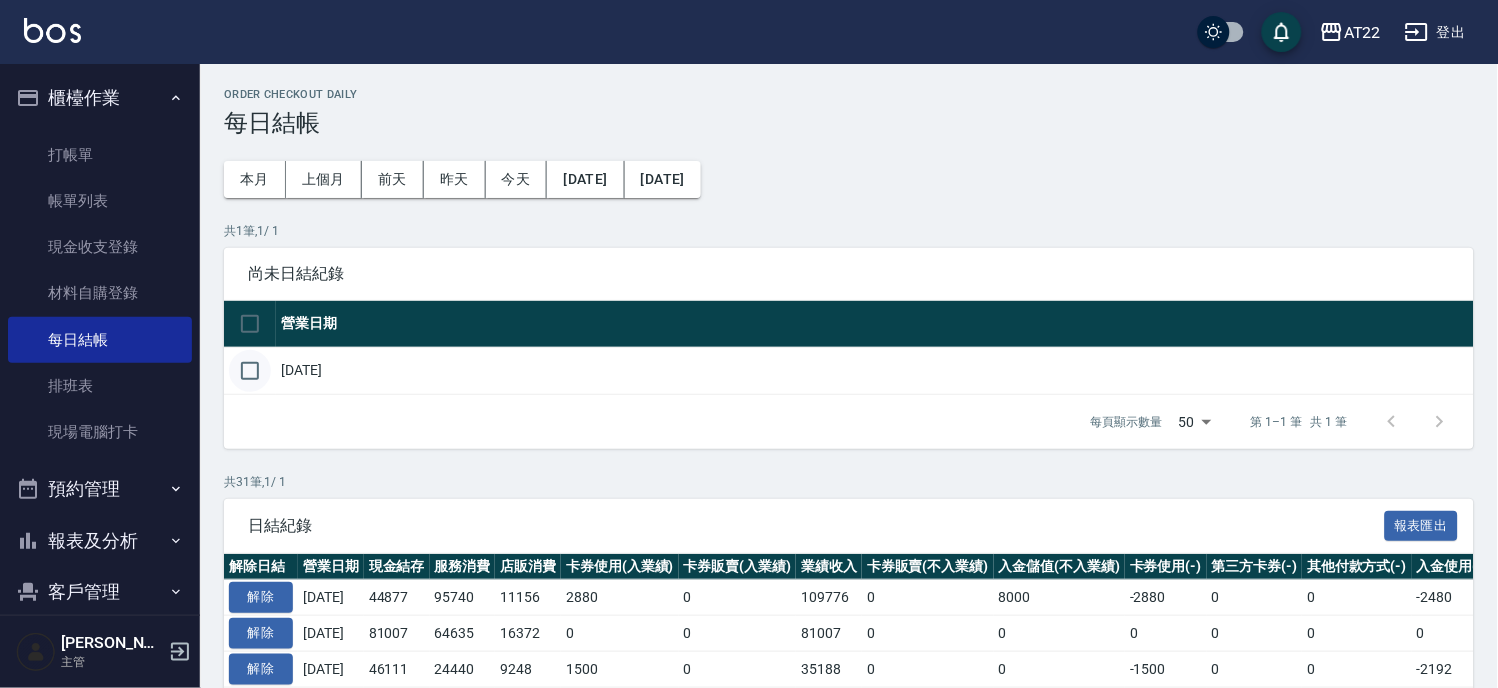 click at bounding box center (250, 371) 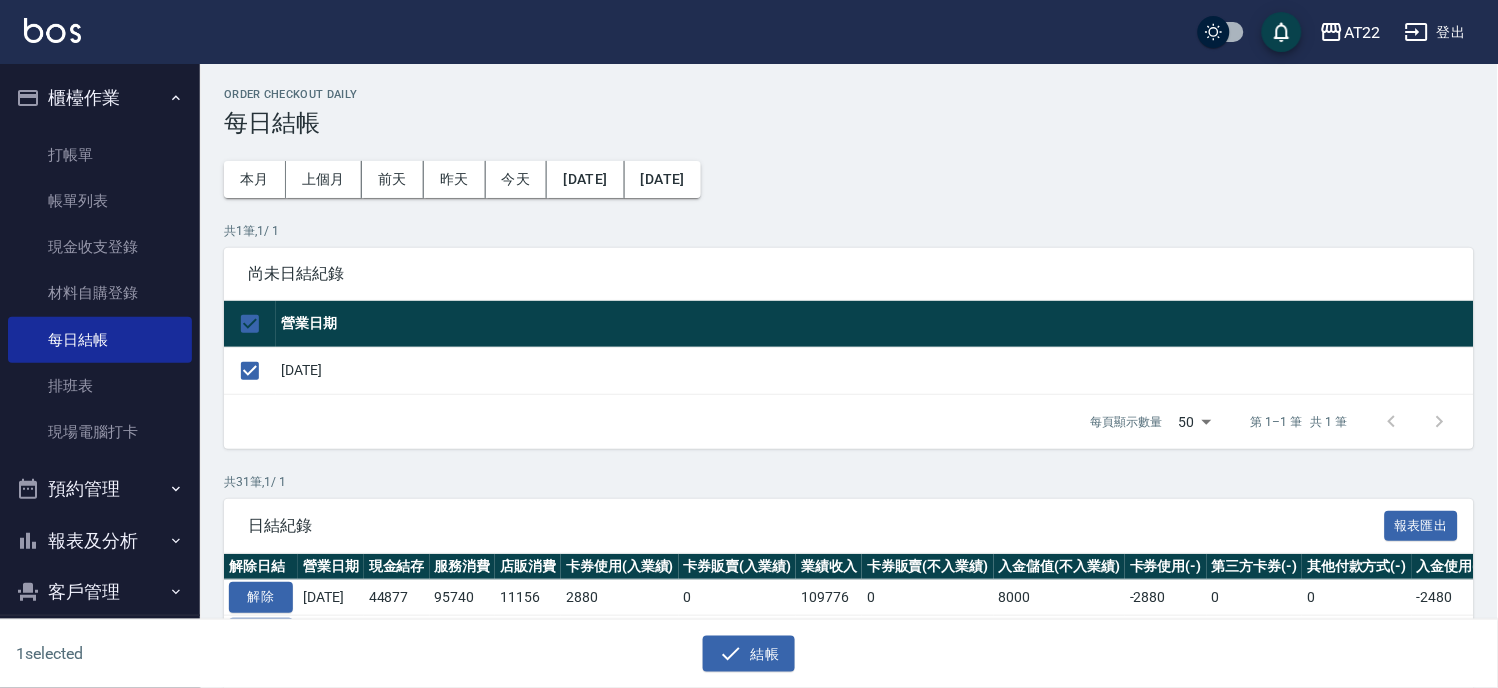 scroll, scrollTop: 333, scrollLeft: 0, axis: vertical 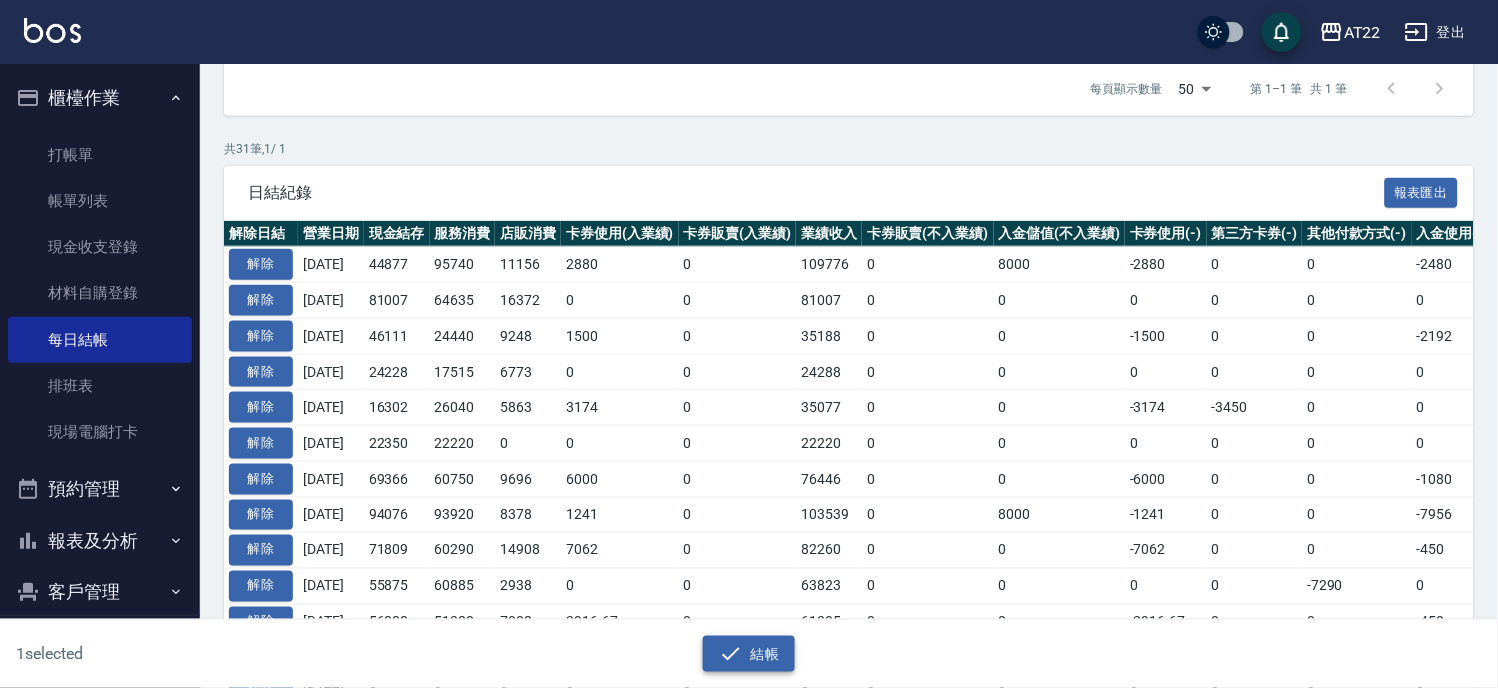 click on "結帳" at bounding box center [749, 654] 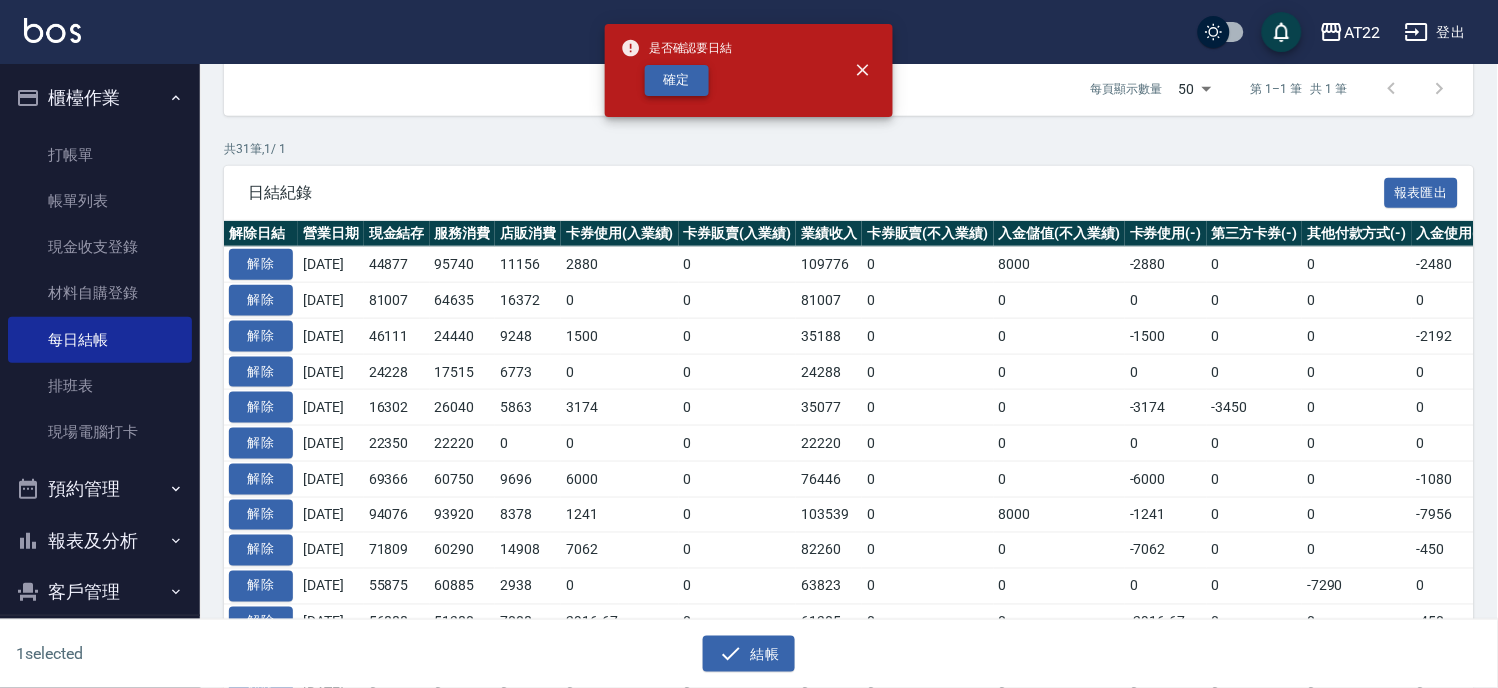click on "確定" at bounding box center [677, 80] 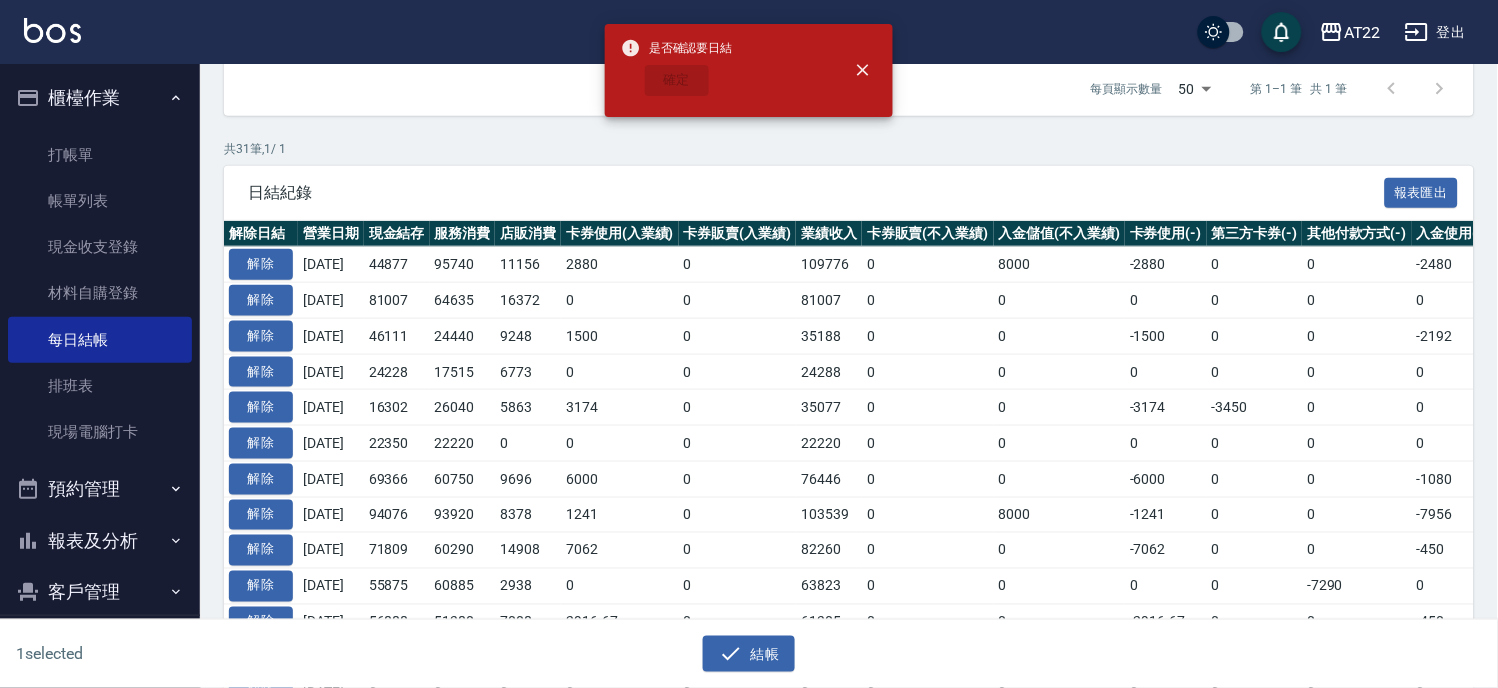 checkbox on "false" 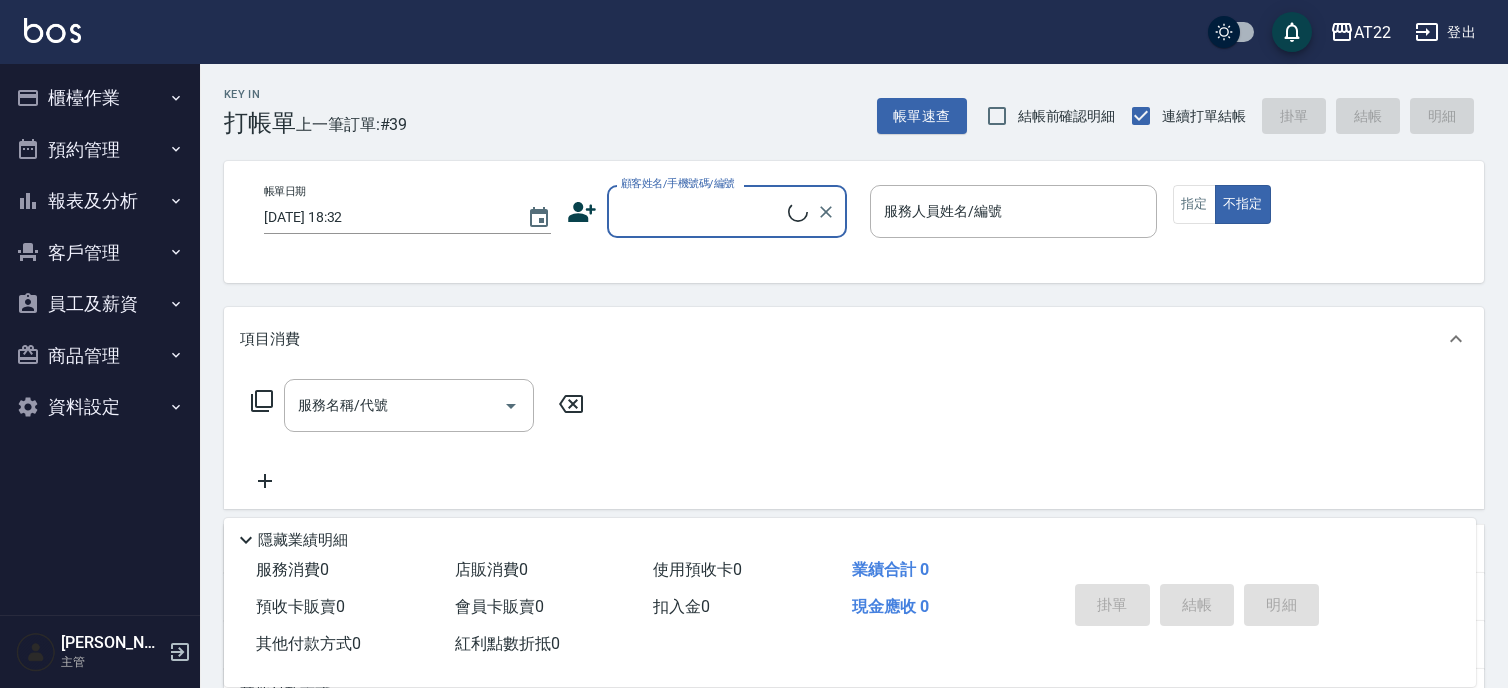 scroll, scrollTop: 0, scrollLeft: 0, axis: both 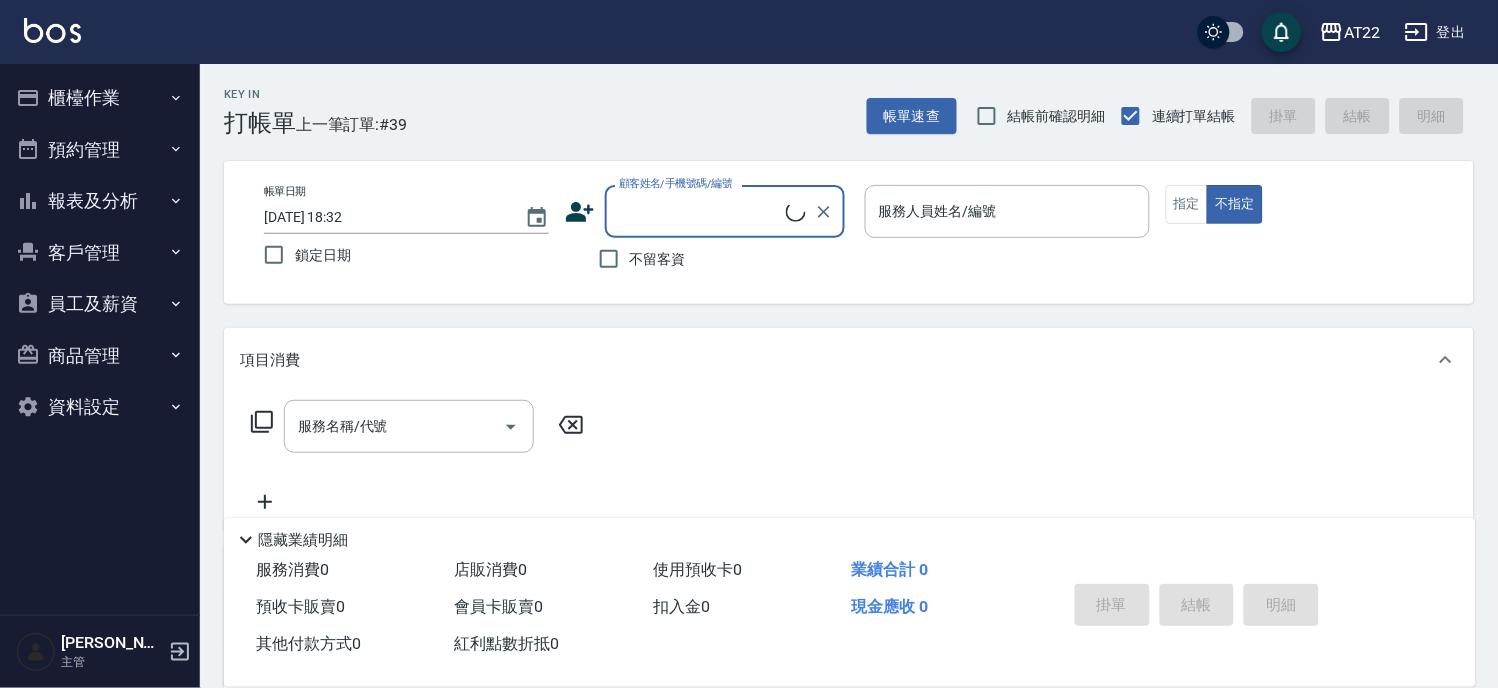 click on "客戶管理" at bounding box center (100, 253) 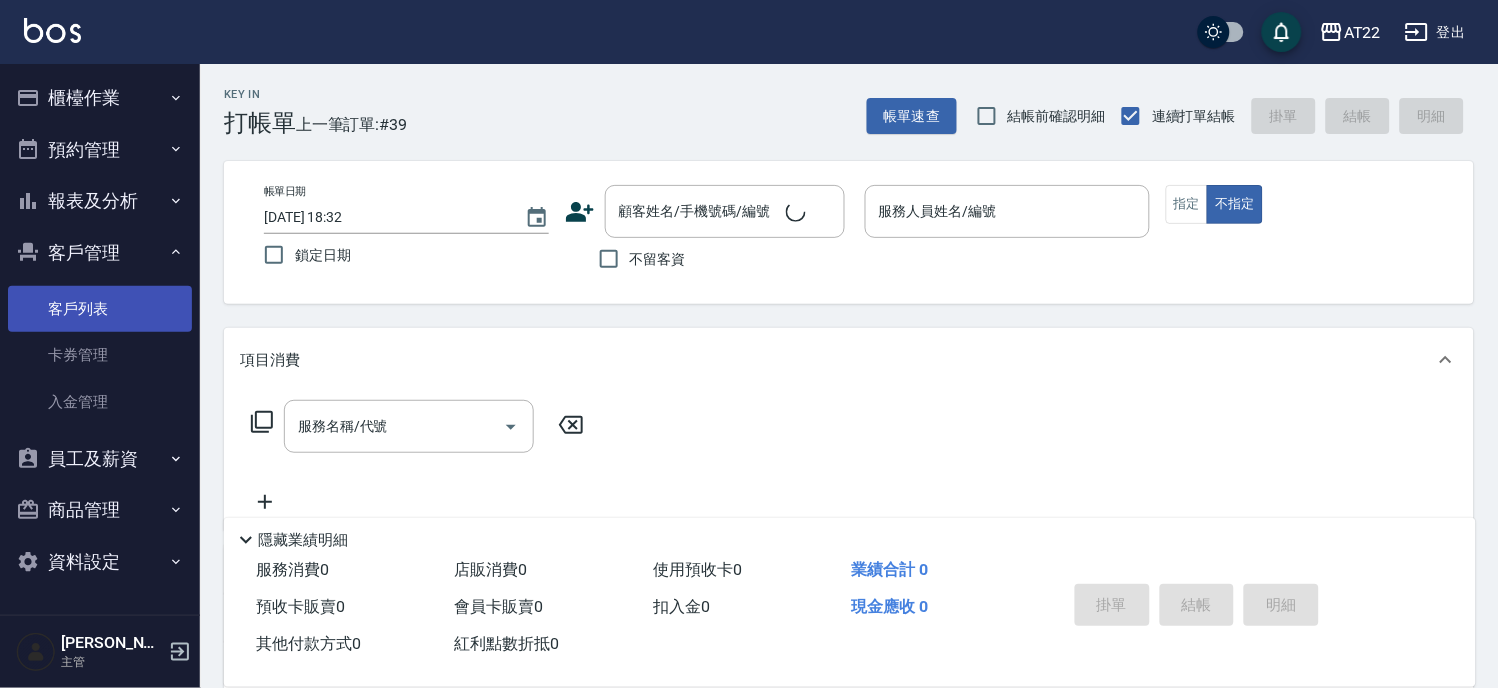 click on "客戶列表" at bounding box center (100, 309) 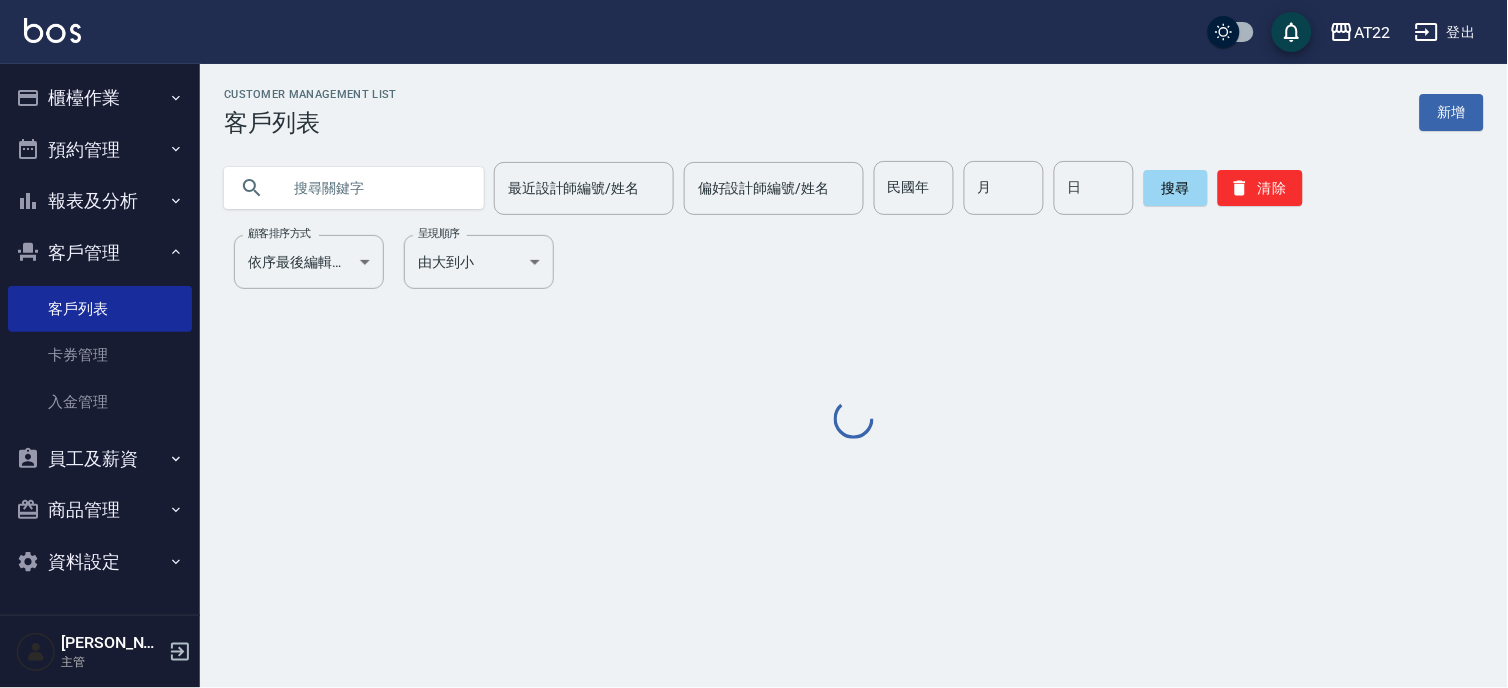 click at bounding box center [374, 188] 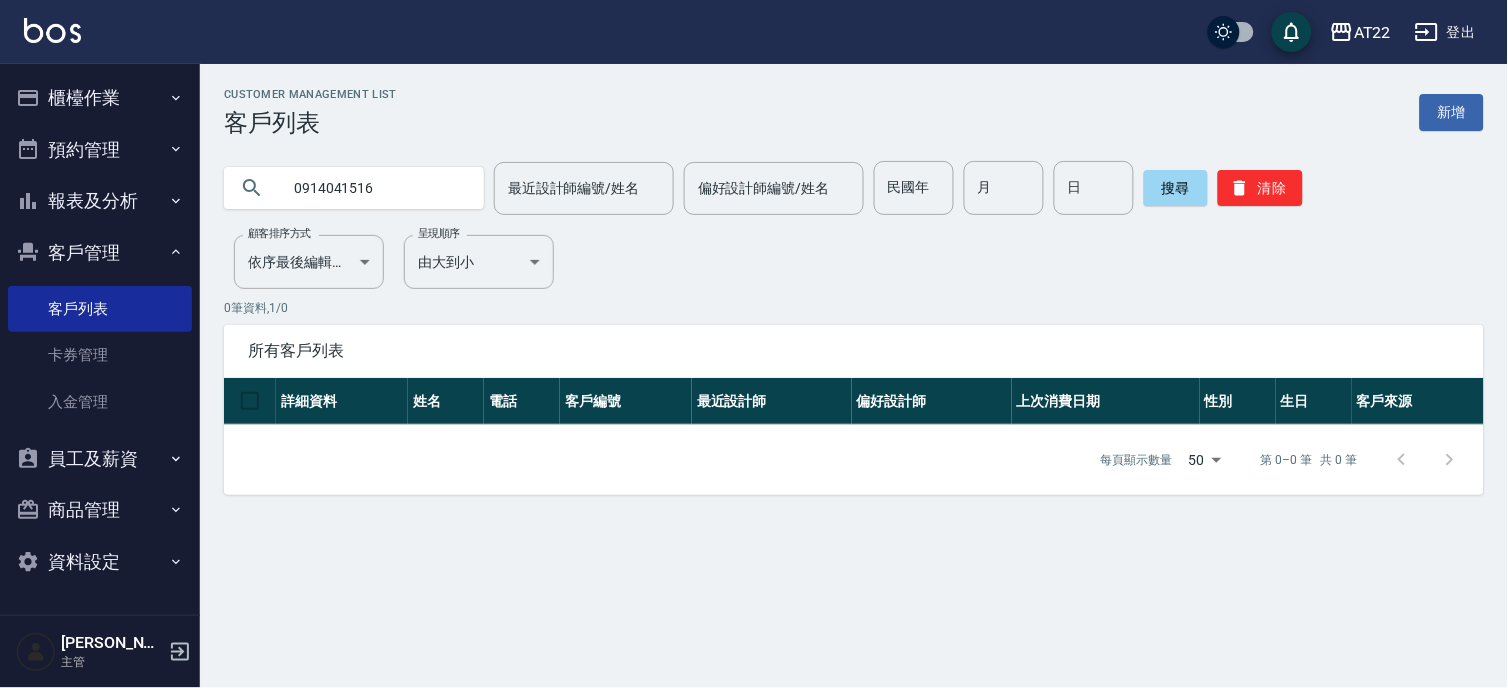 type on "0914041516" 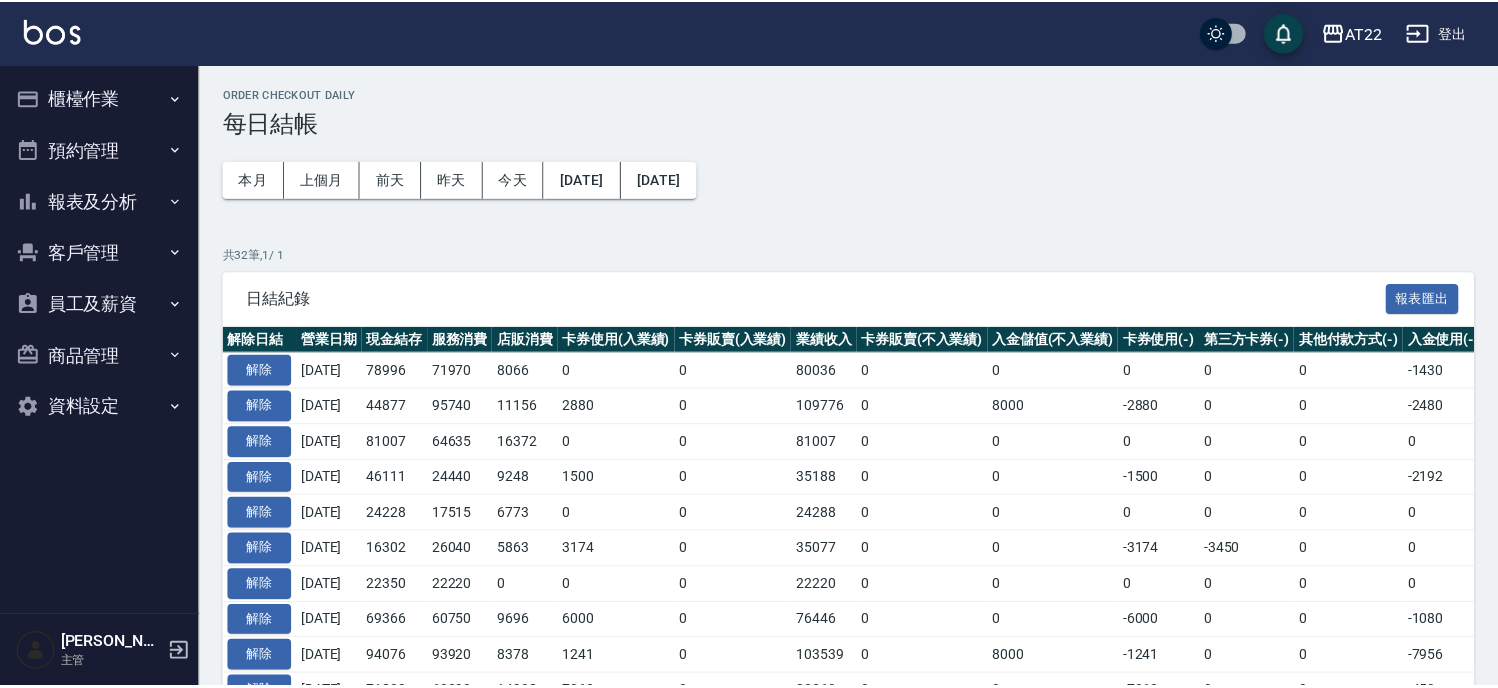 scroll, scrollTop: 0, scrollLeft: 0, axis: both 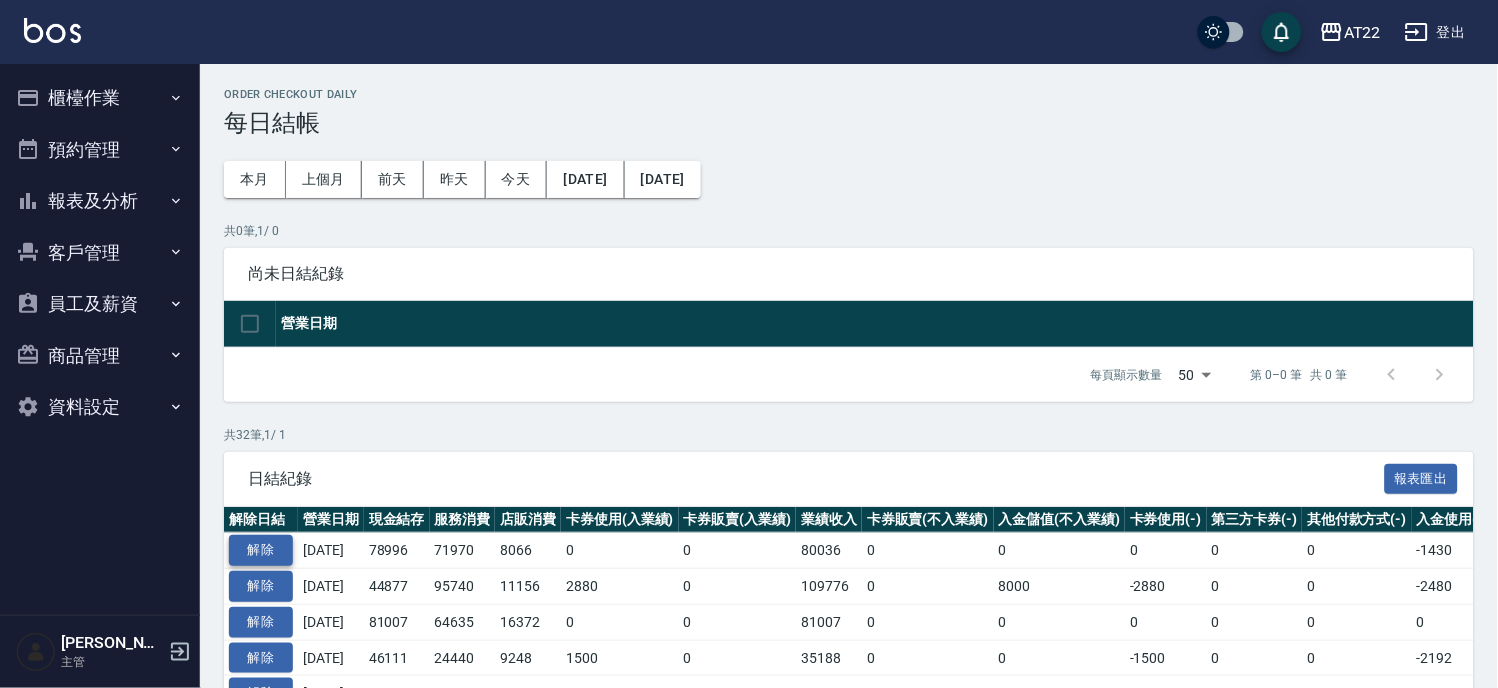 click on "解除" at bounding box center [261, 550] 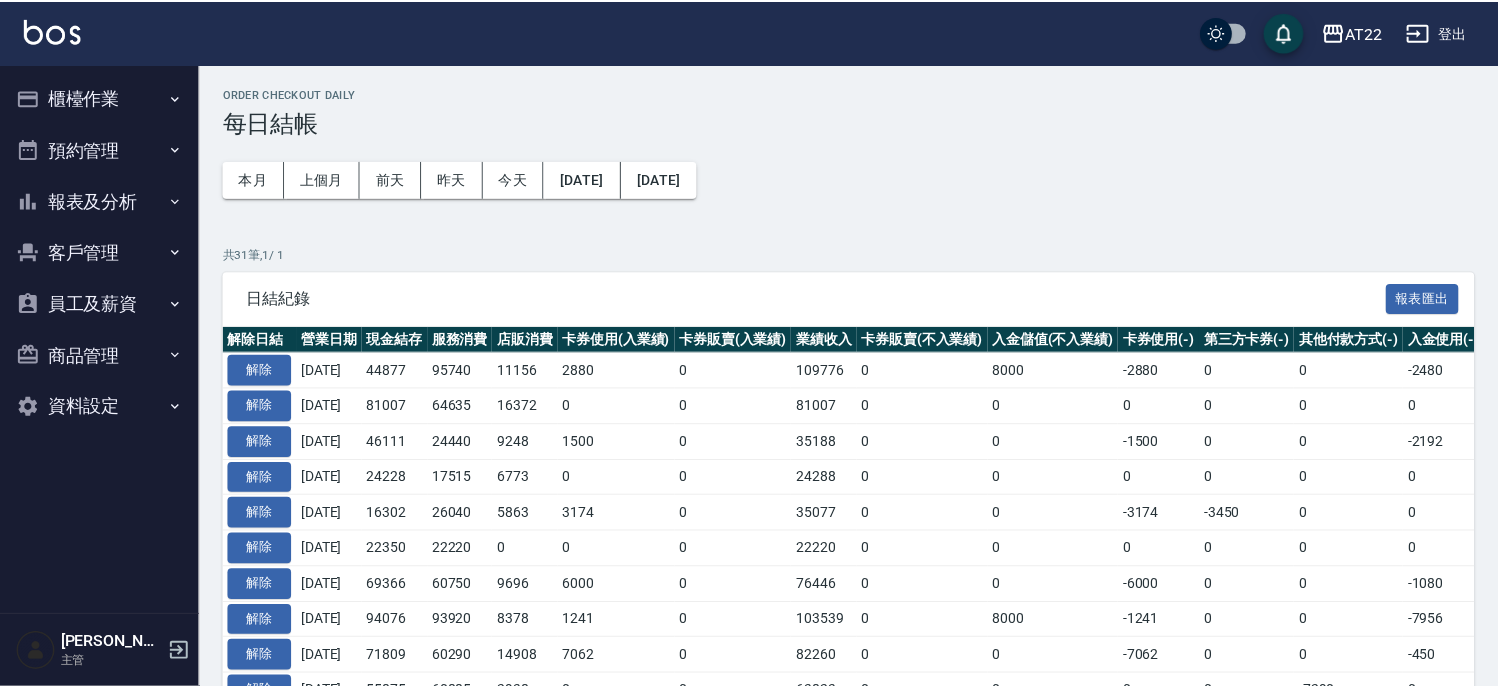 scroll, scrollTop: 0, scrollLeft: 0, axis: both 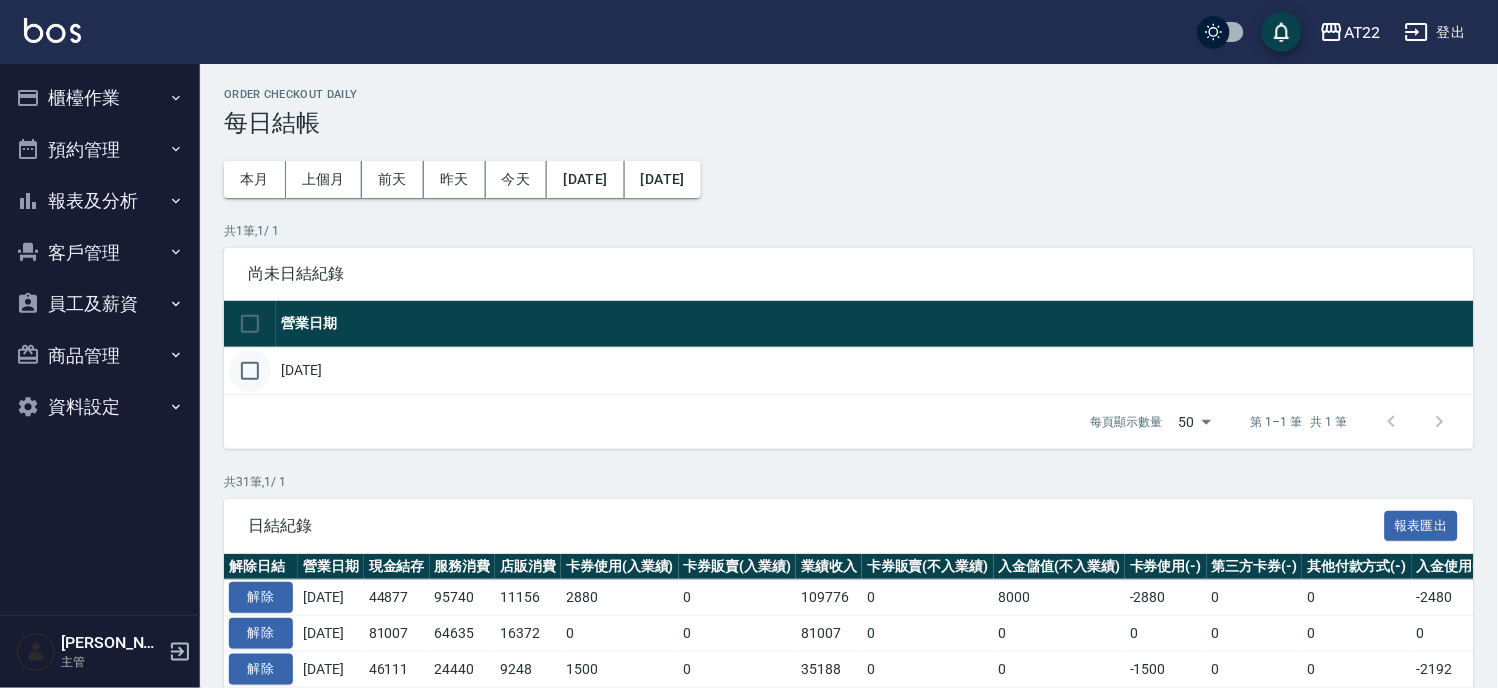 click at bounding box center (250, 371) 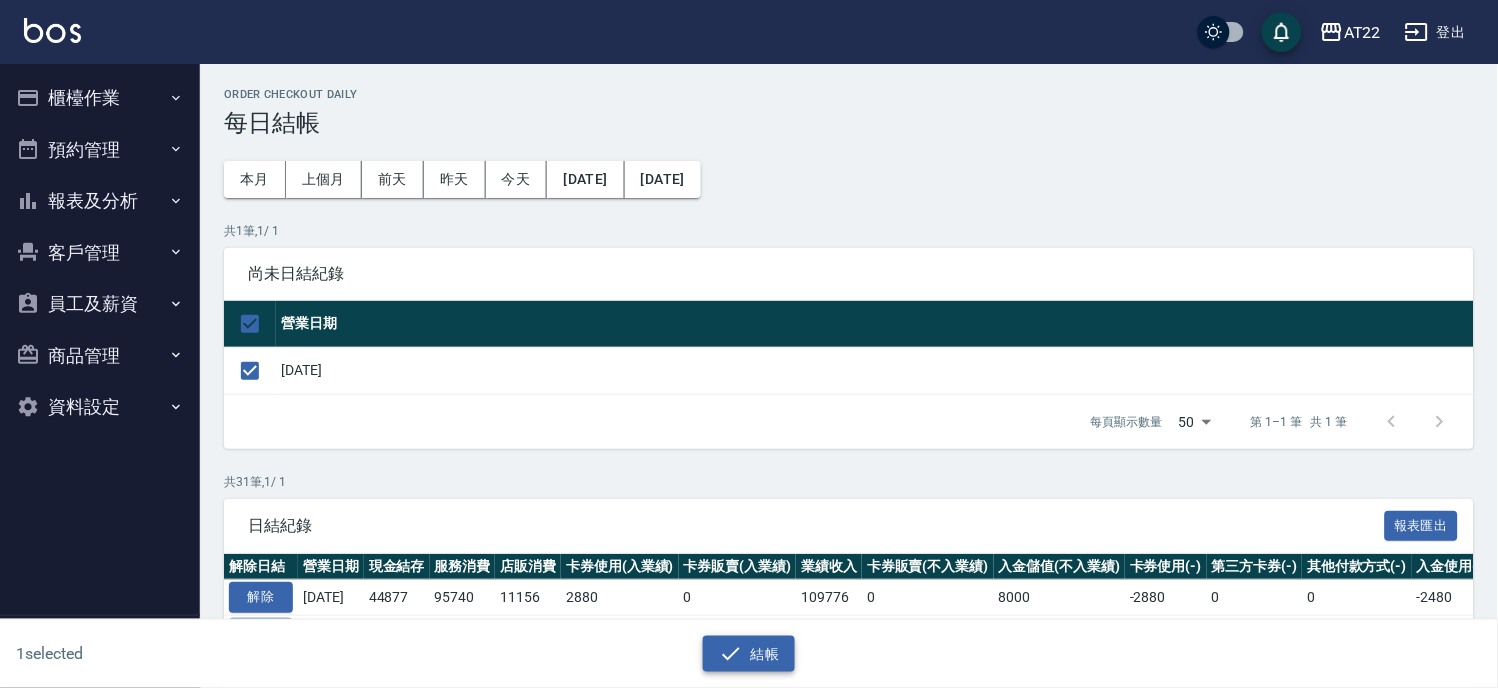 click on "結帳" at bounding box center [749, 654] 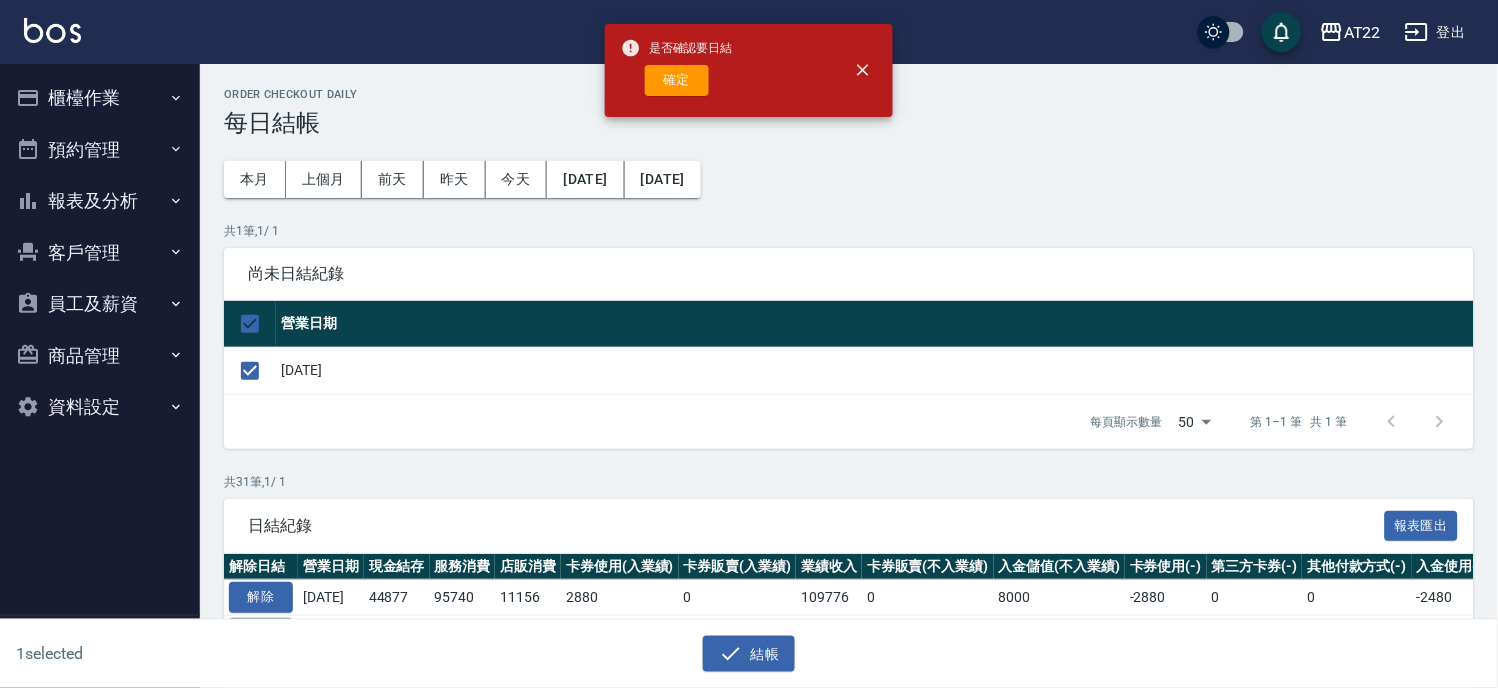 click on "確定" at bounding box center (677, 80) 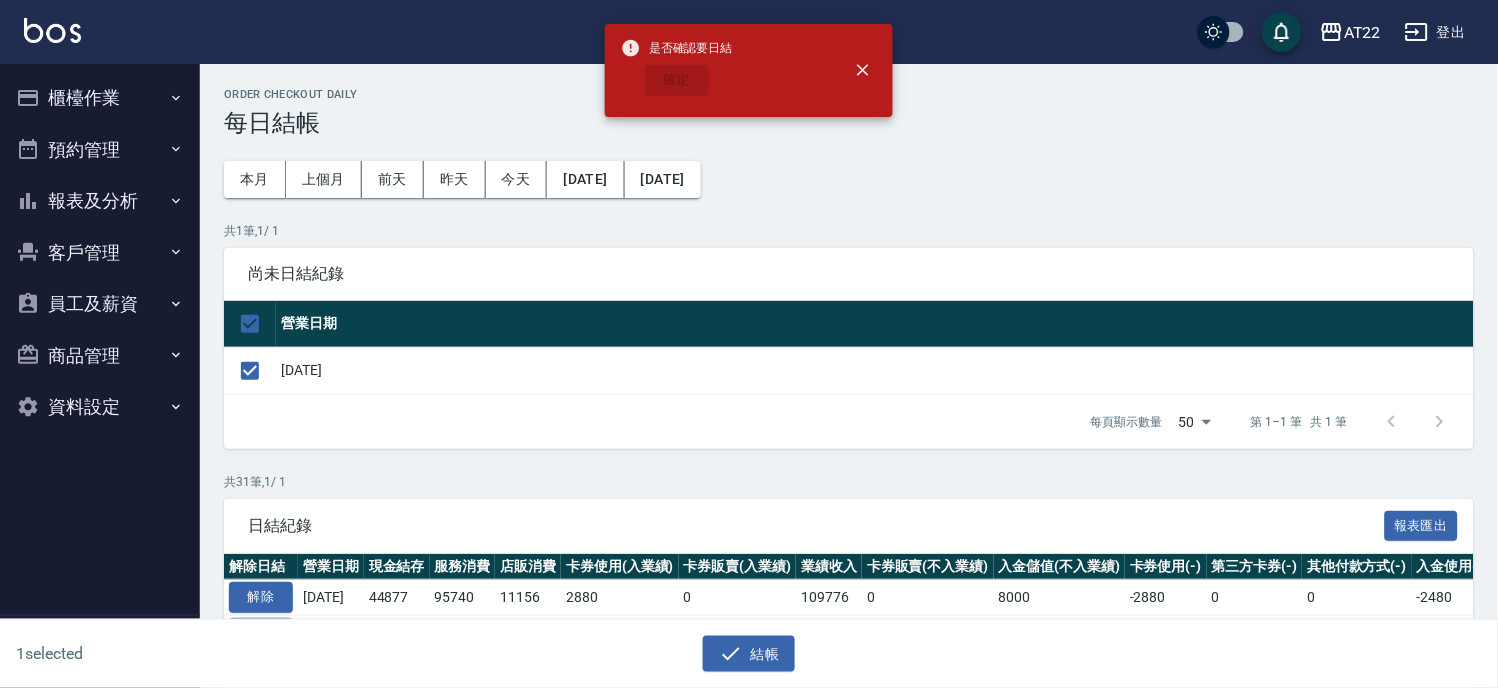 checkbox on "false" 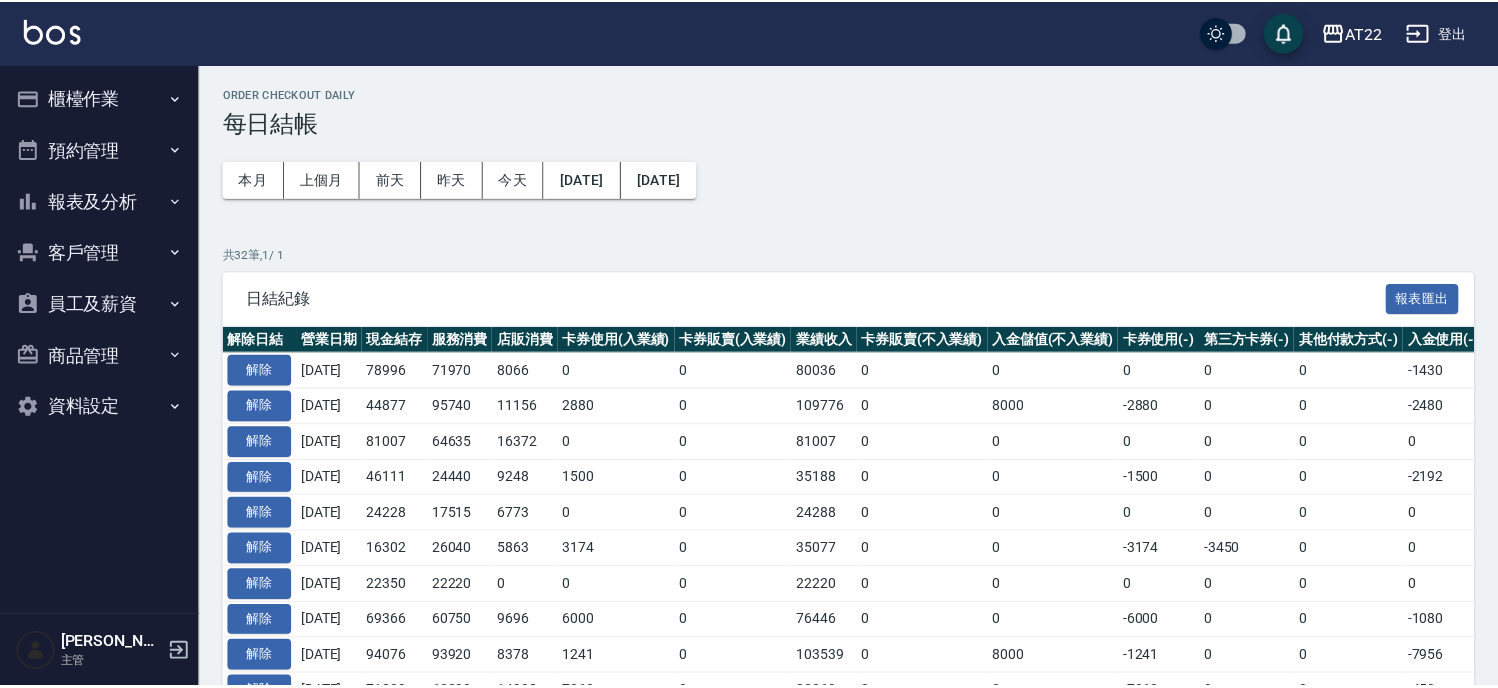 scroll, scrollTop: 0, scrollLeft: 0, axis: both 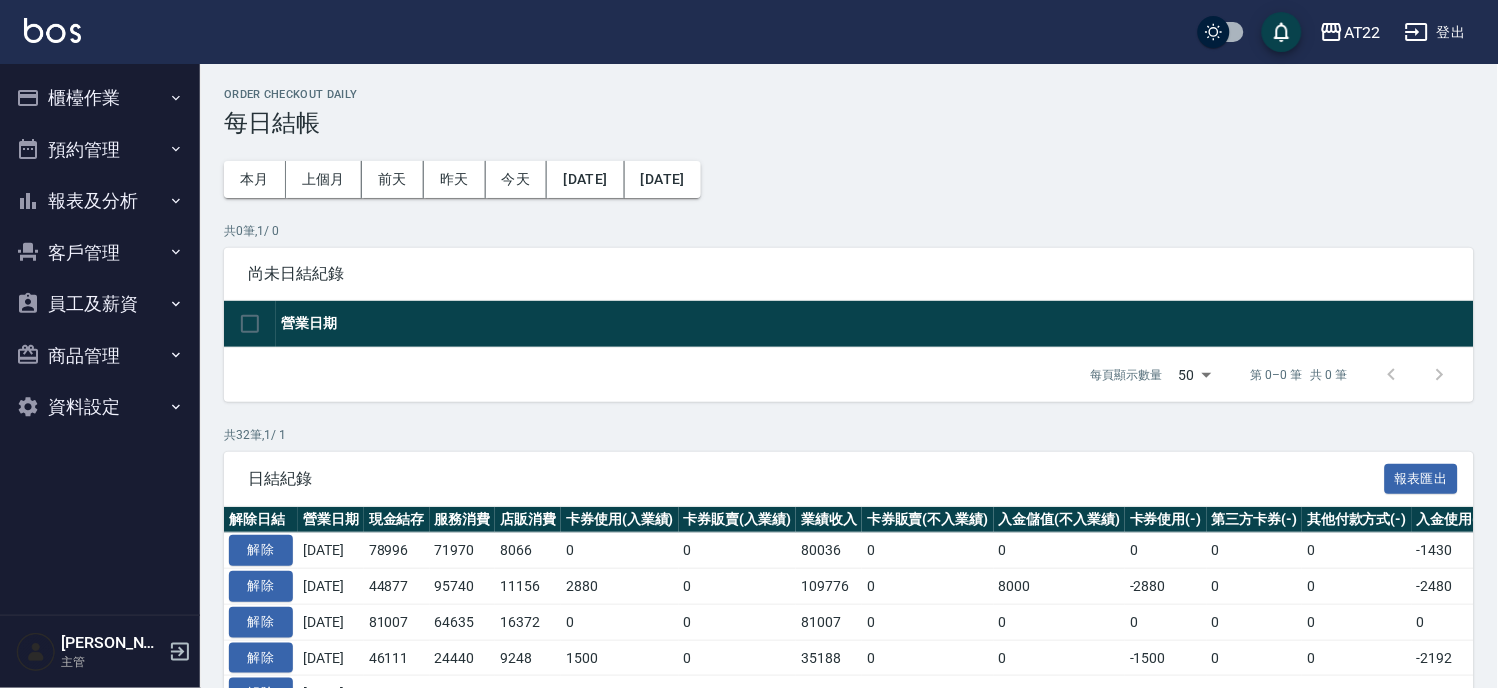 click on "報表及分析" at bounding box center [100, 201] 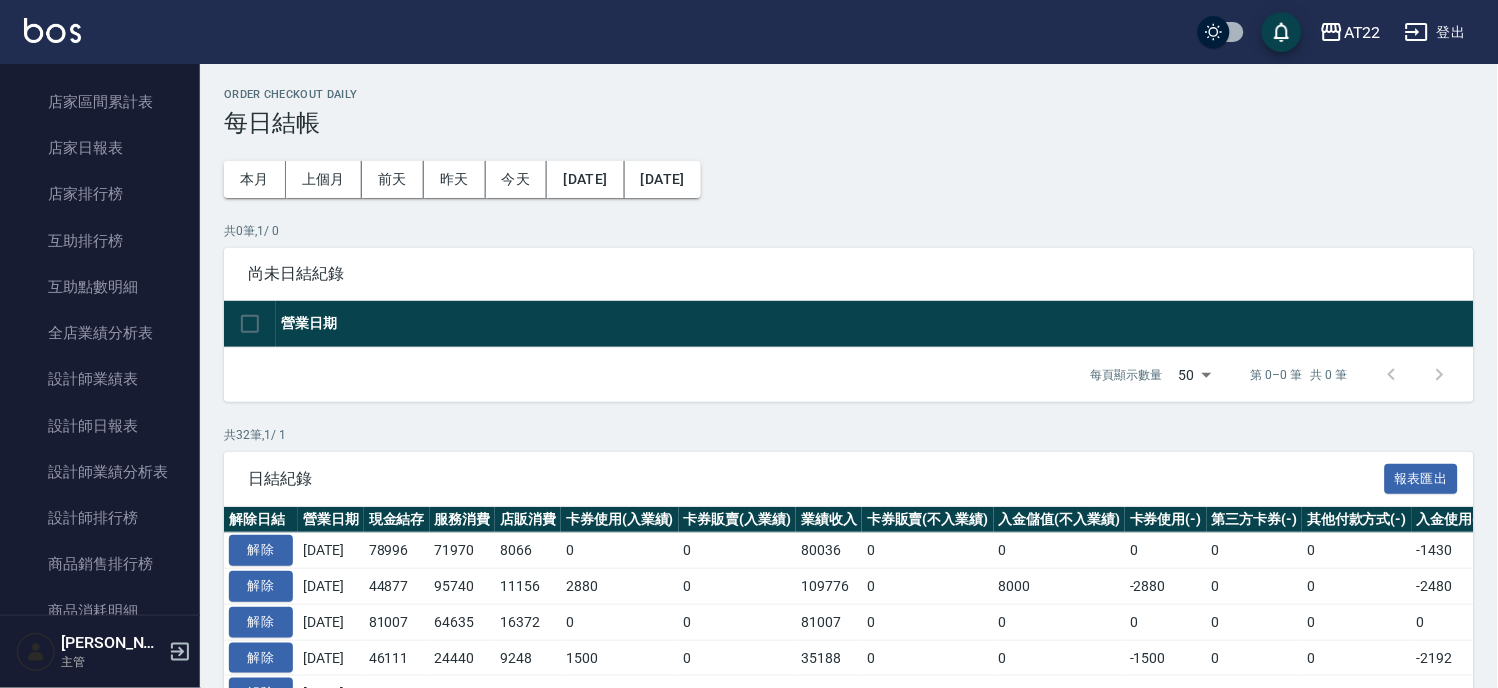 scroll, scrollTop: 253, scrollLeft: 0, axis: vertical 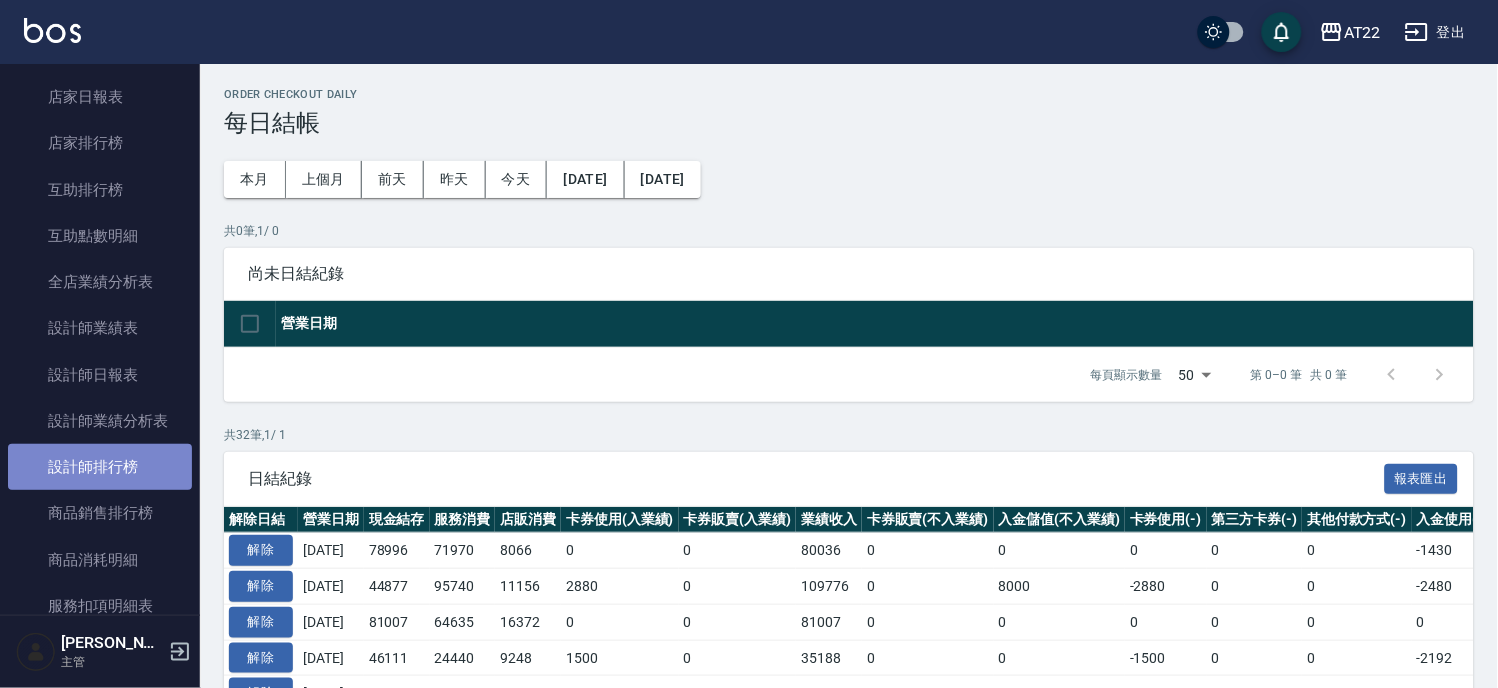 click on "設計師排行榜" at bounding box center [100, 467] 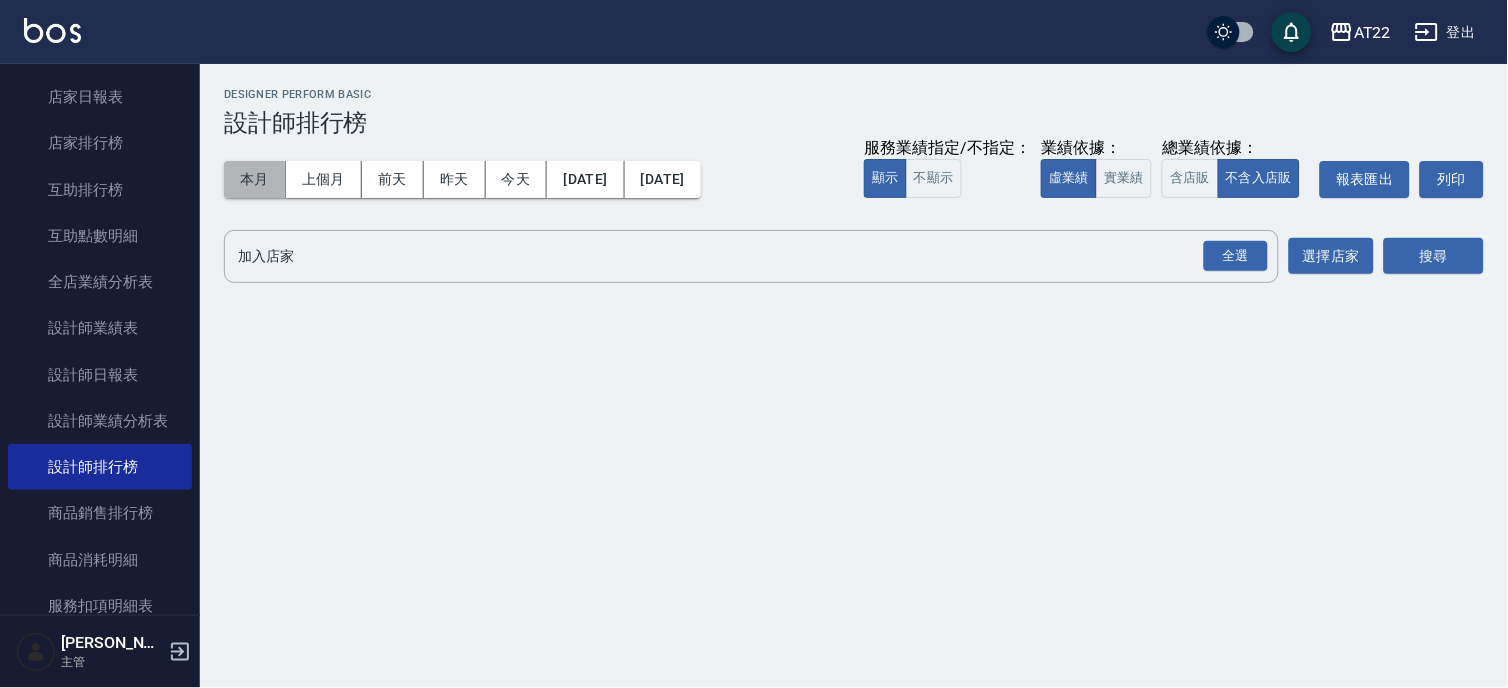 click on "本月" at bounding box center (255, 179) 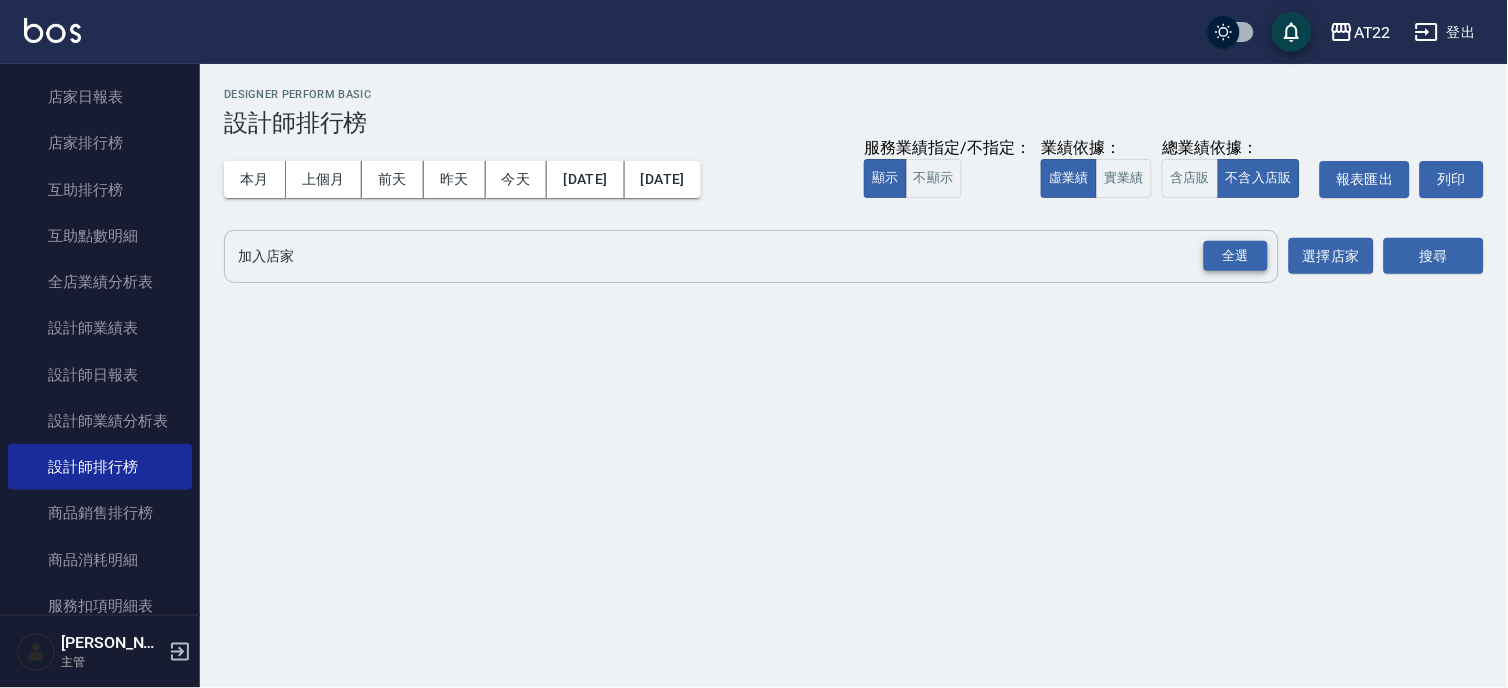 click on "全選" at bounding box center (1236, 256) 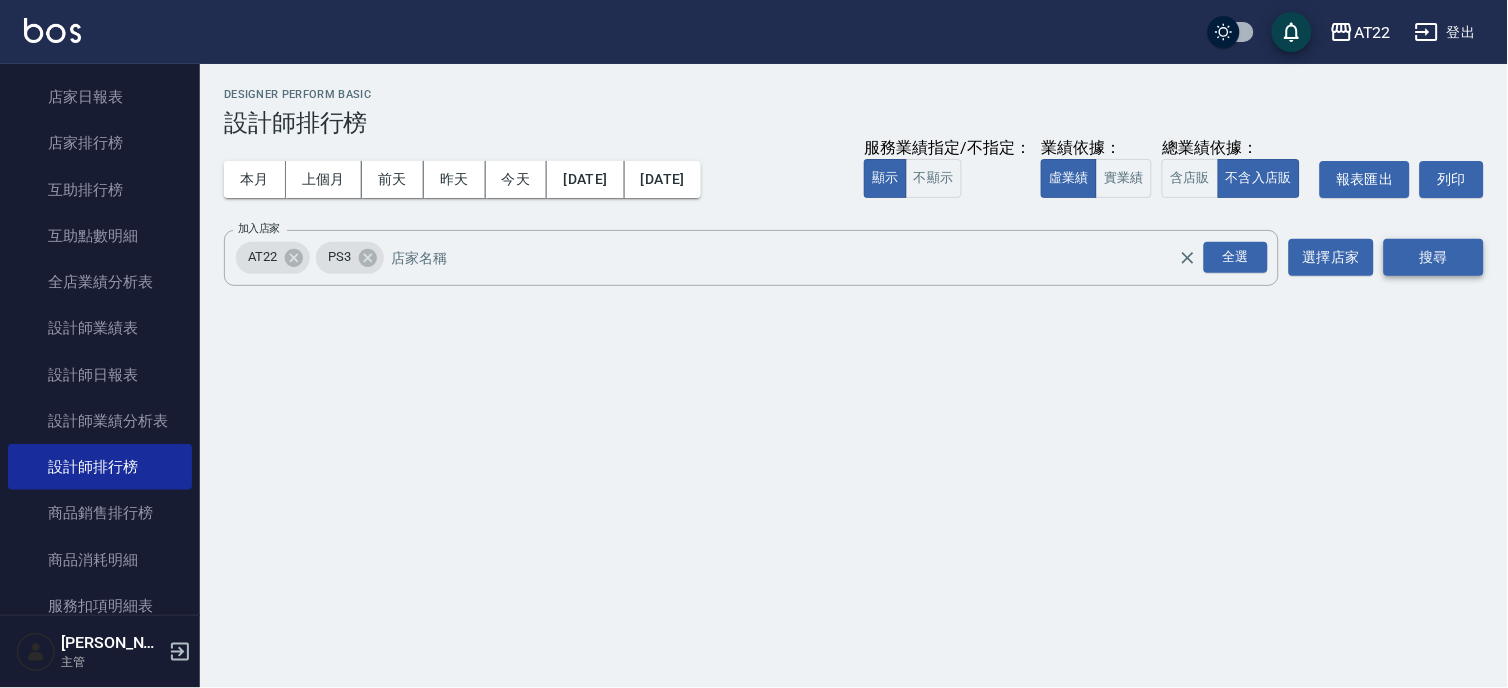 click on "搜尋" at bounding box center (1434, 257) 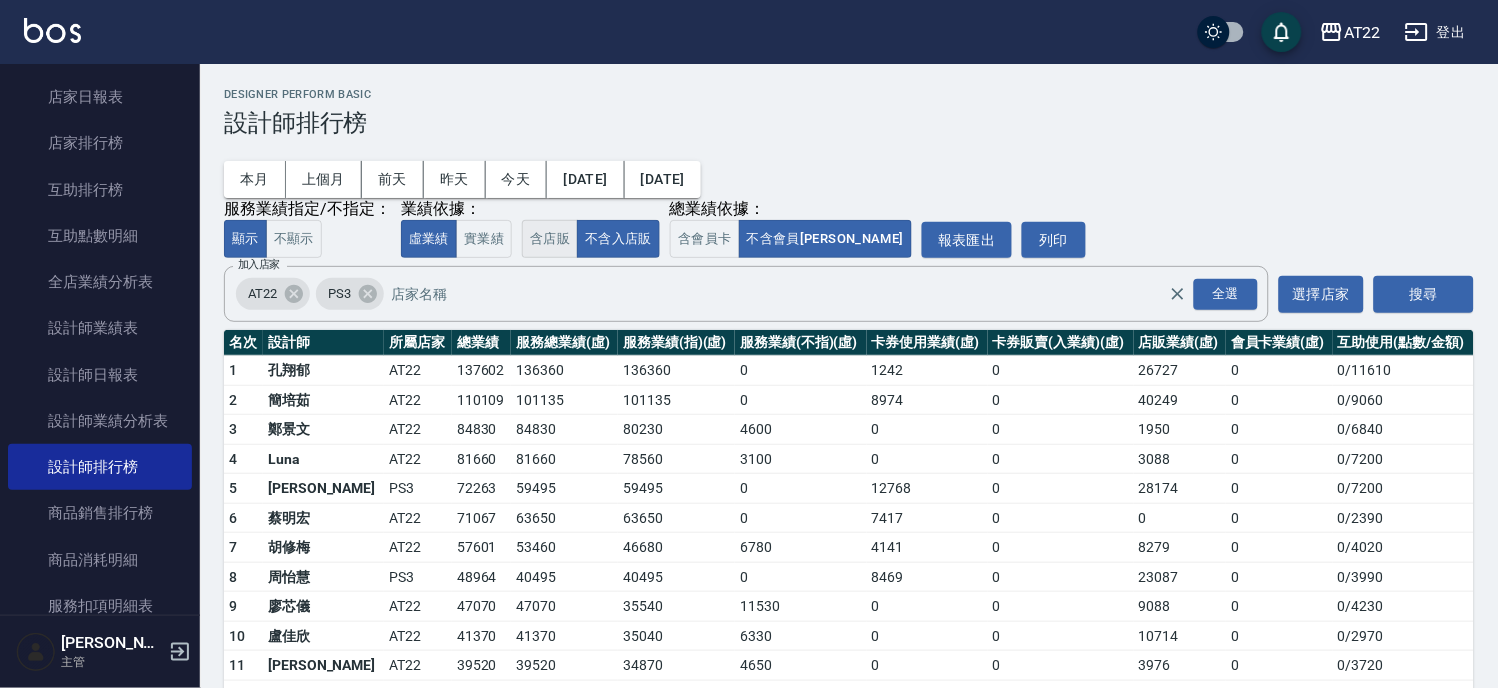 click on "含店販" at bounding box center [550, 239] 